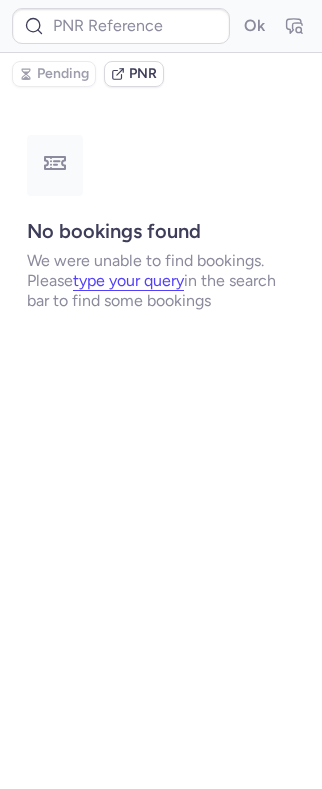 scroll, scrollTop: 0, scrollLeft: 0, axis: both 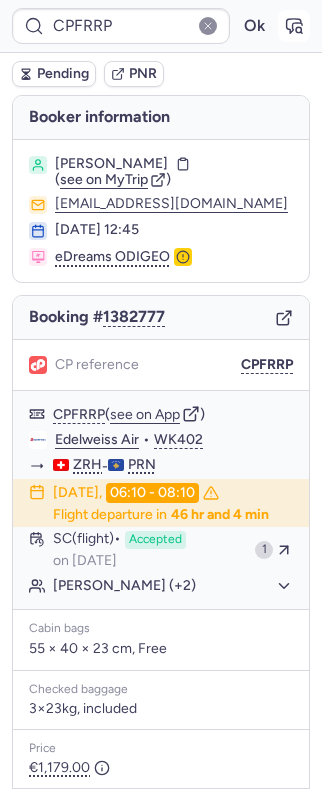 click 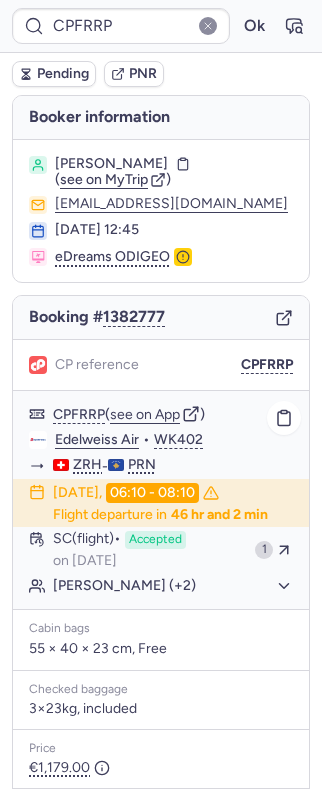 click on "[PERSON_NAME] (+2)" 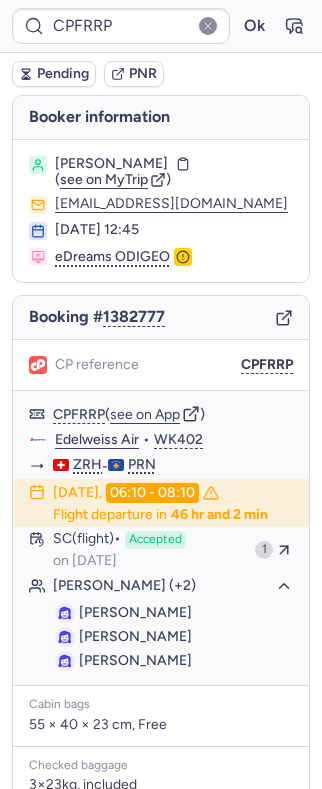 click on "Pending" at bounding box center [63, 74] 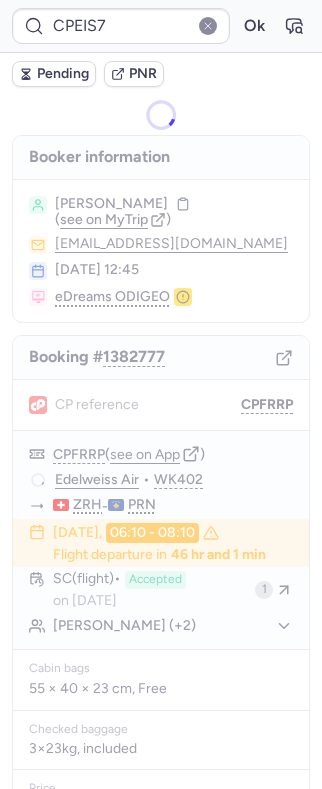 type on "CPAT6J" 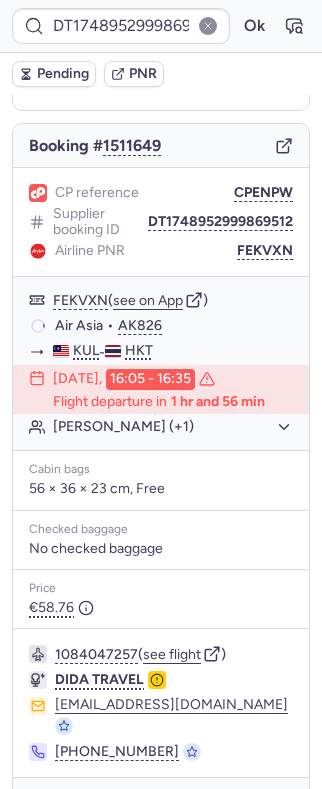scroll, scrollTop: 214, scrollLeft: 0, axis: vertical 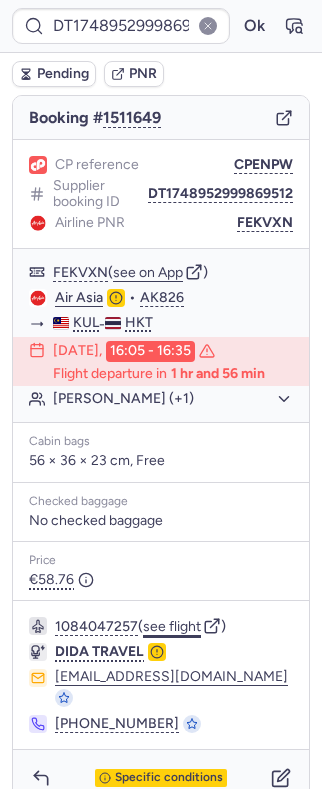 click on "see flight" 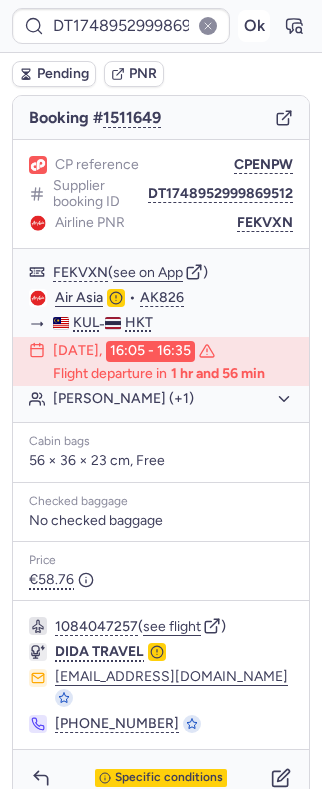 click on "Ok" at bounding box center [254, 26] 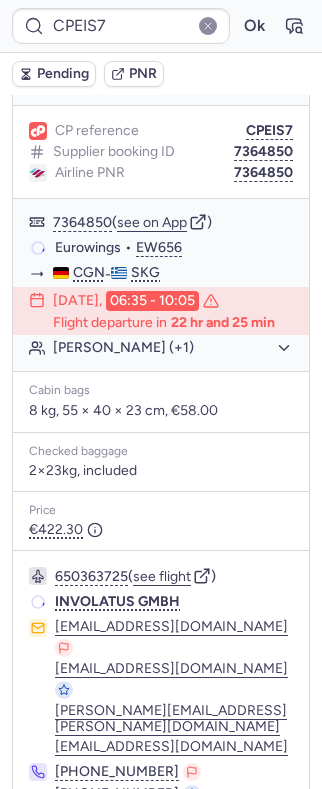 scroll, scrollTop: 194, scrollLeft: 0, axis: vertical 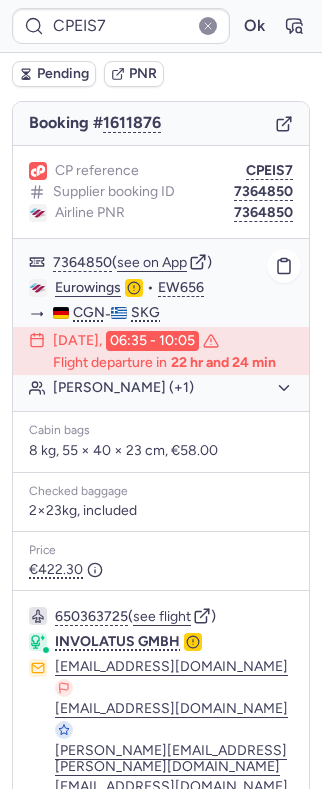 click on "Eurowings" 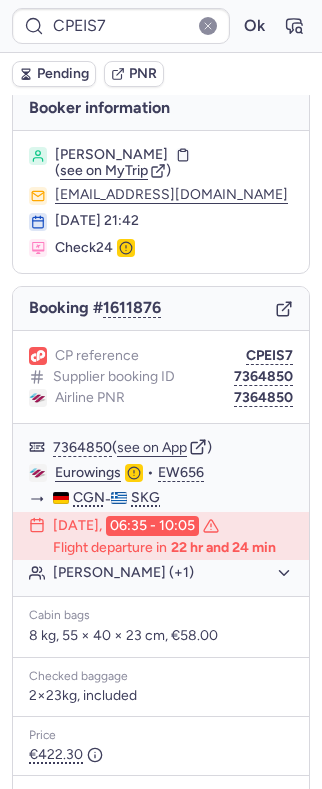 scroll, scrollTop: 0, scrollLeft: 0, axis: both 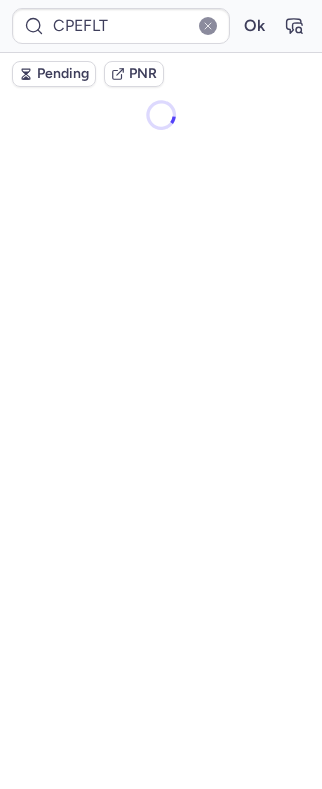 type on "CPAT6J" 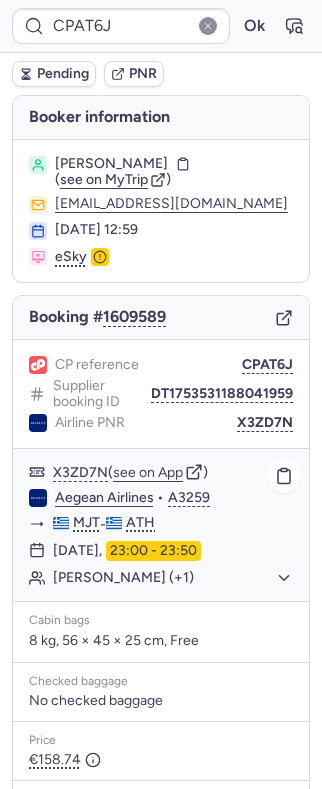 click on "[PERSON_NAME] (+1)" 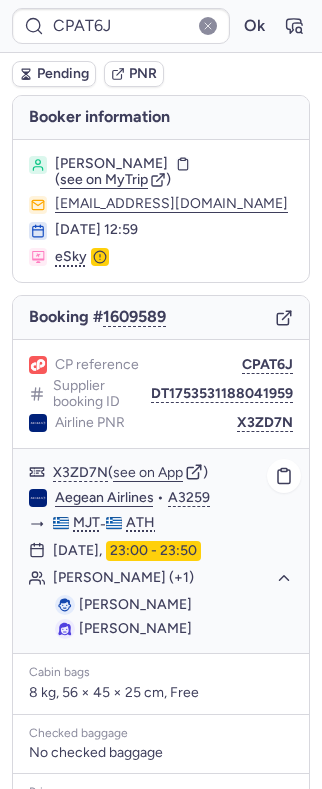 click on "[PERSON_NAME]" at bounding box center (135, 628) 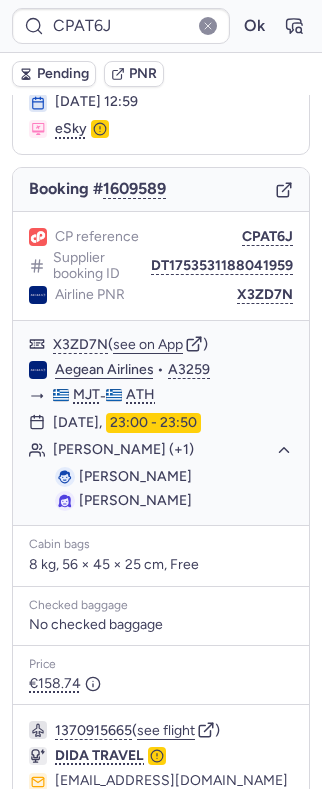scroll, scrollTop: 246, scrollLeft: 0, axis: vertical 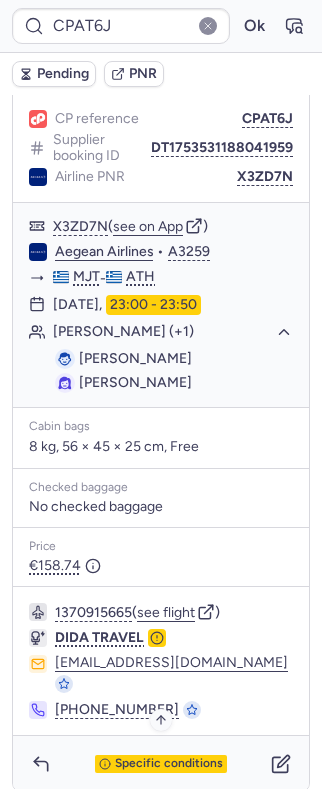 click on "Specific conditions" at bounding box center [161, 764] 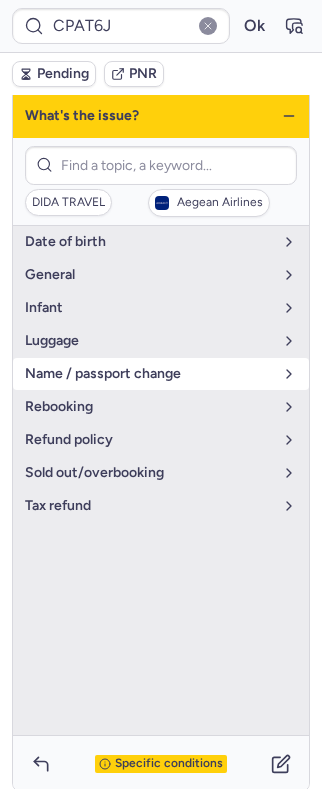 click on "name / passport change" at bounding box center [149, 374] 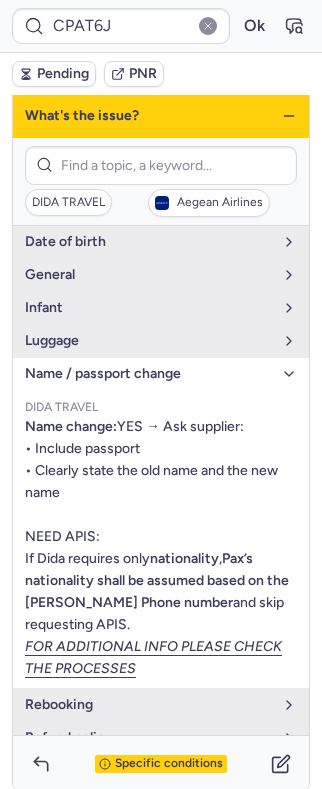 click on "name / passport change" at bounding box center (149, 374) 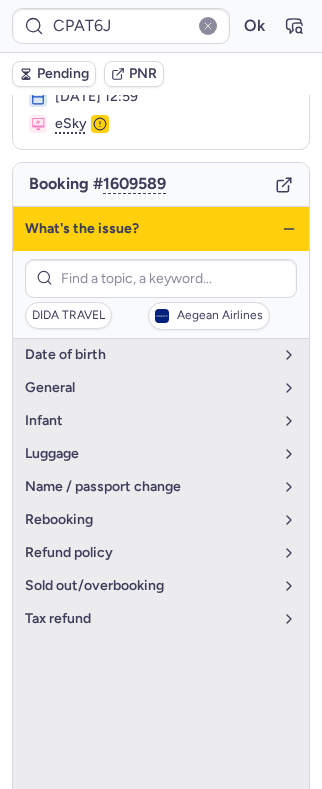 scroll, scrollTop: 0, scrollLeft: 0, axis: both 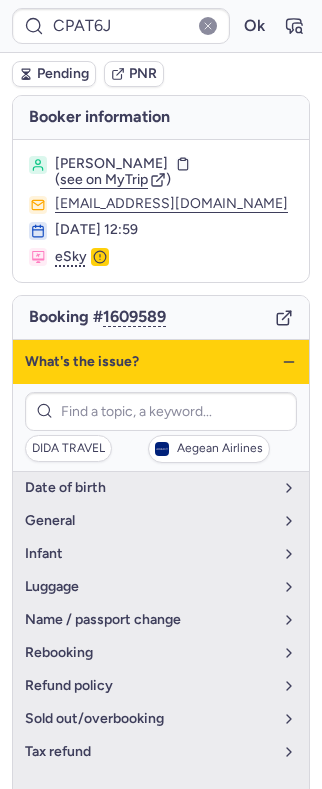 click 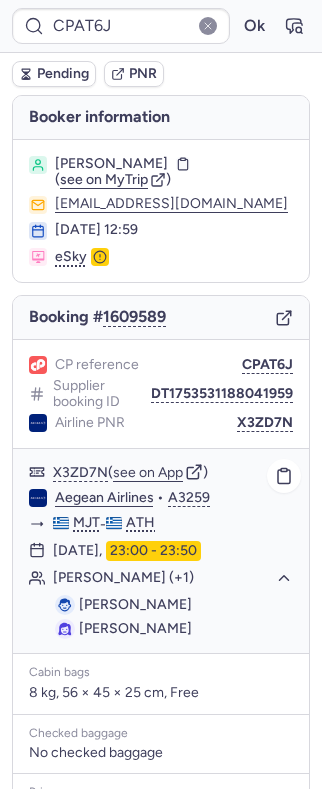 scroll, scrollTop: 246, scrollLeft: 0, axis: vertical 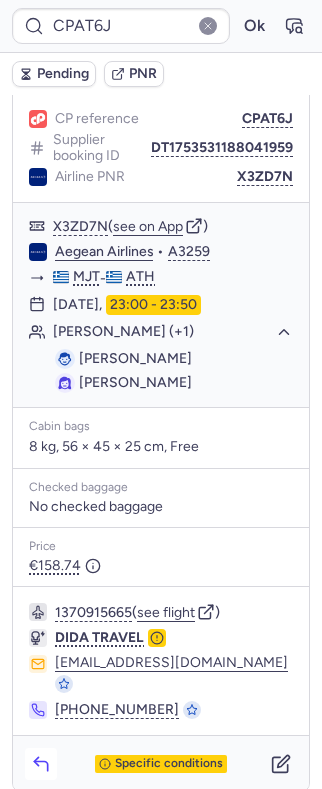 click at bounding box center (41, 764) 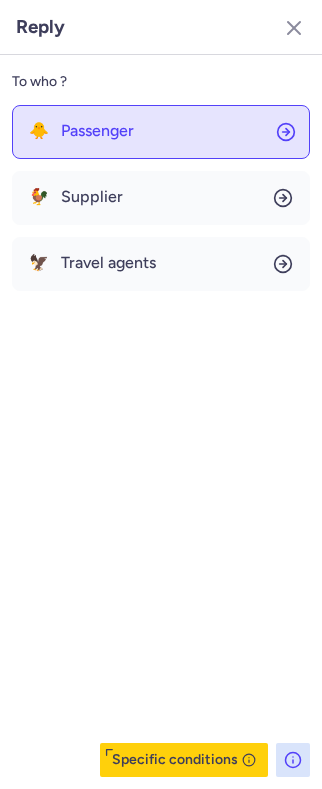 click on "🐥 Passenger" 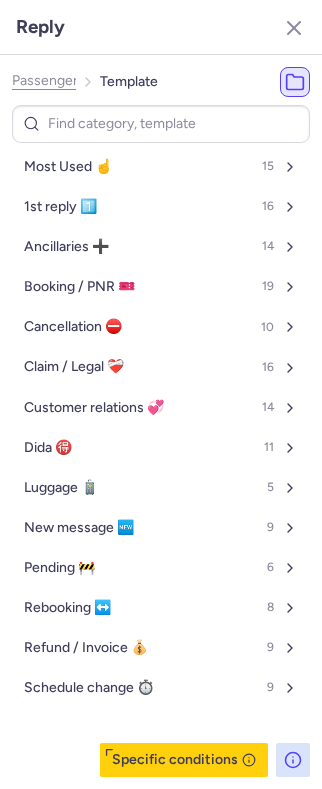 click on "Passenger" 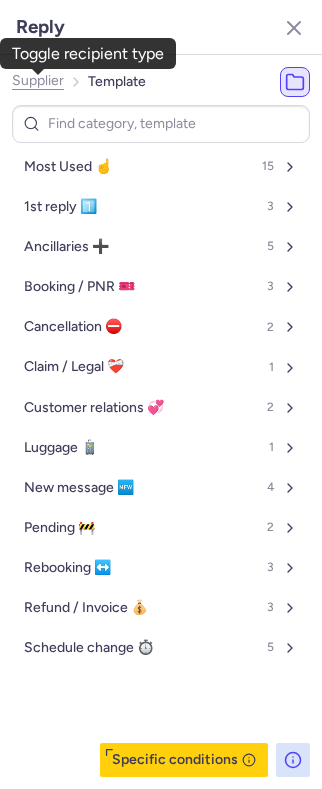 click on "Supplier" 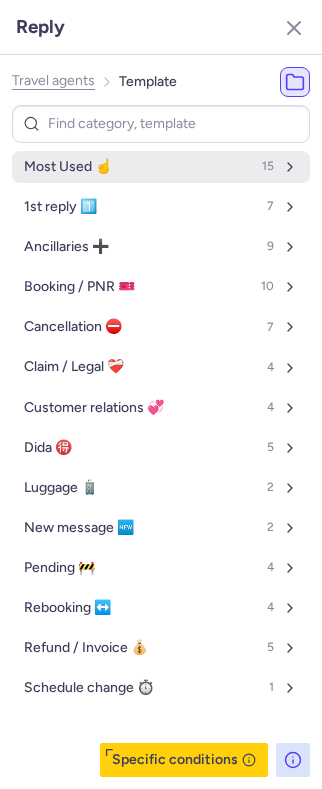 click on "Most Used ☝️ 15" at bounding box center [161, 167] 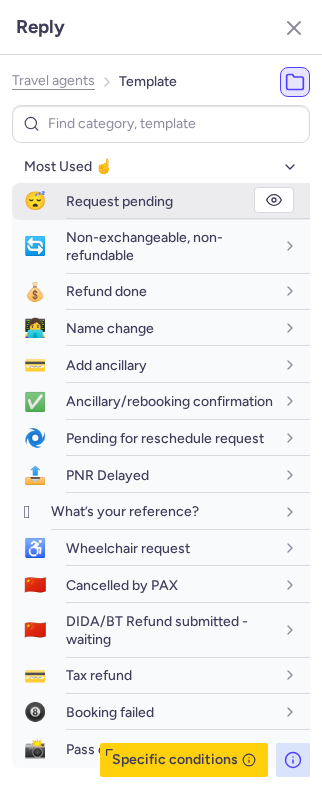 click on "Request pending" at bounding box center [119, 201] 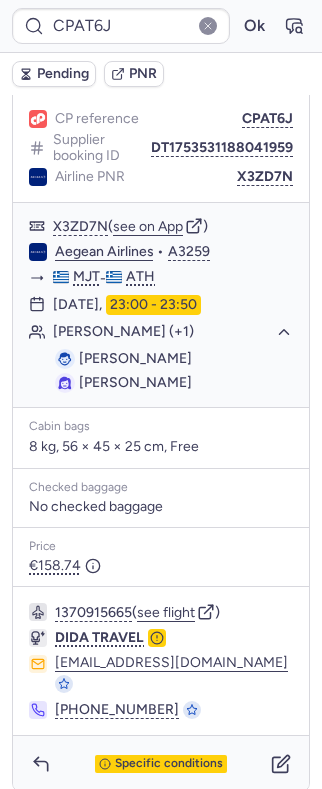click on "Pending" at bounding box center [63, 74] 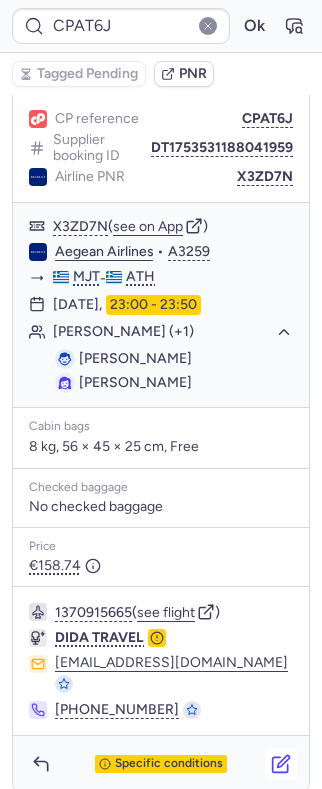 click 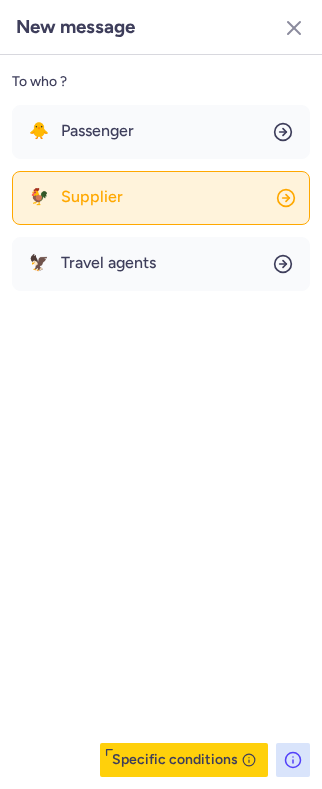 click on "🐓 Supplier" 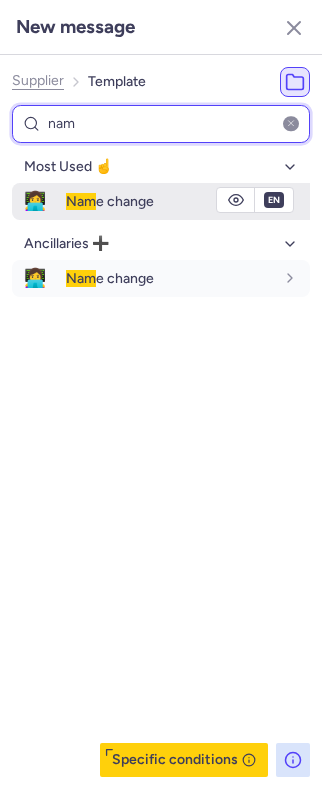 type on "nam" 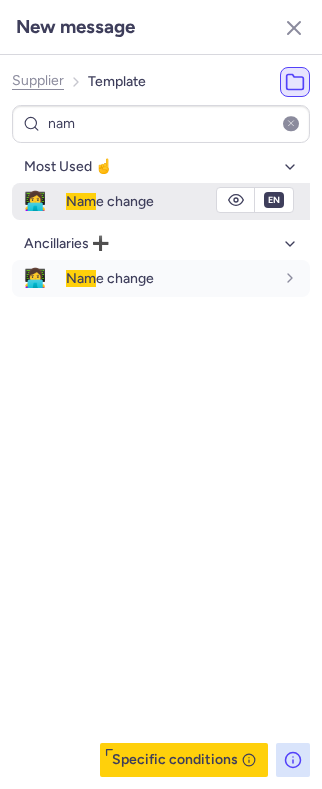 click on "Nam e change" at bounding box center (110, 201) 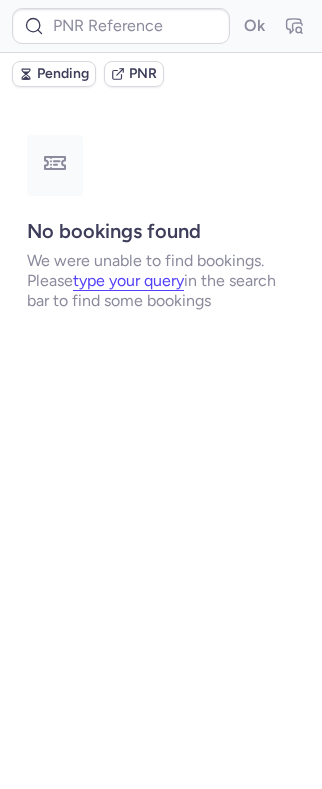 scroll, scrollTop: 0, scrollLeft: 0, axis: both 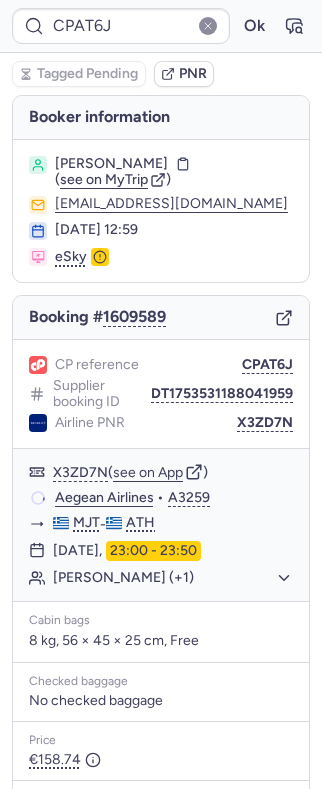type on "CPEFLT" 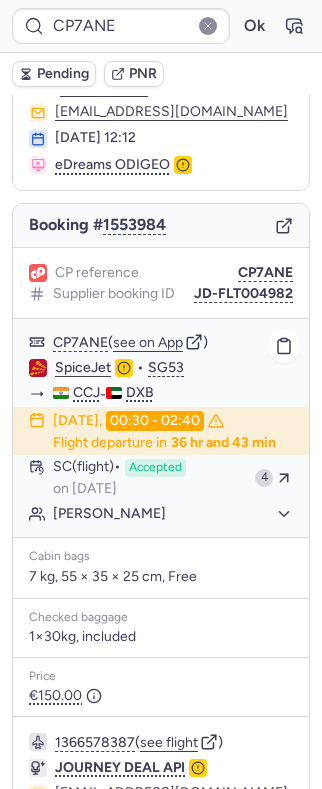 scroll, scrollTop: 133, scrollLeft: 0, axis: vertical 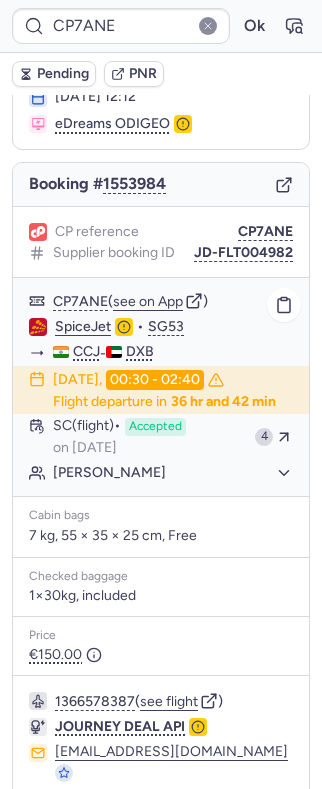 type on "CPEFLT" 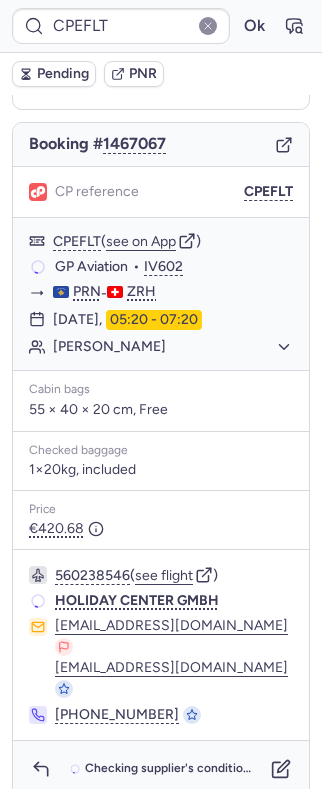 scroll, scrollTop: 133, scrollLeft: 0, axis: vertical 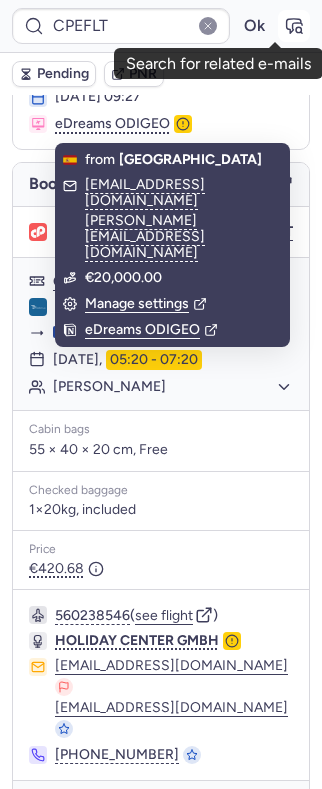 click 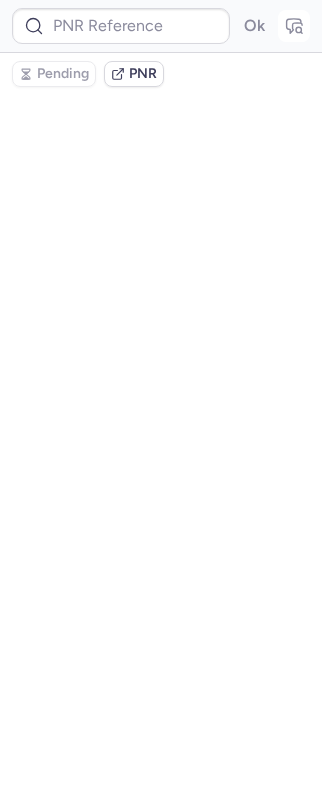 scroll, scrollTop: 0, scrollLeft: 0, axis: both 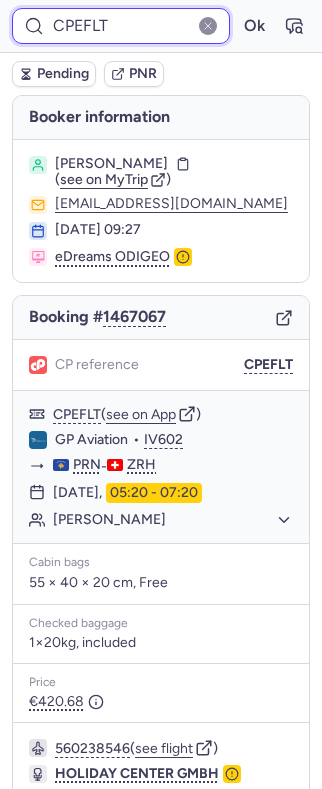 click on "CPEFLT" at bounding box center (121, 26) 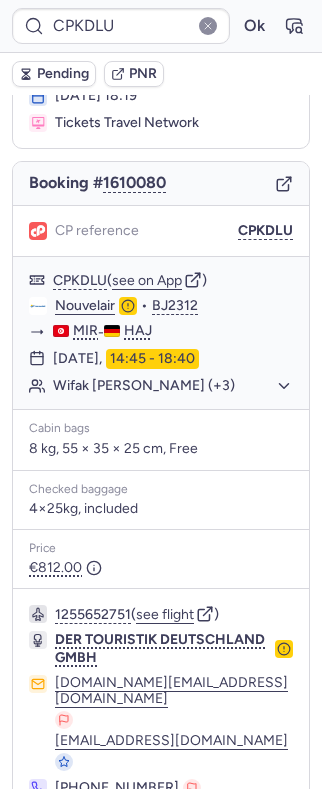 scroll, scrollTop: 222, scrollLeft: 0, axis: vertical 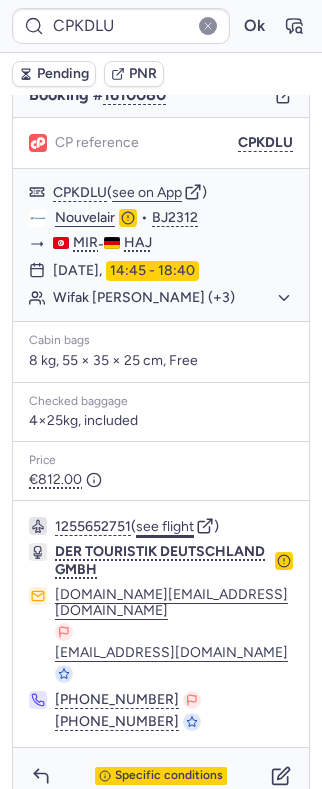 click on "see flight" 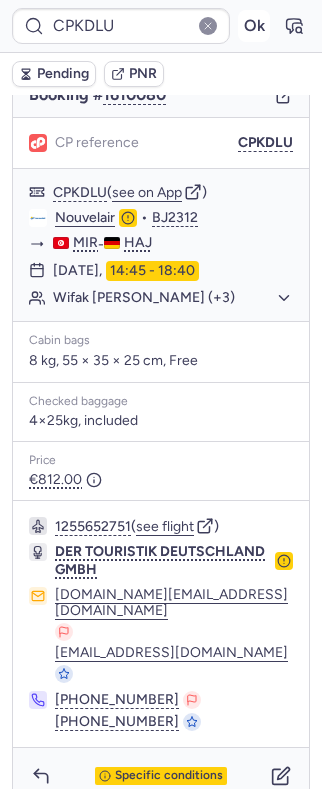 click on "Ok" at bounding box center [254, 26] 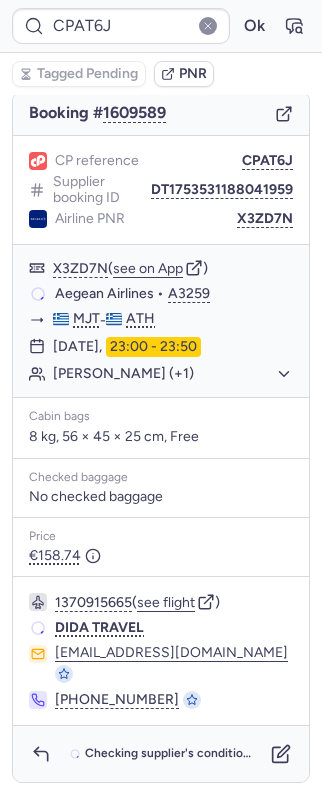 scroll, scrollTop: 194, scrollLeft: 0, axis: vertical 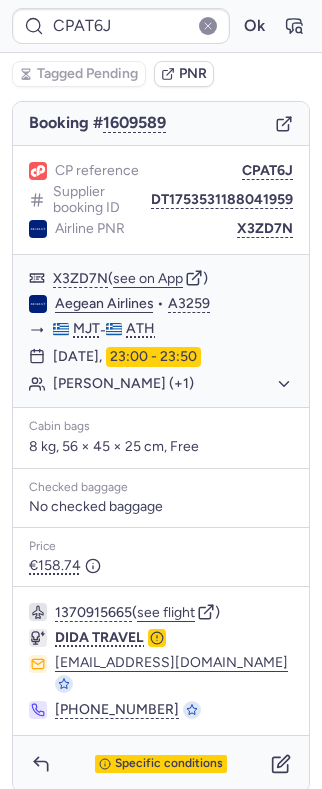 type on "CPTM95" 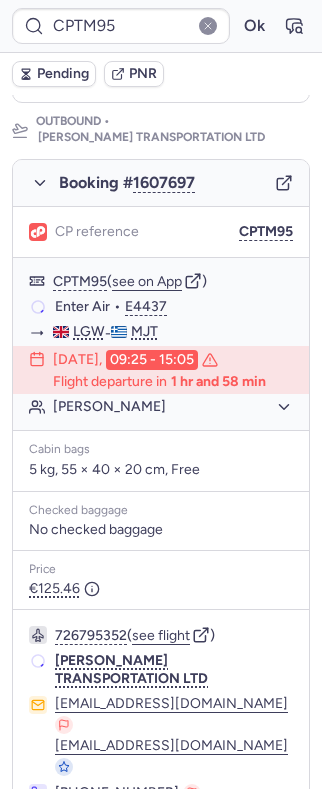 scroll, scrollTop: 306, scrollLeft: 0, axis: vertical 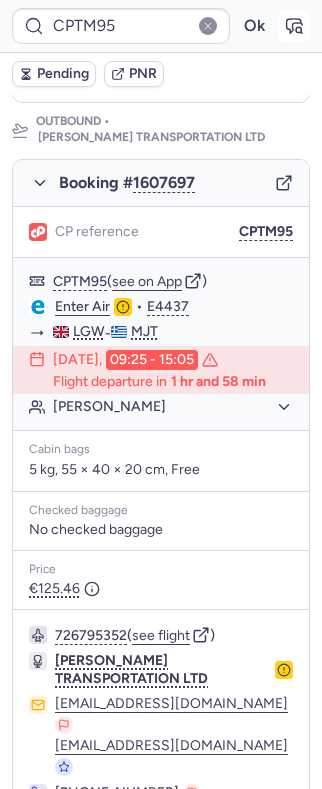 click at bounding box center (294, 26) 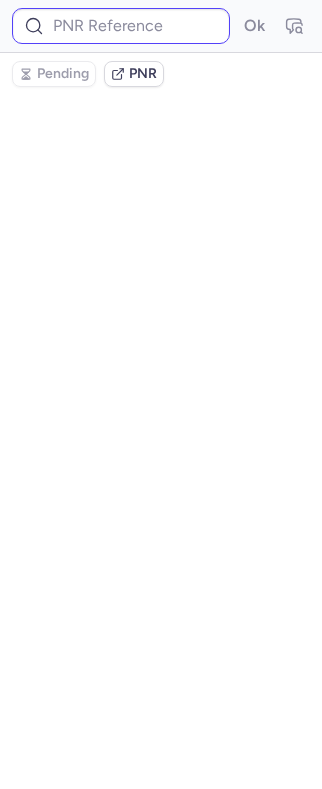 scroll, scrollTop: 0, scrollLeft: 0, axis: both 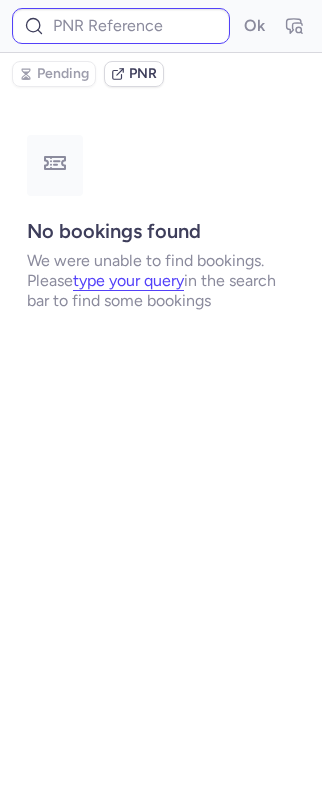 type on "CPTM95" 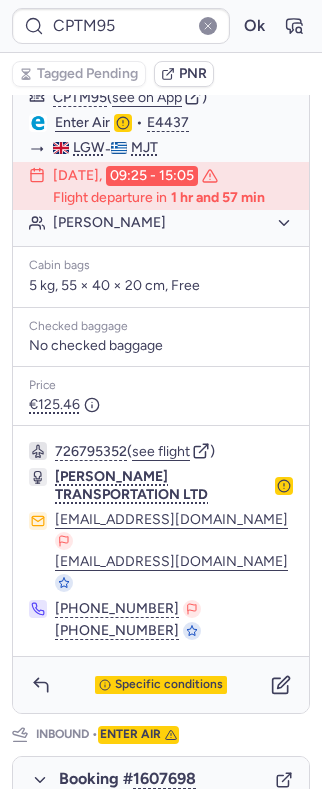 scroll, scrollTop: 533, scrollLeft: 0, axis: vertical 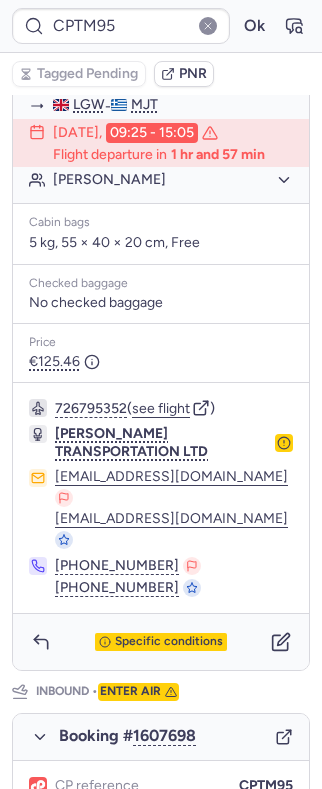click on "[PERSON_NAME]" 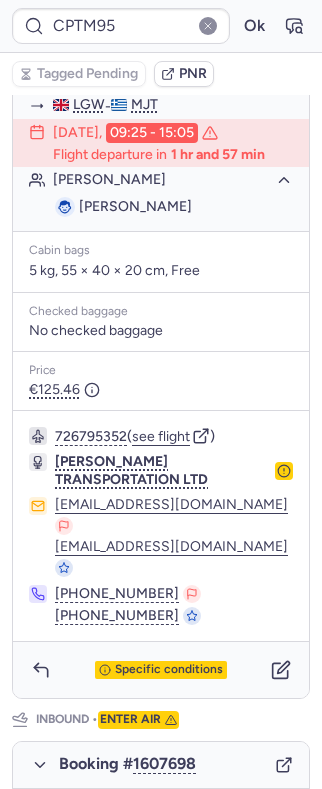 click on "[PERSON_NAME]" 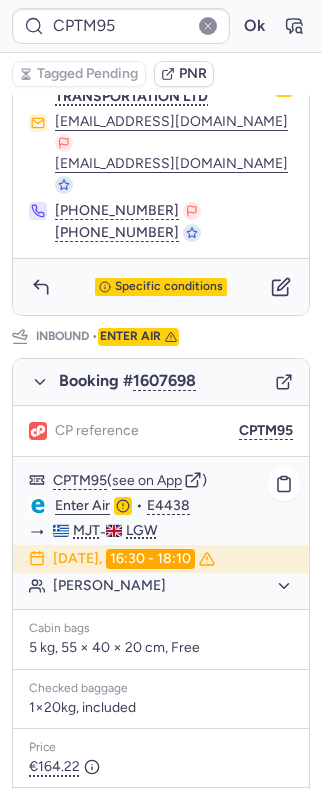 scroll, scrollTop: 1105, scrollLeft: 0, axis: vertical 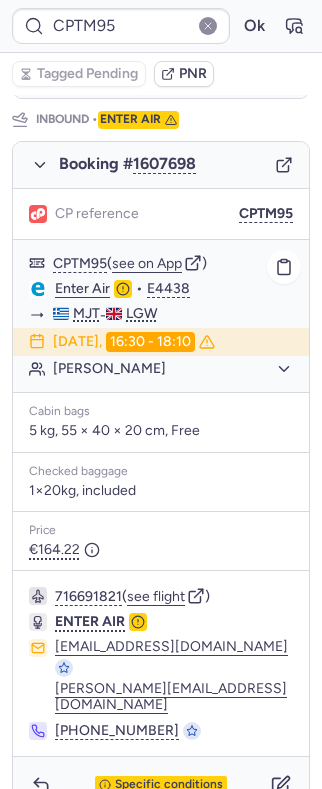click on "[PERSON_NAME]" 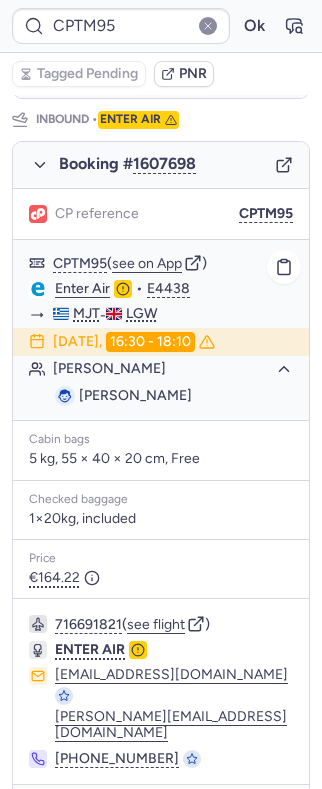 click on "[PERSON_NAME]" 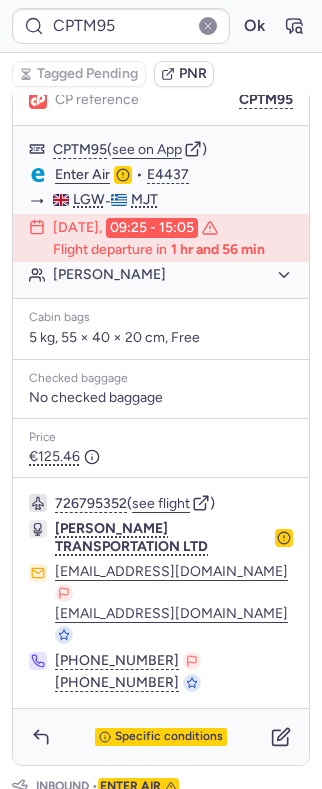 scroll, scrollTop: 305, scrollLeft: 0, axis: vertical 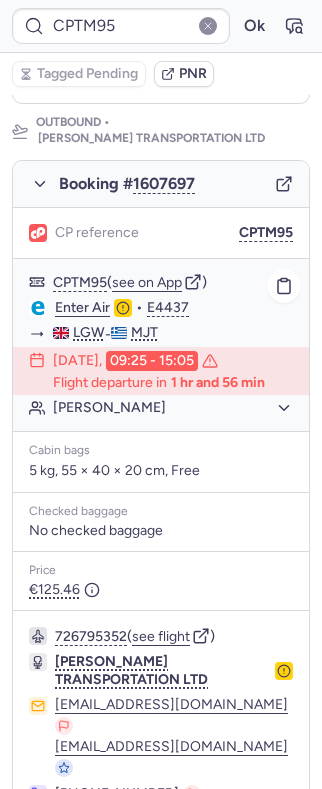 click on "[PERSON_NAME]" 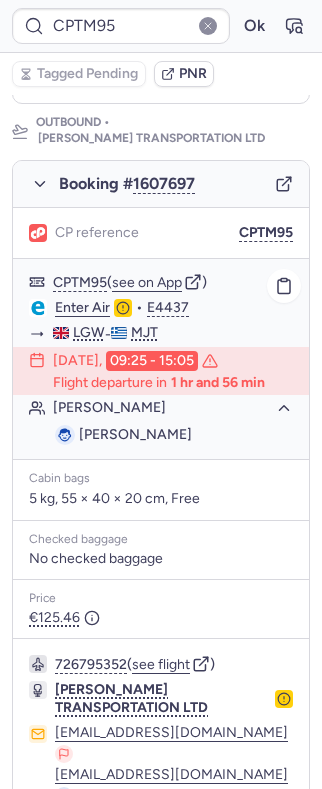 click on "[PERSON_NAME]" 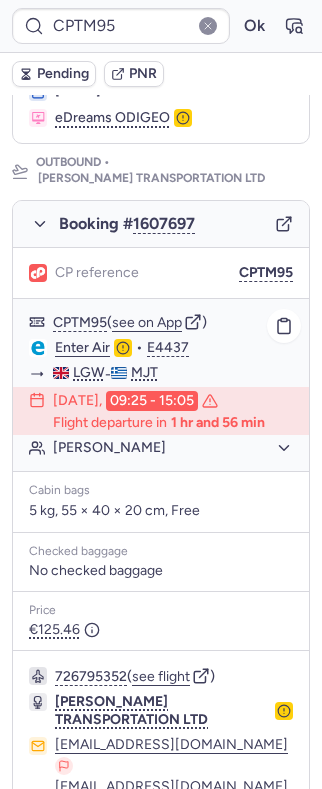 scroll, scrollTop: 266, scrollLeft: 0, axis: vertical 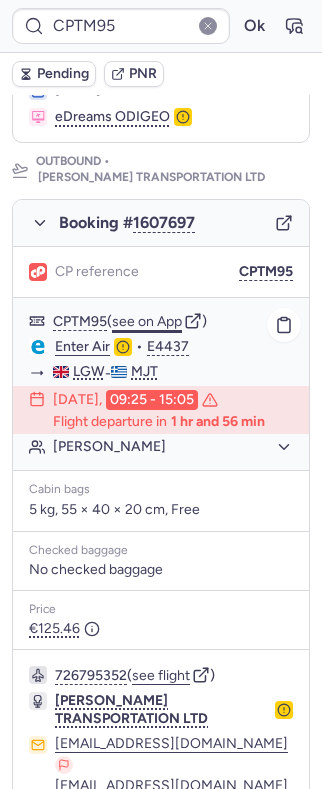 click on "see on App" 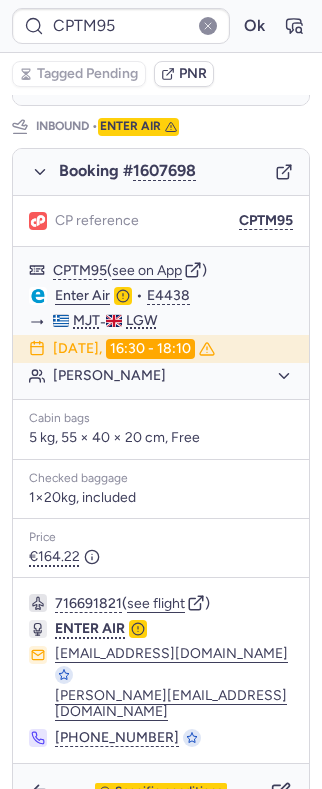 scroll, scrollTop: 1105, scrollLeft: 0, axis: vertical 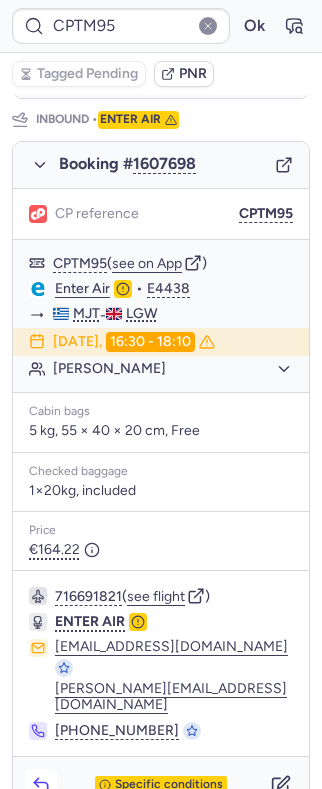 click 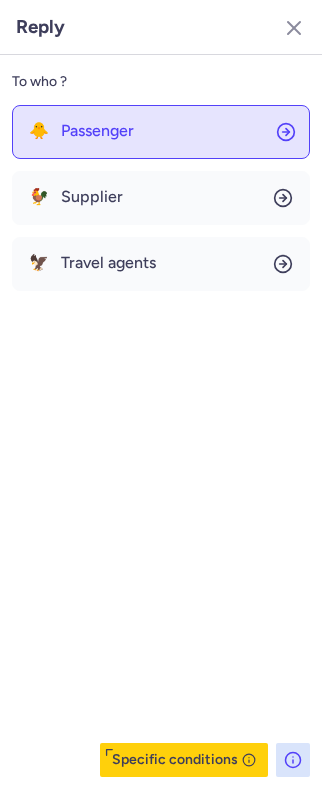 click on "Passenger" at bounding box center [97, 131] 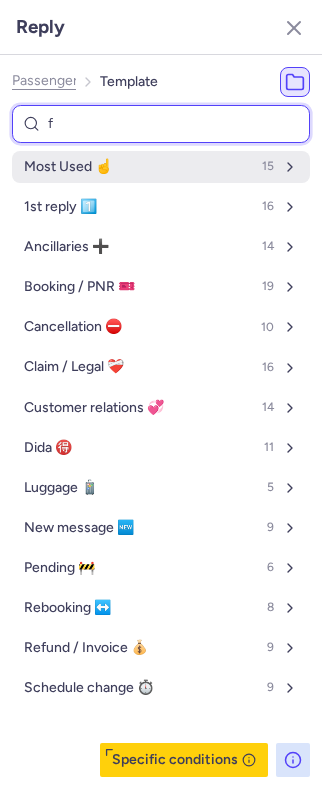 type on "fr" 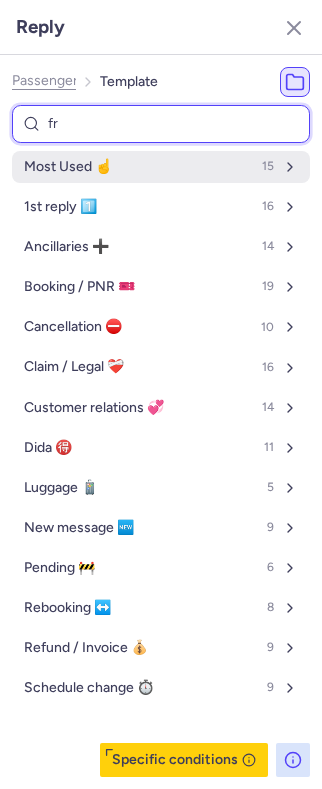 select on "en" 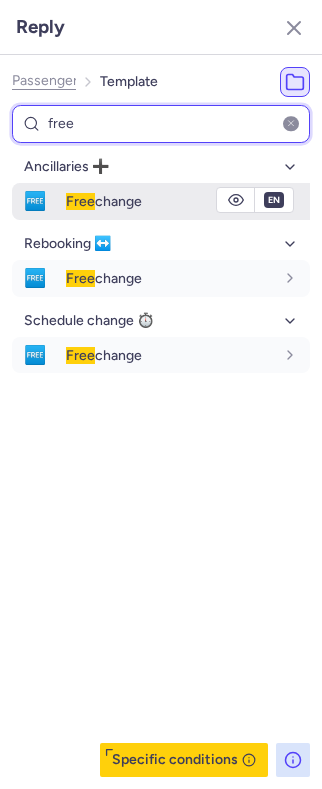 type on "free" 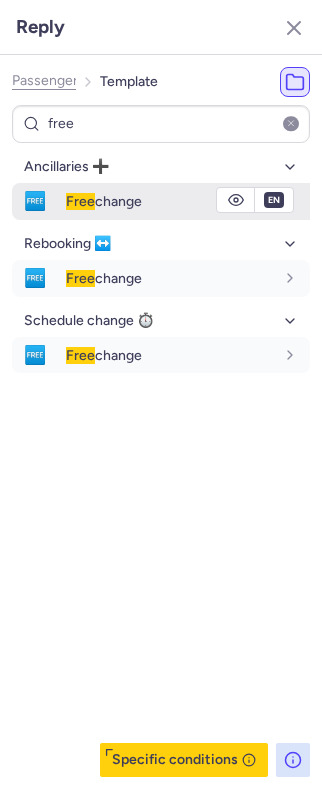 click on "Free  change" at bounding box center [104, 201] 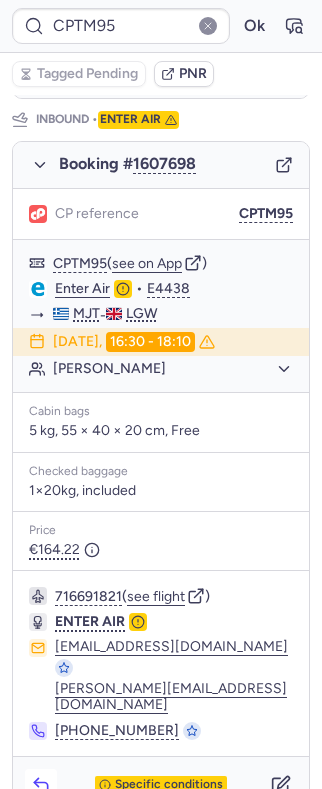 click 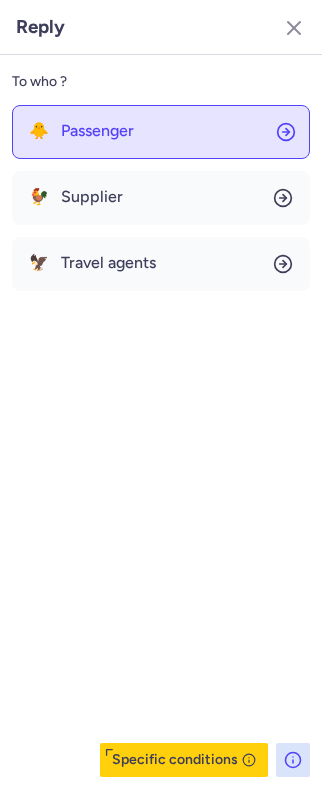click on "Passenger" at bounding box center [97, 131] 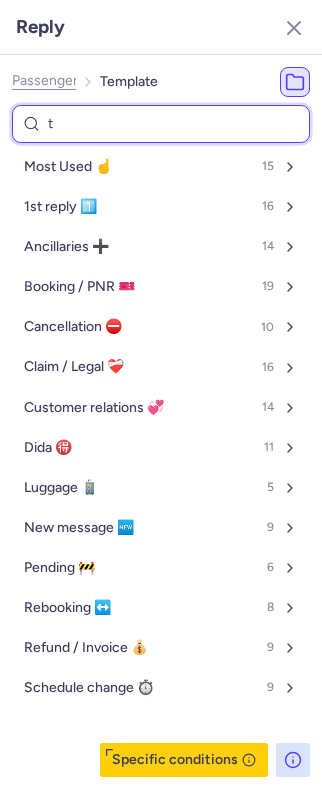 type on "tr" 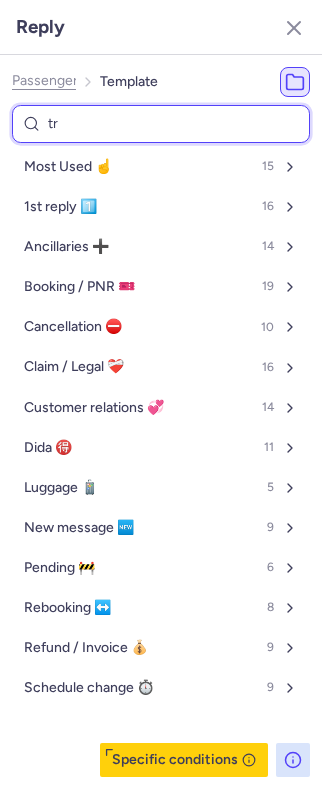 select on "en" 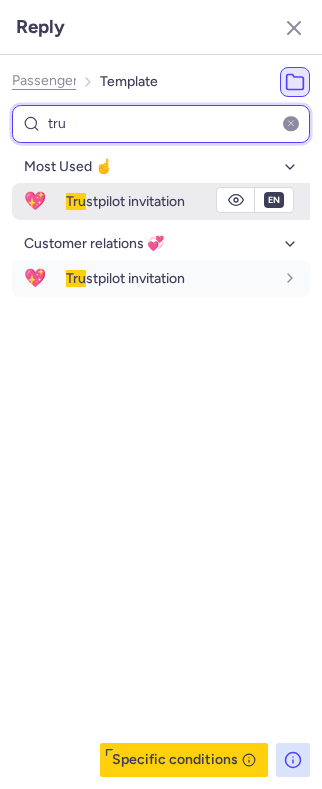 type on "tru" 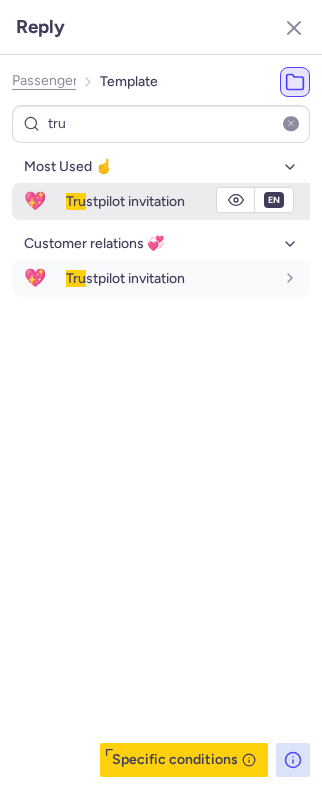 click on "Tru" at bounding box center (76, 201) 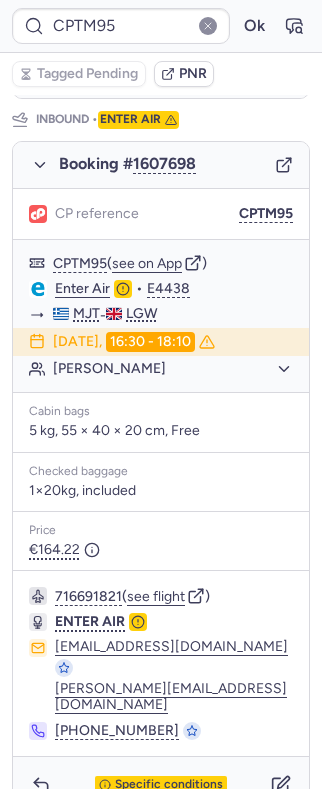 type on "CPEFLT" 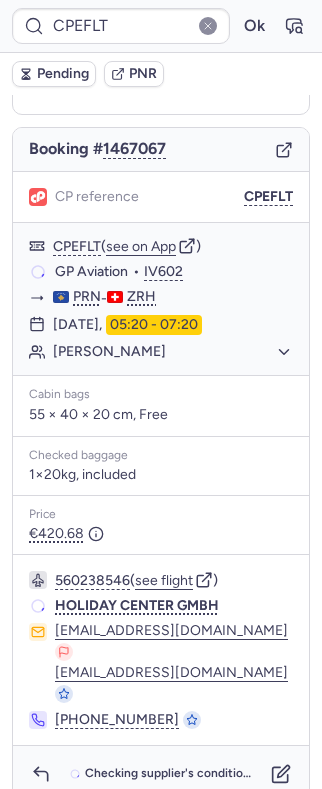 scroll, scrollTop: 158, scrollLeft: 0, axis: vertical 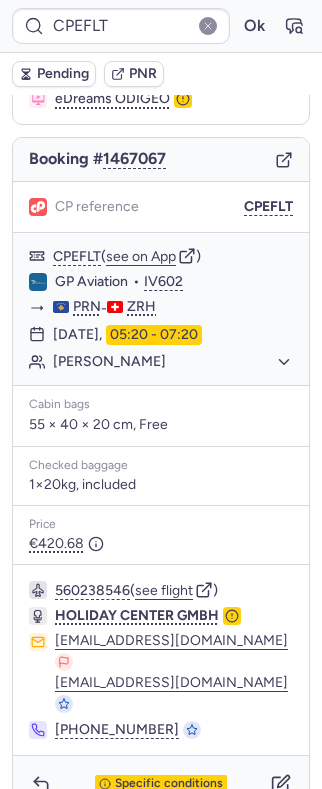 click 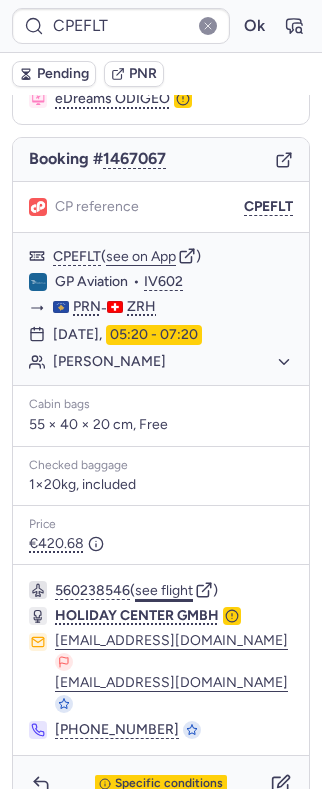 click on "see flight" 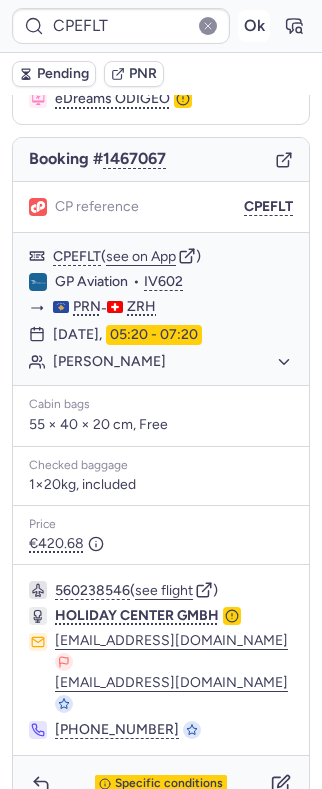 click on "Ok" at bounding box center (254, 26) 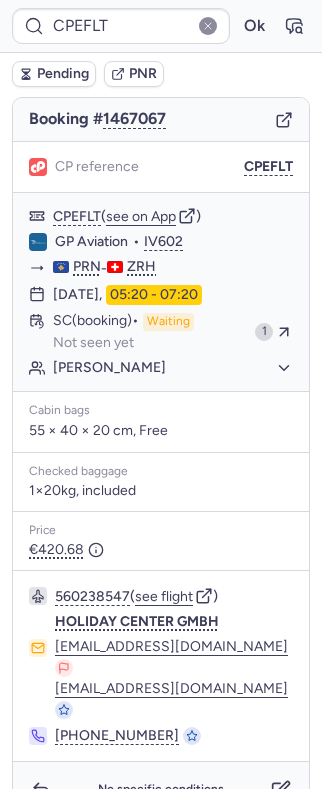 scroll, scrollTop: 158, scrollLeft: 0, axis: vertical 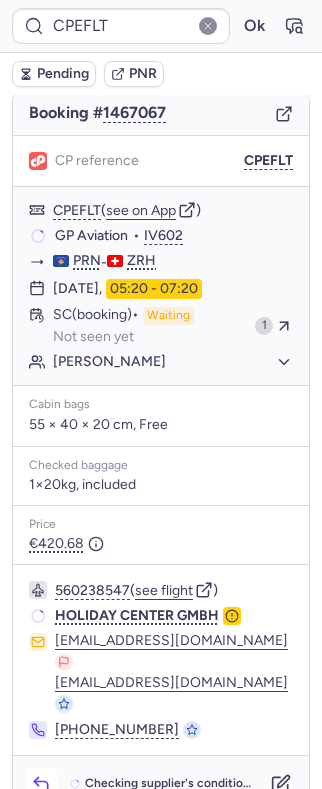 click 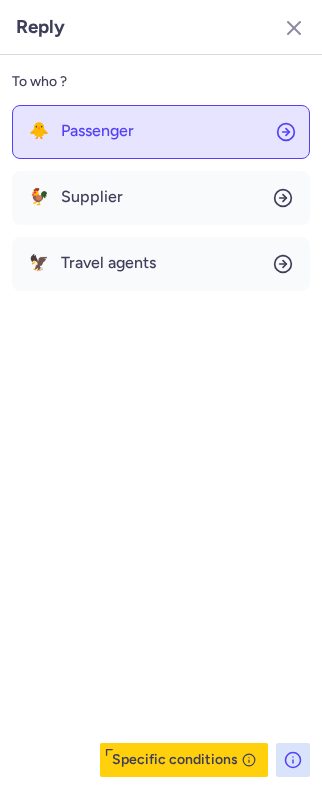 click on "🐥 Passenger" 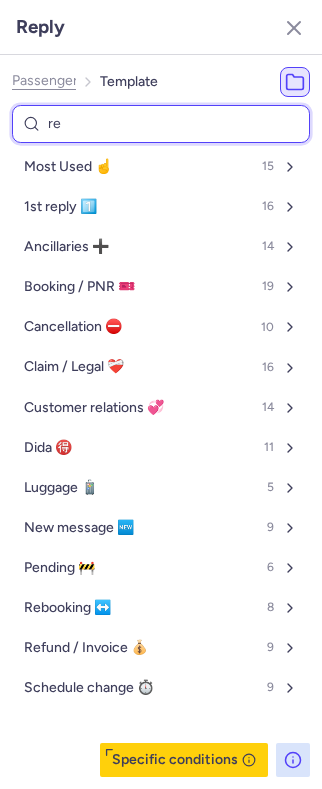 type on "reb" 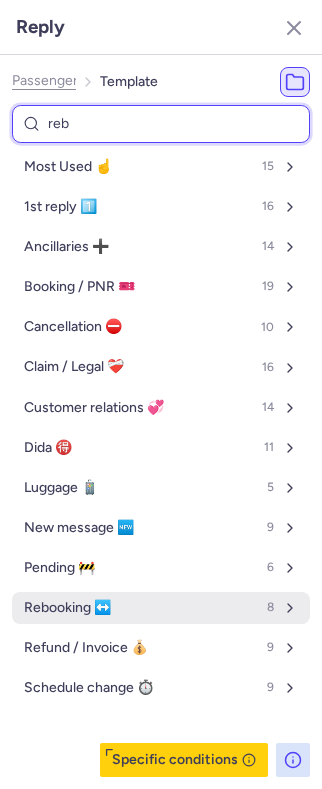 select on "en" 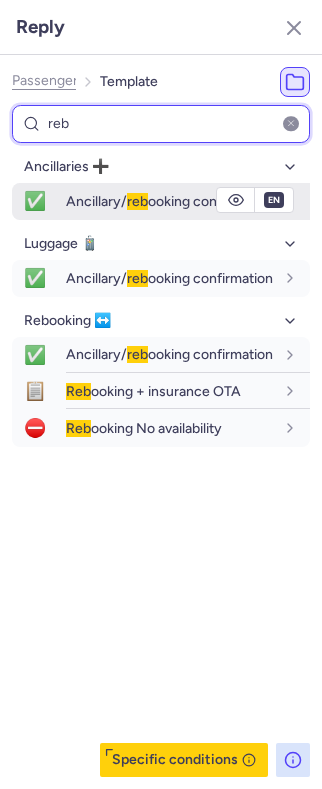 type on "reb" 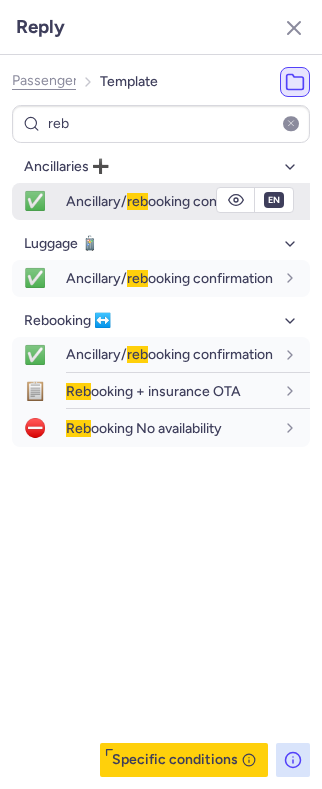 click on "Ancillary/ reb ooking confirmation" at bounding box center (169, 201) 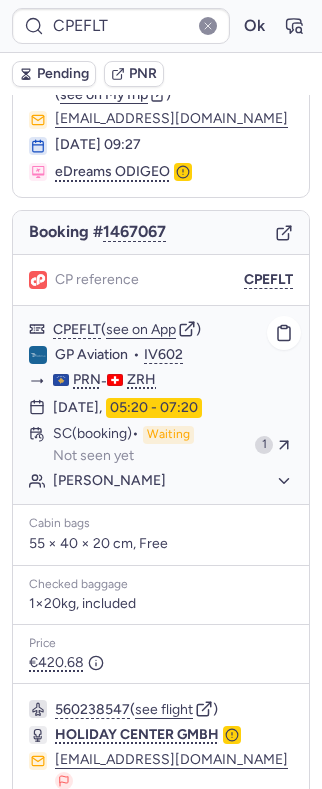 scroll, scrollTop: 0, scrollLeft: 0, axis: both 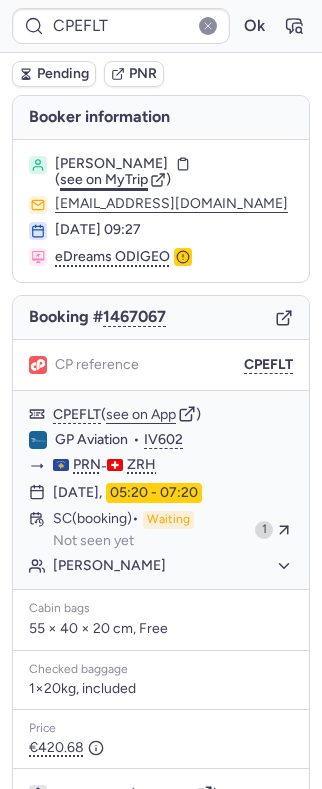 click on "see on MyTrip" at bounding box center [104, 179] 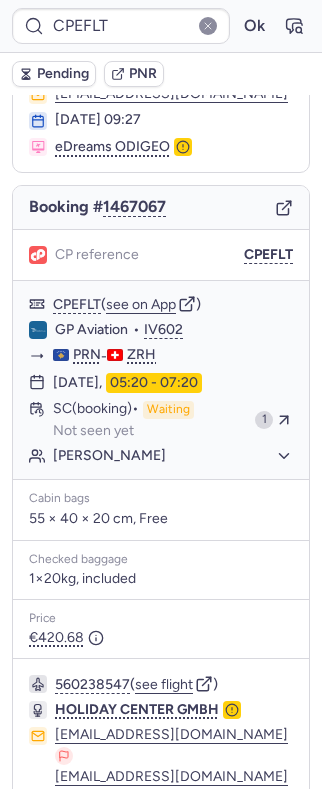 scroll, scrollTop: 204, scrollLeft: 0, axis: vertical 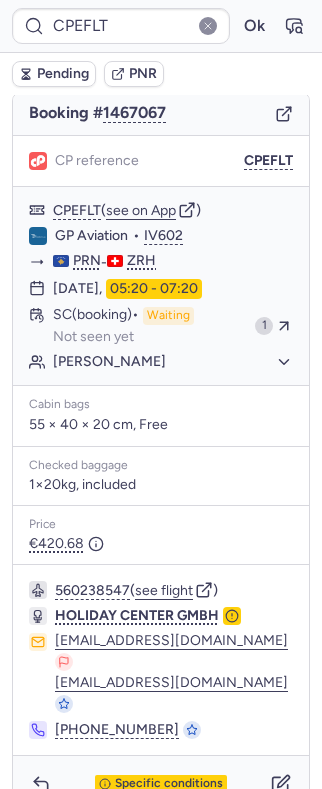 click on "Specific conditions" at bounding box center [161, 784] 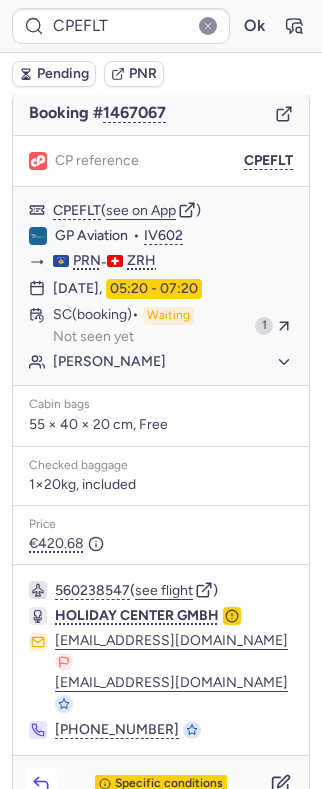 click 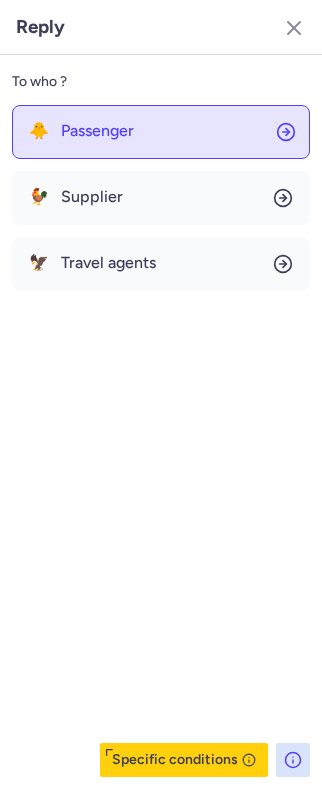 click on "Passenger" at bounding box center (97, 131) 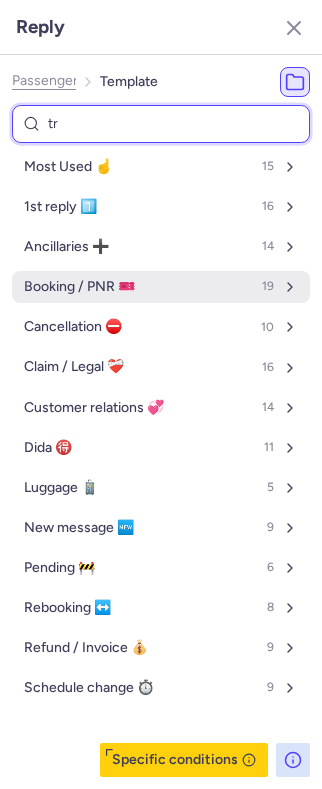 type on "tru" 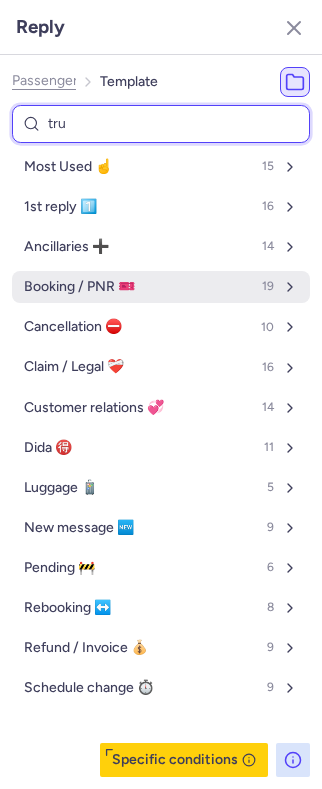 select on "en" 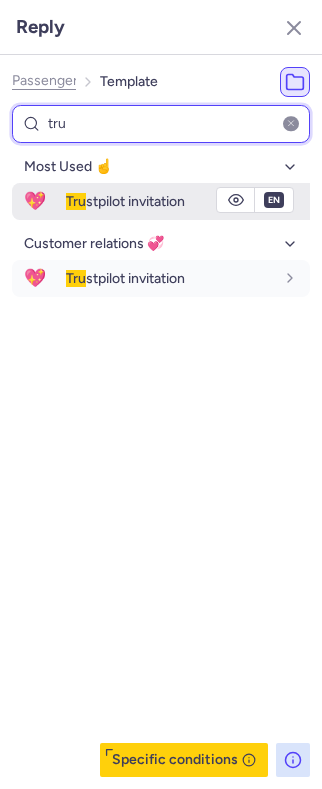 type on "tru" 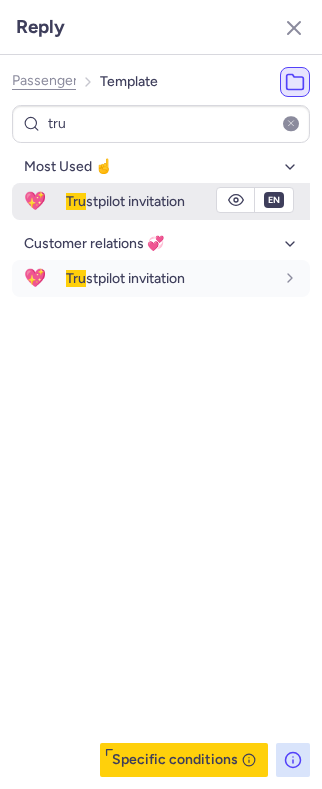 click on "Tru stpilot invitation" at bounding box center [125, 201] 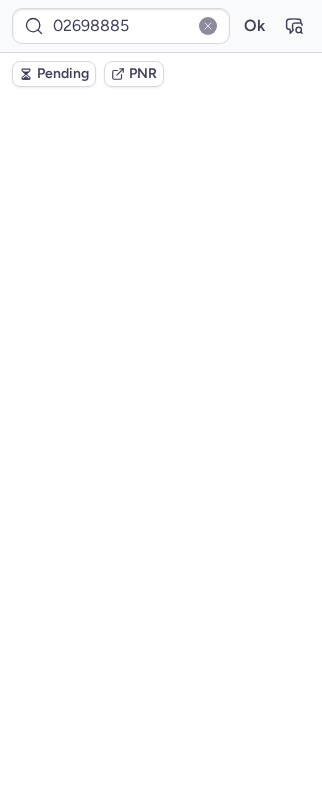 scroll, scrollTop: 0, scrollLeft: 0, axis: both 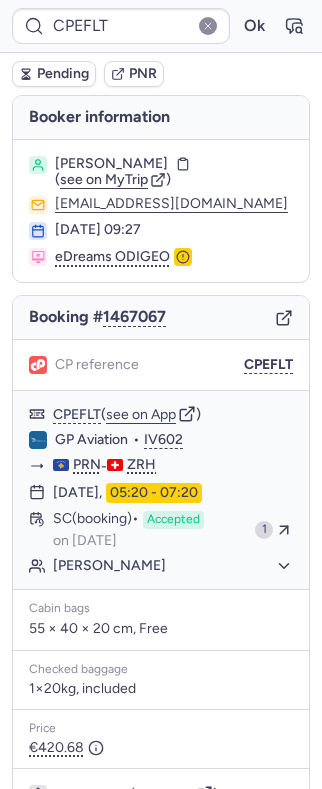type on "02698885" 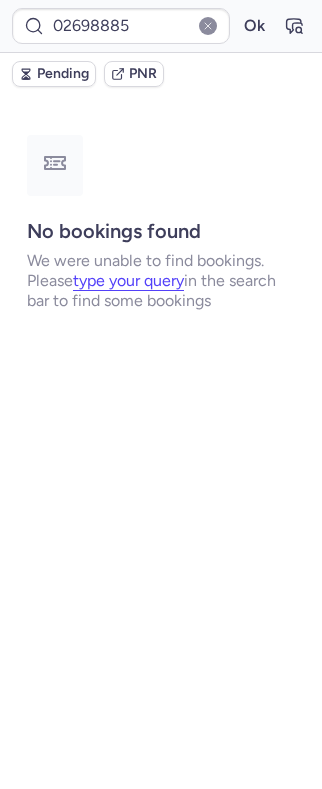 type on "CPAT6J" 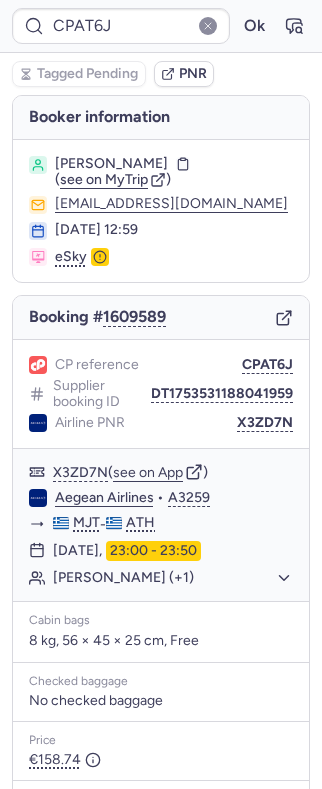 type on "A1722441" 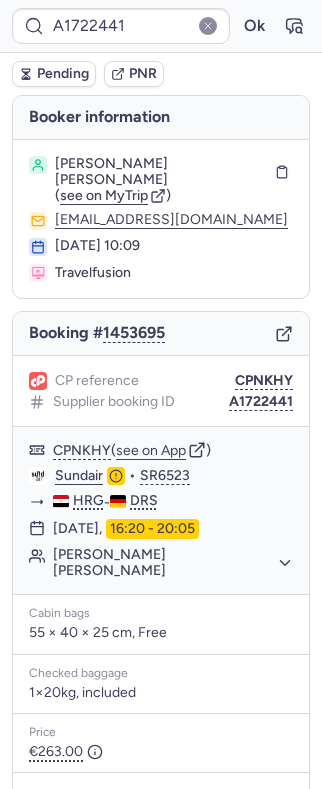scroll, scrollTop: 249, scrollLeft: 0, axis: vertical 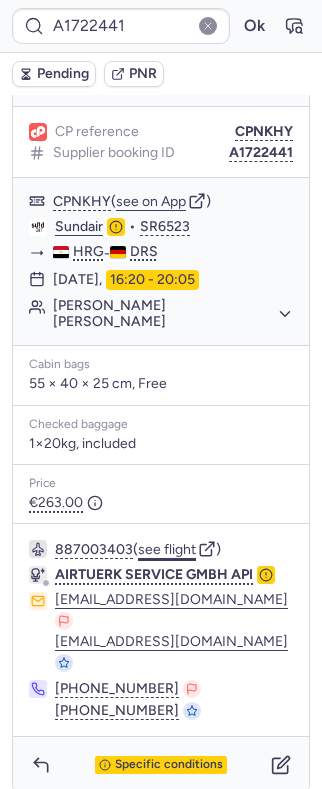 click on "see flight" 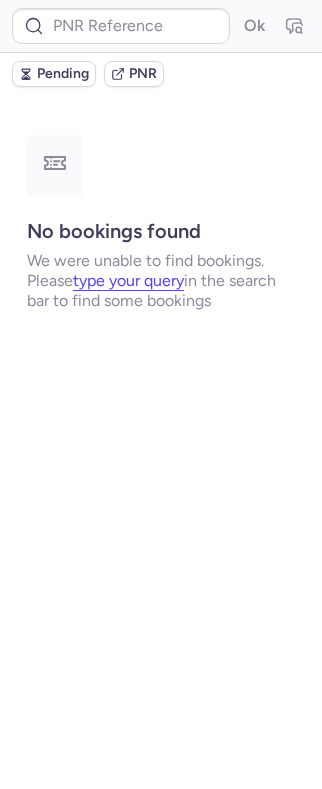 scroll, scrollTop: 0, scrollLeft: 0, axis: both 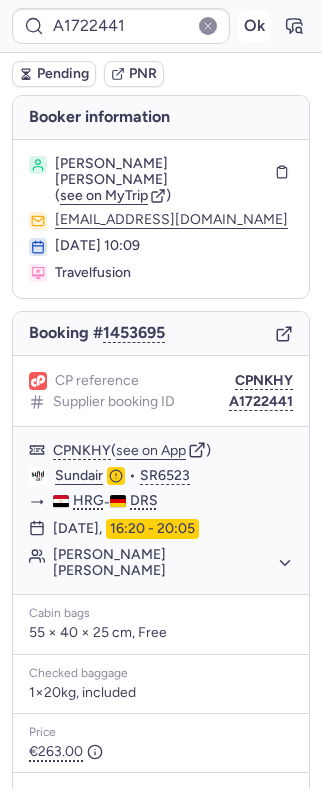 click on "Ok" at bounding box center [254, 26] 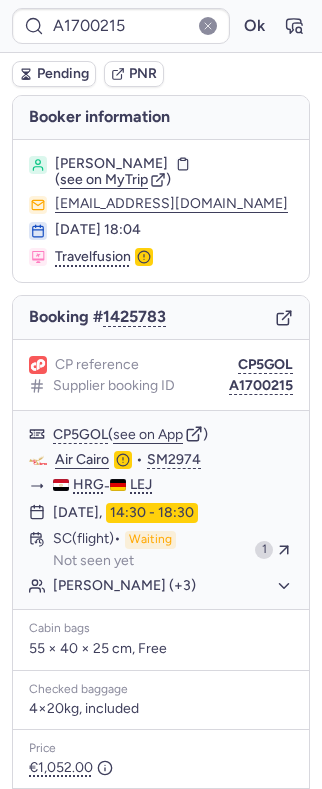 type on "CPAT6J" 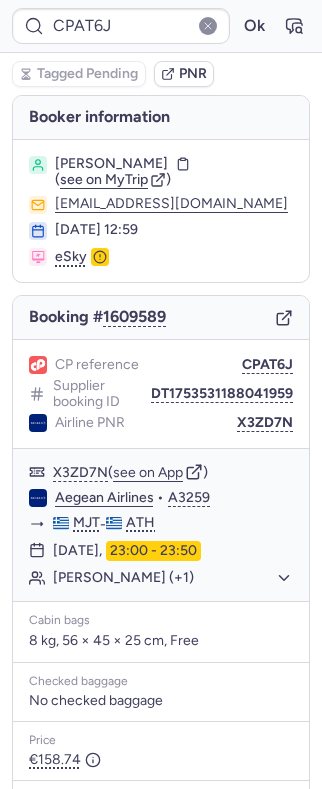 type on "CPL9OT" 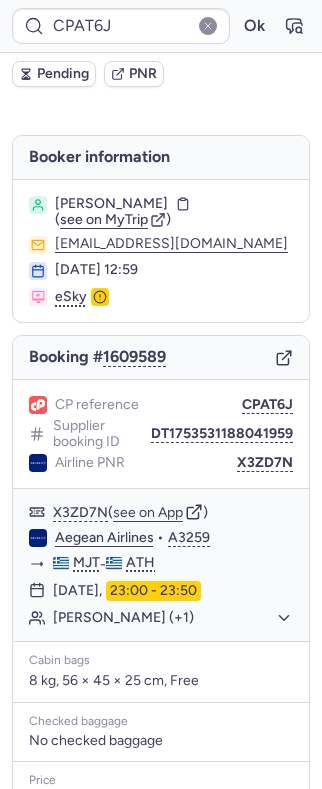 type on "CPL9OT" 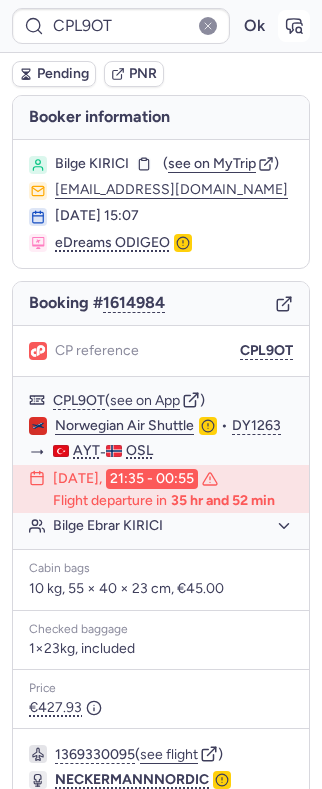 click at bounding box center [294, 26] 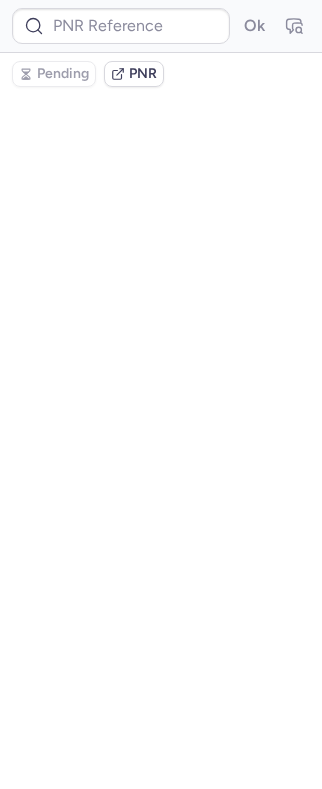 type on "CPL9OT" 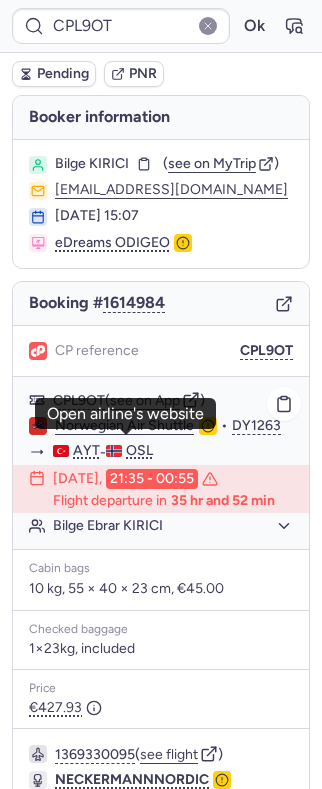 click on "Norwegian Air Shuttle" 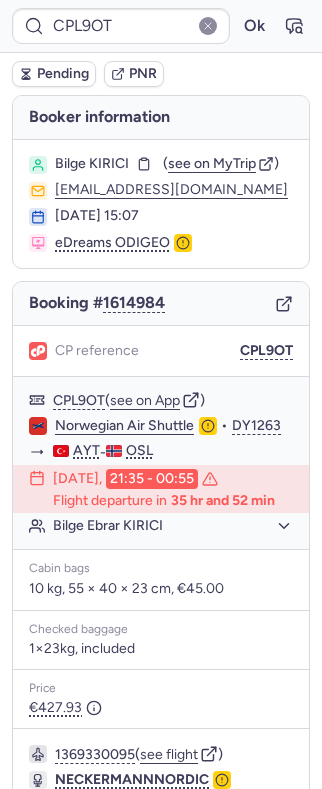 click on "Bilge KIRICI" at bounding box center (92, 164) 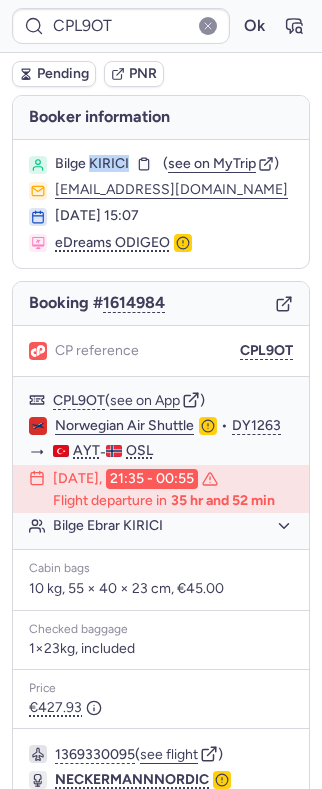 click on "Bilge KIRICI" at bounding box center [92, 164] 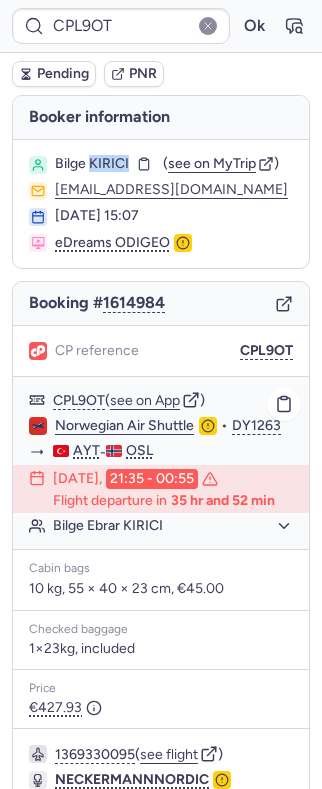 click on "Norwegian Air Shuttle" 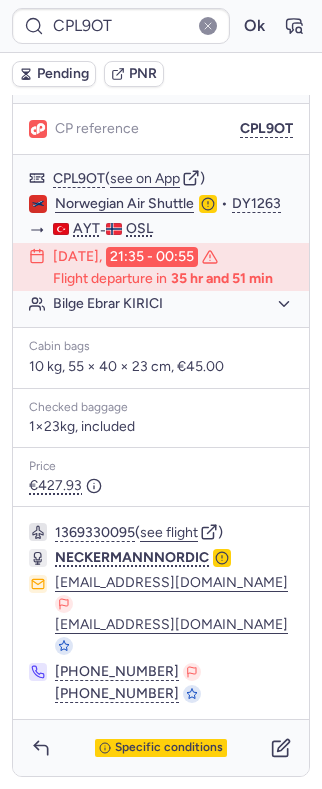 scroll, scrollTop: 297, scrollLeft: 0, axis: vertical 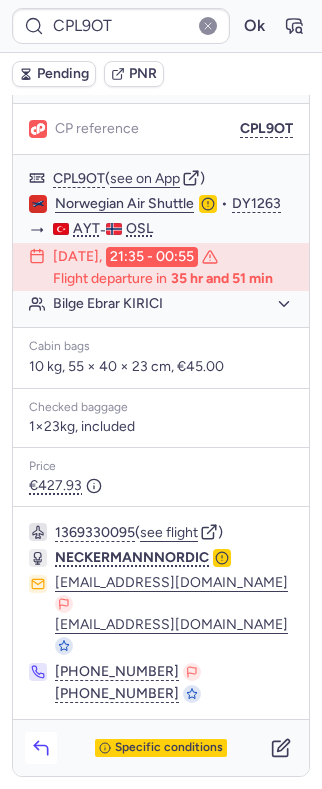 click 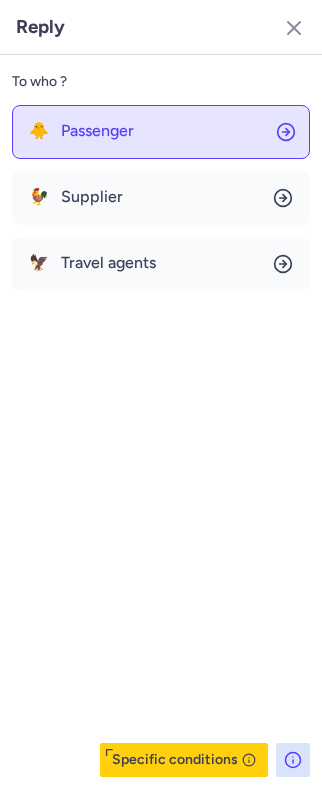click on "🐥 Passenger" 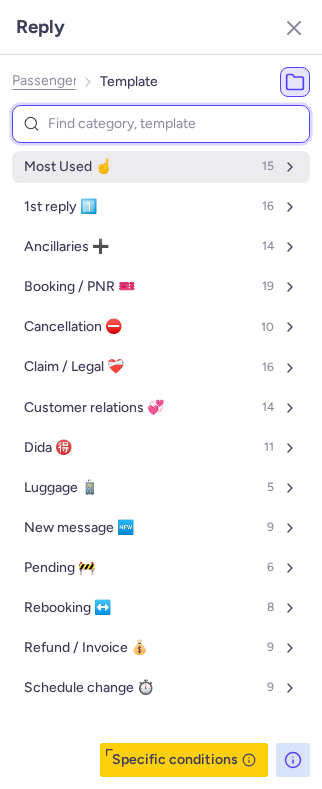 type on "p" 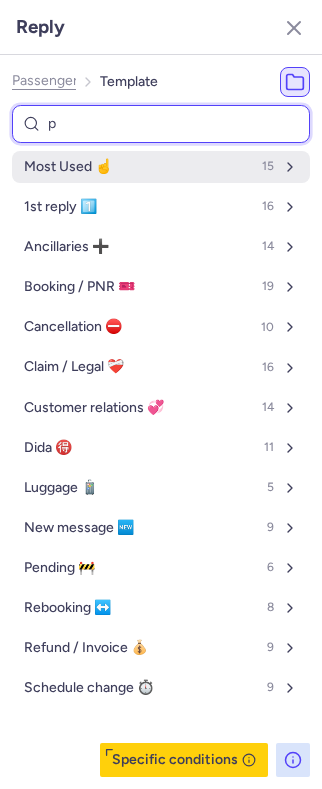 select on "en" 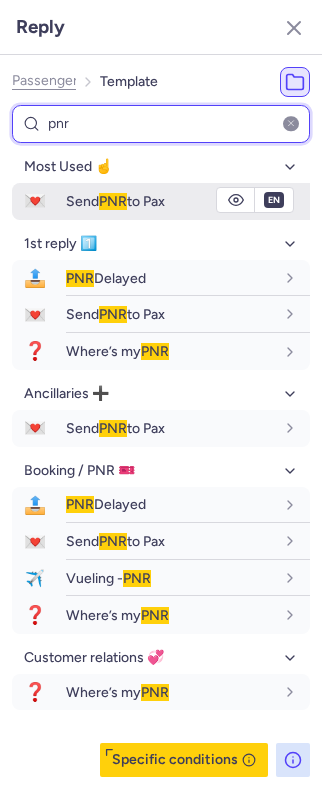 type on "pnr" 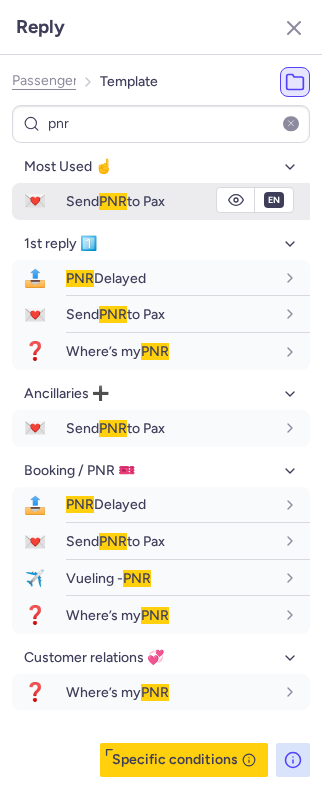 click on "Send  PNR  to Pax" at bounding box center [115, 201] 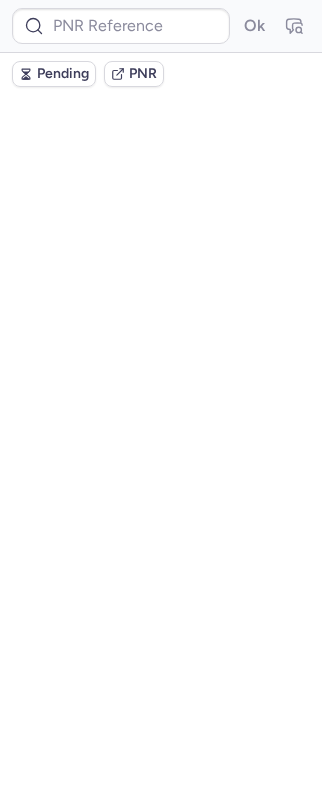 scroll, scrollTop: 0, scrollLeft: 0, axis: both 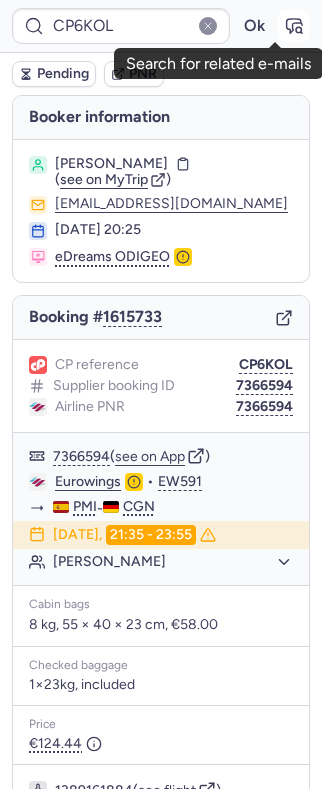 click at bounding box center (294, 26) 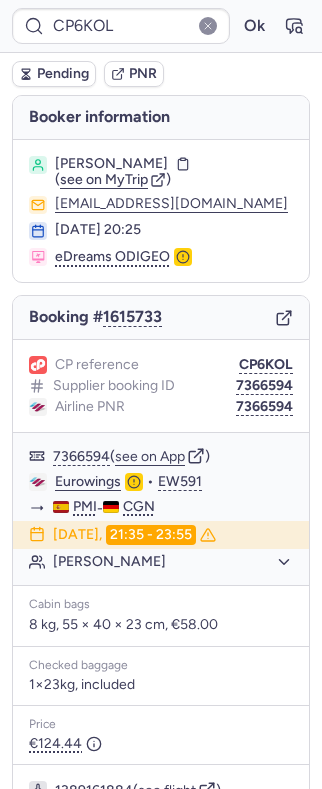click on "CP reference CP6KOL Supplier booking ID 7366594 Airline PNR 7366594" at bounding box center [161, 386] 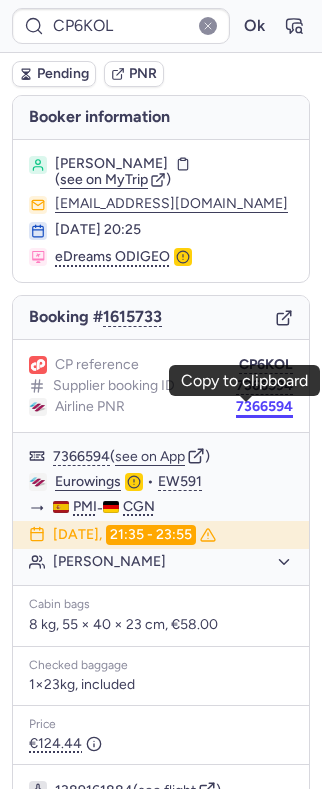 click on "7366594" at bounding box center [264, 407] 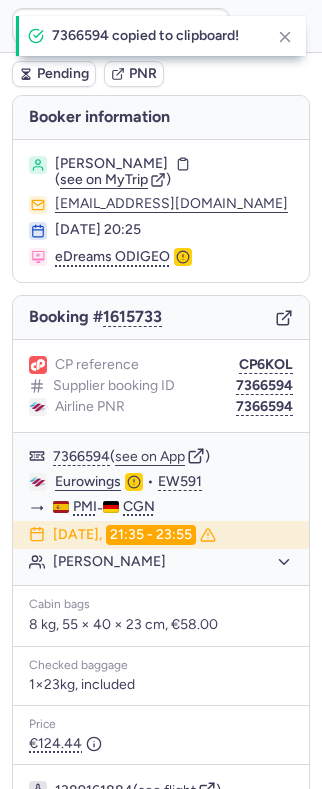 click on "7366594 copied to clipboard!" at bounding box center (157, 36) 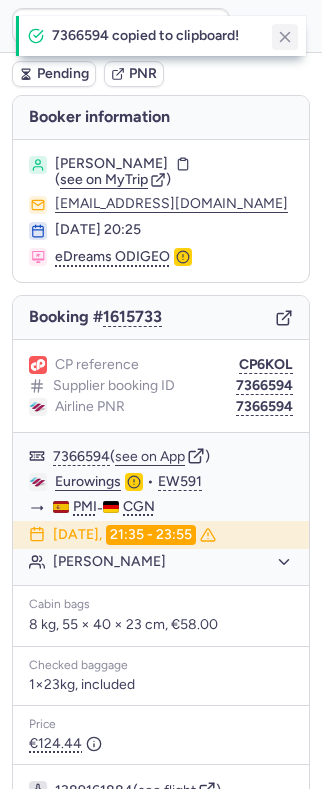 click 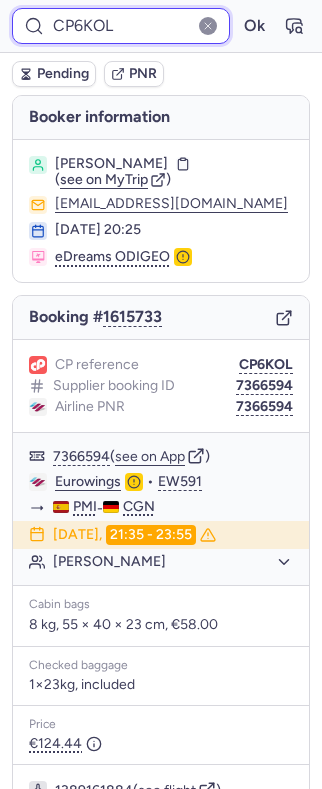 click on "CP6KOL" at bounding box center [121, 26] 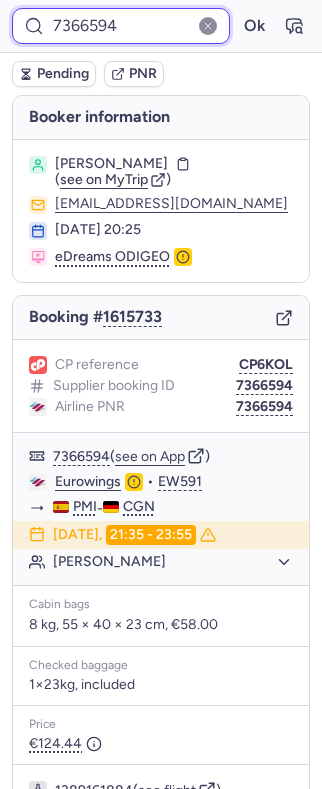 type on "7366594" 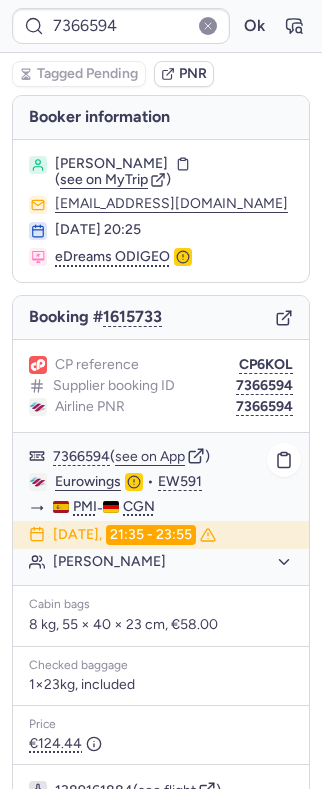 click on "[PERSON_NAME]" 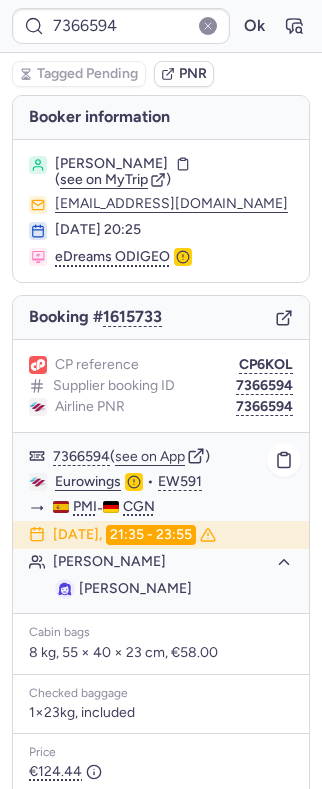 click on "[PERSON_NAME]" 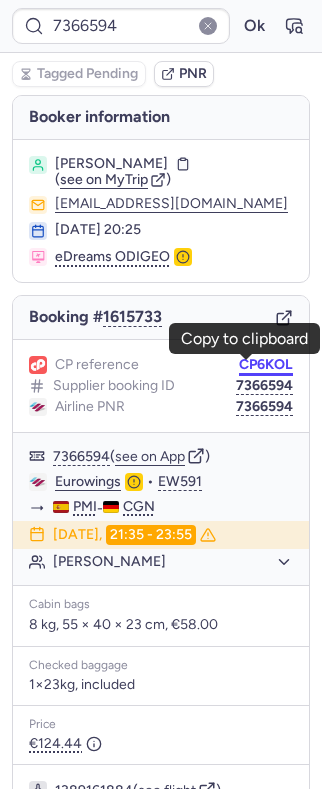click on "CP6KOL" at bounding box center (266, 365) 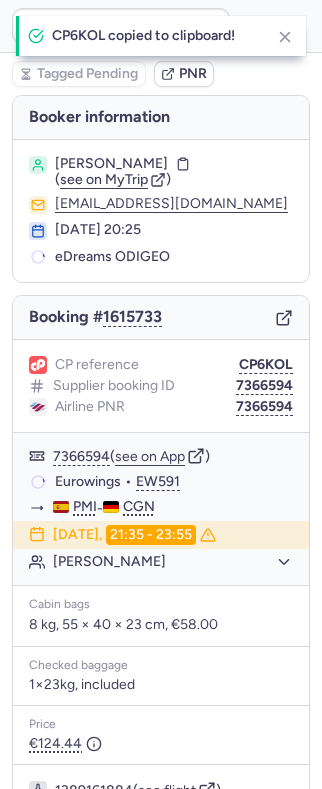 type on "CP6KOL" 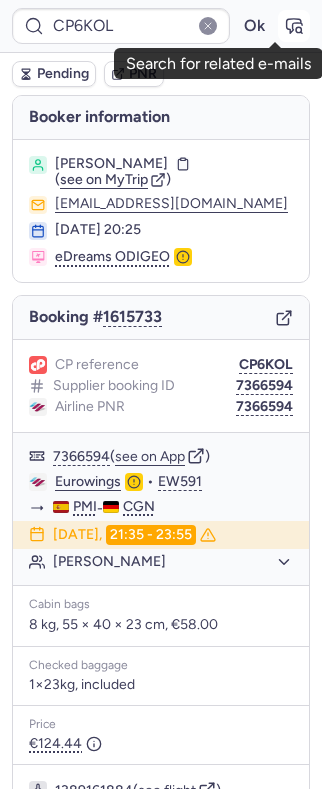 click 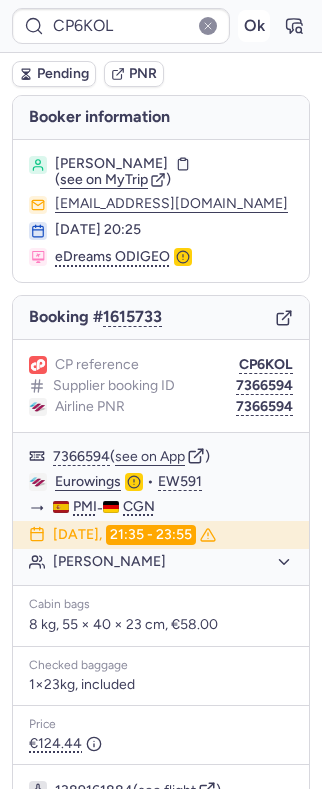 click on "Ok" at bounding box center (254, 26) 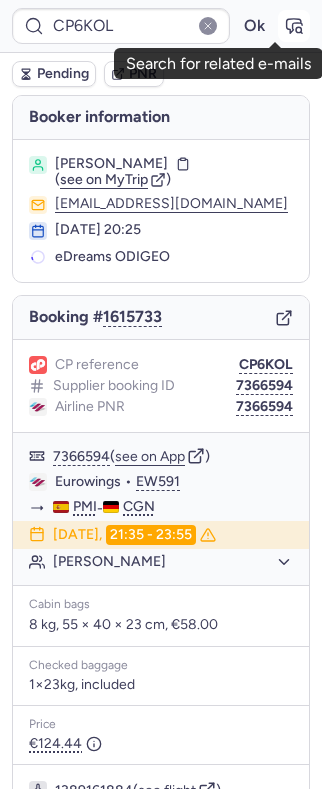 click 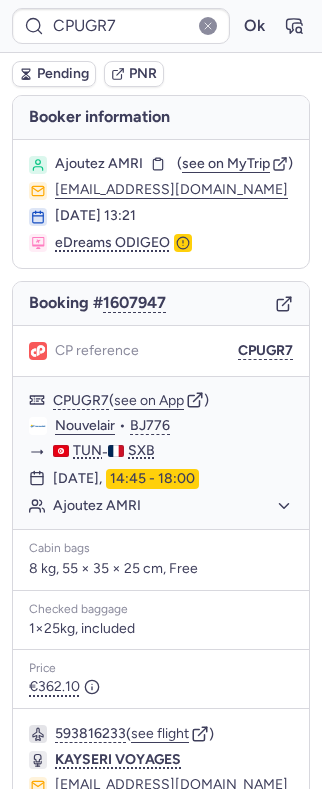 type on "CP6KOL" 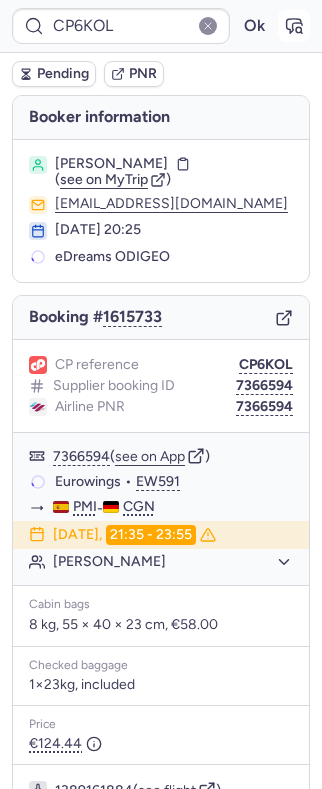 click 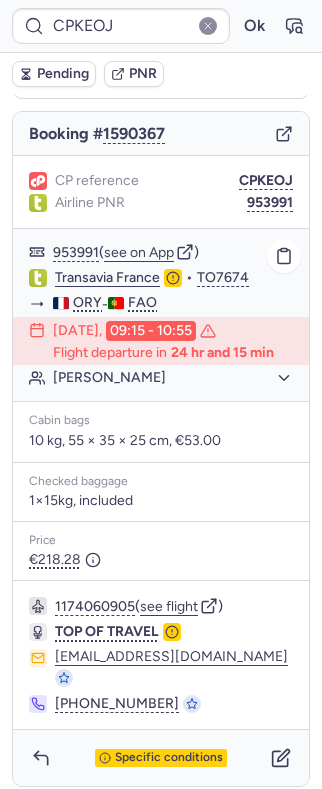 scroll, scrollTop: 0, scrollLeft: 0, axis: both 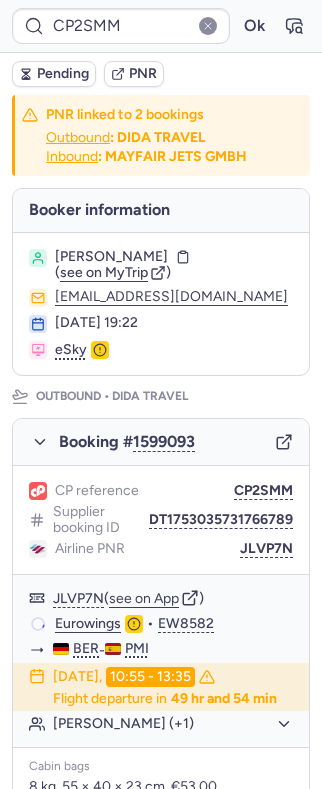 type on "CPKEOJ" 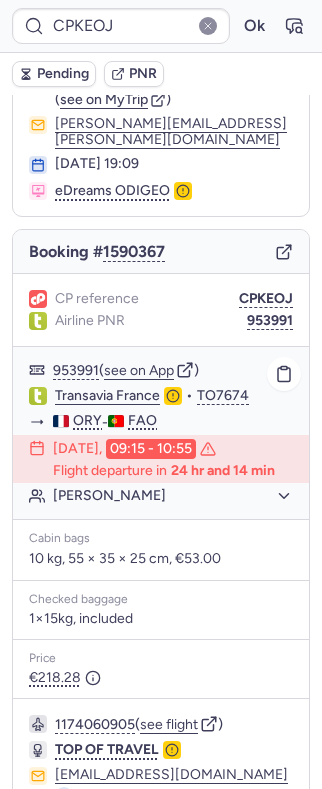 scroll, scrollTop: 198, scrollLeft: 0, axis: vertical 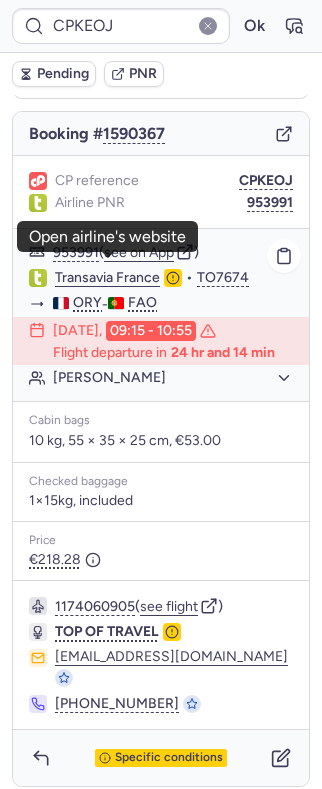 click on "Transavia France" 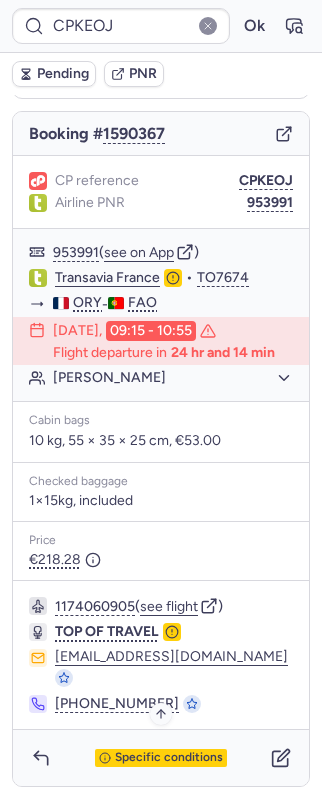 click on "Specific conditions" at bounding box center (169, 758) 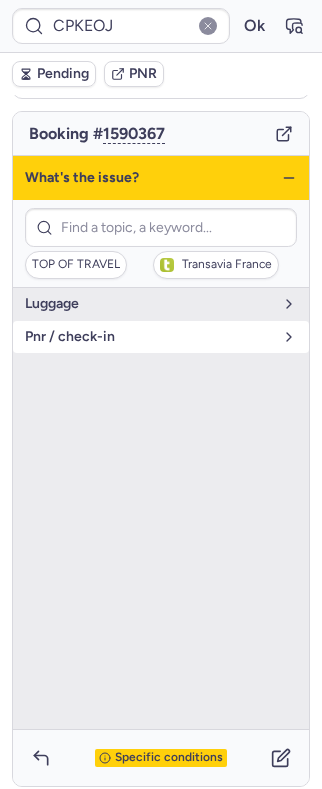 click on "pnr / check-in" at bounding box center [149, 337] 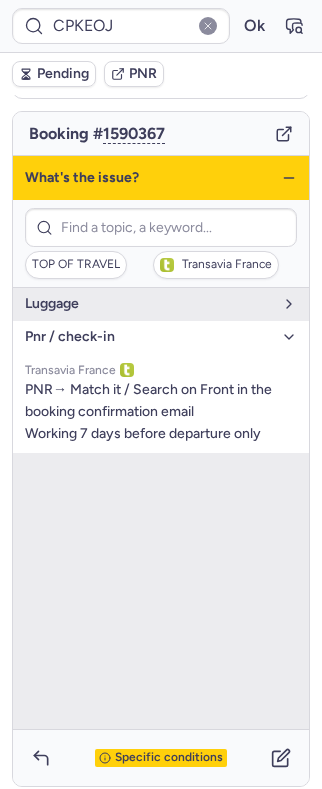 click on "pnr / check-in" at bounding box center [149, 337] 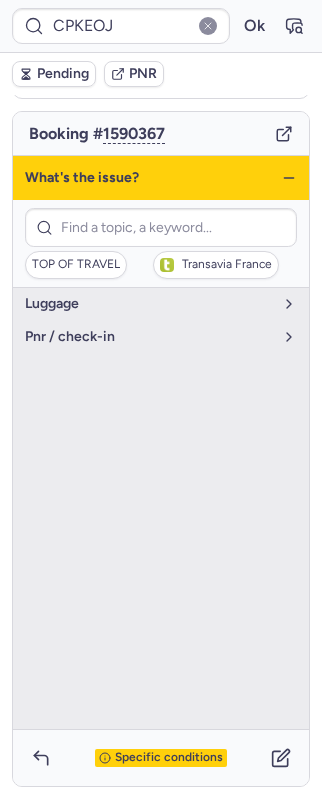 click on "What's the issue?" at bounding box center (161, 178) 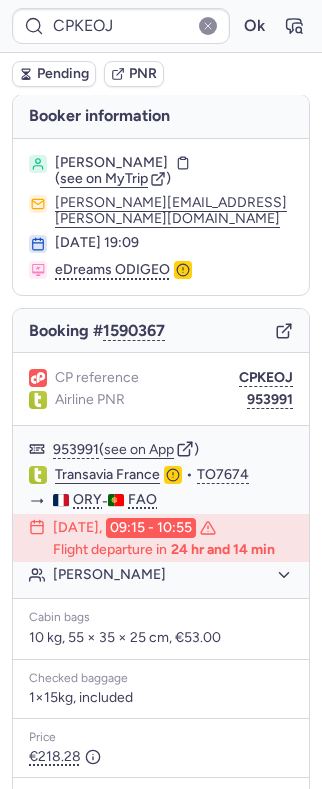 scroll, scrollTop: 0, scrollLeft: 0, axis: both 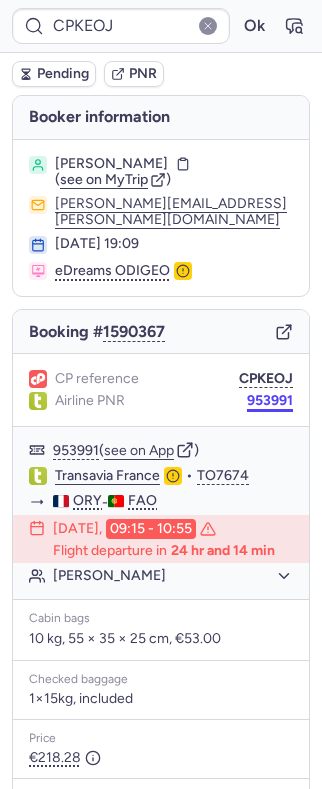 click on "953991" at bounding box center [270, 401] 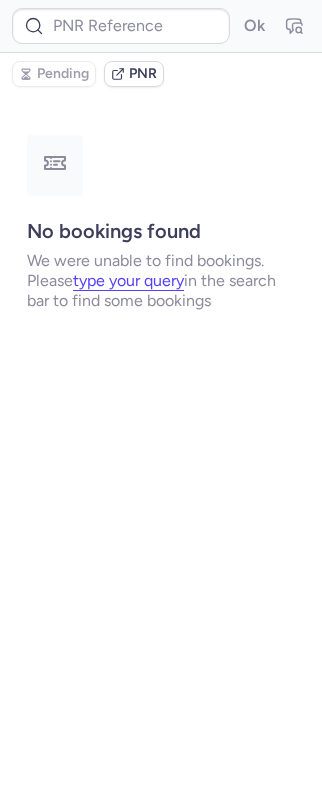 type on "CPKEOJ" 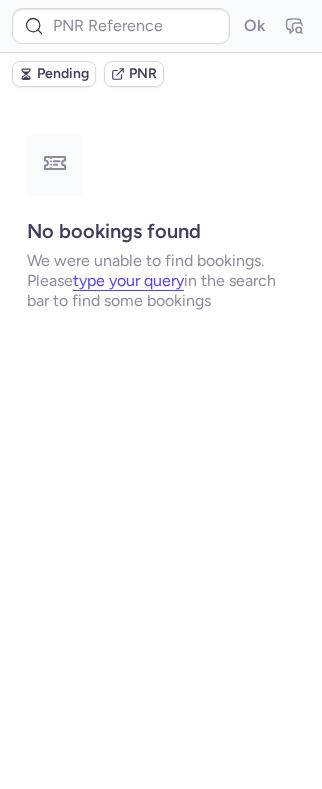 type on "CPKEOJ" 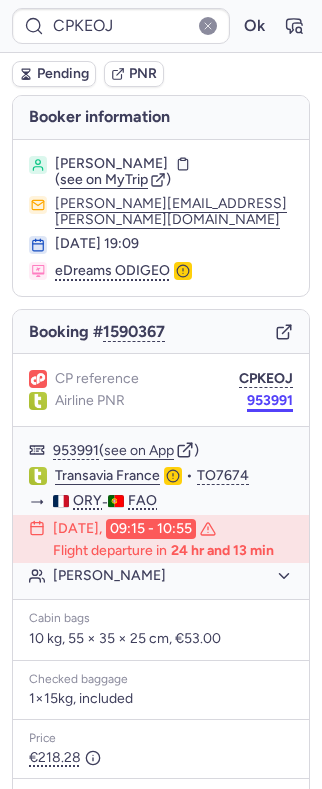 click on "953991" at bounding box center [270, 401] 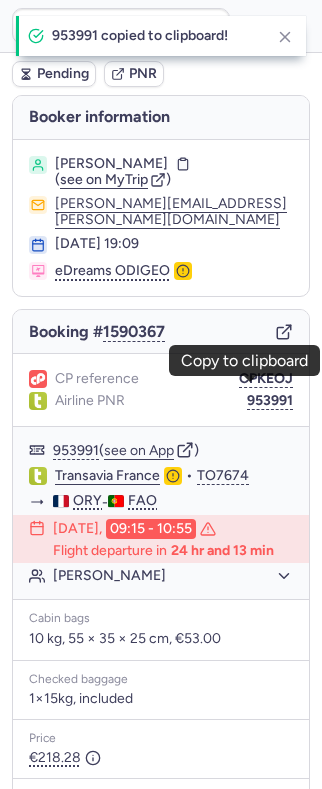click on "[PERSON_NAME]" at bounding box center (111, 164) 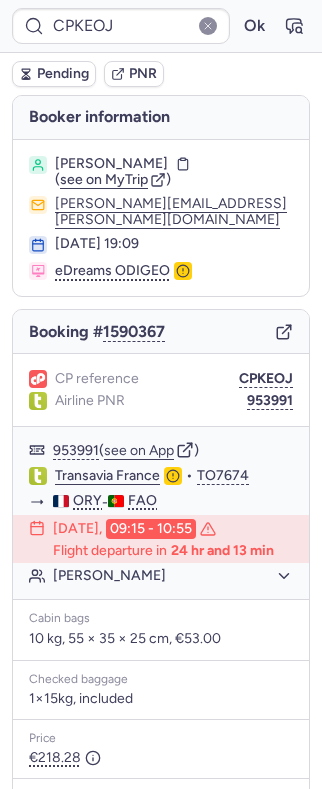 drag, startPoint x: 123, startPoint y: 160, endPoint x: 158, endPoint y: 162, distance: 35.057095 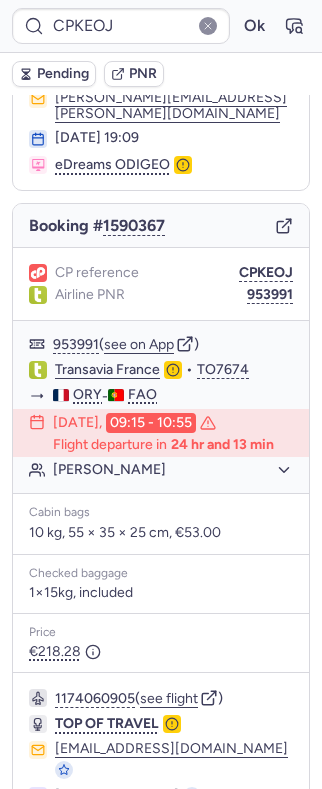 scroll, scrollTop: 198, scrollLeft: 0, axis: vertical 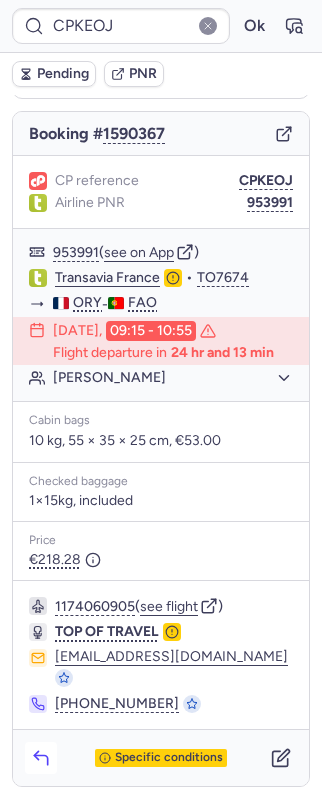 click at bounding box center [41, 758] 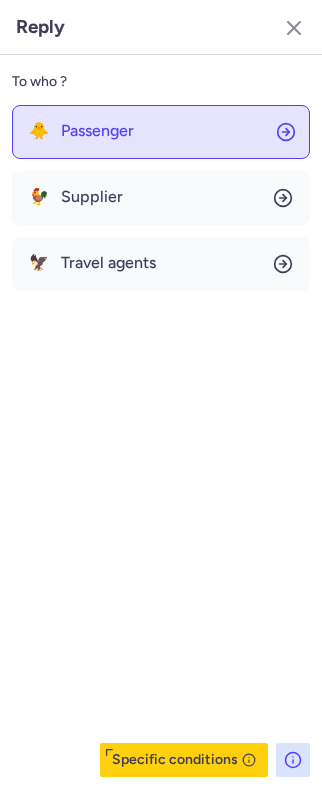click on "🐥 Passenger" 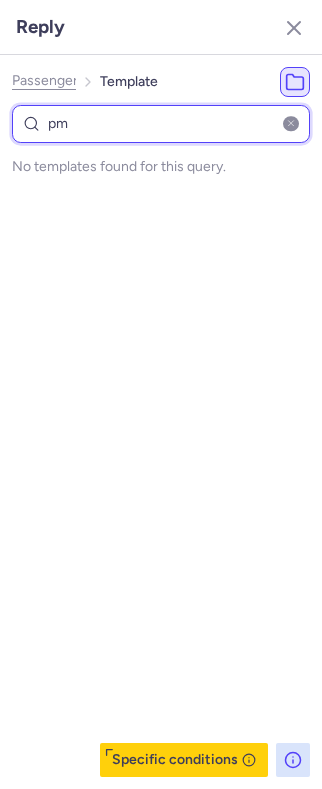 type on "p" 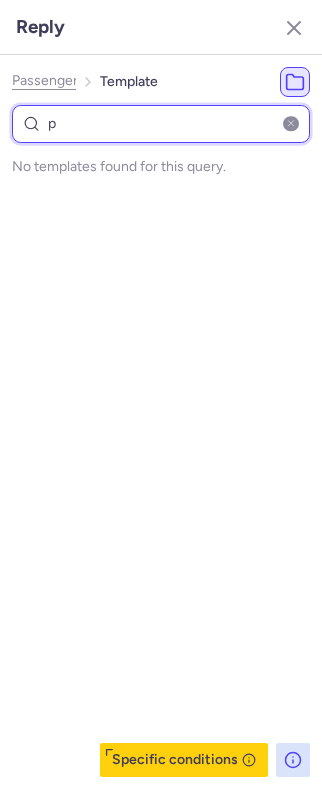 select on "en" 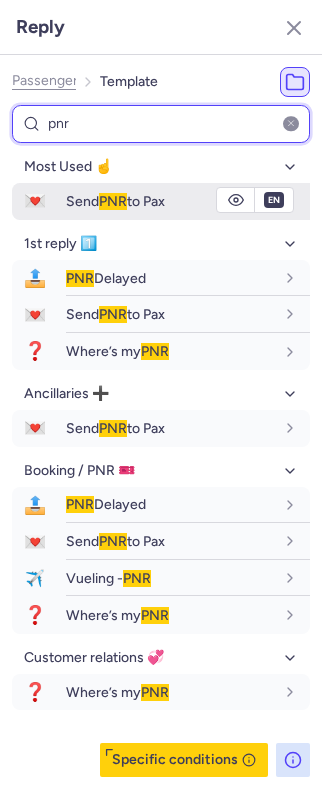 type on "pnr" 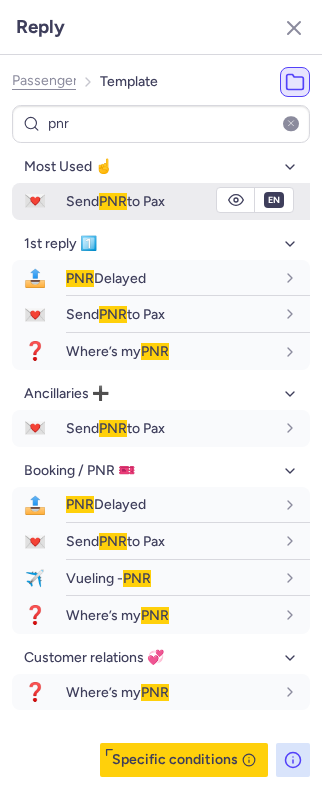 click on "Send  PNR  to Pax" at bounding box center (115, 201) 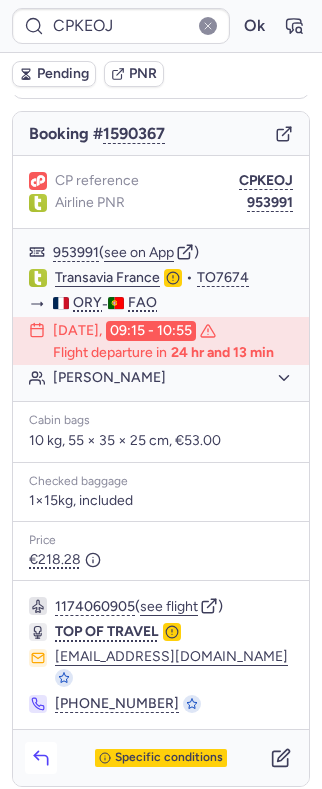 click 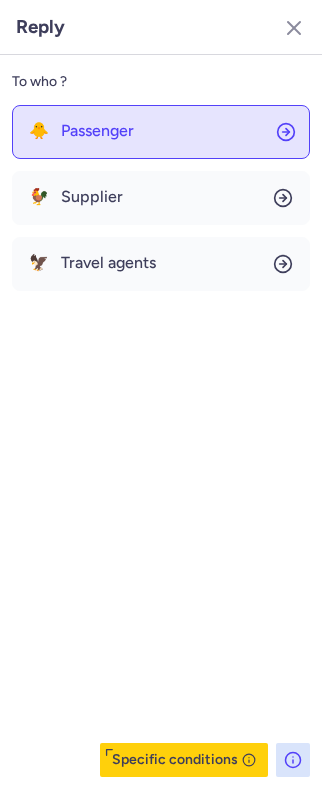 click on "🐥 Passenger" 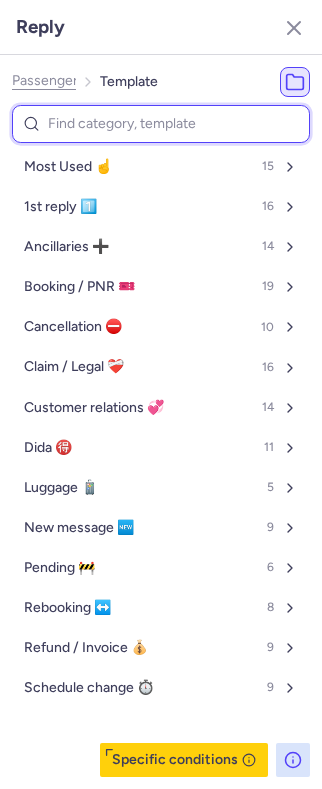 type on "p" 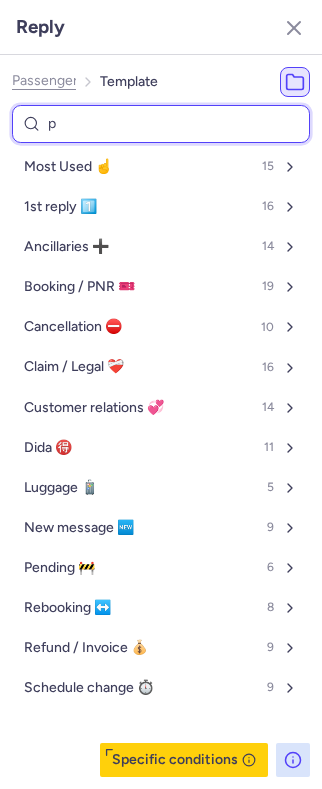 select on "en" 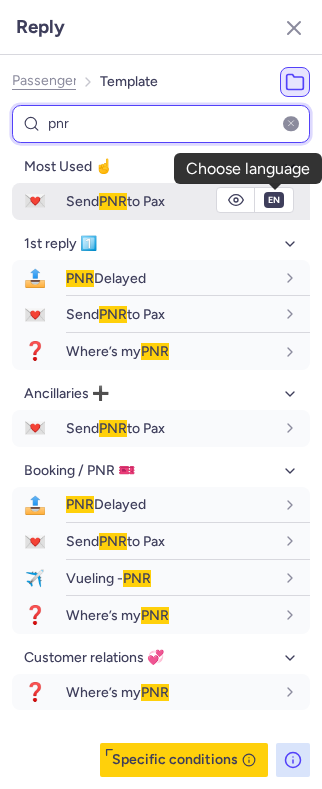 type on "pnr" 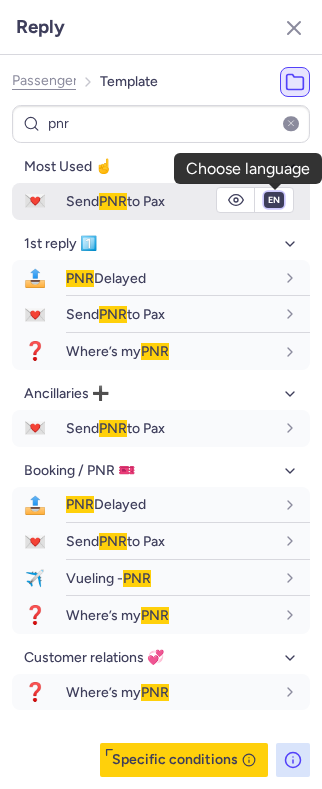 click on "fr en de nl pt es it ru" at bounding box center [274, 200] 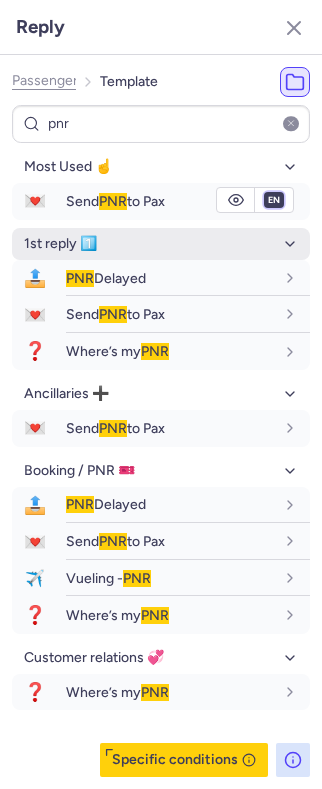 select on "fr" 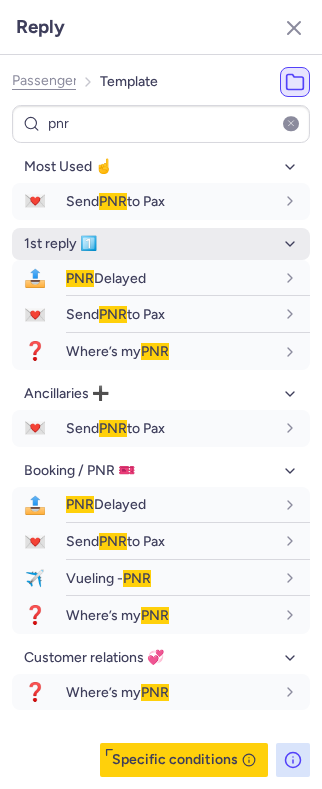 click on "fr en de nl pt es it ru" at bounding box center [274, 200] 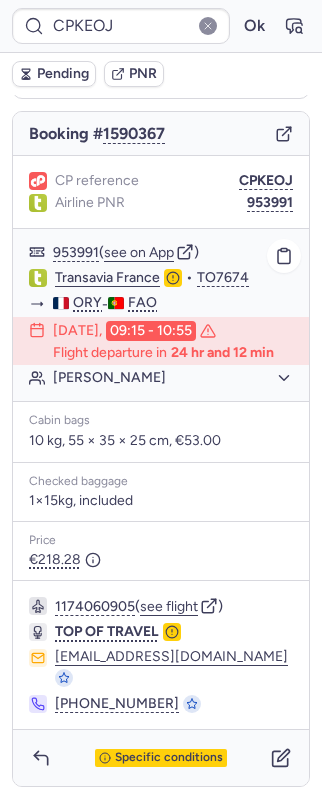 click on "Transavia France" 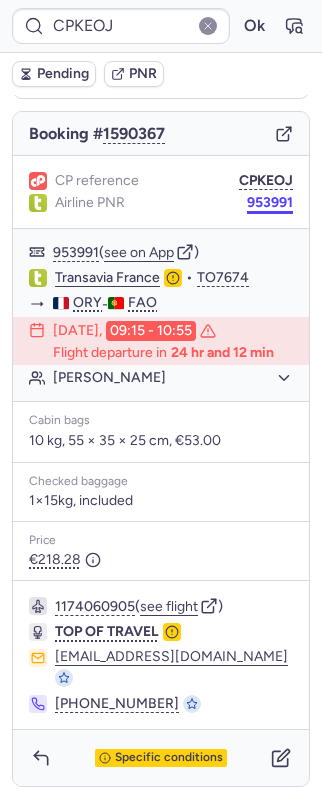 click on "953991" at bounding box center [270, 203] 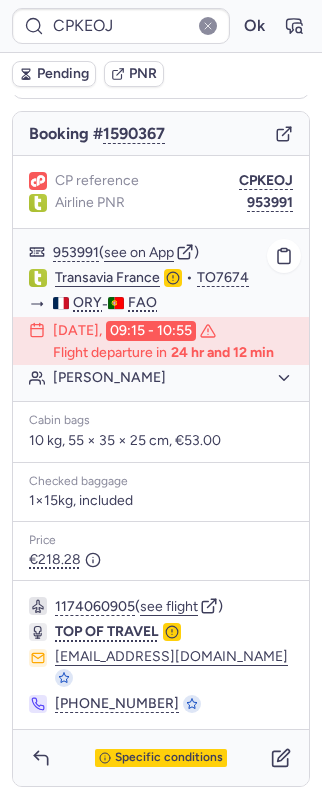 type on "CPAT6J" 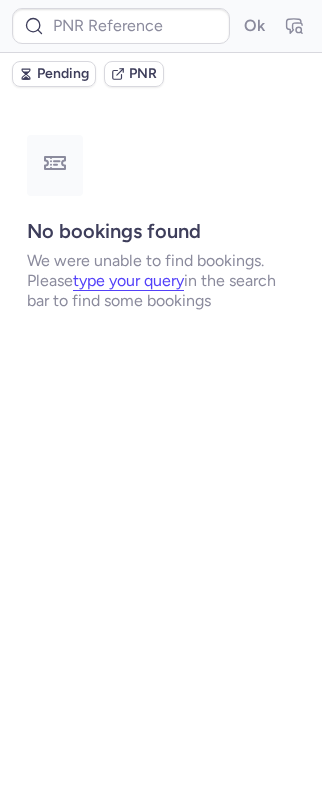 scroll, scrollTop: 0, scrollLeft: 0, axis: both 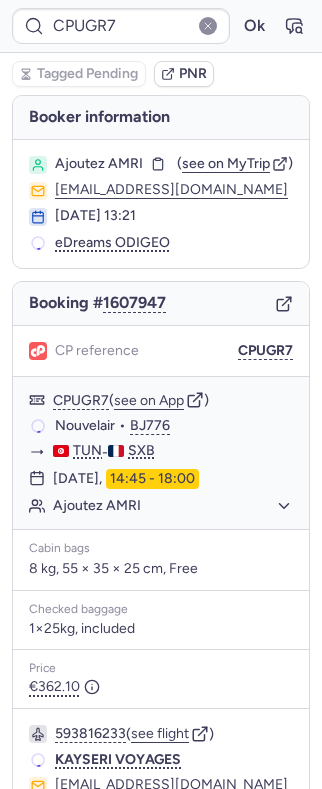 type on "CPAT6J" 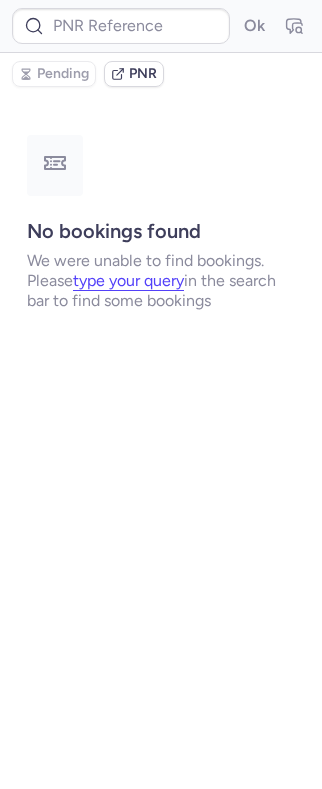 type on "CPWNX5" 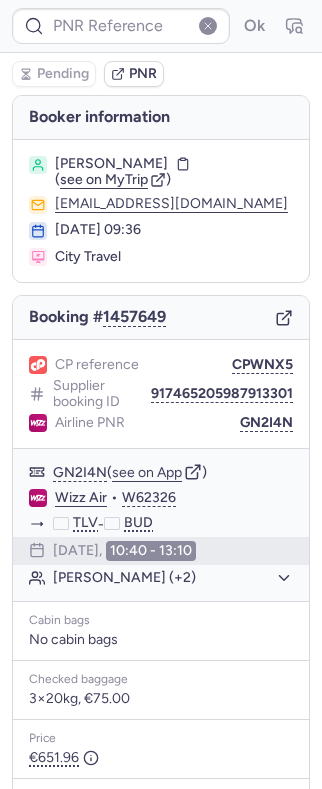 type on "CPVU2K" 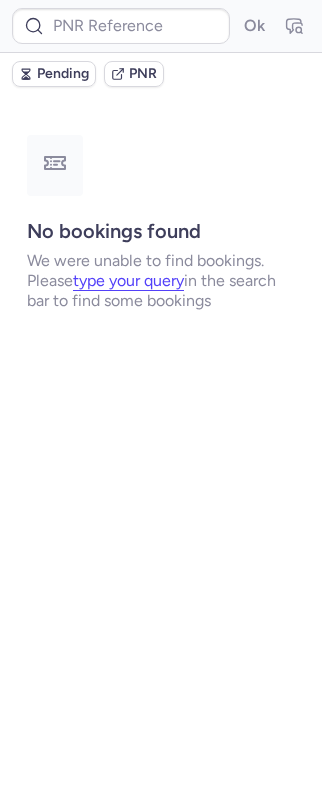 type on "206076600" 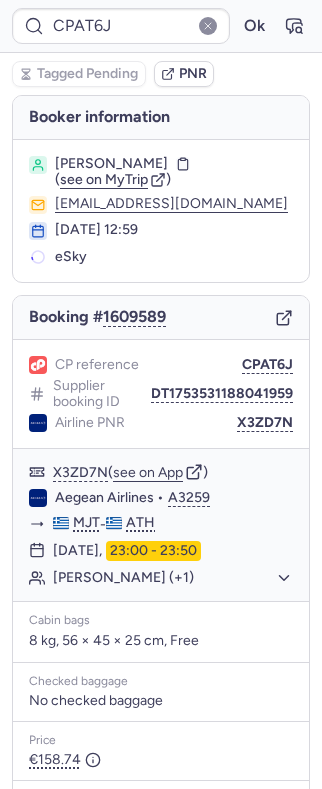 type on "206076600" 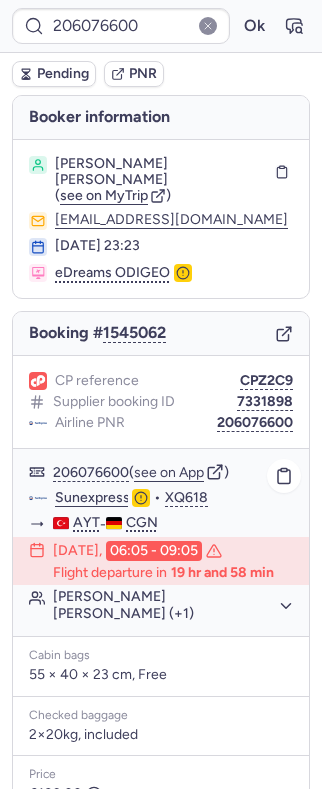 click on "[PERSON_NAME] [PERSON_NAME] (+1)" 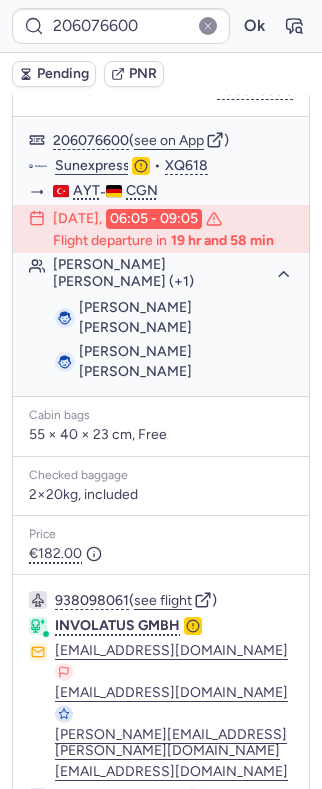 scroll, scrollTop: 377, scrollLeft: 0, axis: vertical 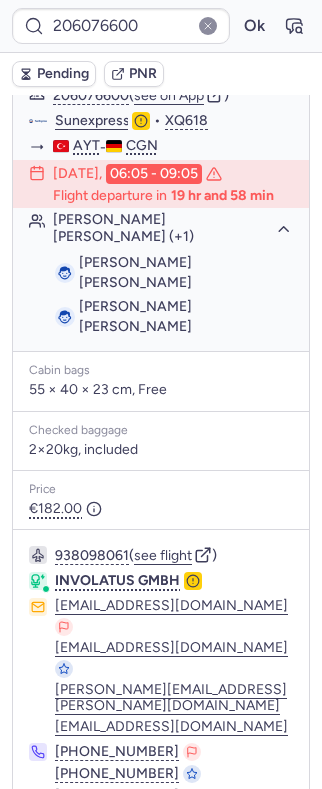click on "Specific conditions" at bounding box center (169, 850) 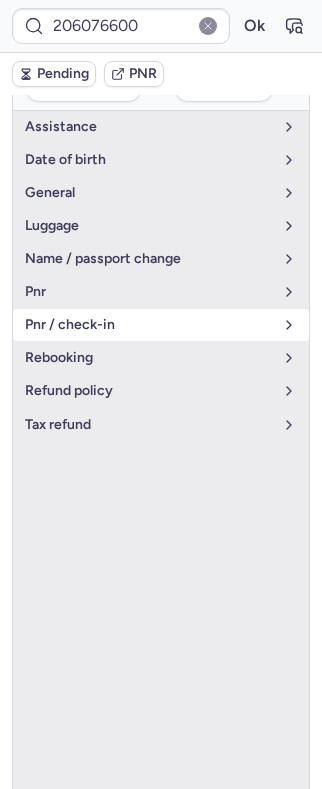 click on "pnr / check-in" at bounding box center [149, 325] 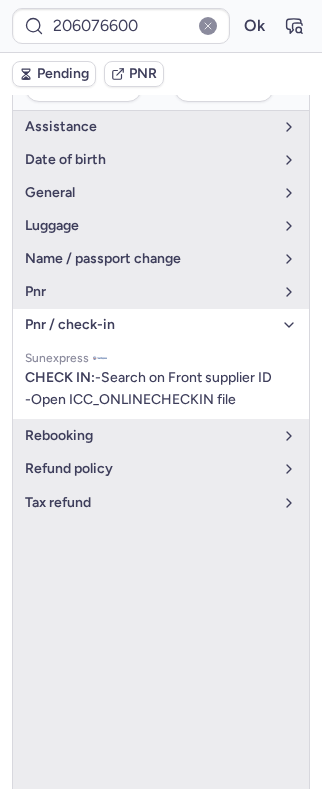 click on "pnr / check-in" at bounding box center (149, 325) 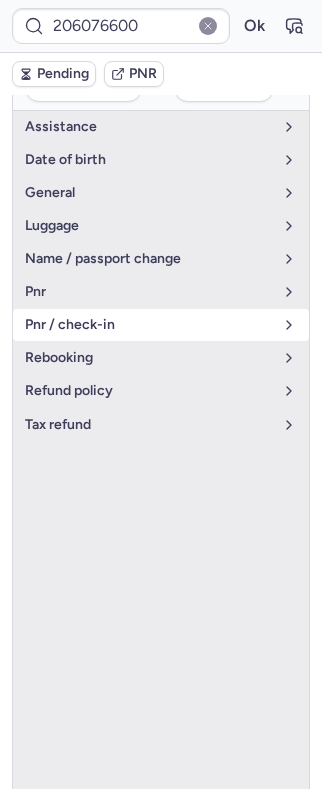 click on "pnr / check-in" at bounding box center (149, 325) 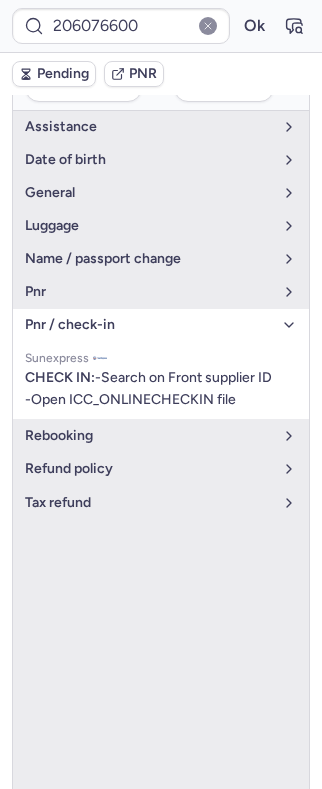 click on "pnr / check-in" at bounding box center (149, 325) 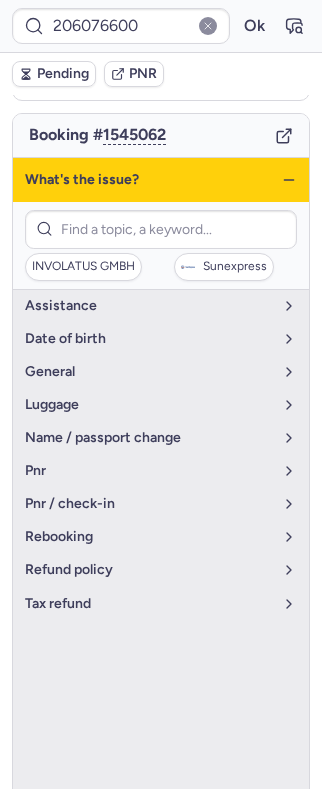 scroll, scrollTop: 0, scrollLeft: 0, axis: both 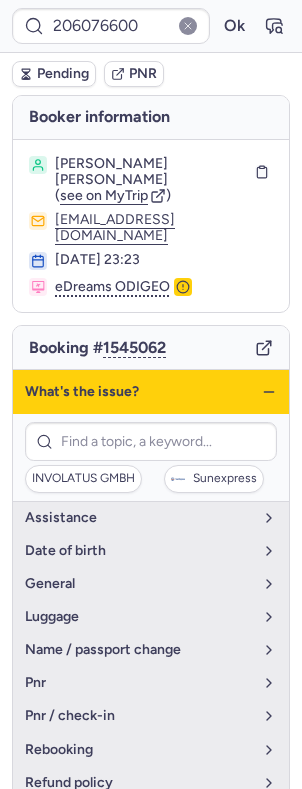 click 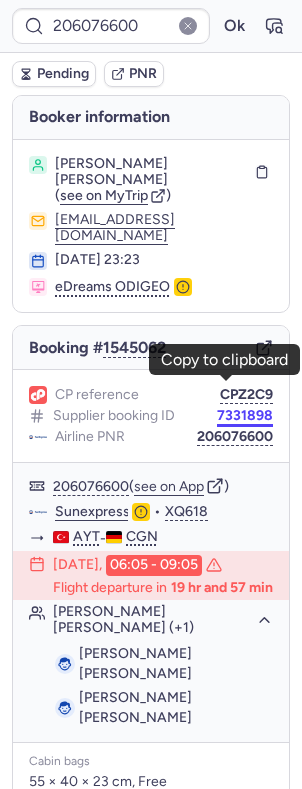 click on "7331898" at bounding box center (245, 416) 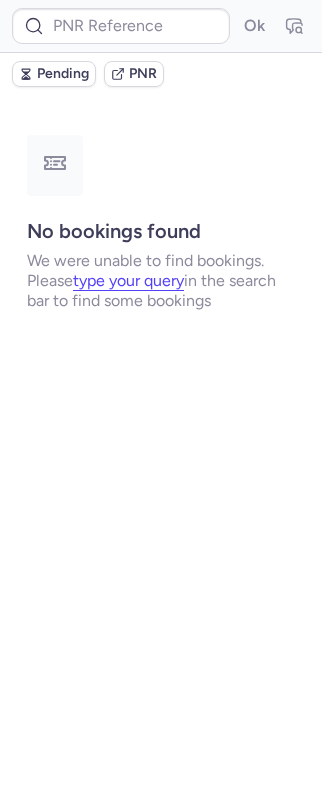 type on "7331898" 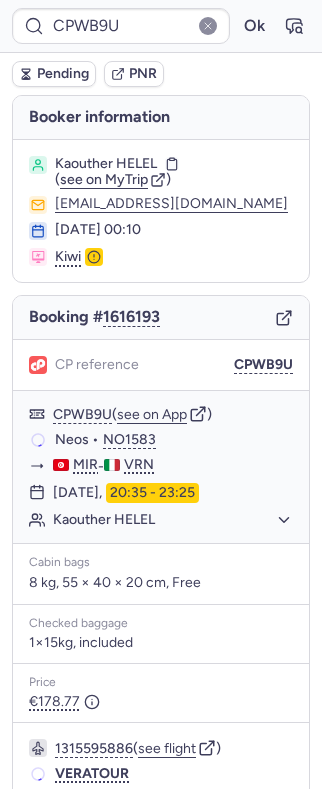 type on "206076600" 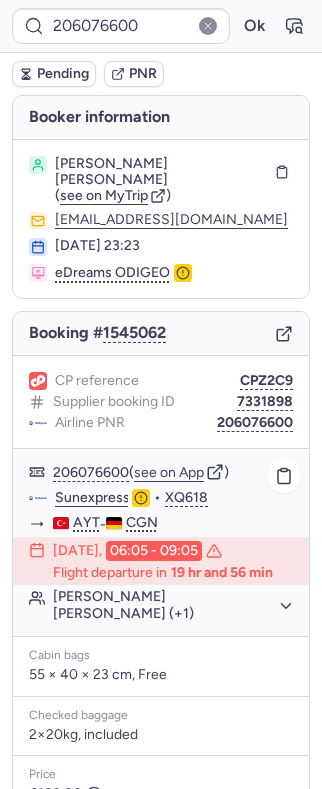 click on "Sunexpress" 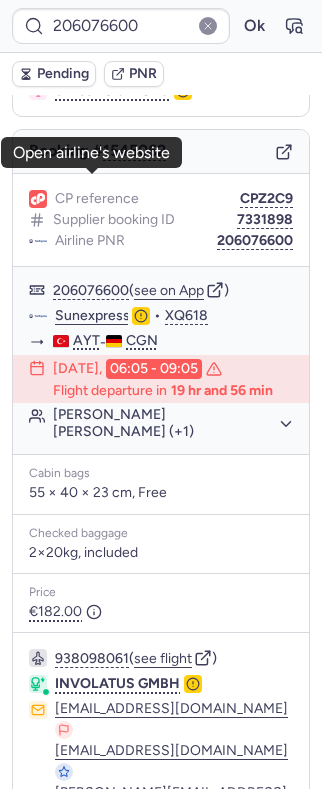 scroll, scrollTop: 325, scrollLeft: 0, axis: vertical 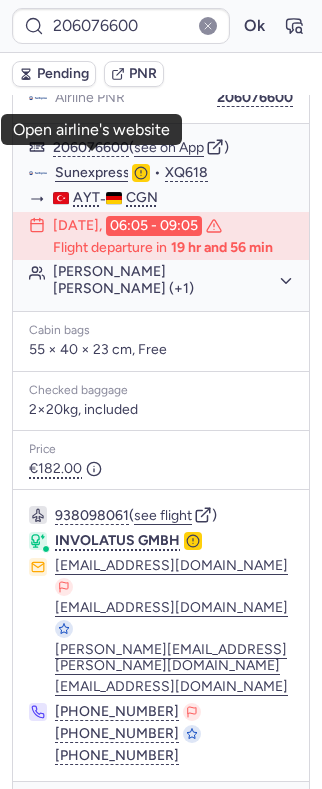 click 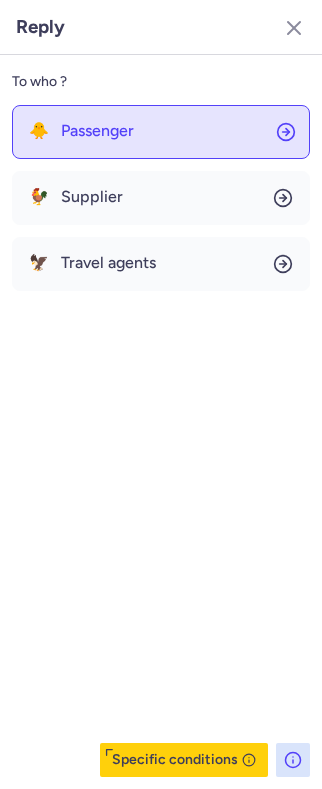 click on "🐥 Passenger" 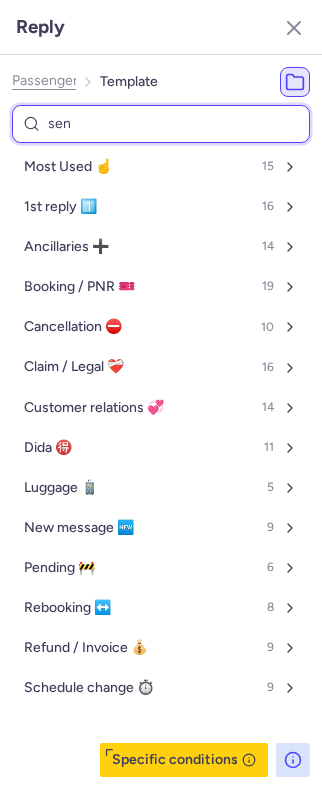 type on "send" 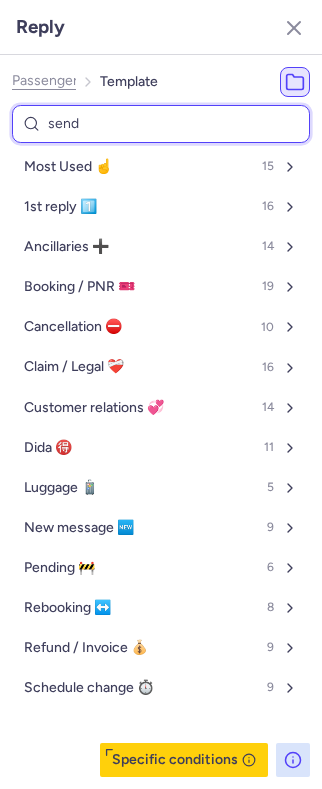 select on "en" 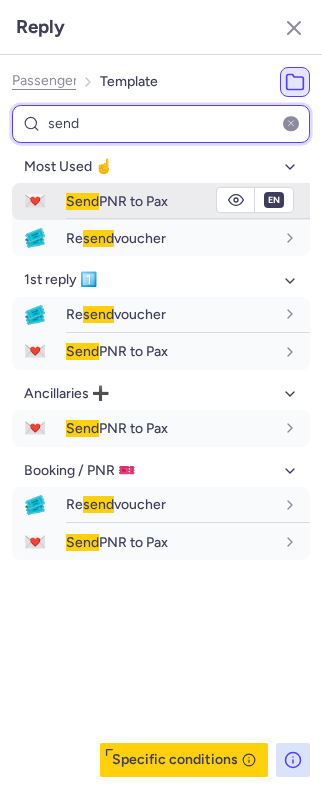 type on "send" 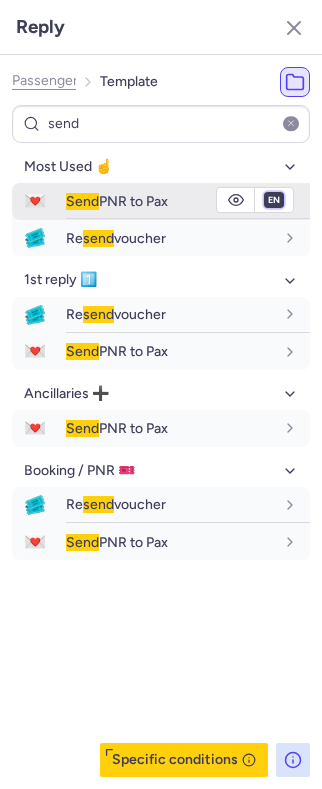 click on "fr en de nl pt es it ru" at bounding box center [274, 200] 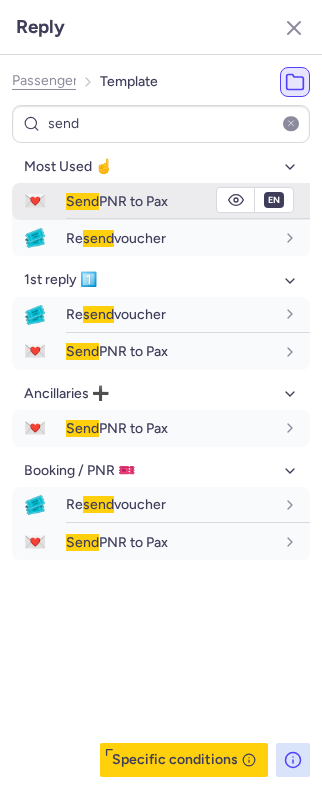 click on "fr en de nl pt es it ru" at bounding box center (274, 200) 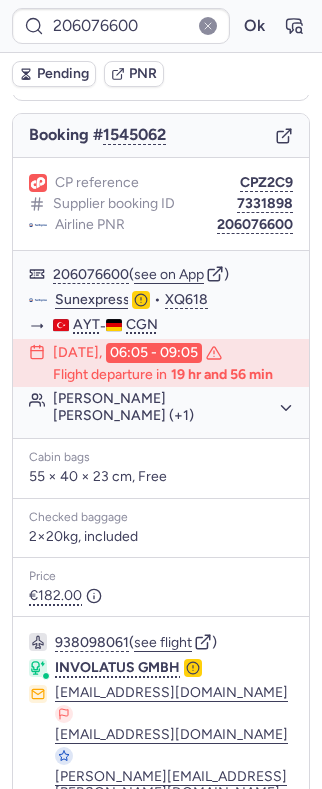 scroll, scrollTop: 0, scrollLeft: 0, axis: both 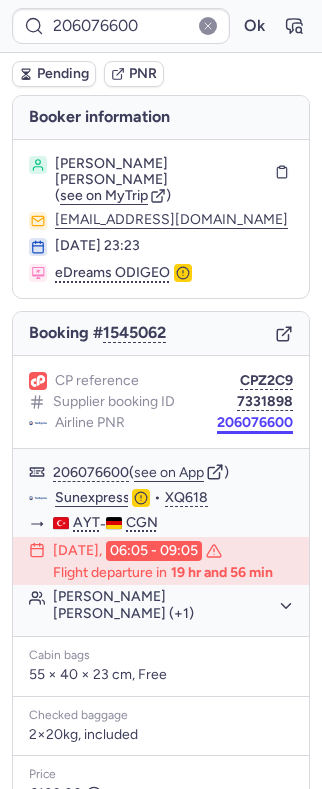 click on "206076600" at bounding box center (255, 423) 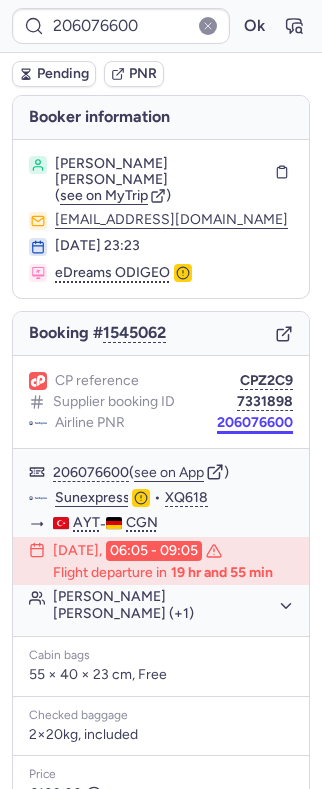 click on "206076600" at bounding box center (255, 423) 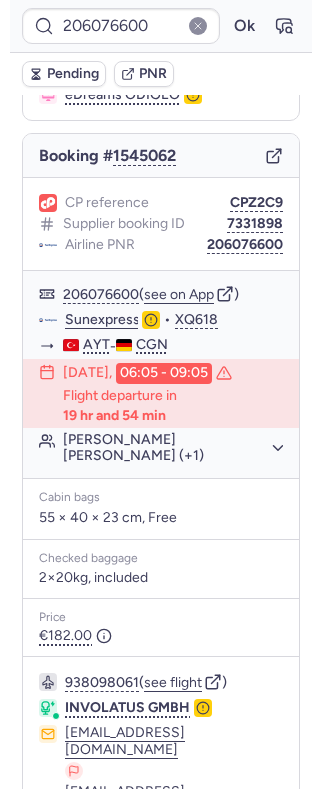 scroll, scrollTop: 325, scrollLeft: 0, axis: vertical 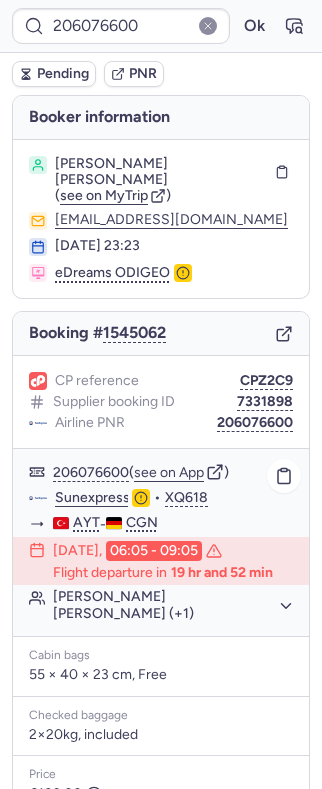 click on "[PERSON_NAME] [PERSON_NAME] (+1)" 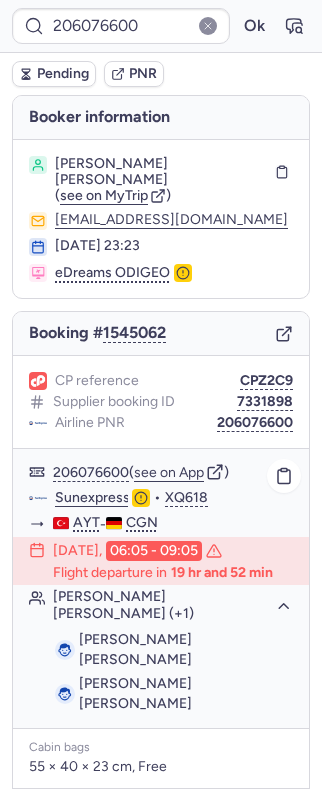 click on "[PERSON_NAME] [PERSON_NAME] (+1)" 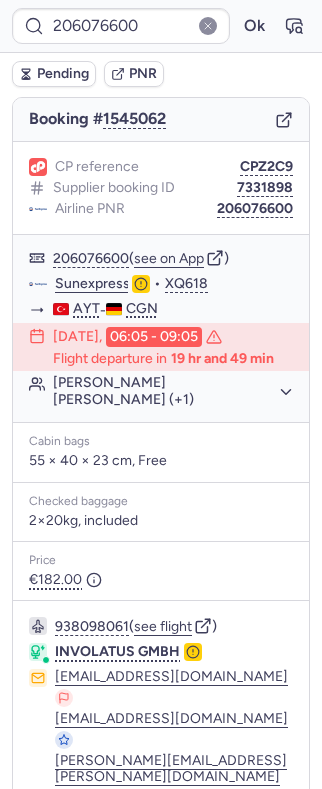 scroll, scrollTop: 0, scrollLeft: 0, axis: both 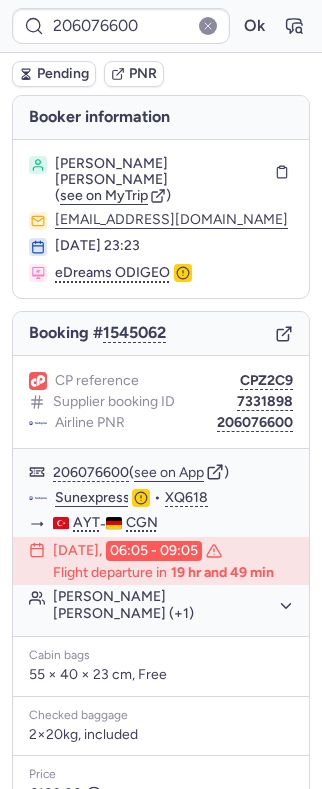click on "[PERSON_NAME] [PERSON_NAME]" at bounding box center (161, 172) 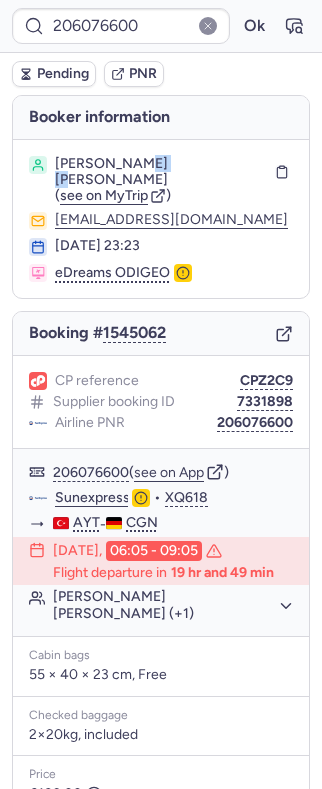 click on "[PERSON_NAME] [PERSON_NAME]" at bounding box center (161, 172) 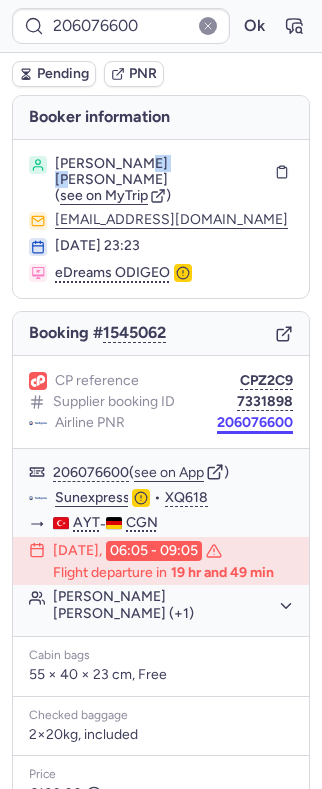 click on "206076600" at bounding box center (255, 423) 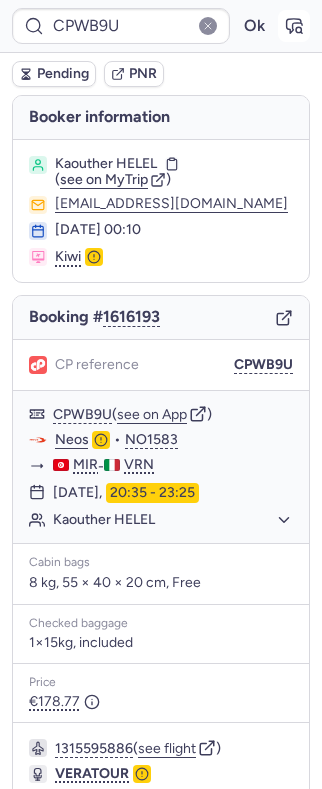click 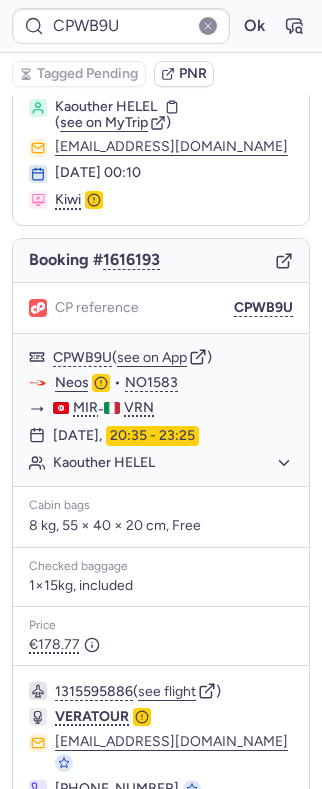 scroll, scrollTop: 136, scrollLeft: 0, axis: vertical 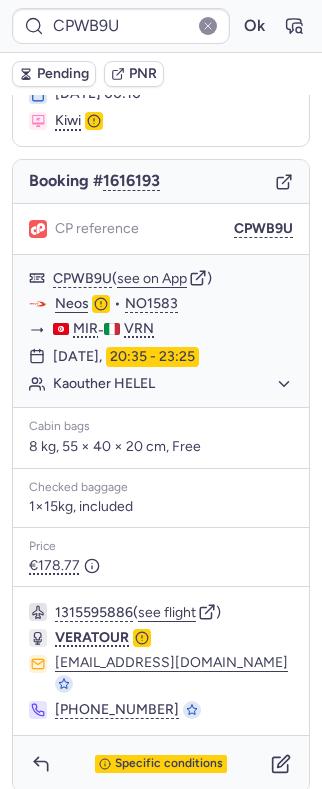 type on "206076600" 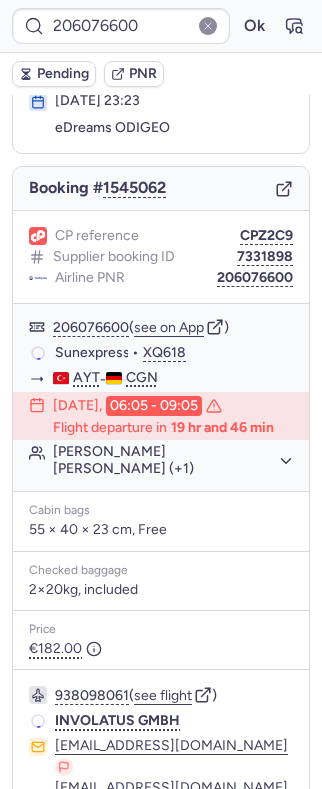 scroll, scrollTop: 136, scrollLeft: 0, axis: vertical 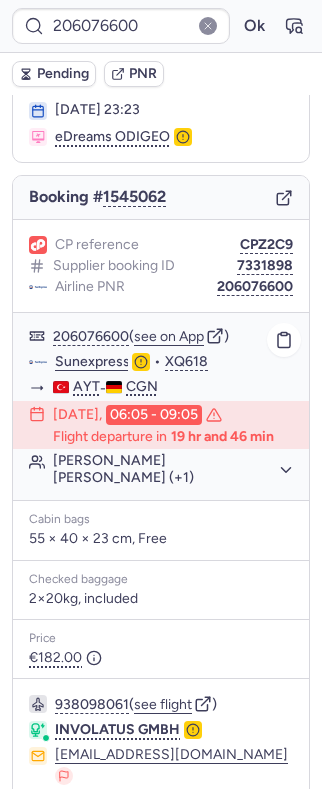 click on "Sunexpress" 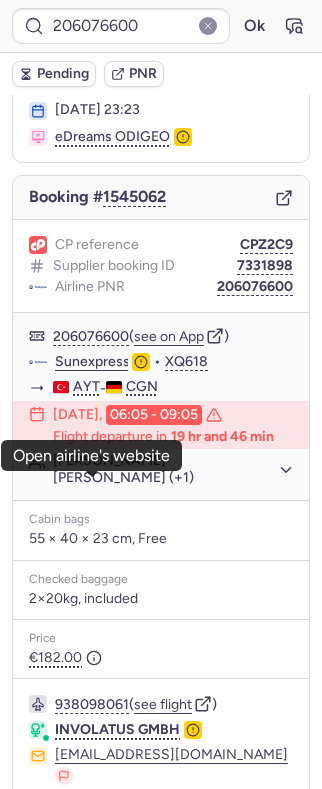 scroll, scrollTop: 0, scrollLeft: 0, axis: both 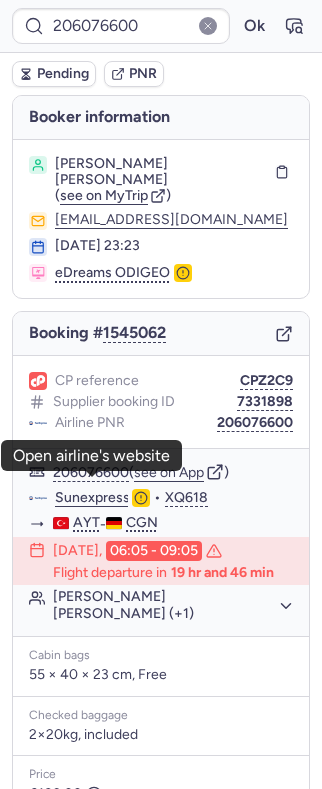click on "[PERSON_NAME] [PERSON_NAME]" at bounding box center (161, 172) 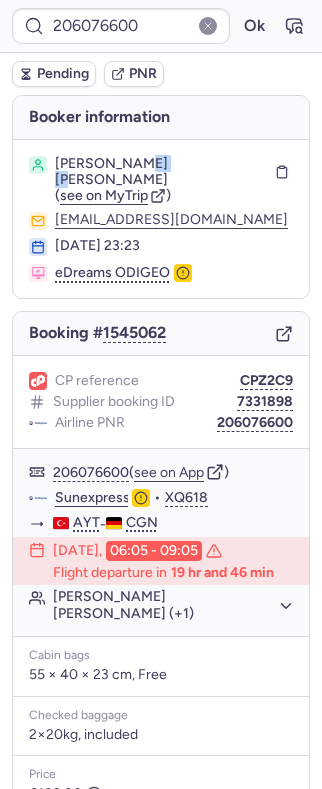 click on "[PERSON_NAME] [PERSON_NAME]" at bounding box center [161, 172] 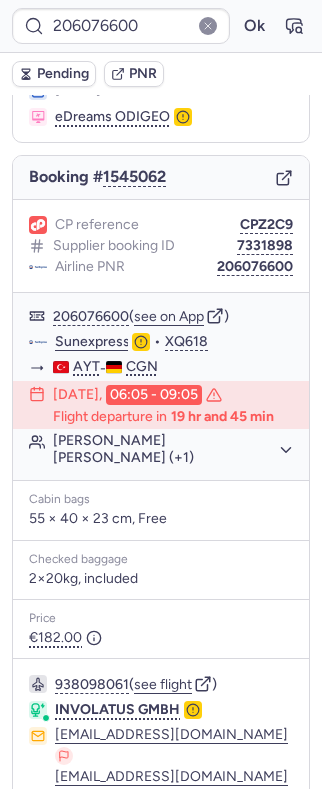 scroll, scrollTop: 325, scrollLeft: 0, axis: vertical 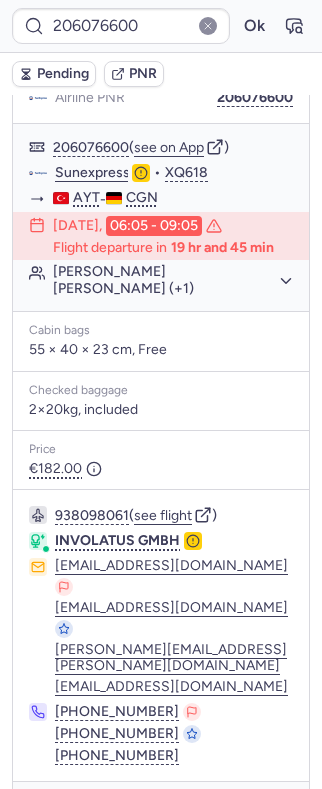 click 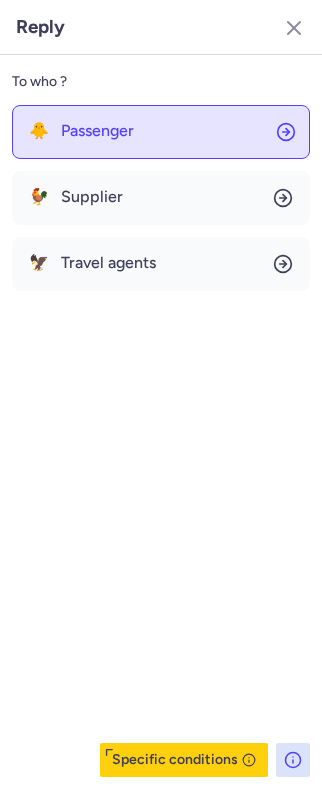 click on "Passenger" at bounding box center [97, 131] 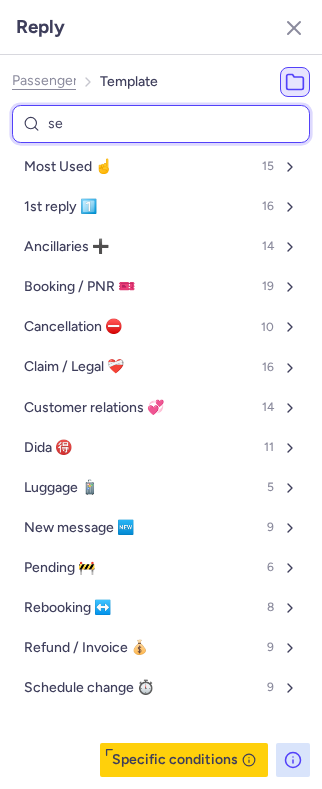 type on "sen" 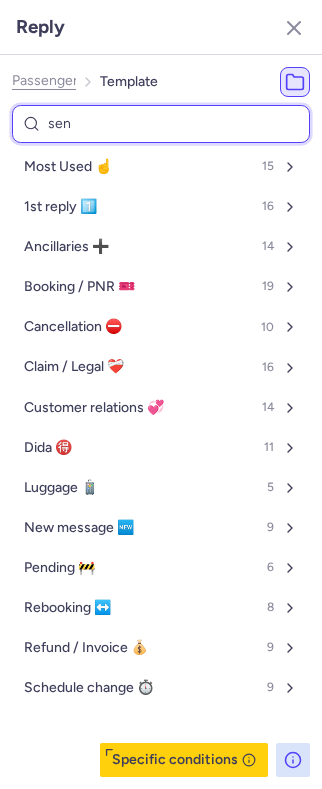 select on "en" 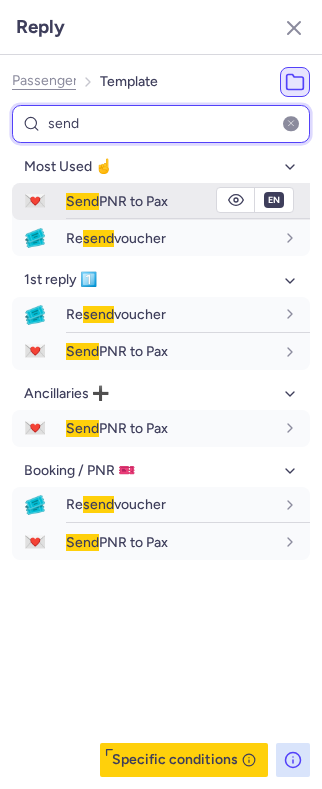 type on "send" 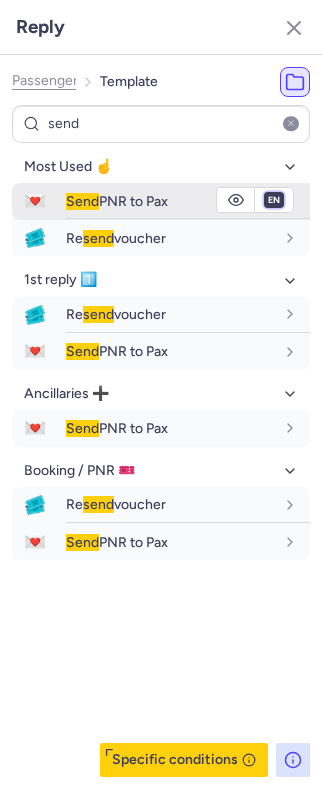 click on "fr en de nl pt es it ru" at bounding box center (274, 200) 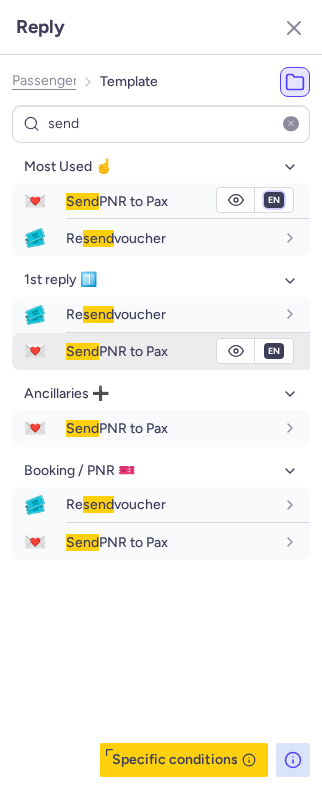 select on "nl" 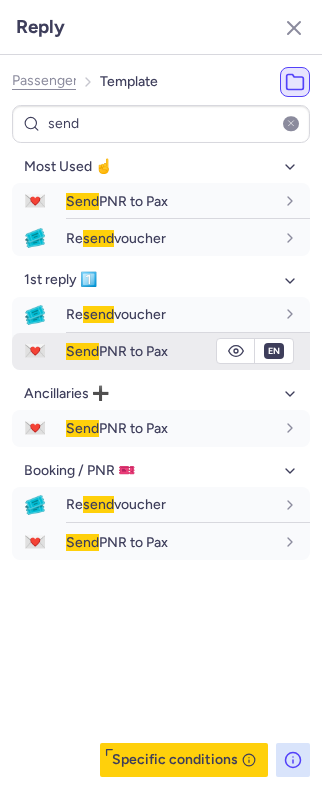 click on "fr en de nl pt es it ru" at bounding box center (274, 200) 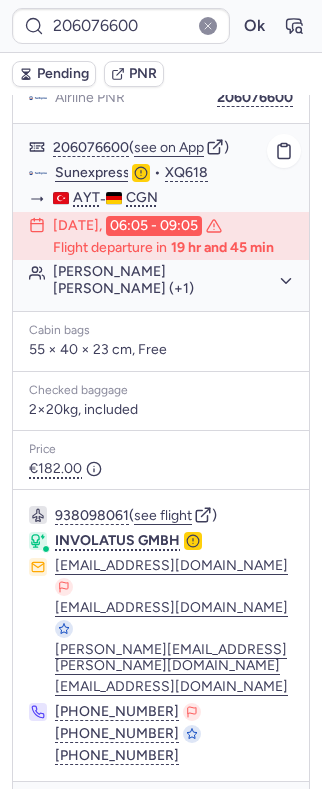 click on "Sunexpress" 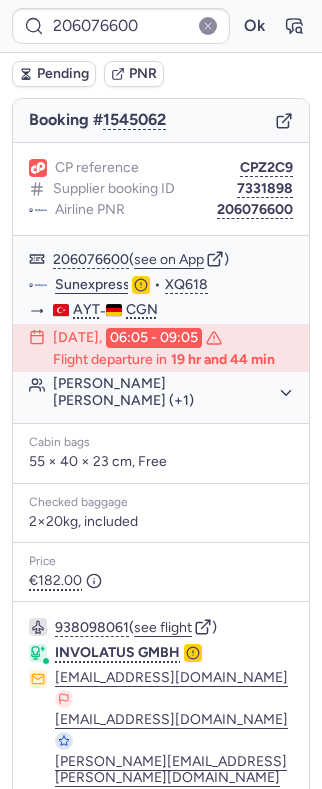 scroll, scrollTop: 58, scrollLeft: 0, axis: vertical 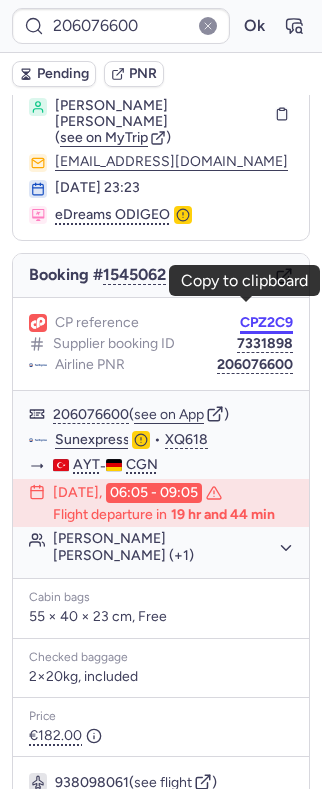 click on "CPZ2C9" at bounding box center [266, 323] 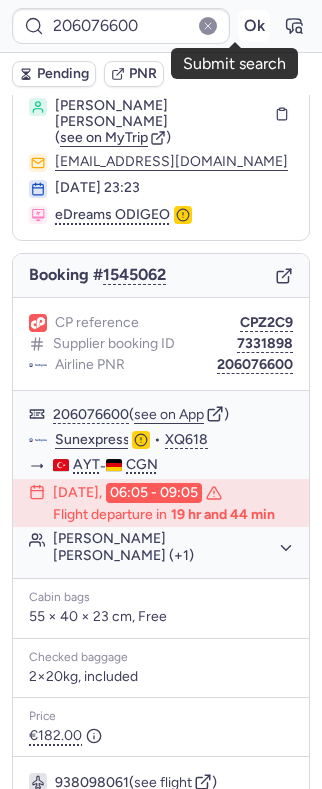 click on "Ok" at bounding box center (254, 26) 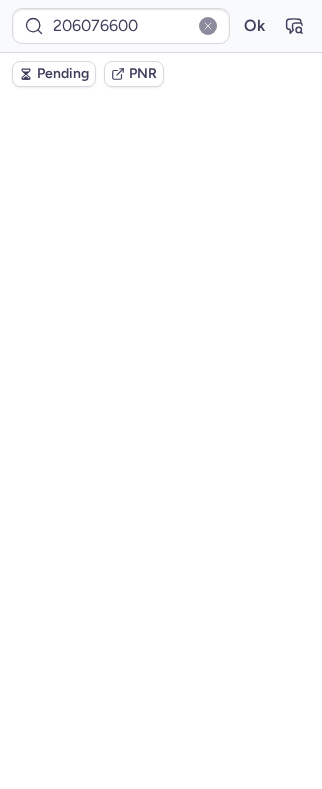 scroll, scrollTop: 0, scrollLeft: 0, axis: both 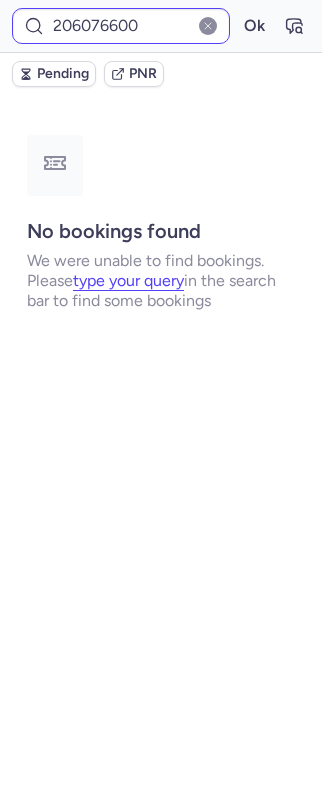 type on "CPZ2C9" 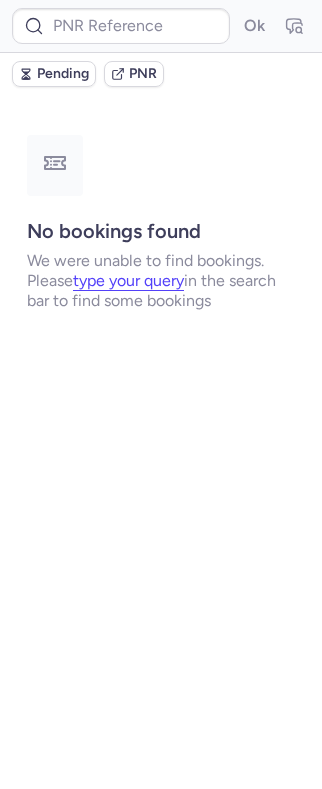 type on "CPTRYA" 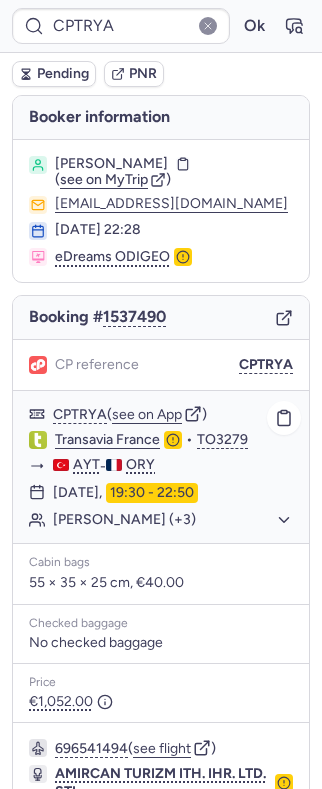 click on "[PERSON_NAME] (+3)" 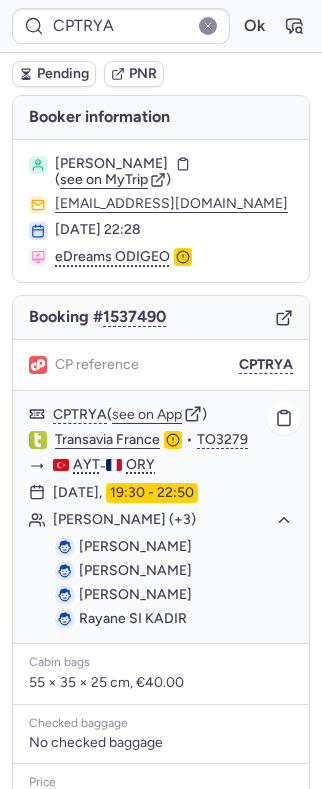 click on "[PERSON_NAME] (+3)" 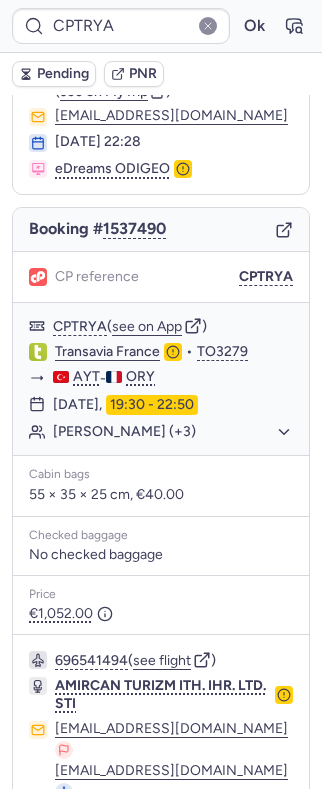 scroll, scrollTop: 176, scrollLeft: 0, axis: vertical 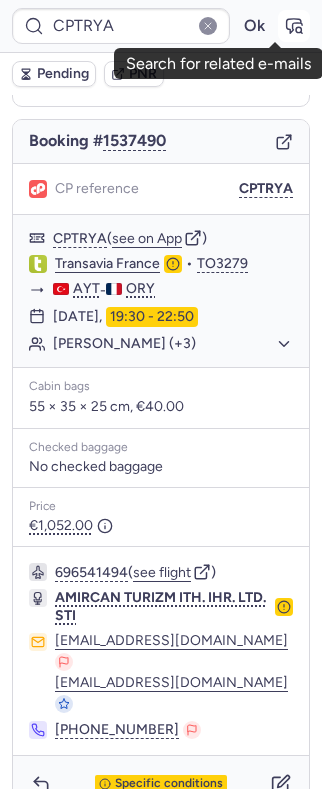 click 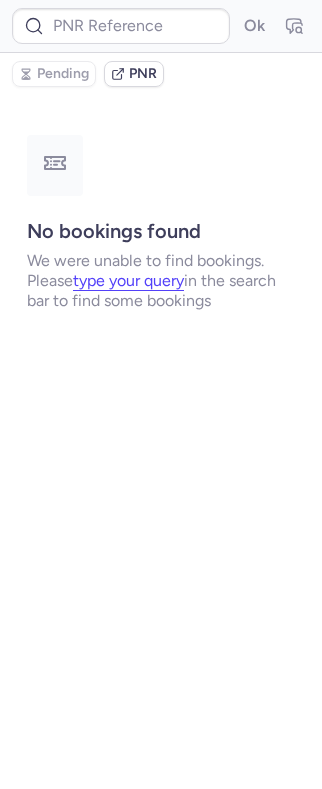 scroll, scrollTop: 0, scrollLeft: 0, axis: both 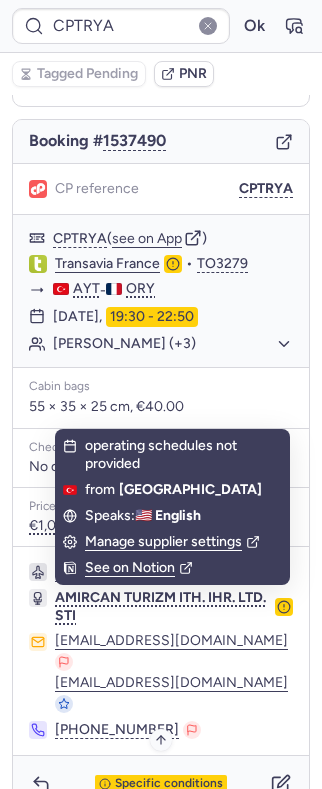 click on "Specific conditions" at bounding box center [169, 784] 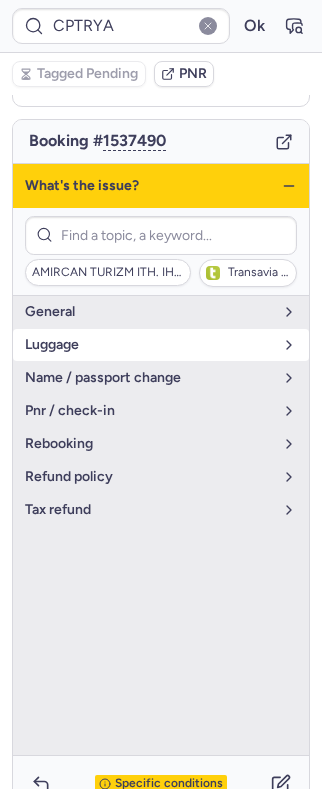 click on "luggage" at bounding box center [149, 345] 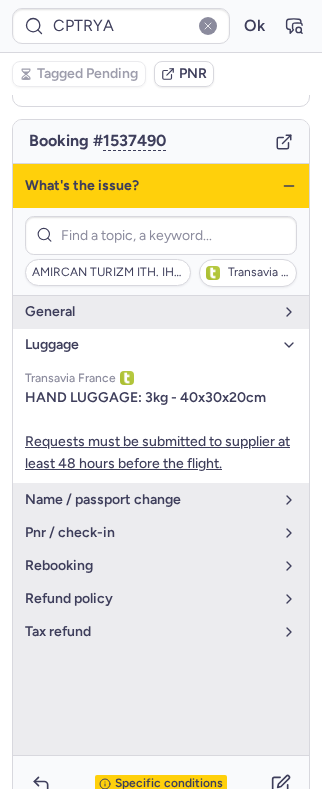 click on "luggage" at bounding box center [149, 345] 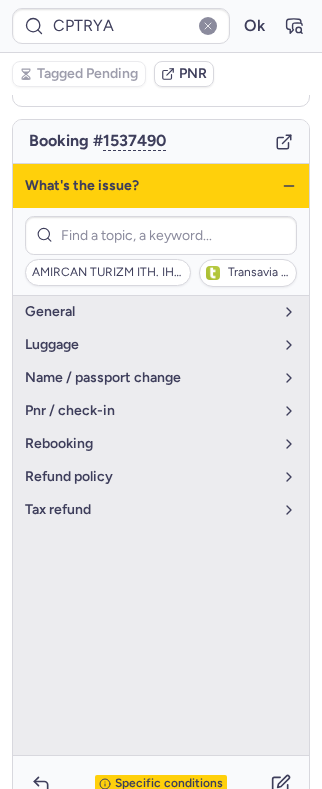click 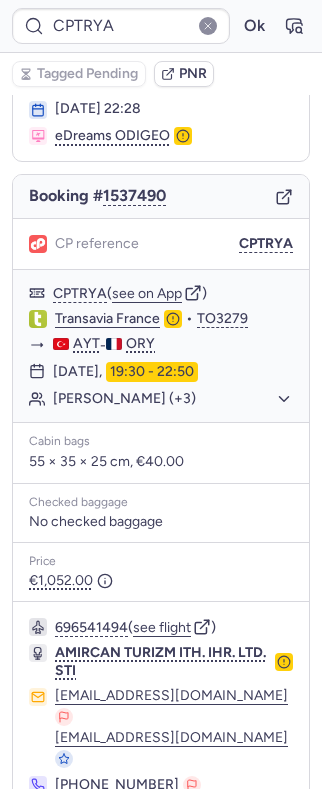scroll, scrollTop: 176, scrollLeft: 0, axis: vertical 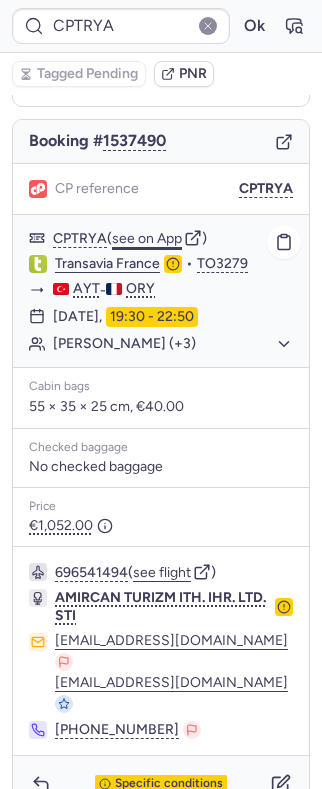 click on "see on App" 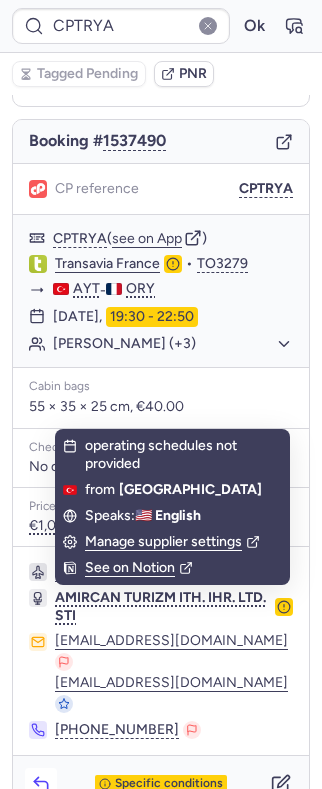 click 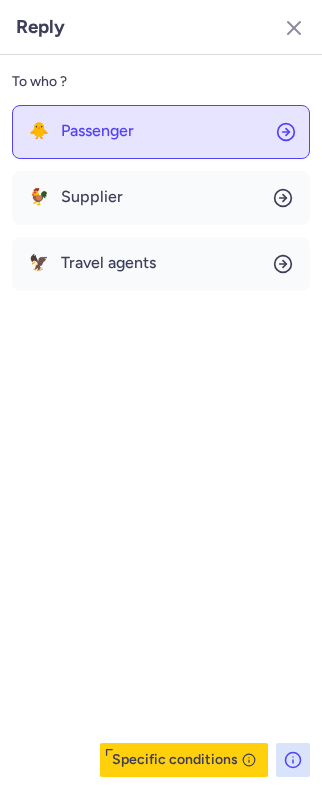 click on "Passenger" at bounding box center [97, 131] 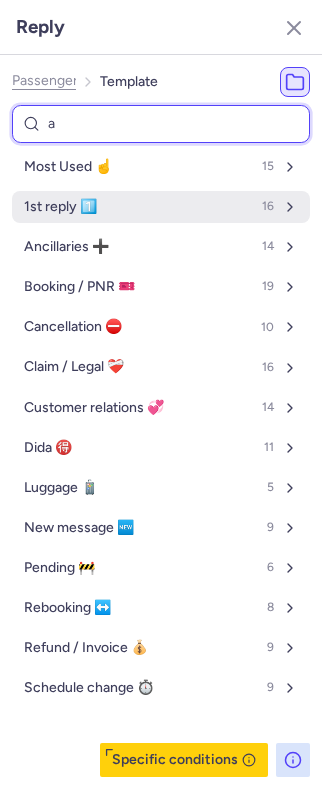 type on "an" 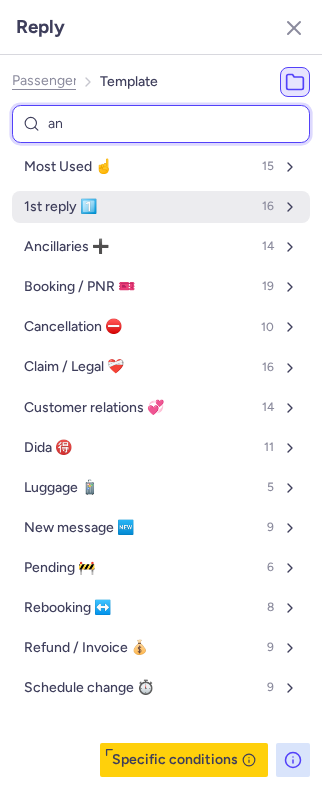 select on "en" 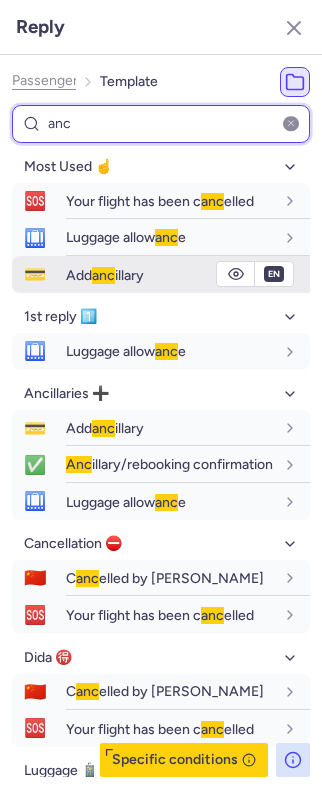 type on "anc" 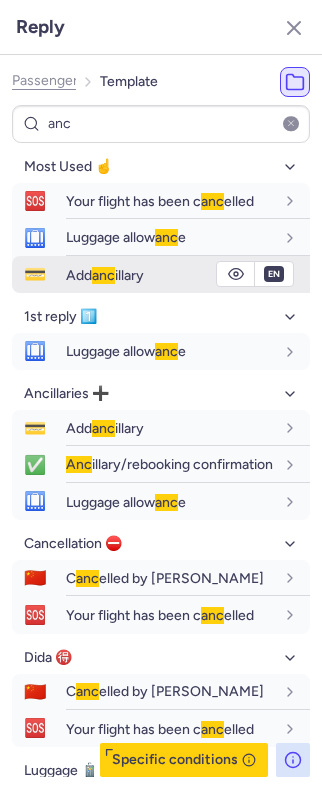 click on "Add  anc illary" at bounding box center [105, 275] 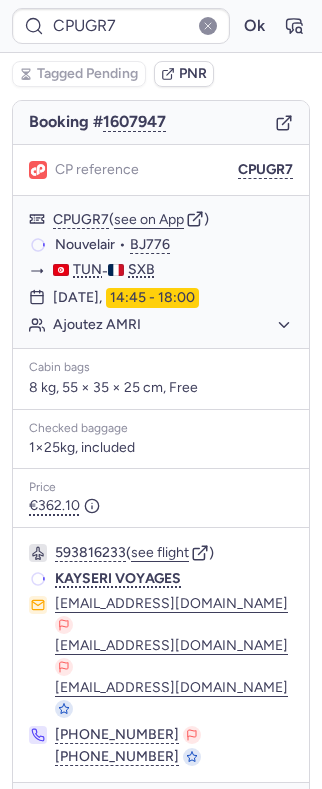 scroll, scrollTop: 176, scrollLeft: 0, axis: vertical 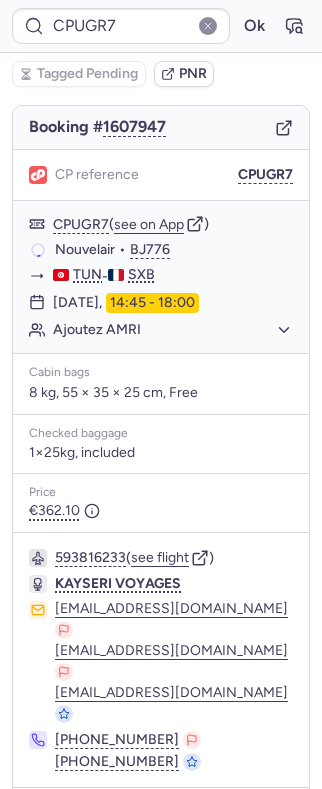 type on "CPMS3V" 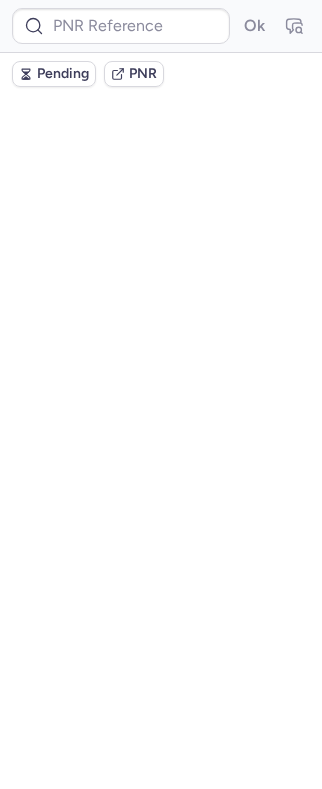 scroll, scrollTop: 0, scrollLeft: 0, axis: both 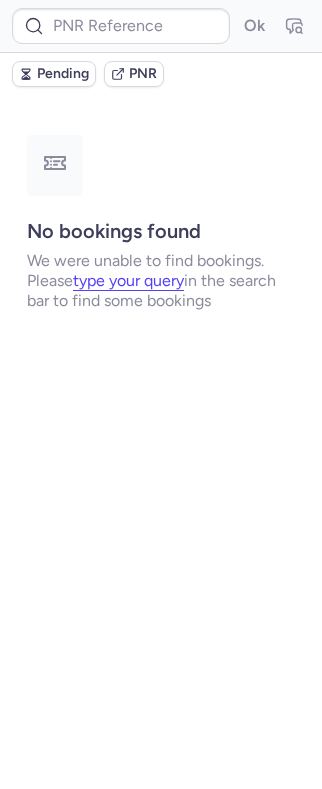 type on "1950104770463293440" 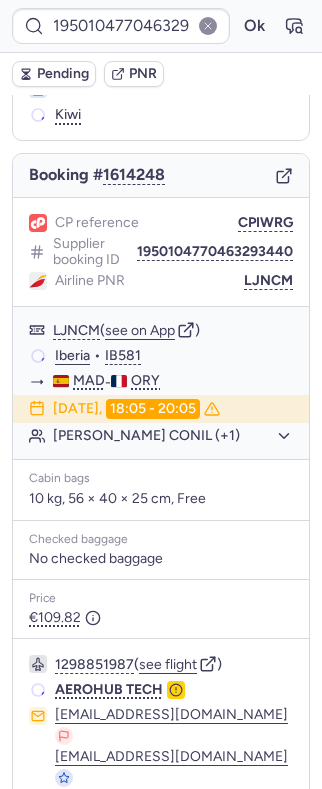 scroll, scrollTop: 0, scrollLeft: 0, axis: both 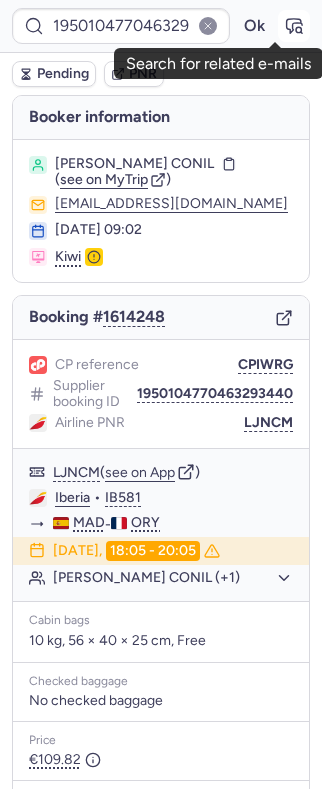 click 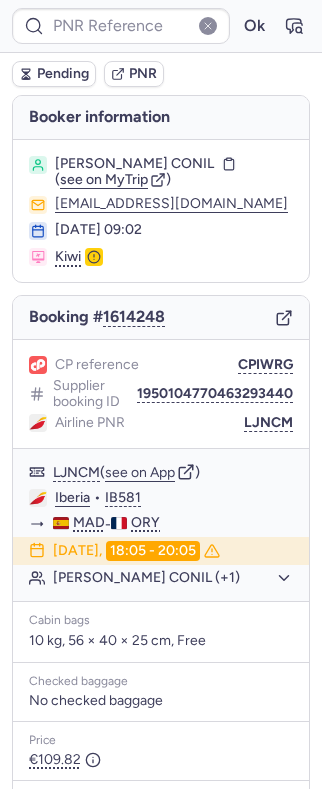 type on "1950104770463293440" 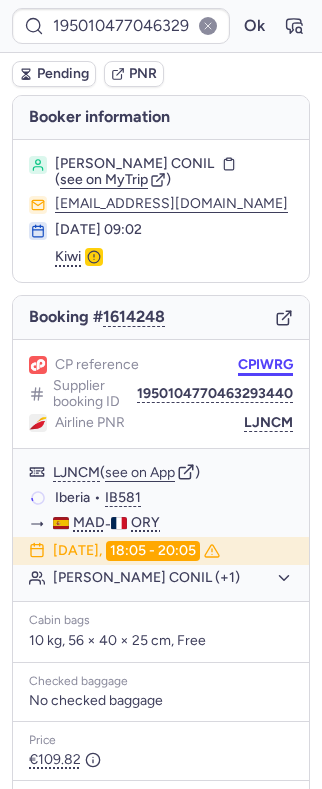 click on "CPIWRG" at bounding box center [265, 365] 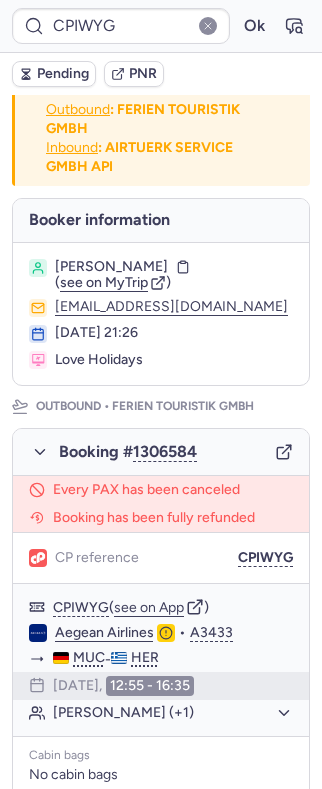 scroll, scrollTop: 0, scrollLeft: 0, axis: both 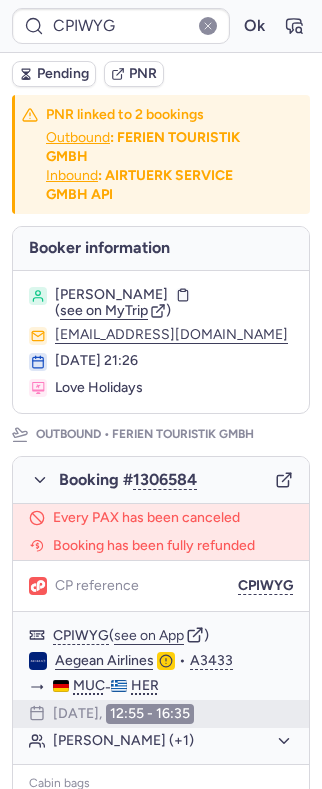 type on "1950104770463293440" 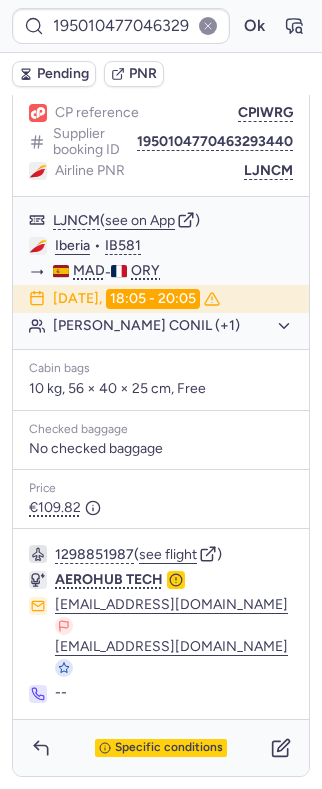 scroll, scrollTop: 129, scrollLeft: 0, axis: vertical 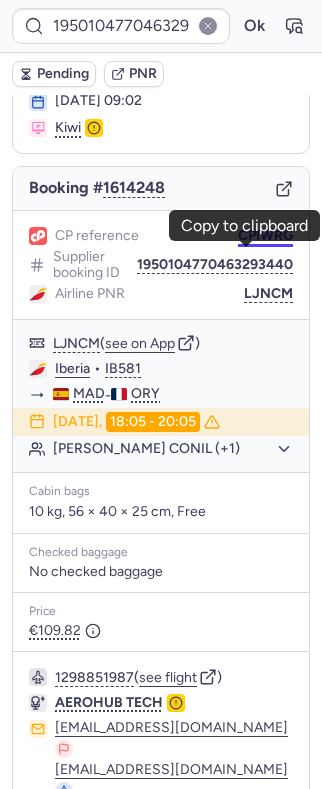 click on "CPIWRG" at bounding box center [265, 236] 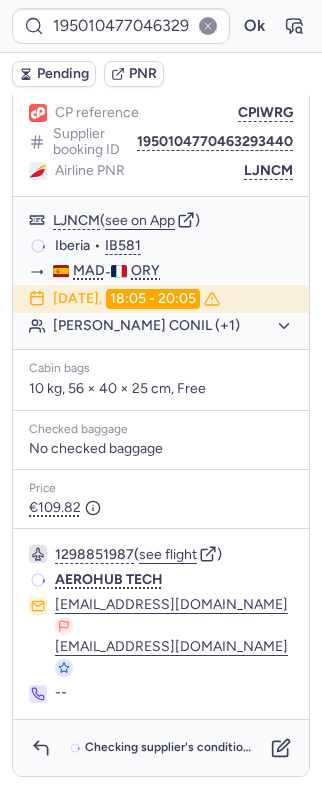 scroll, scrollTop: 0, scrollLeft: 0, axis: both 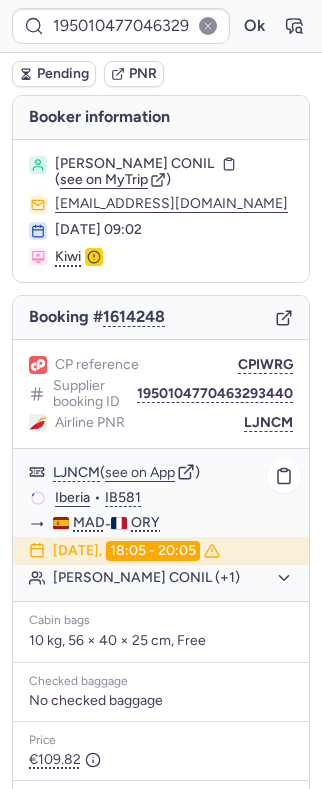 click on "[PERSON_NAME] CONIL (+1)" 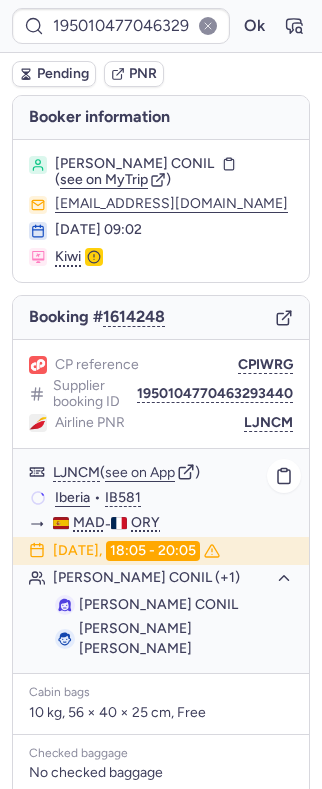 click on "[PERSON_NAME] CONIL (+1)" 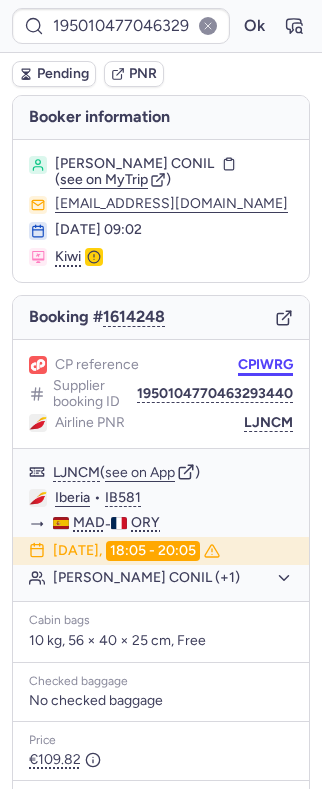 click on "CPIWRG" at bounding box center (265, 365) 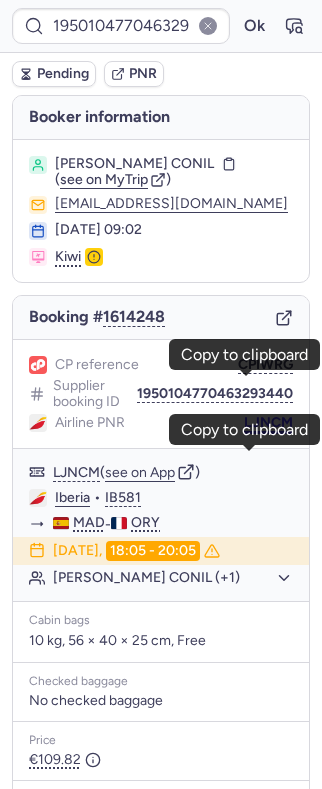 drag, startPoint x: 246, startPoint y: 457, endPoint x: 71, endPoint y: 320, distance: 222.2476 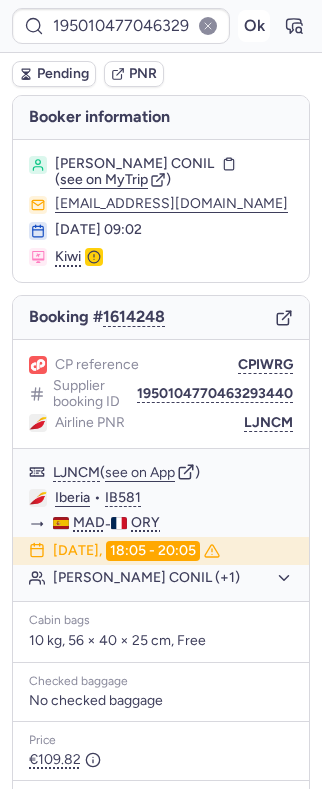 click on "Ok" at bounding box center (254, 26) 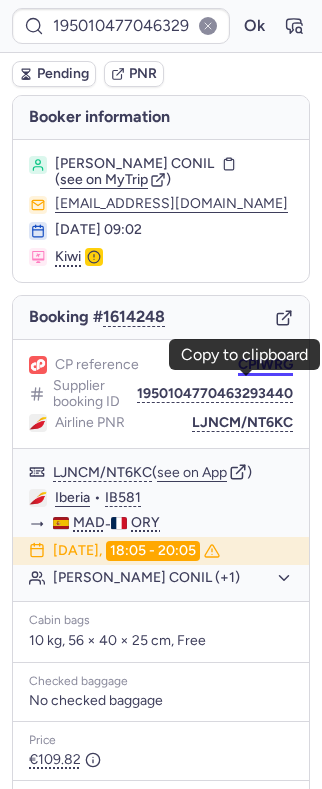 click on "CPIWRG" at bounding box center (265, 365) 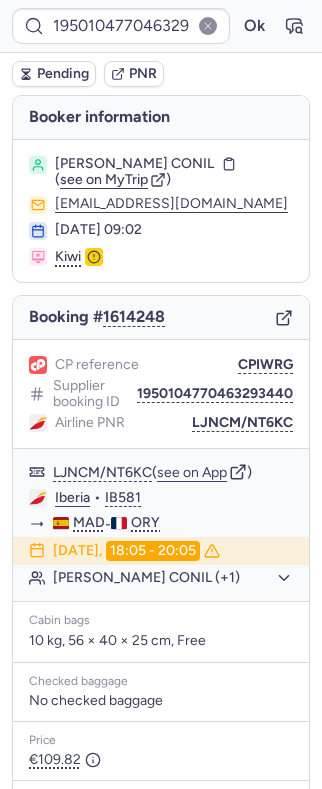 type on "CPMS3V" 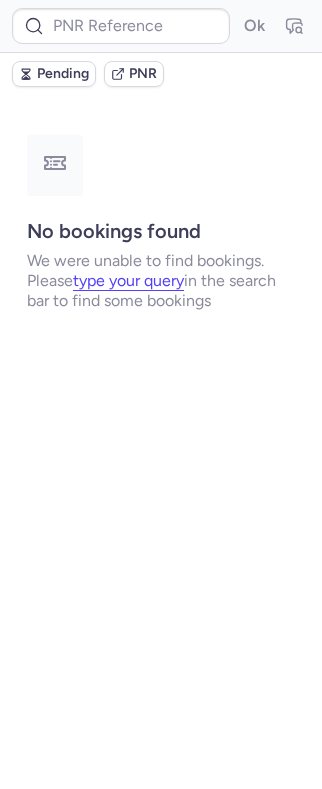 type on "1950104770463293440" 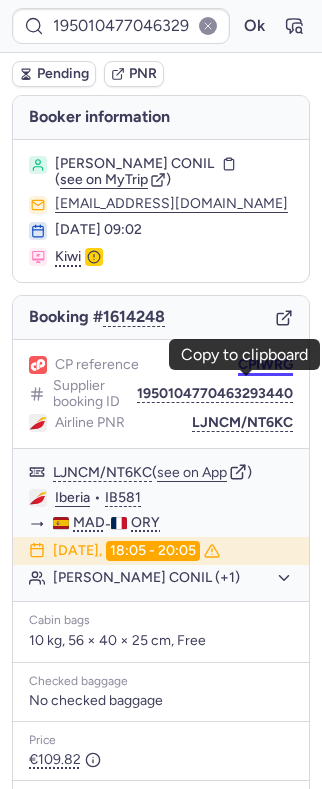 click on "CPIWRG" at bounding box center [265, 365] 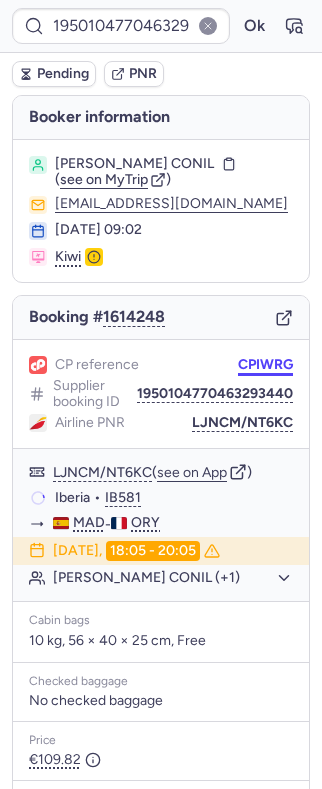 click on "CPIWRG" at bounding box center (265, 365) 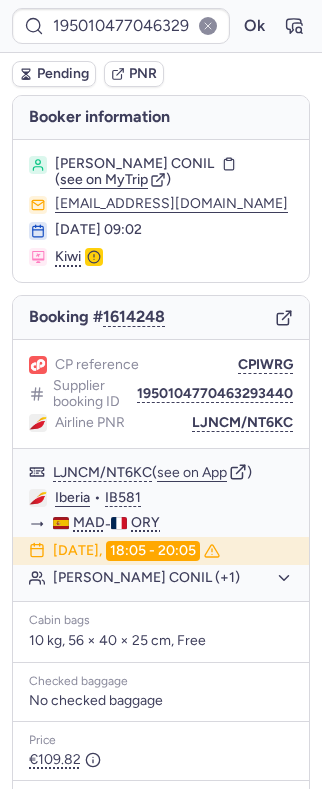 type on "CPTWP5" 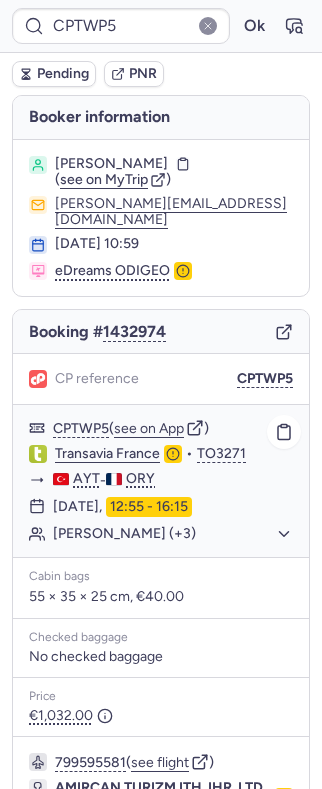 click on "[PERSON_NAME] (+3)" 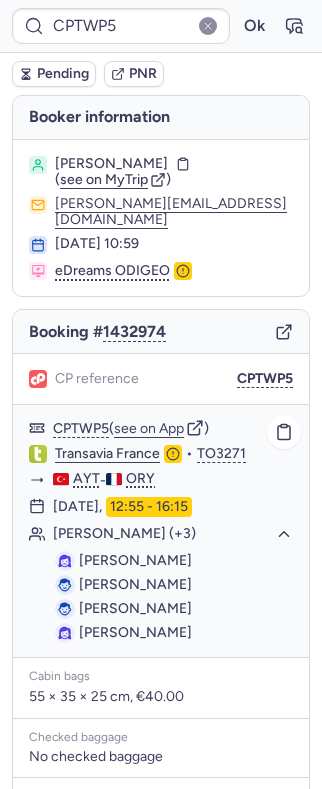 click on "[PERSON_NAME] (+3)" 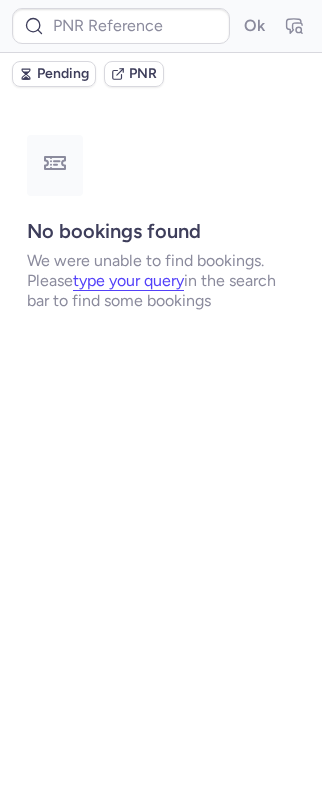 type 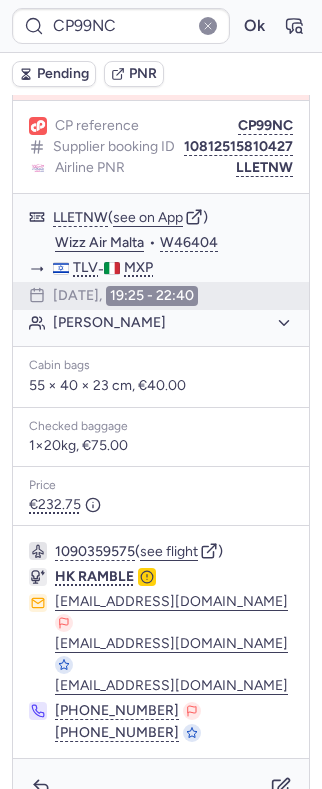 scroll, scrollTop: 352, scrollLeft: 0, axis: vertical 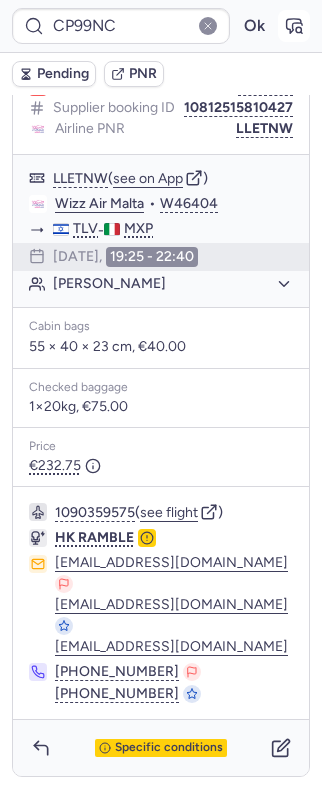 click 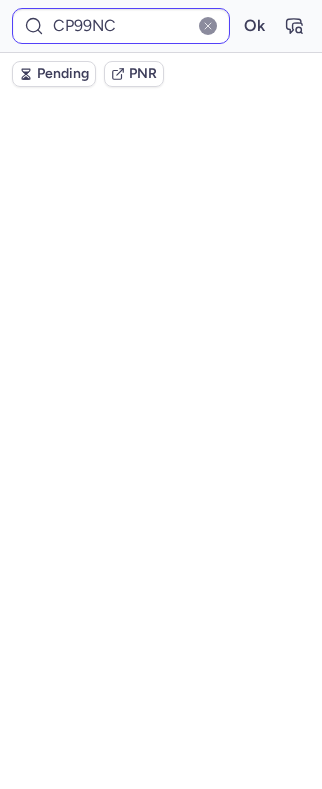 scroll, scrollTop: 0, scrollLeft: 0, axis: both 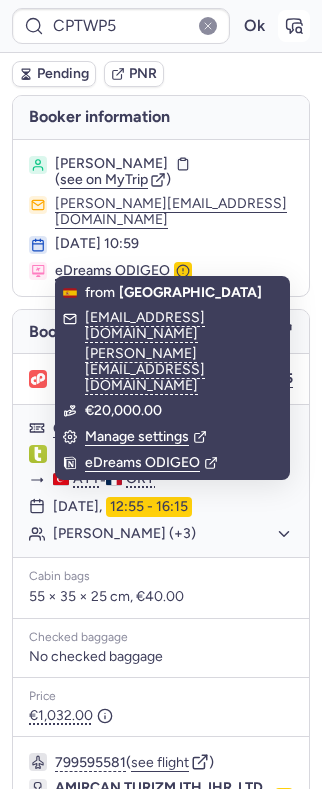 click at bounding box center (294, 26) 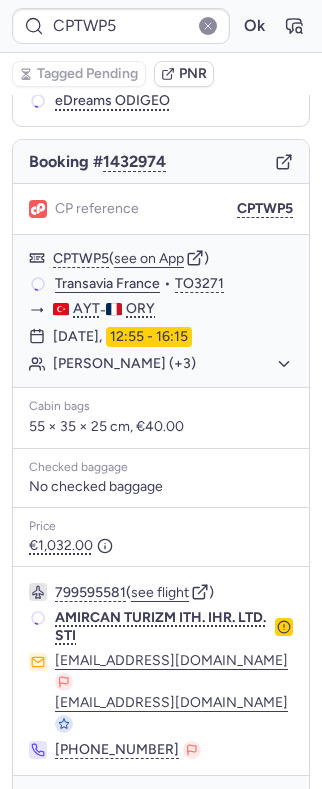 scroll, scrollTop: 176, scrollLeft: 0, axis: vertical 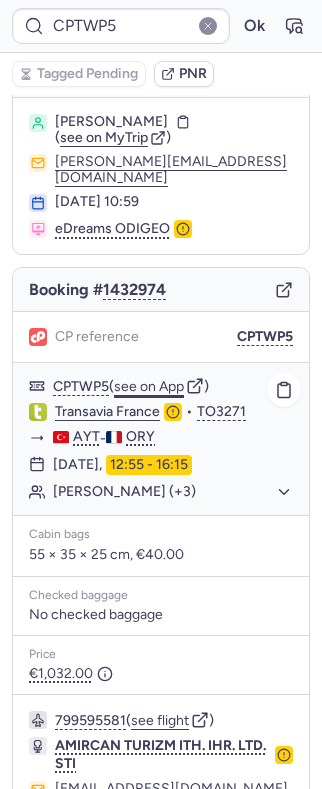 click on "see on App" 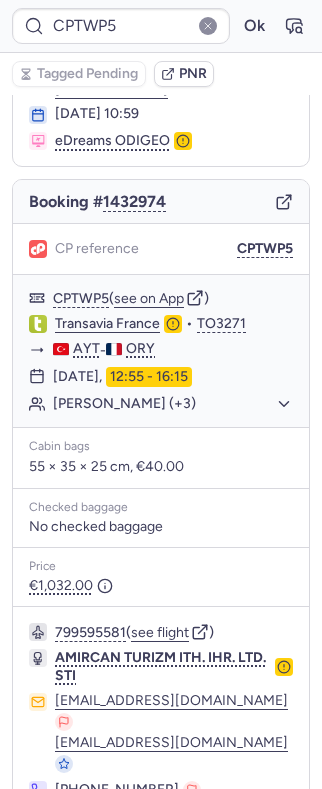 scroll, scrollTop: 176, scrollLeft: 0, axis: vertical 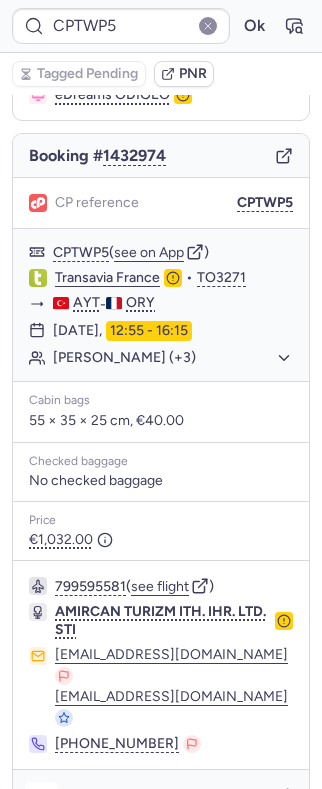 click 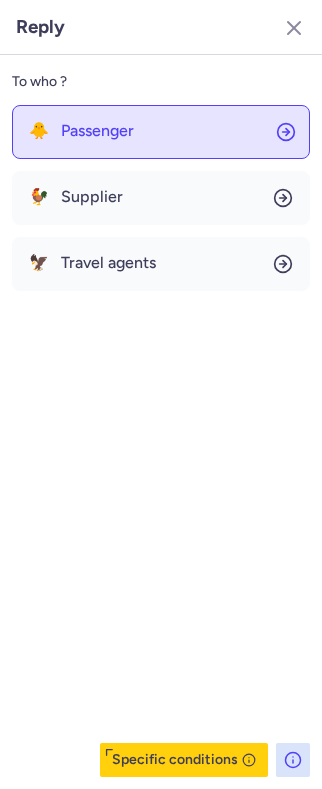 click on "🐥 Passenger" 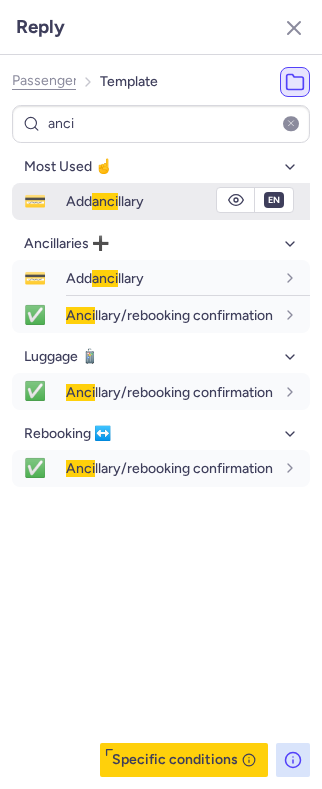 click on "Add  anci llary" at bounding box center [105, 201] 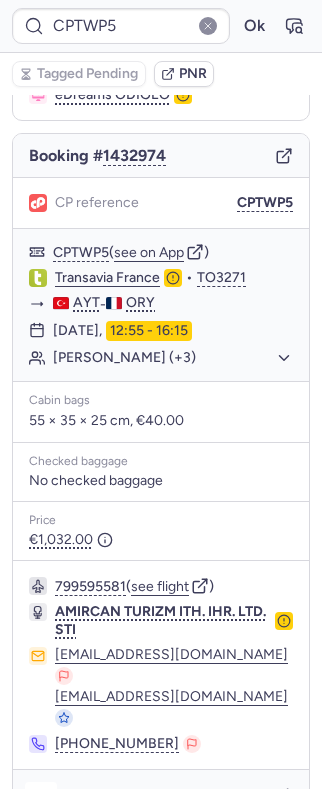 click 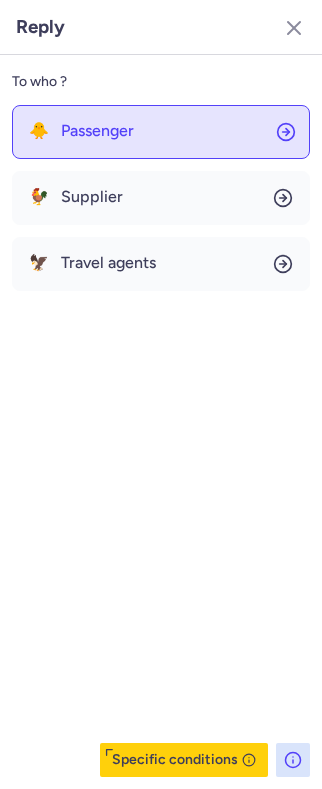 click on "🐥 Passenger" 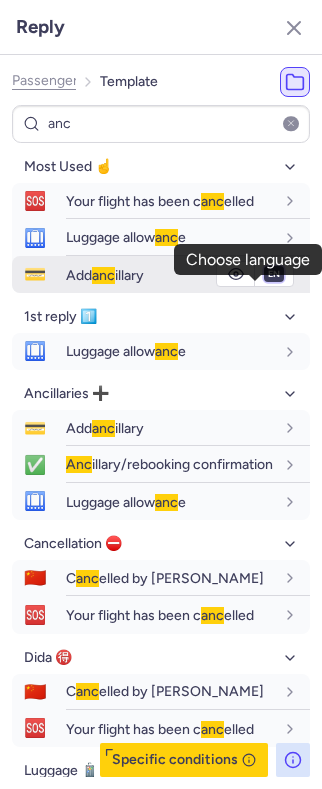 click on "fr en de nl pt es it ru" at bounding box center (274, 274) 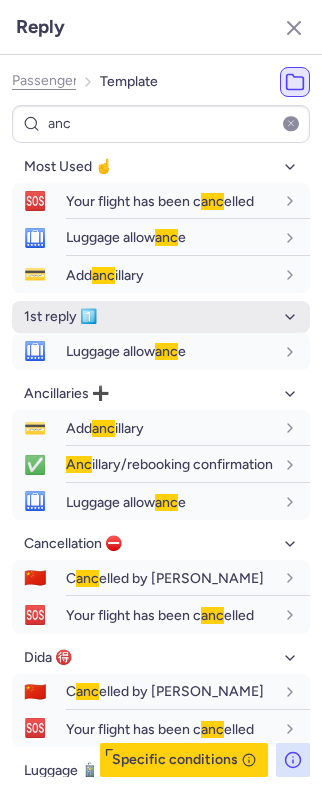 click on "fr en de nl pt es it ru" at bounding box center (274, 274) 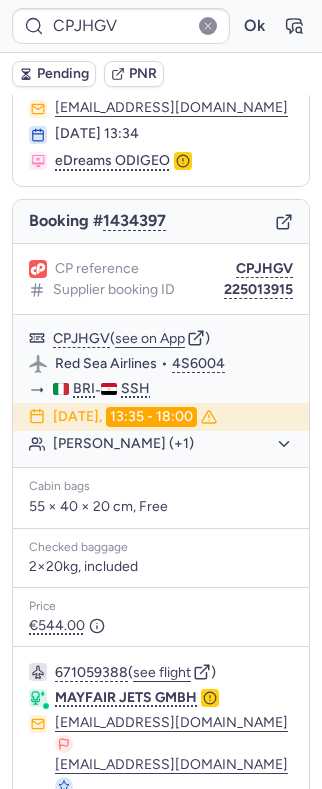 scroll, scrollTop: 133, scrollLeft: 0, axis: vertical 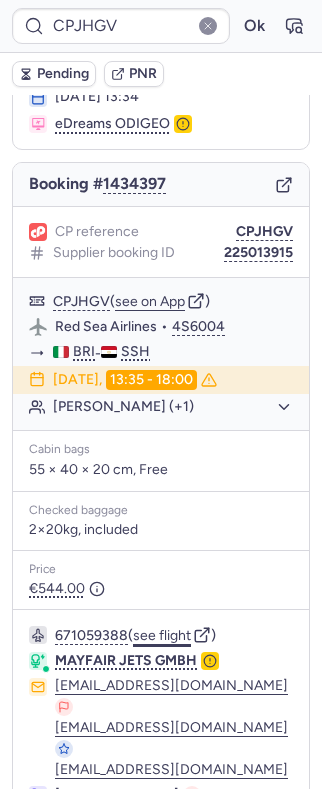 click on "see flight" 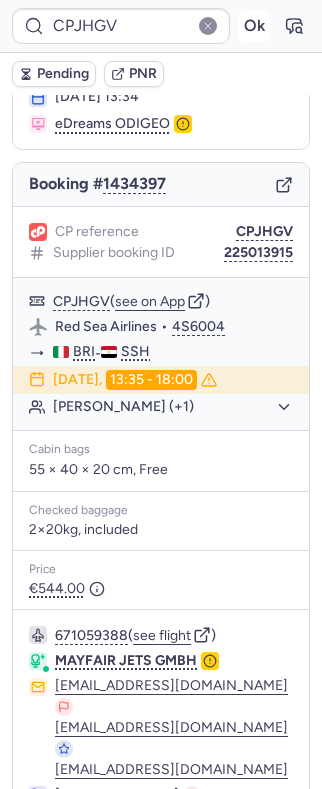 click on "Ok" at bounding box center (254, 26) 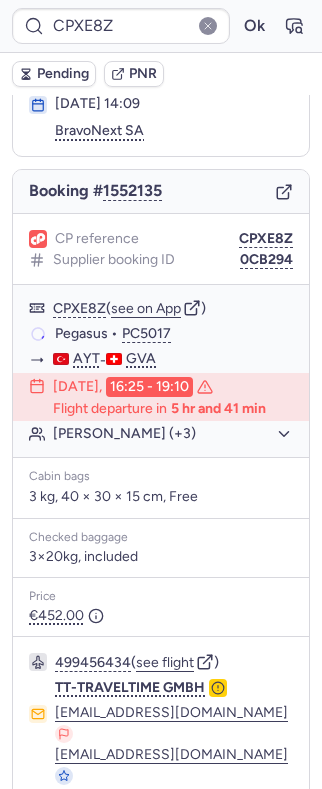 scroll, scrollTop: 234, scrollLeft: 0, axis: vertical 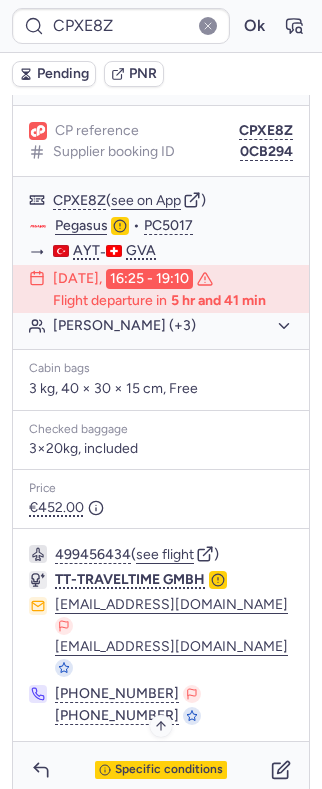 click on "Specific conditions" at bounding box center (169, 770) 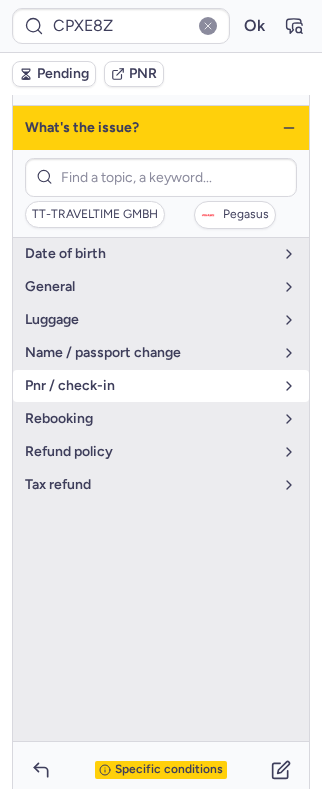 click on "pnr / check-in" at bounding box center [149, 386] 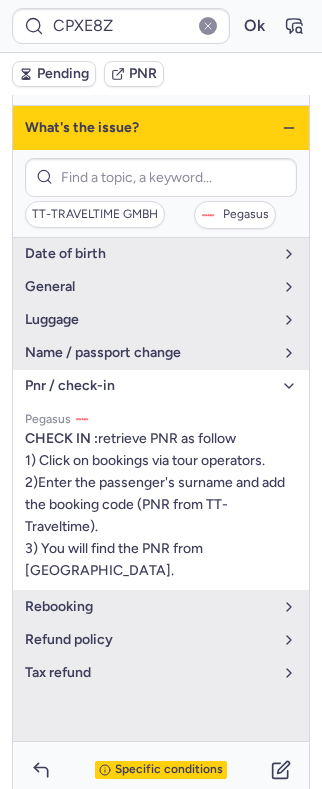 click on "pnr / check-in" at bounding box center (149, 386) 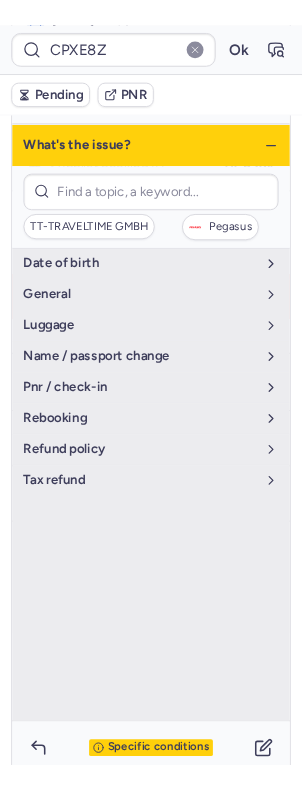 scroll, scrollTop: 0, scrollLeft: 0, axis: both 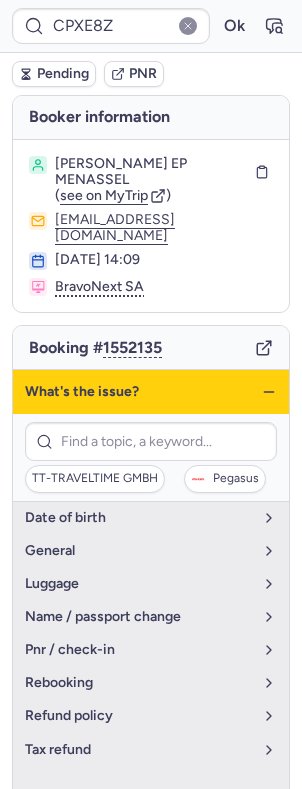 click 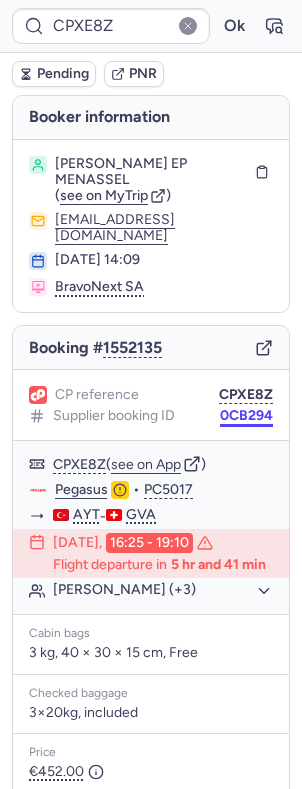 click on "0CB294" at bounding box center (246, 416) 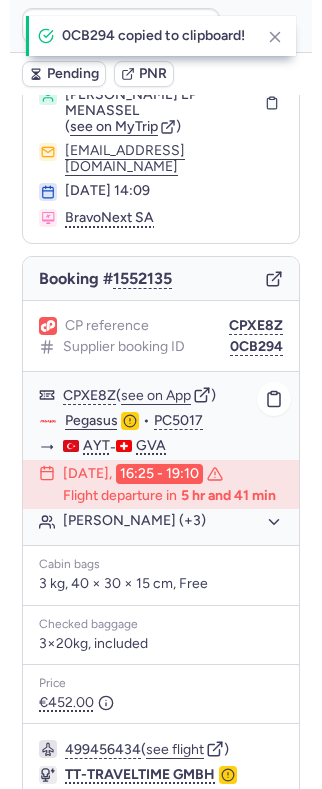 scroll, scrollTop: 133, scrollLeft: 0, axis: vertical 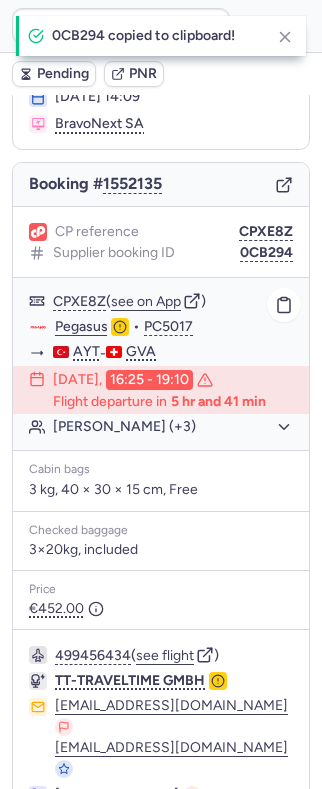 click on "Pegasus" 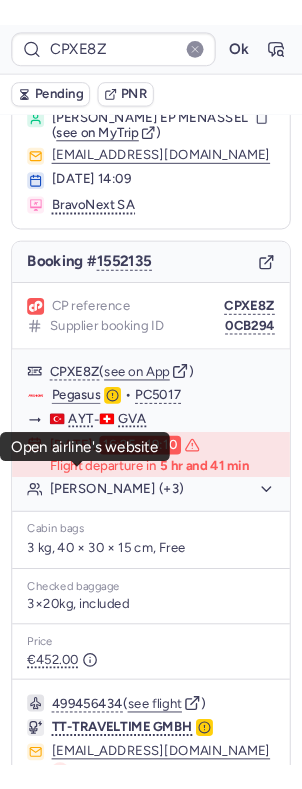 scroll, scrollTop: 0, scrollLeft: 0, axis: both 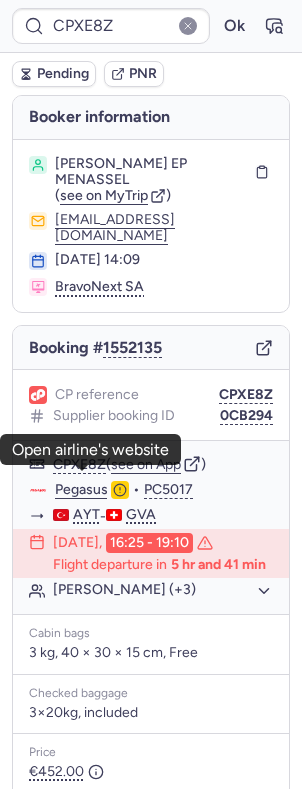 click on "[PERSON_NAME] EP MENASSEL" at bounding box center [151, 172] 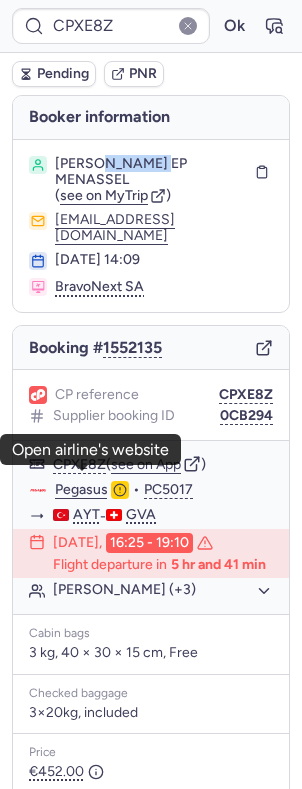 click on "[PERSON_NAME] EP MENASSEL" at bounding box center [151, 172] 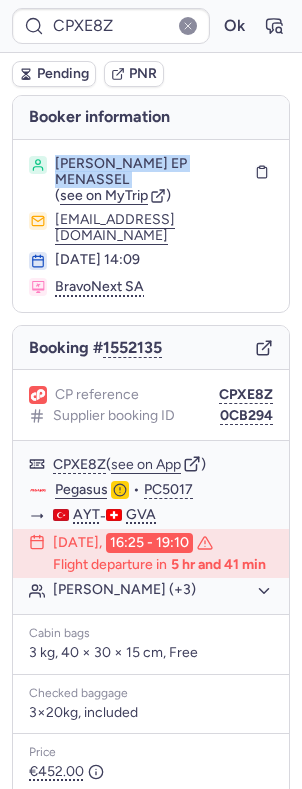 click on "[PERSON_NAME] EP MENASSEL" at bounding box center (151, 172) 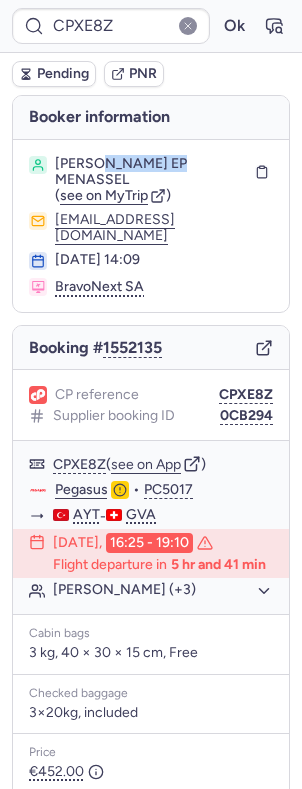drag, startPoint x: 133, startPoint y: 161, endPoint x: 162, endPoint y: 160, distance: 29.017237 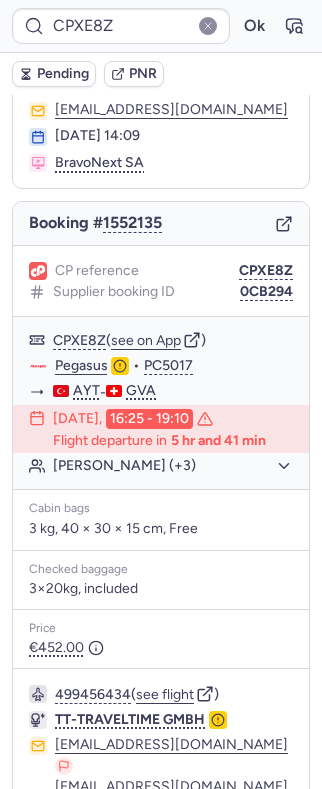 scroll, scrollTop: 234, scrollLeft: 0, axis: vertical 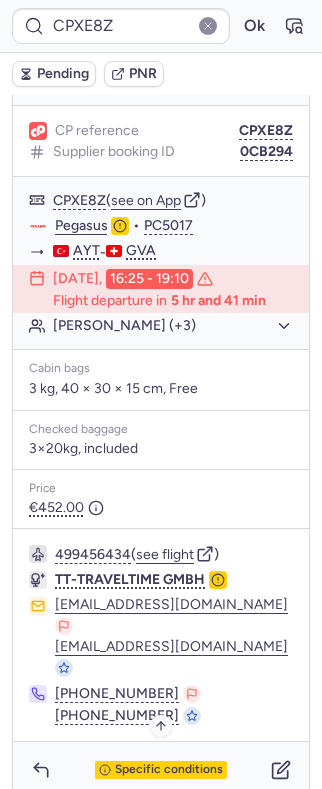 click on "Specific conditions" at bounding box center (169, 770) 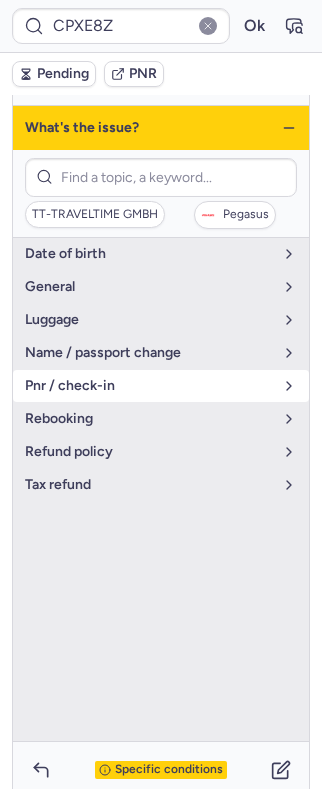 click on "pnr / check-in" at bounding box center (149, 386) 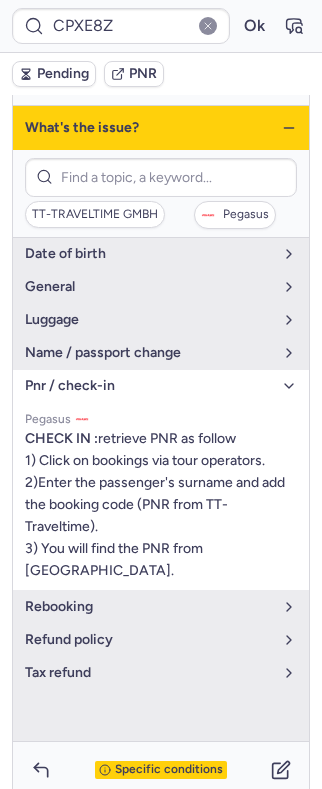 click on "pnr / check-in" at bounding box center (149, 386) 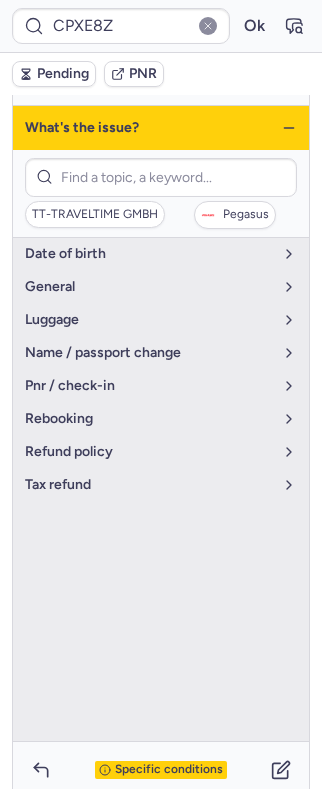 click 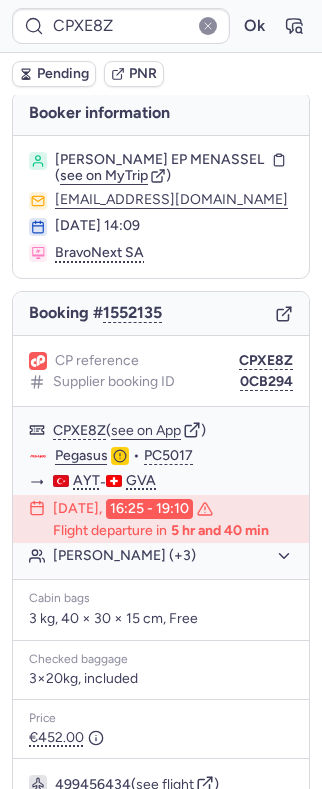 scroll, scrollTop: 0, scrollLeft: 0, axis: both 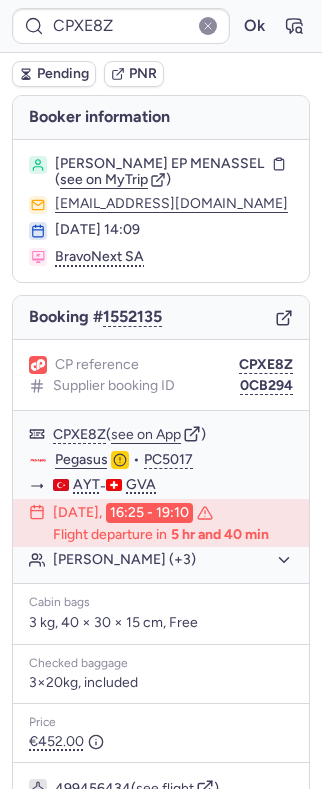 click on "[PERSON_NAME] EP MENASSEL" at bounding box center (159, 164) 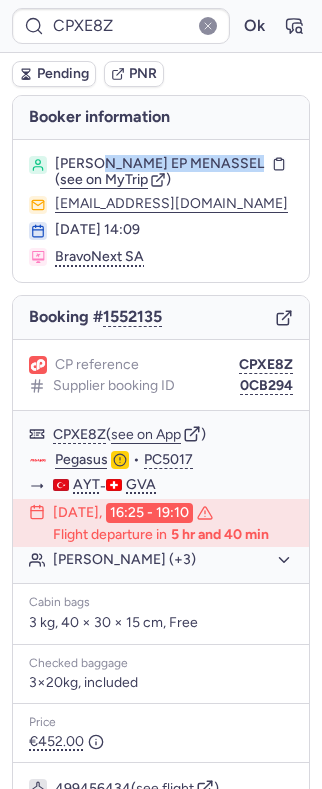 drag, startPoint x: 121, startPoint y: 164, endPoint x: 178, endPoint y: 165, distance: 57.00877 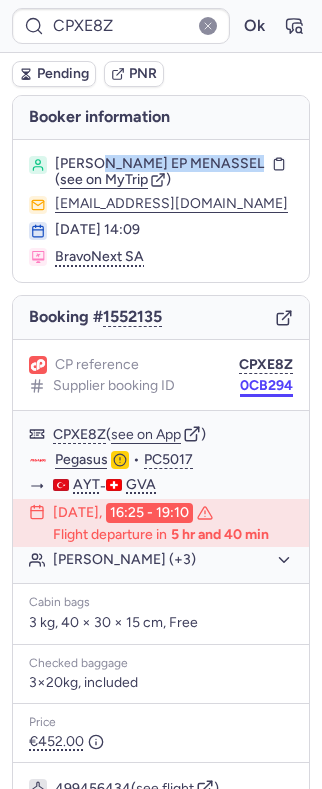 click on "0CB294" at bounding box center [266, 386] 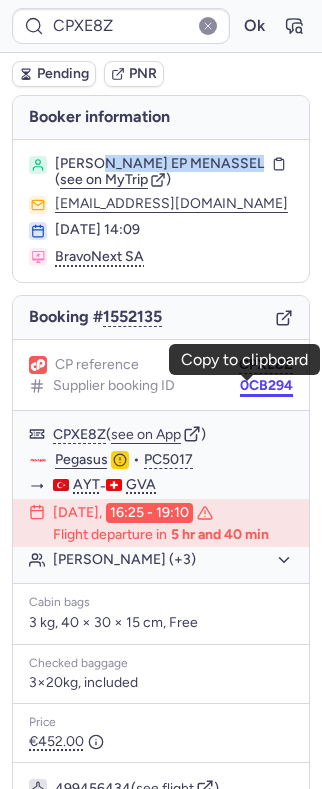 click on "0CB294" at bounding box center (266, 386) 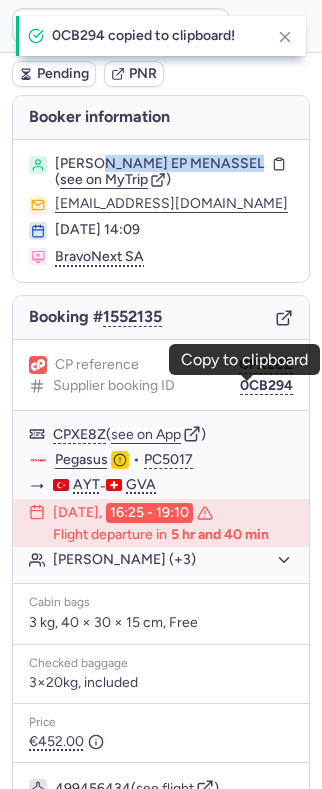 copy on "VILQUIN EP MENASSEL" 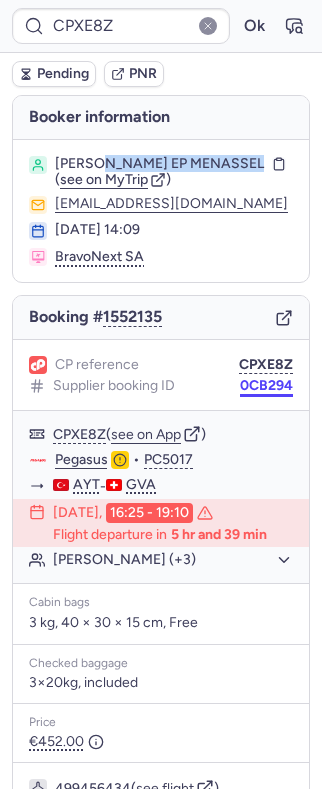 click on "0CB294" at bounding box center [266, 386] 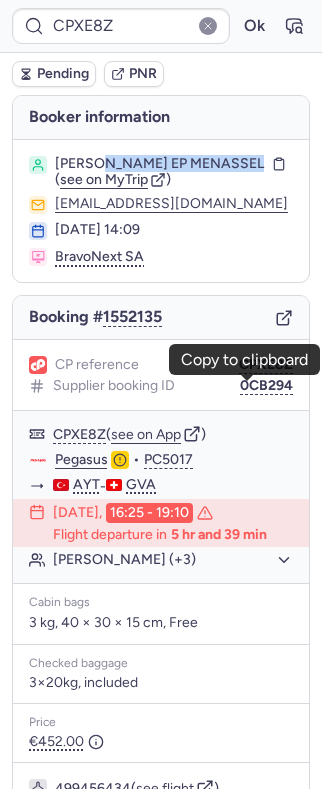 copy on "VILQUIN EP MENASSEL" 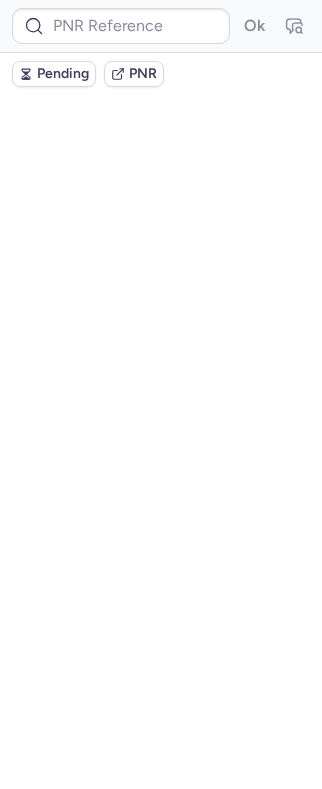 scroll, scrollTop: 0, scrollLeft: 0, axis: both 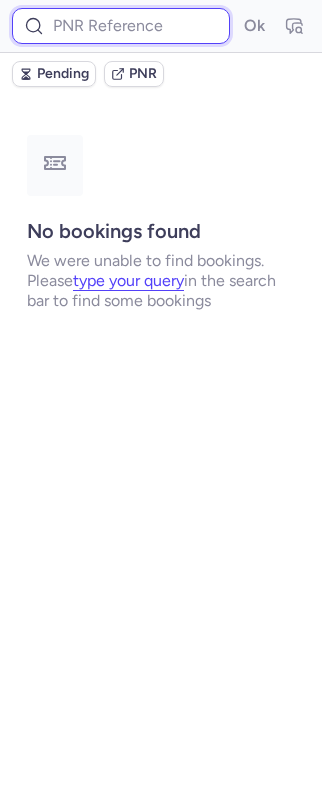 click at bounding box center [121, 26] 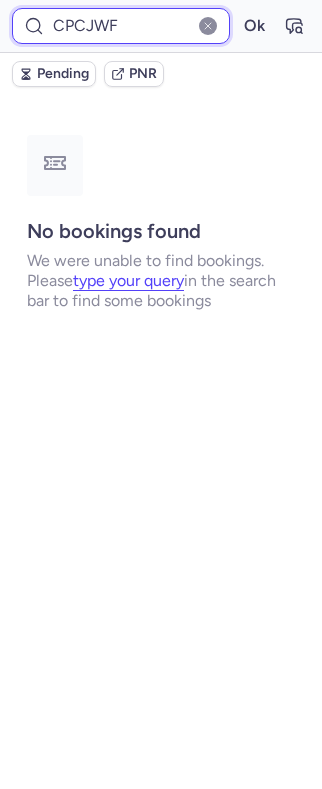 click on "Ok" at bounding box center [254, 26] 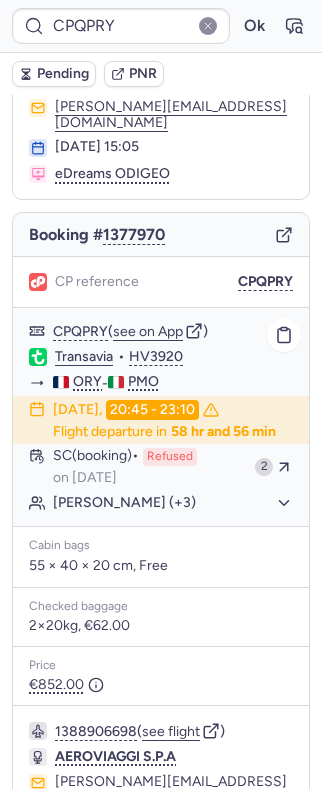 scroll, scrollTop: 0, scrollLeft: 0, axis: both 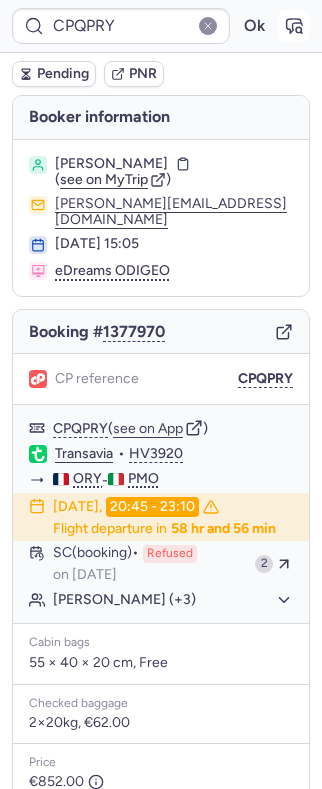click 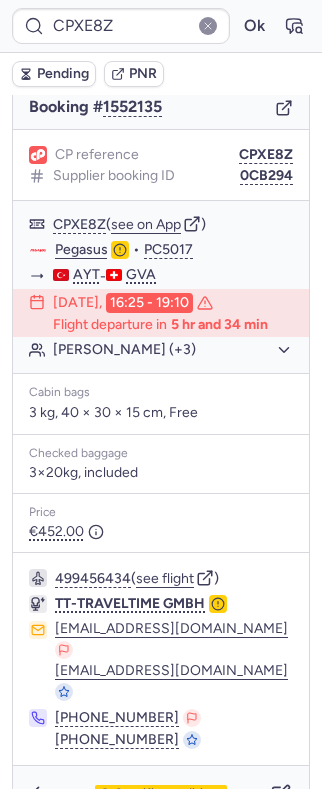 scroll, scrollTop: 234, scrollLeft: 0, axis: vertical 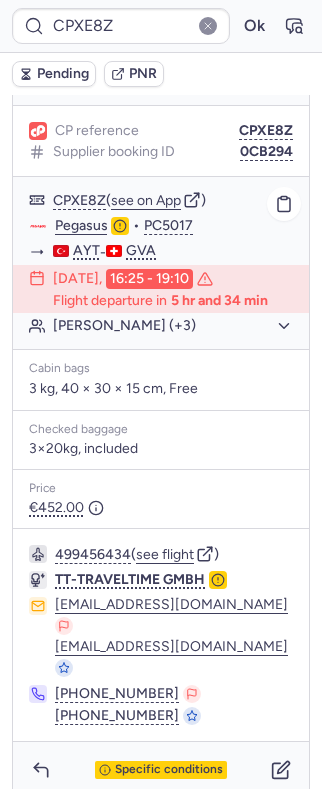 click on "Pegasus" 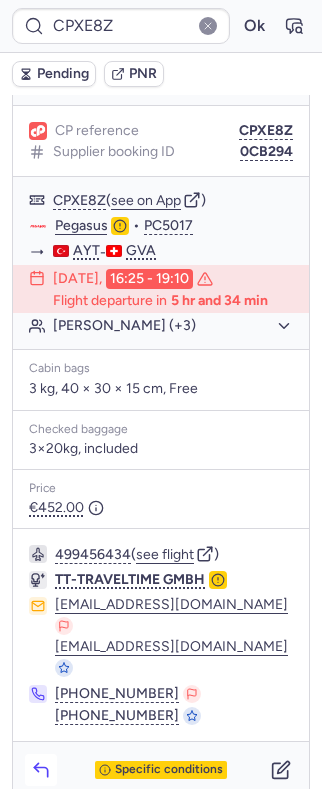 click 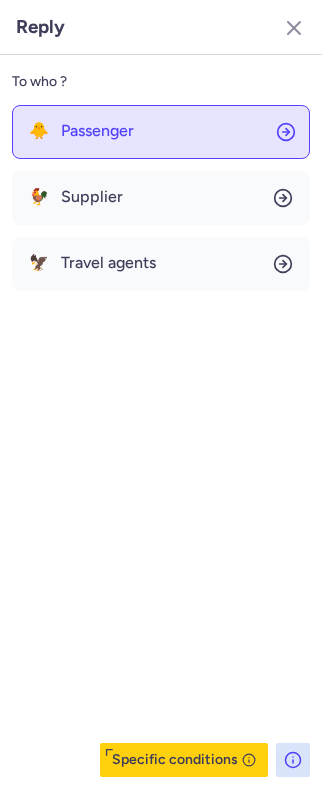 click on "🐥 Passenger" 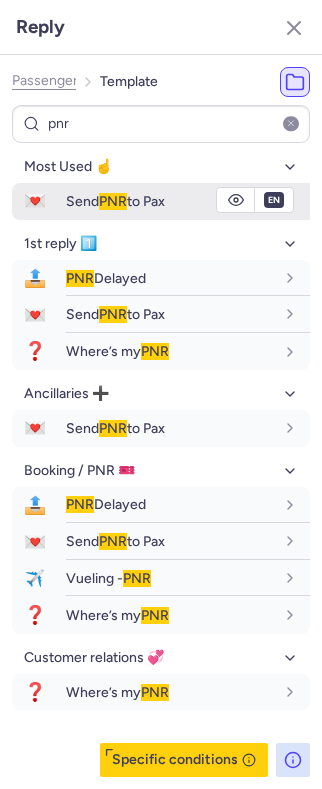 click on "💌 Send  PNR  to Pax" at bounding box center [161, 201] 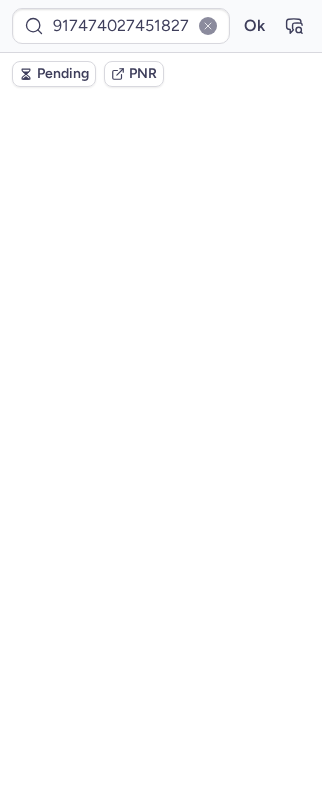 scroll, scrollTop: 0, scrollLeft: 0, axis: both 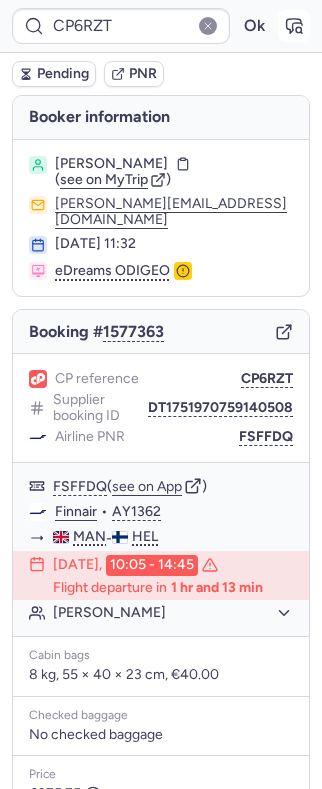 click 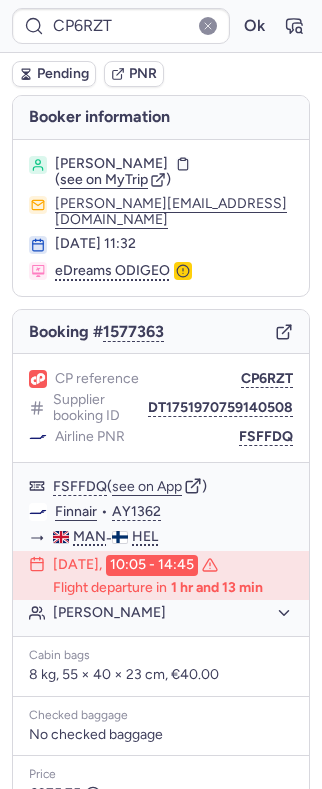click on "[PERSON_NAME]" at bounding box center (111, 164) 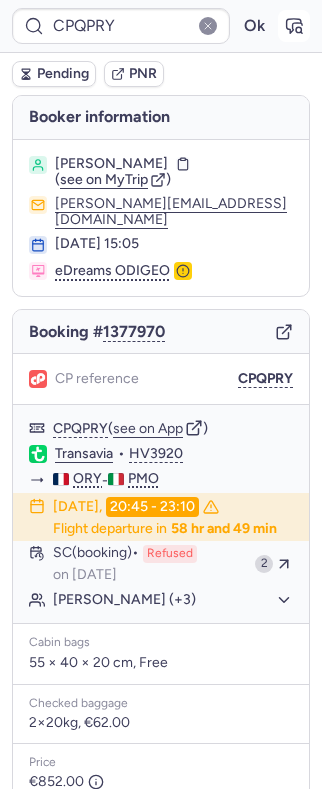 click 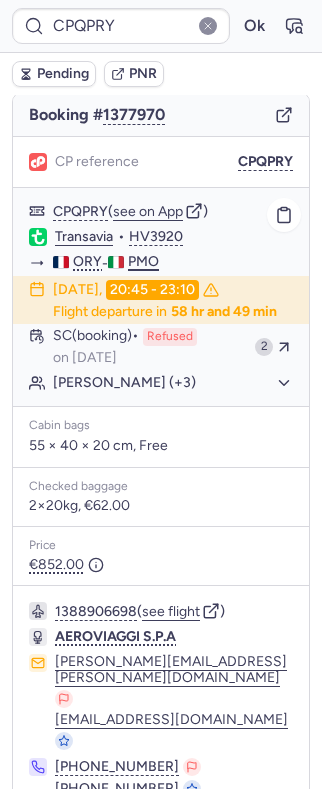 scroll, scrollTop: 153, scrollLeft: 0, axis: vertical 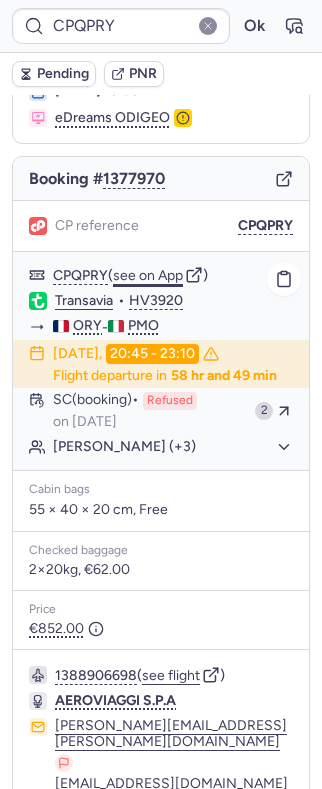 click on "see on App" 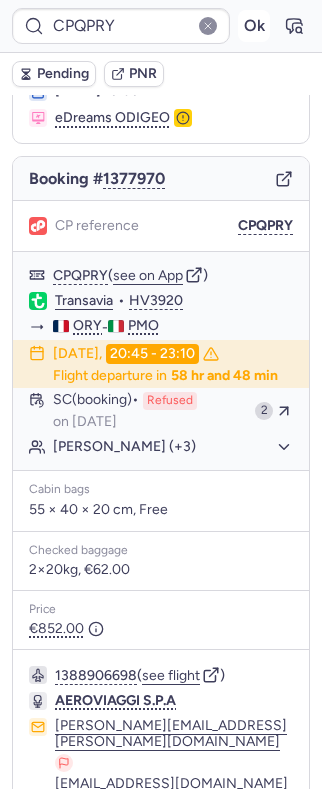click on "Ok" at bounding box center (254, 26) 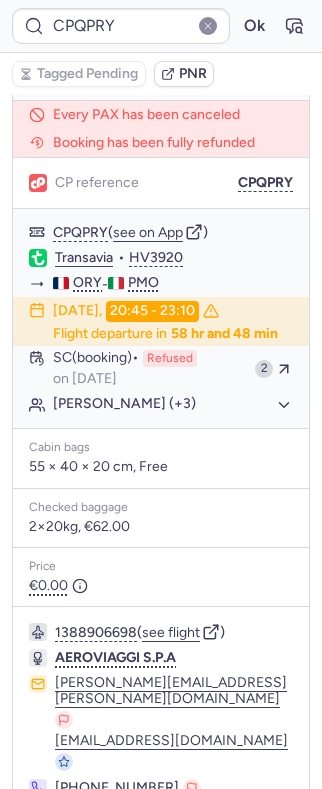 scroll, scrollTop: 344, scrollLeft: 0, axis: vertical 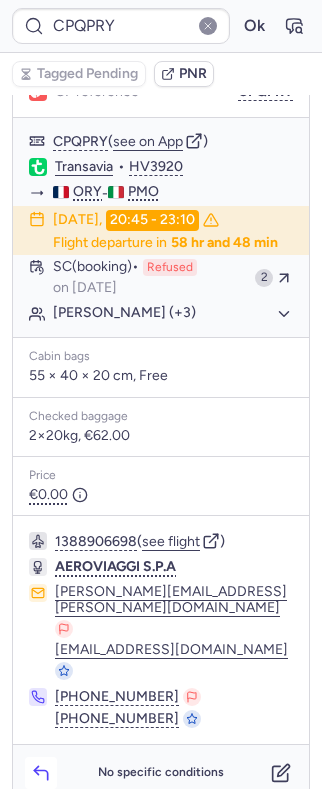 click 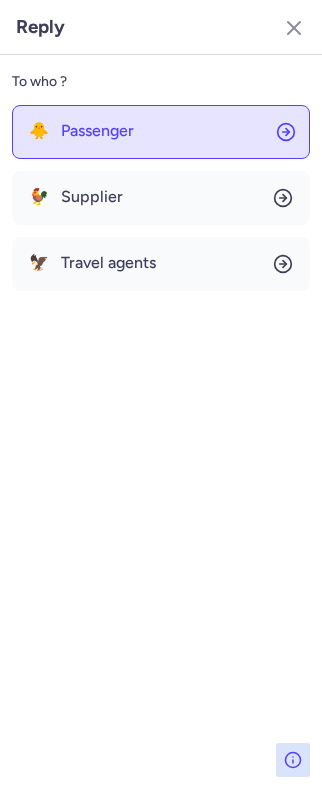 click on "🐥 Passenger" 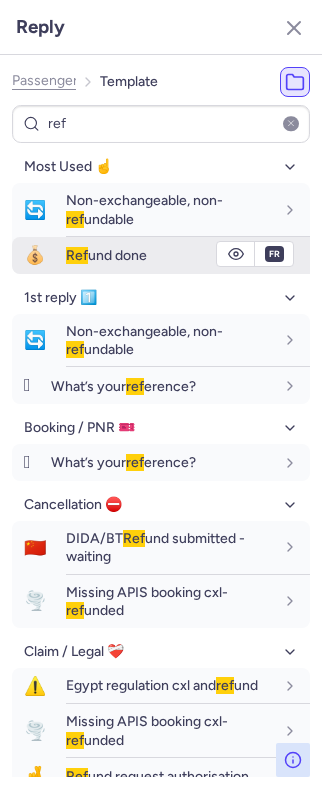 click on "💰 Ref und done" at bounding box center [161, 255] 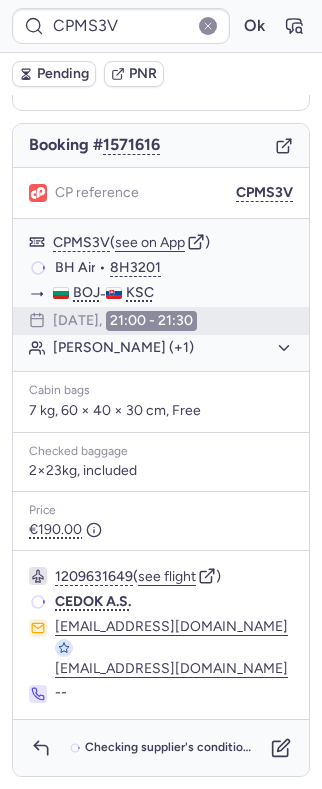 scroll, scrollTop: 136, scrollLeft: 0, axis: vertical 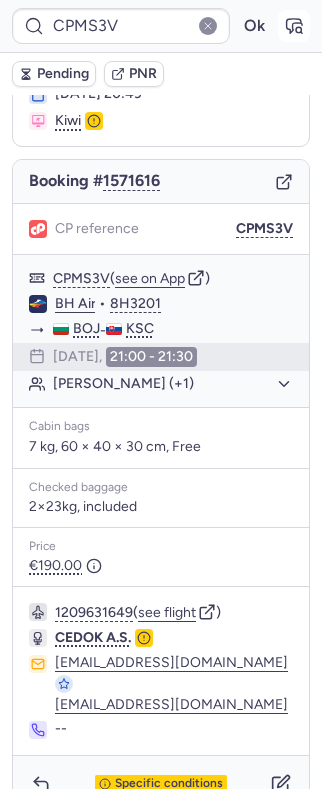 click 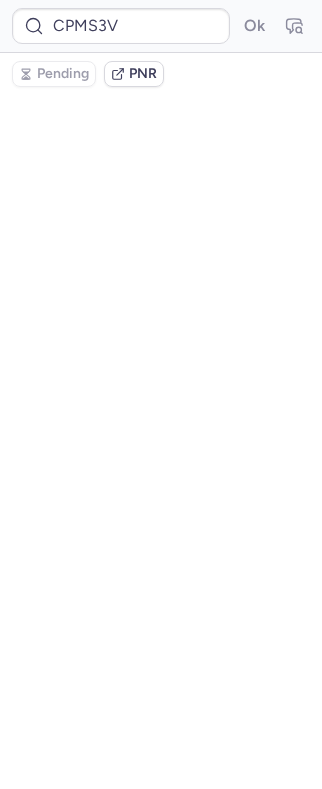 scroll, scrollTop: 0, scrollLeft: 0, axis: both 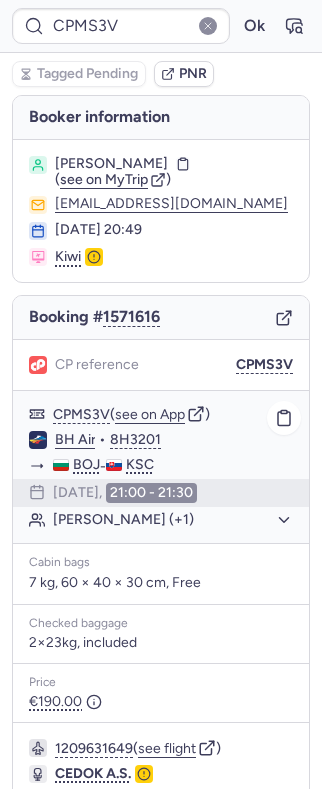 click on "[PERSON_NAME] (+1)" 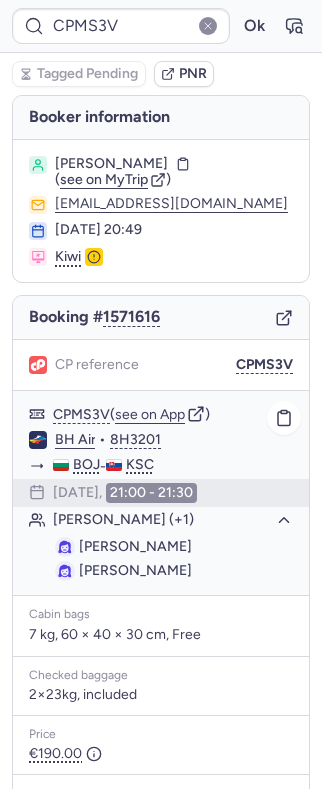 click on "[PERSON_NAME] (+1)" 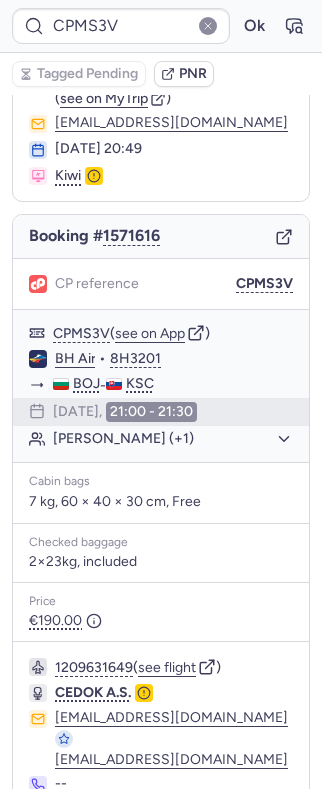 scroll, scrollTop: 156, scrollLeft: 0, axis: vertical 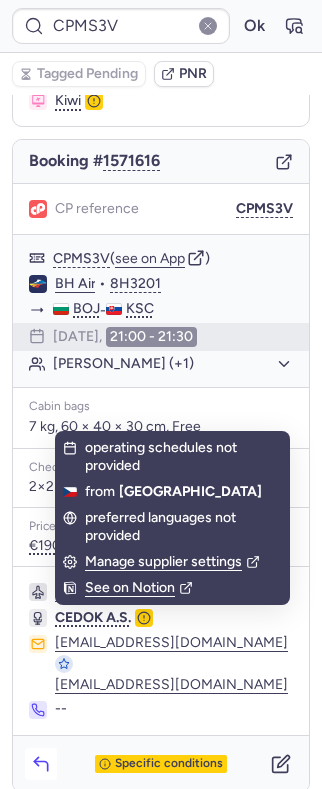 click 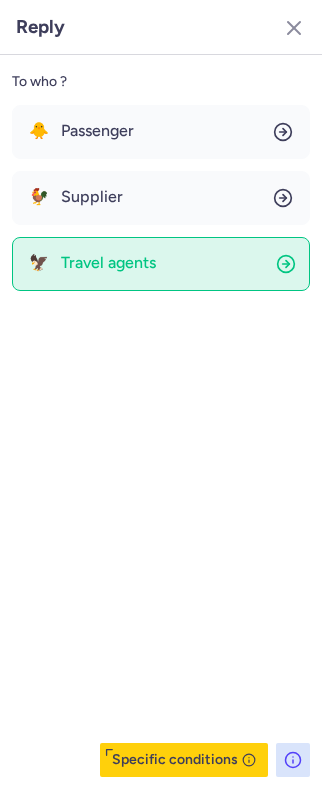 click on "Travel agents" at bounding box center (108, 263) 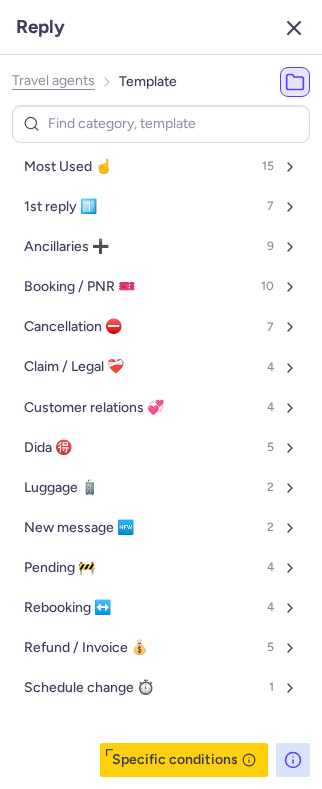 click 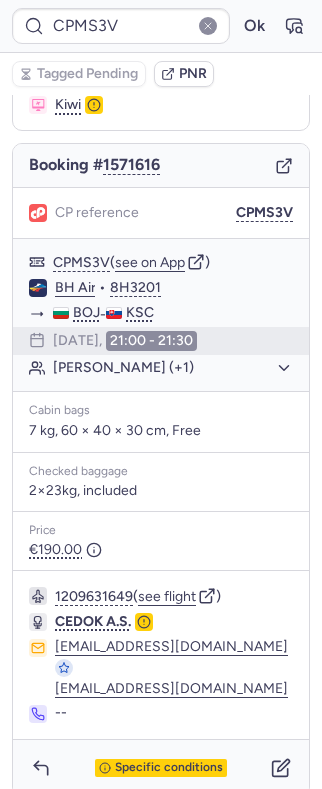 scroll, scrollTop: 156, scrollLeft: 0, axis: vertical 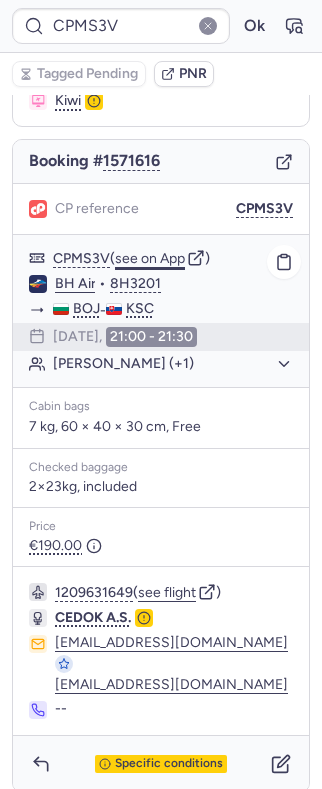 click on "see on App" 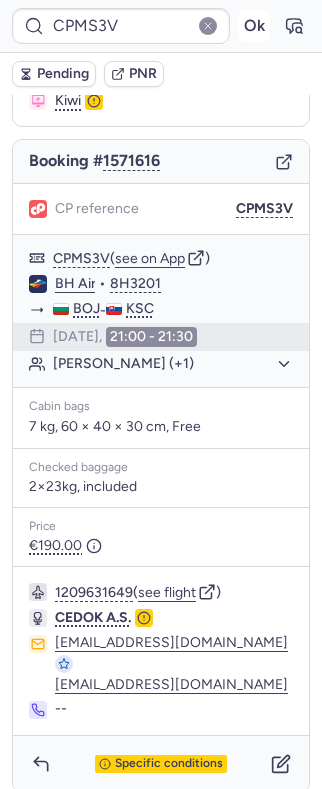 click on "Ok" at bounding box center (254, 26) 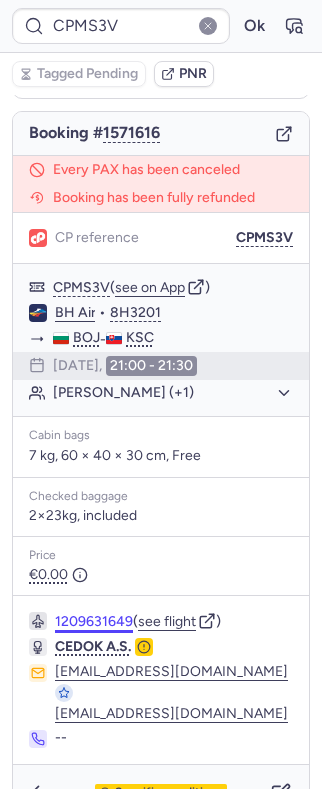 scroll, scrollTop: 213, scrollLeft: 0, axis: vertical 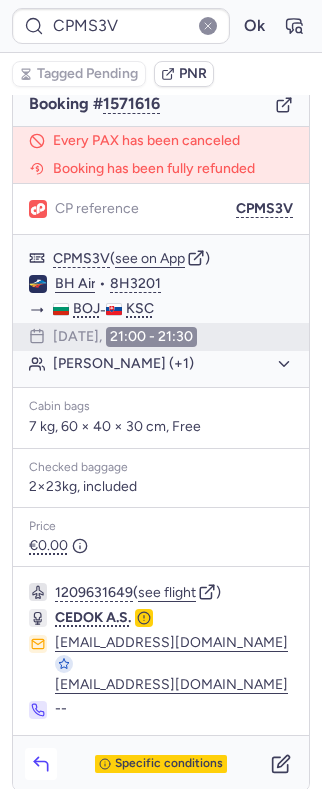 click 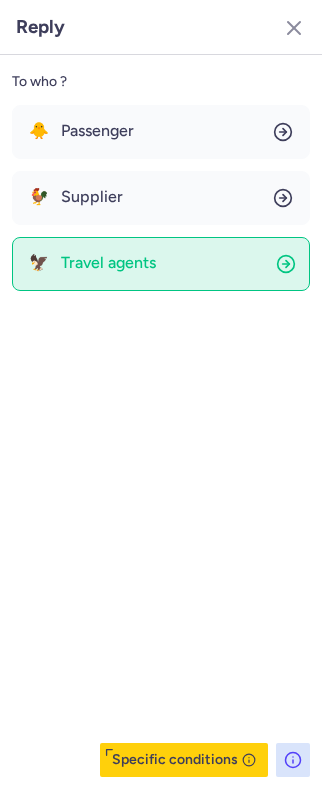 click on "🦅 Travel agents" 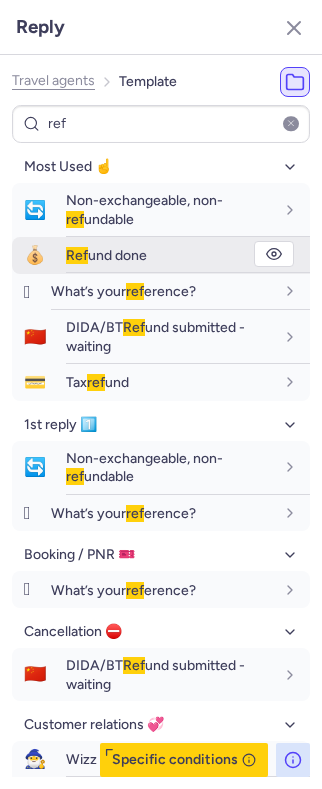 click on "Ref" at bounding box center (77, 255) 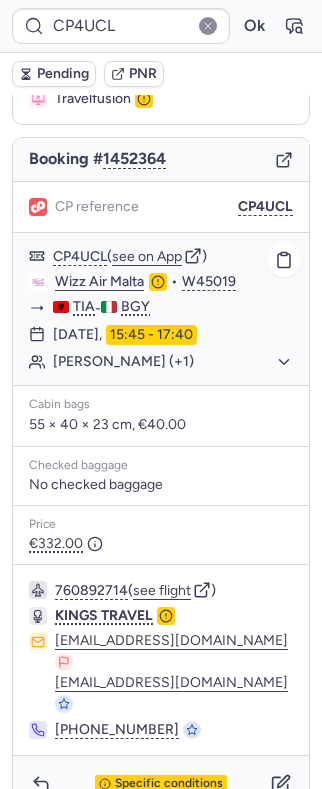 scroll, scrollTop: 0, scrollLeft: 0, axis: both 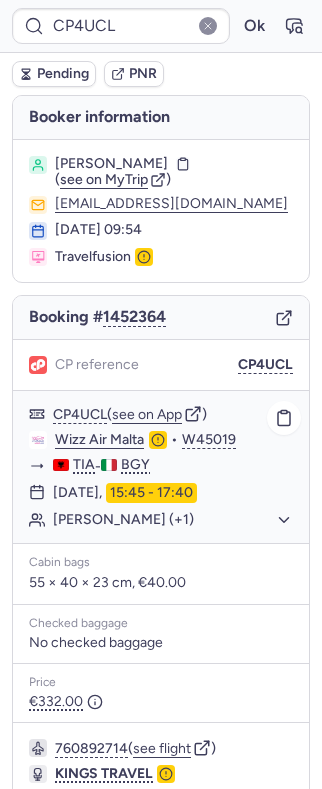 click on "[PERSON_NAME] (+1)" 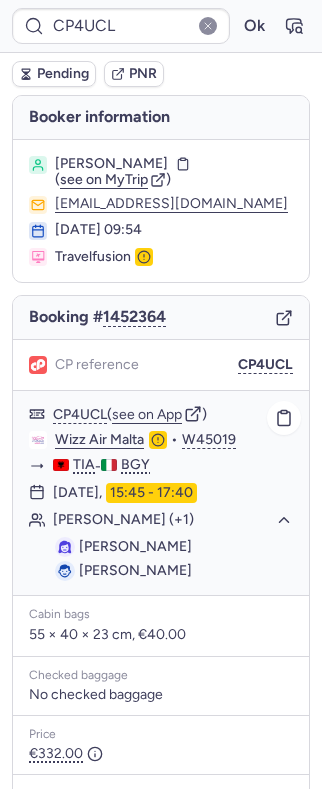 click on "[PERSON_NAME] (+1)" 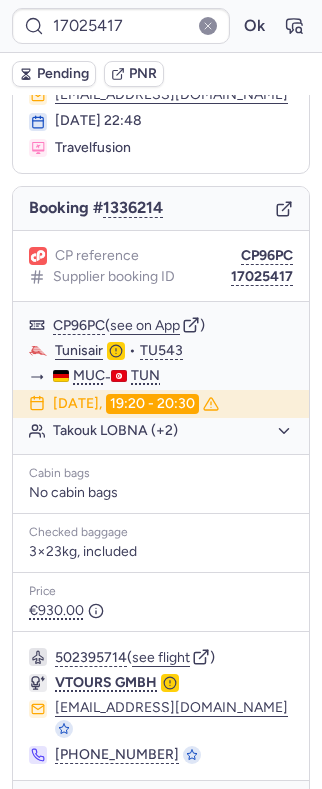 scroll, scrollTop: 154, scrollLeft: 0, axis: vertical 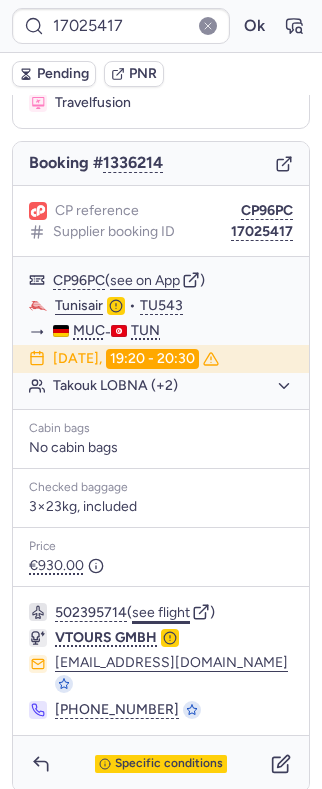 click on "see flight" 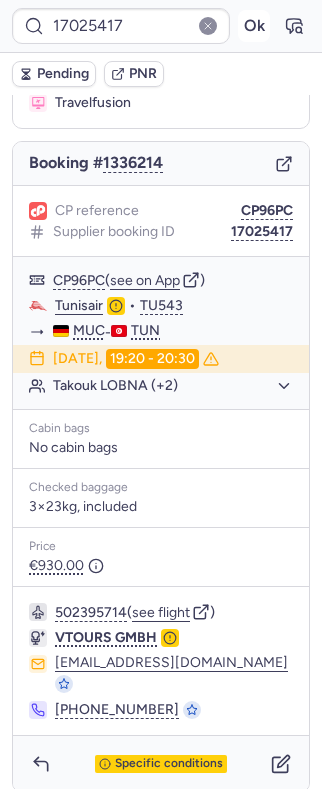click on "Ok" at bounding box center (254, 26) 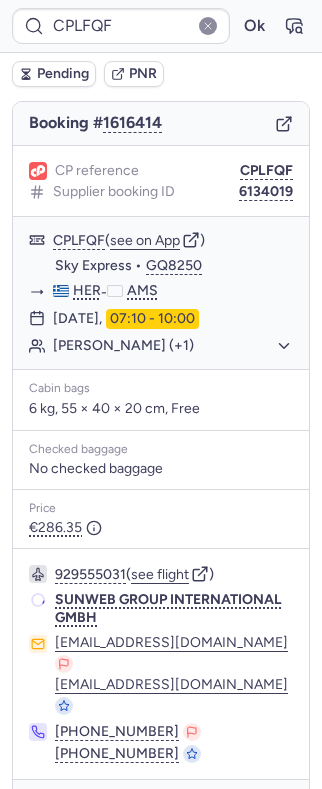 scroll, scrollTop: 154, scrollLeft: 0, axis: vertical 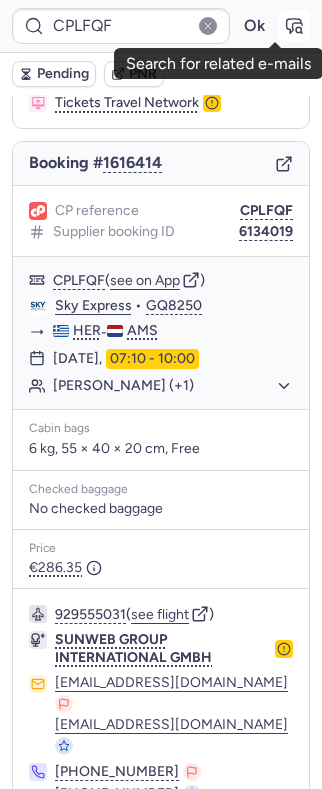 click 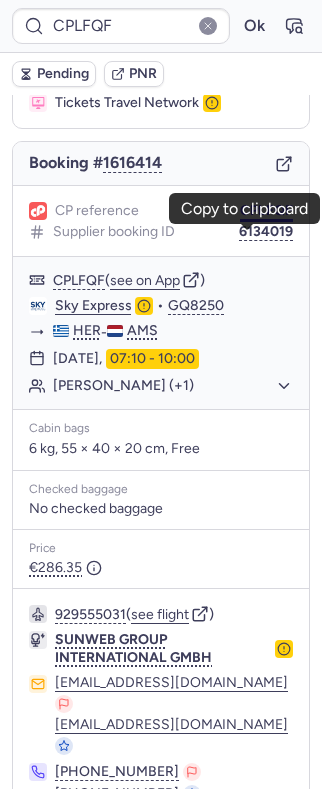 click on "CPLFQF" at bounding box center (266, 211) 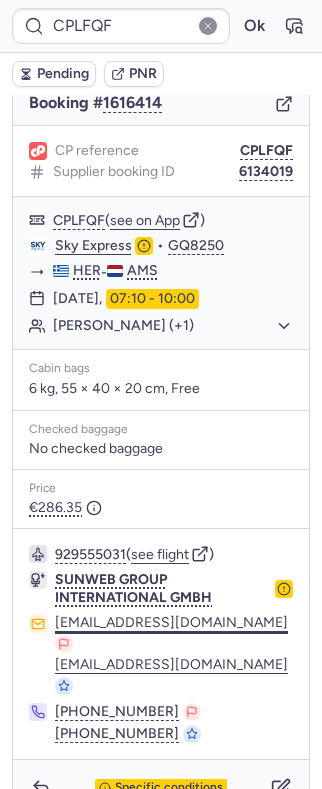 scroll, scrollTop: 242, scrollLeft: 0, axis: vertical 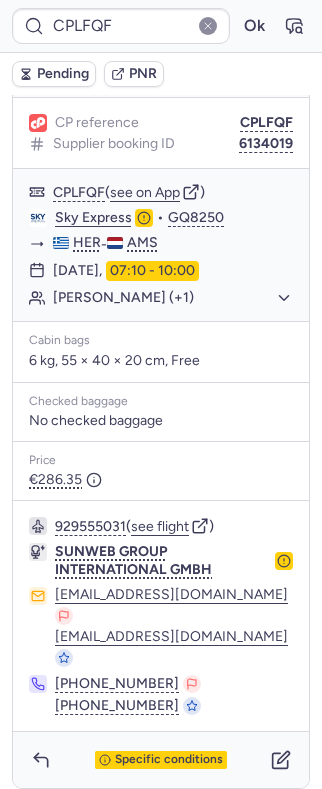 drag, startPoint x: 125, startPoint y: 745, endPoint x: 118, endPoint y: 728, distance: 18.384777 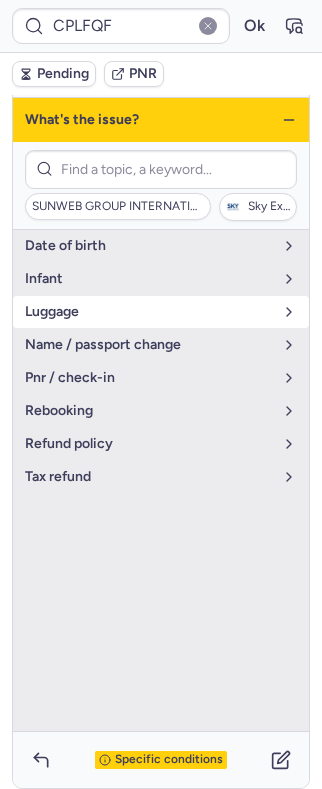 click on "luggage" at bounding box center (149, 312) 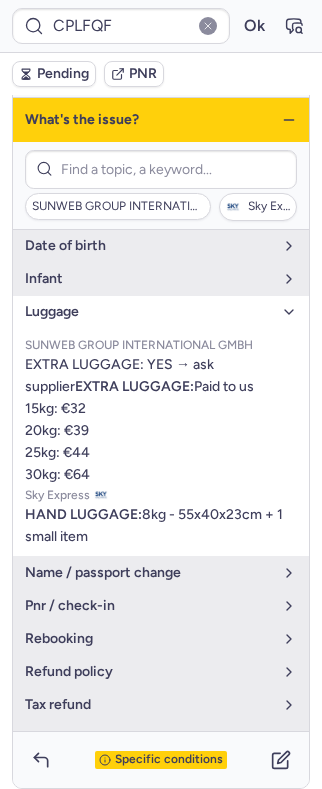 click on "luggage" at bounding box center (149, 312) 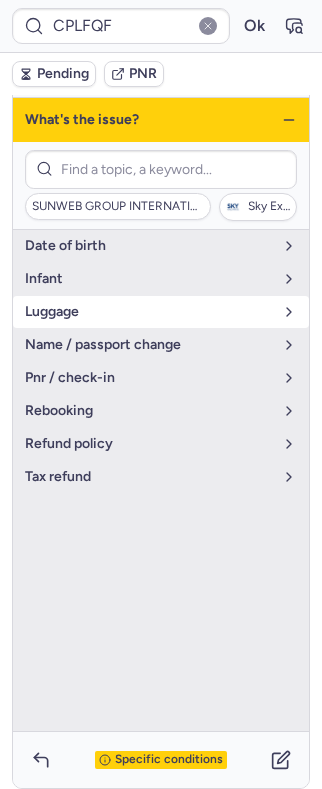 click on "luggage" at bounding box center (149, 312) 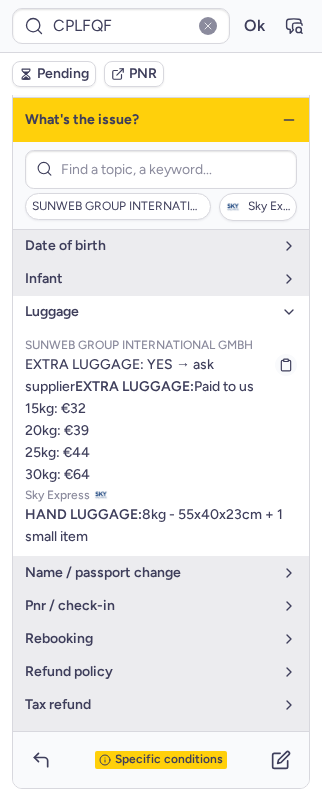 click on "EXTRA LUGGAGE: YES → ask supplier
EXTRA LUGGAGE:
Paid to us
15kg: €32
20kg: €39
25kg: €44
30kg: €64" at bounding box center (139, 419) 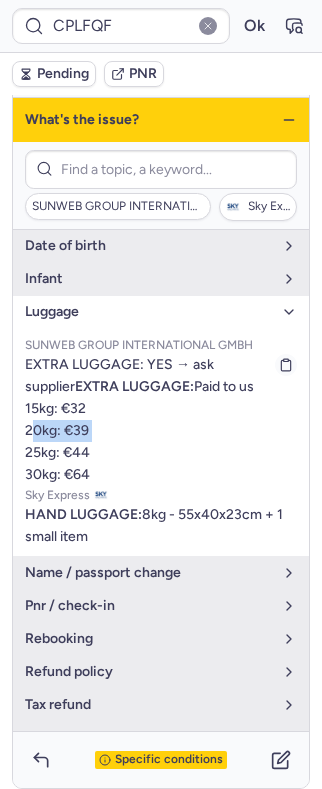 drag, startPoint x: 38, startPoint y: 523, endPoint x: 74, endPoint y: 521, distance: 36.05551 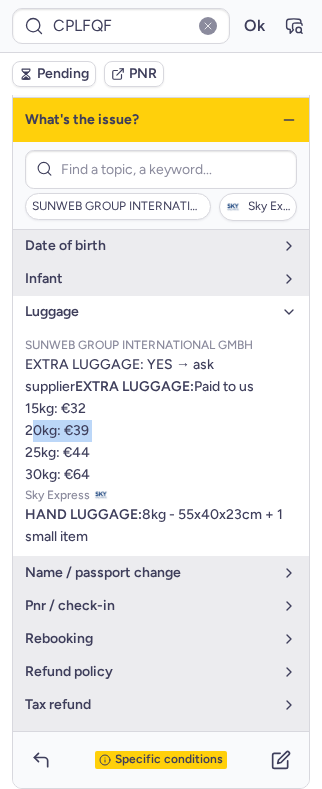 click 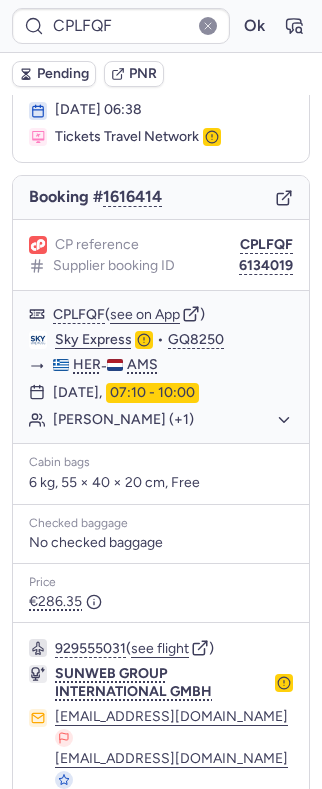 scroll, scrollTop: 0, scrollLeft: 0, axis: both 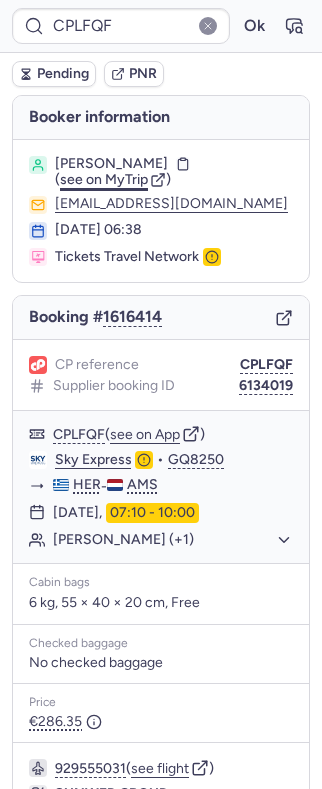click on "see on MyTrip" at bounding box center [104, 179] 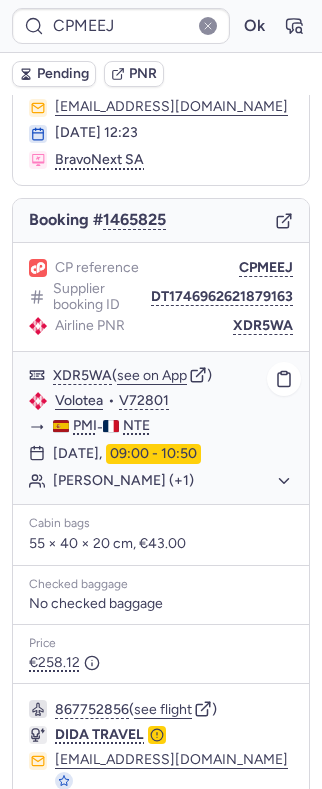 scroll, scrollTop: 194, scrollLeft: 0, axis: vertical 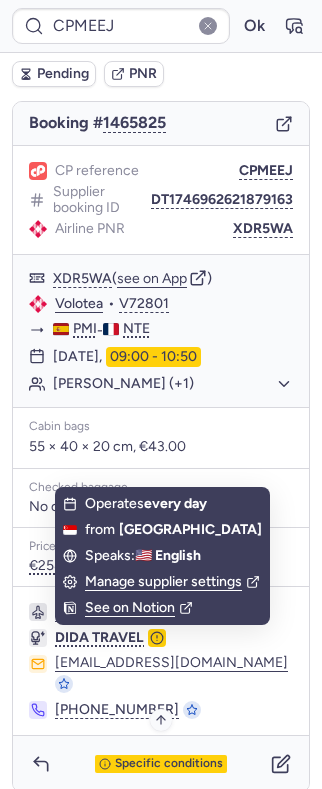 click on "Specific conditions" at bounding box center [169, 764] 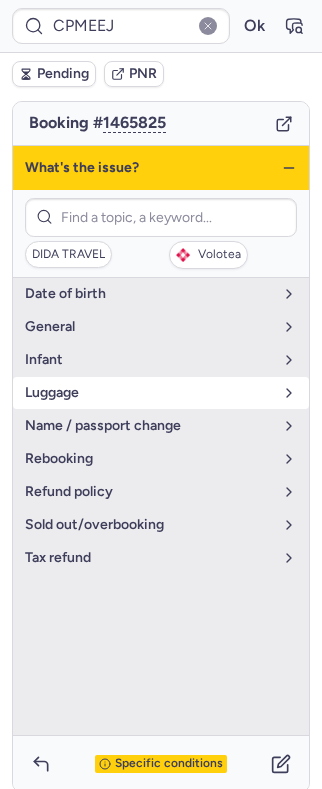 click on "luggage" at bounding box center [149, 393] 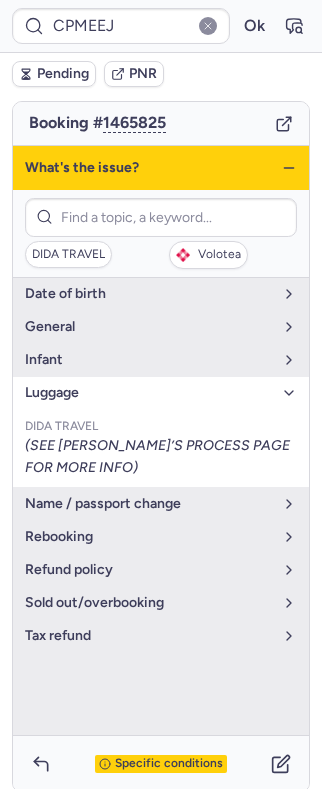click on "luggage" at bounding box center [149, 393] 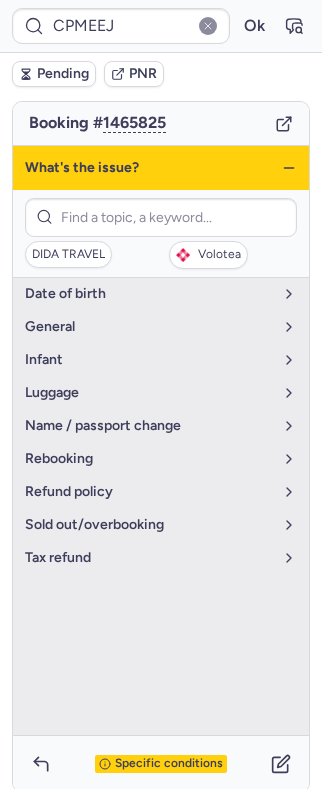 click 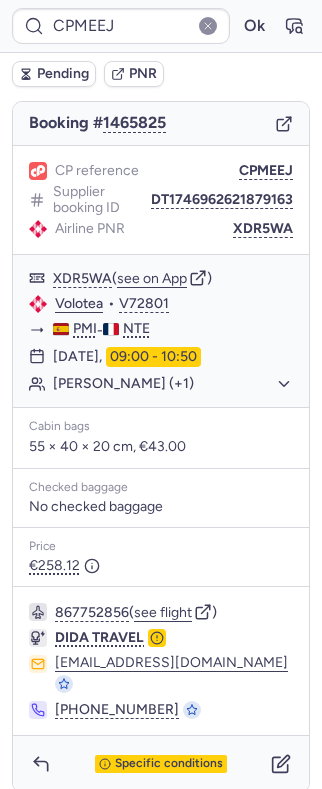 scroll, scrollTop: 61, scrollLeft: 0, axis: vertical 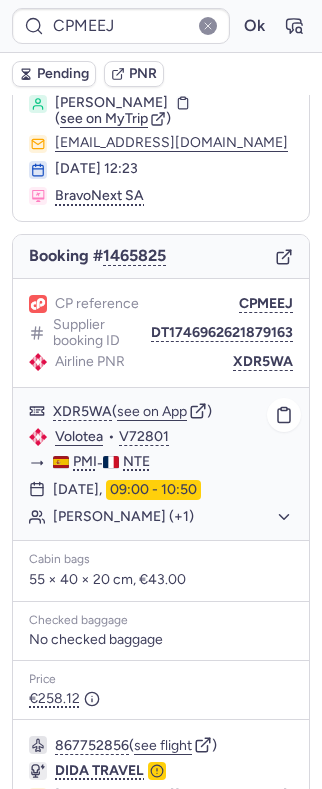 click on "Volotea" 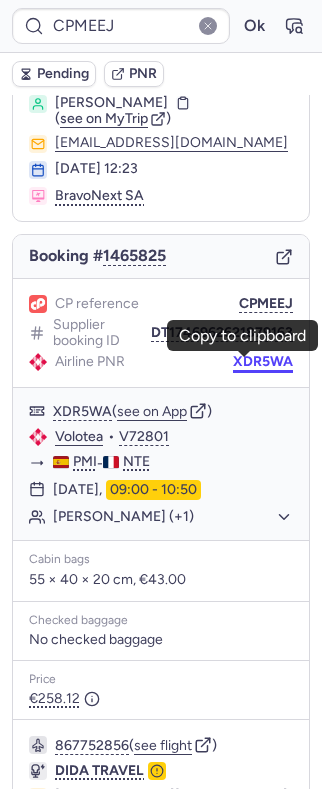 click on "XDR5WA" at bounding box center (263, 362) 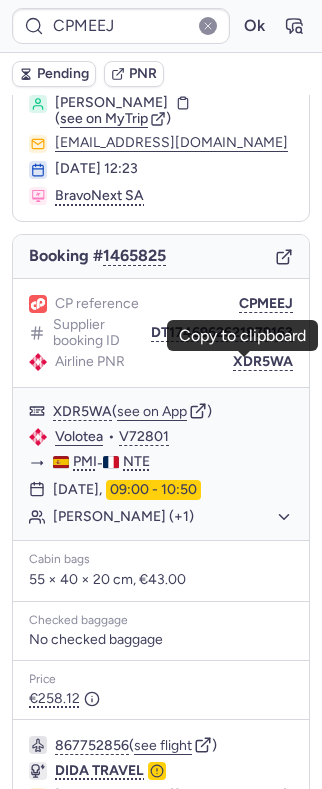 click on "[PERSON_NAME]" at bounding box center [111, 103] 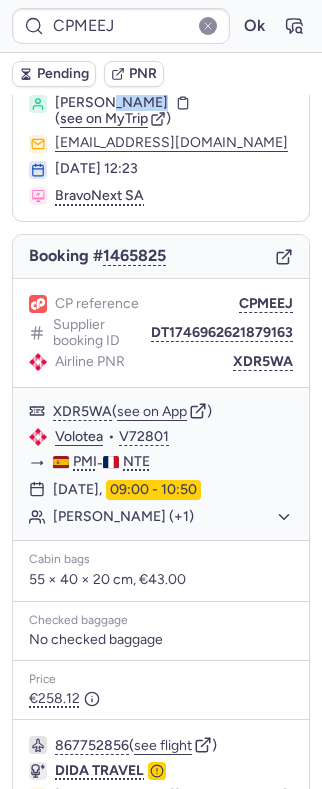 click on "[PERSON_NAME]" at bounding box center (111, 103) 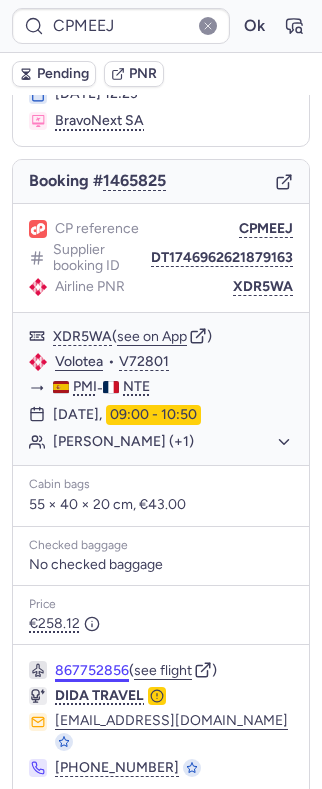 scroll, scrollTop: 194, scrollLeft: 0, axis: vertical 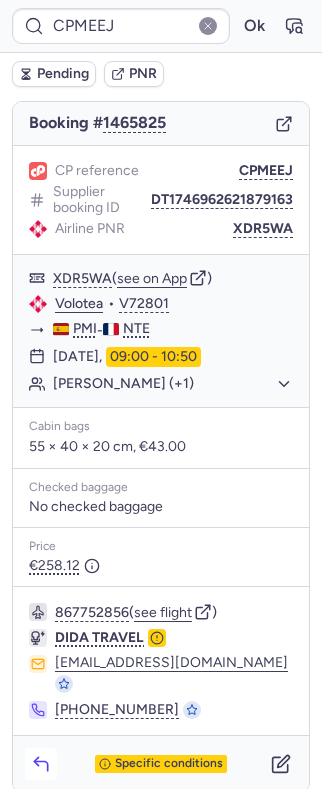 click 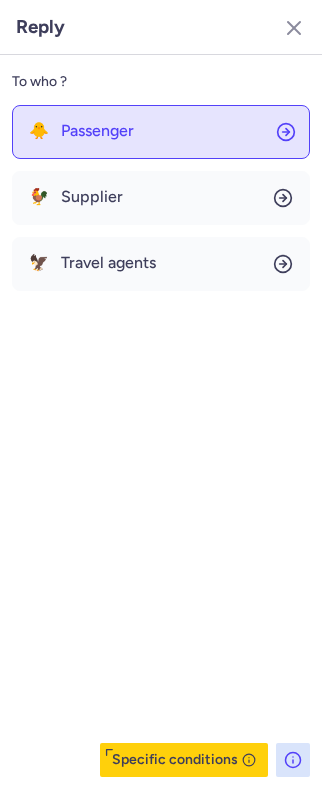 click on "Passenger" at bounding box center (97, 131) 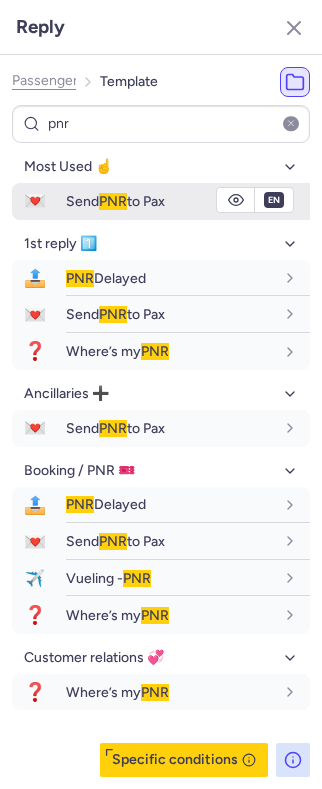 click on "PNR" at bounding box center (113, 201) 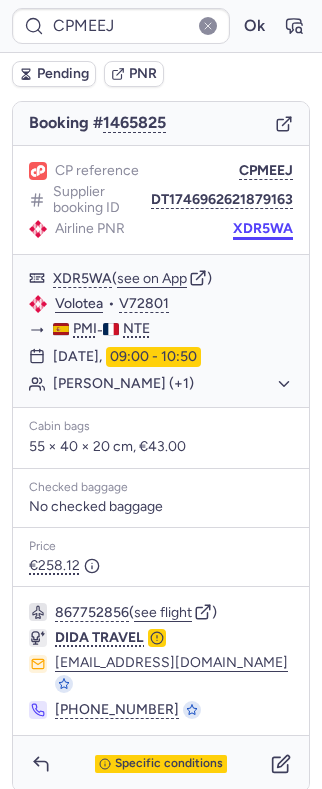click on "XDR5WA" at bounding box center (263, 229) 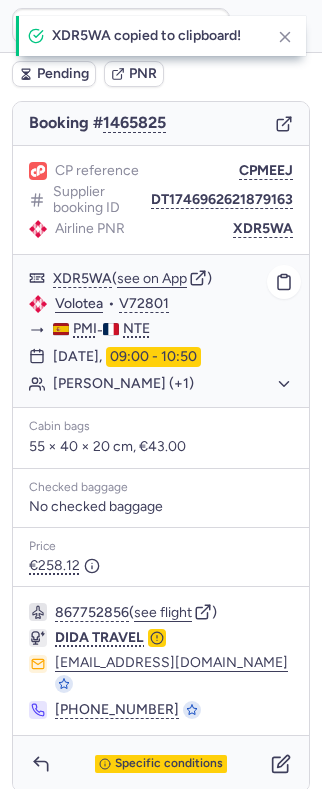 click on "[PERSON_NAME] (+1)" 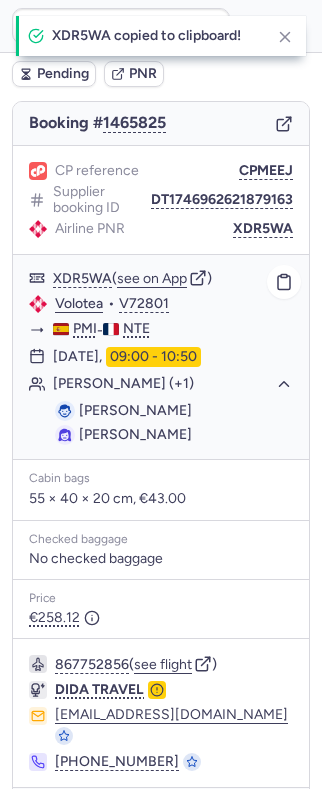 click on "[PERSON_NAME] (+1)" 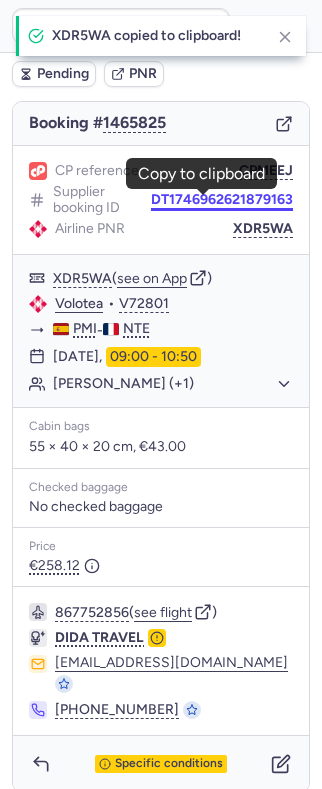 click on "DT1746962621879163" at bounding box center [222, 200] 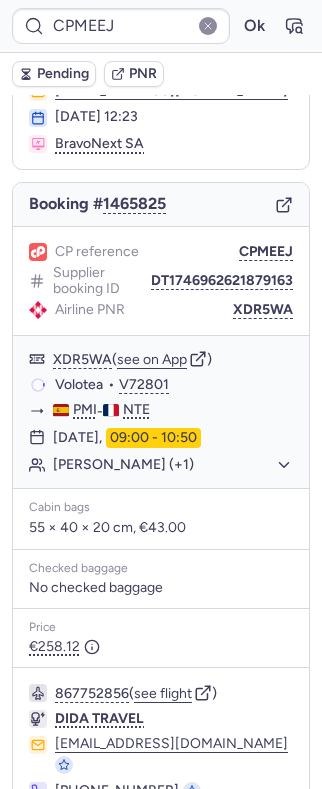 scroll, scrollTop: 194, scrollLeft: 0, axis: vertical 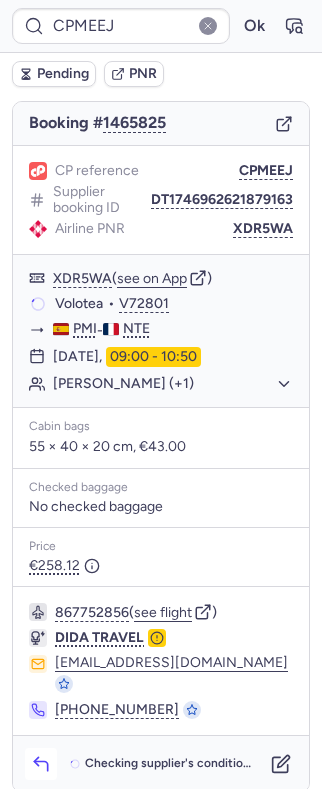 click 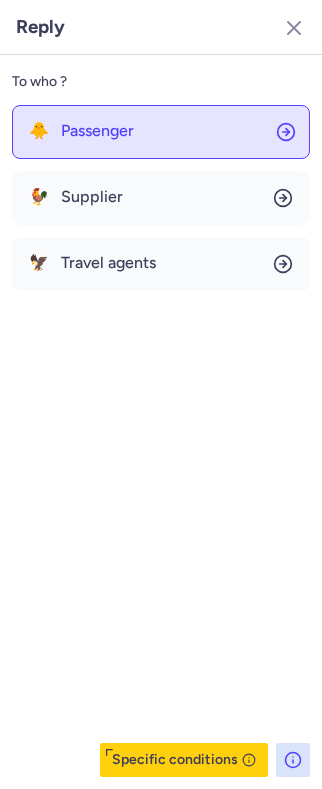 click on "🐥 Passenger" 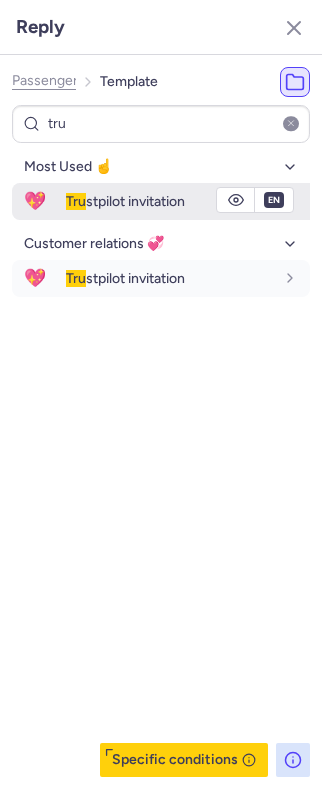 click on "Tru stpilot invitation" at bounding box center [125, 201] 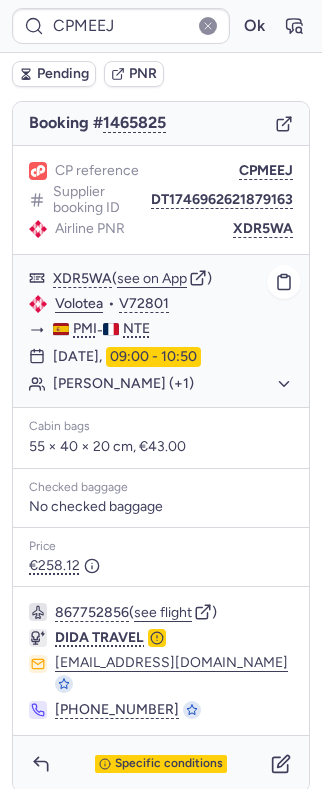 click on "[PERSON_NAME] (+1)" 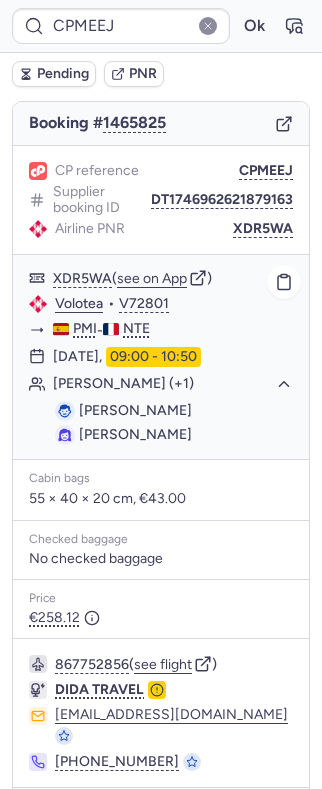 click on "[PERSON_NAME] (+1)" 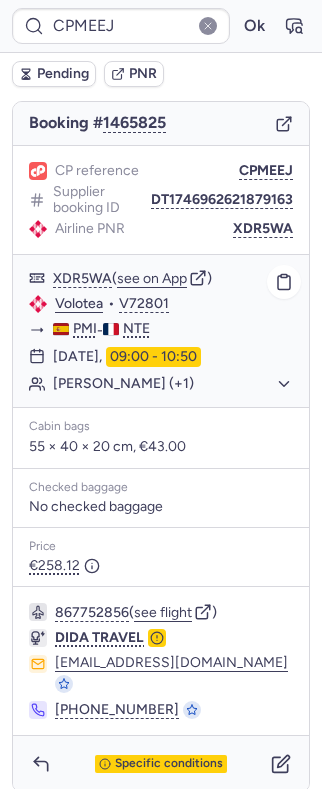 click on "[PERSON_NAME] (+1)" 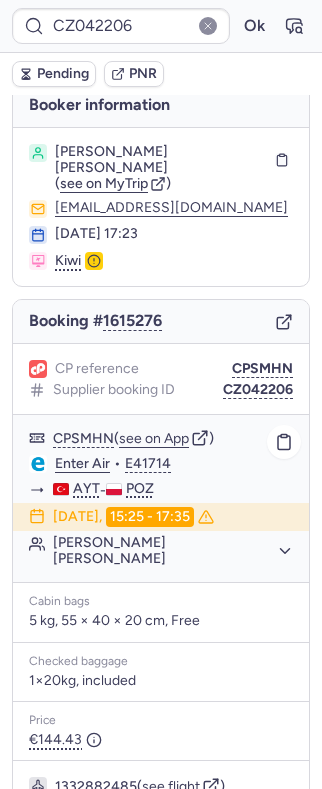 scroll, scrollTop: 0, scrollLeft: 0, axis: both 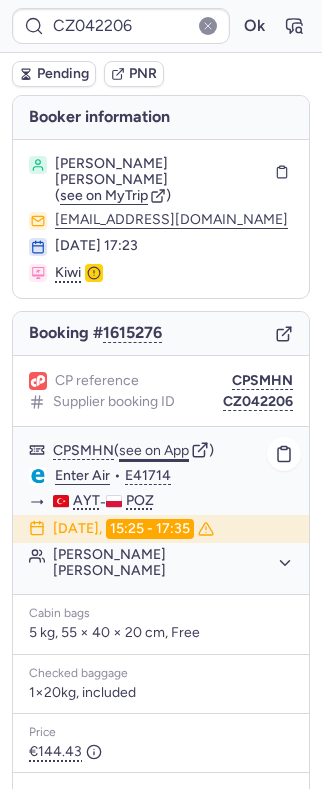 click on "see on App" 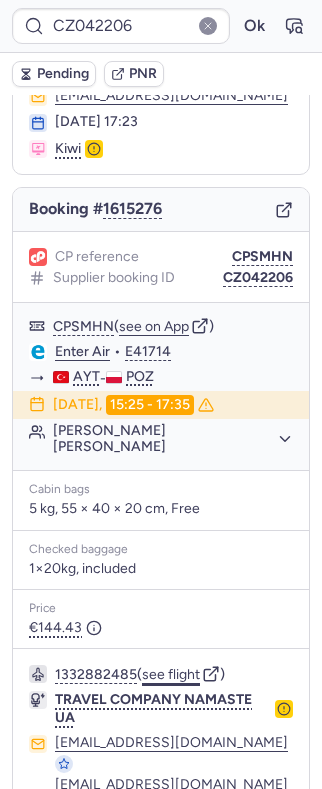 scroll, scrollTop: 194, scrollLeft: 0, axis: vertical 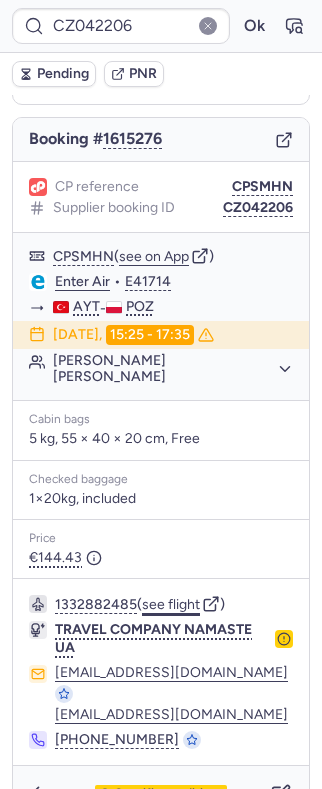 click on "see flight" 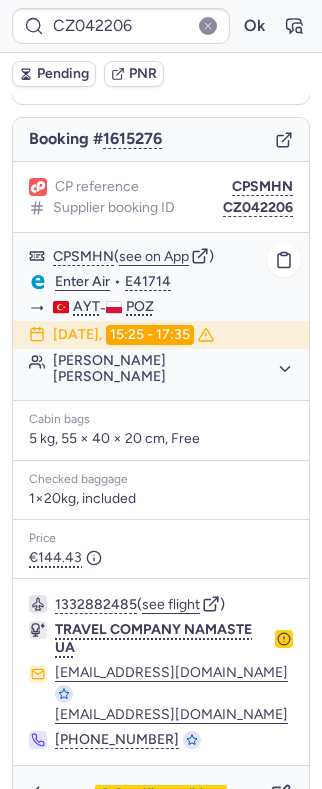 click on "[PERSON_NAME] [PERSON_NAME]" 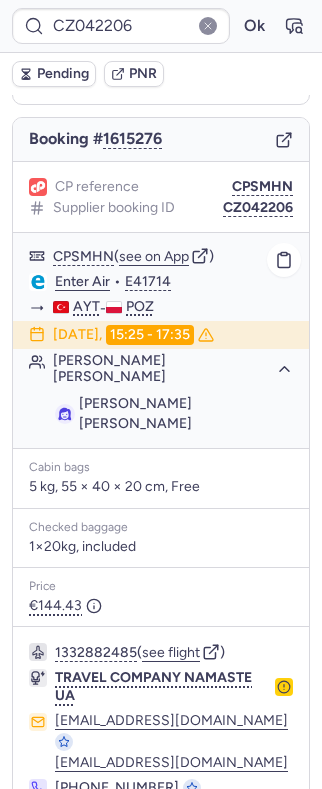 click on "[PERSON_NAME] [PERSON_NAME]" 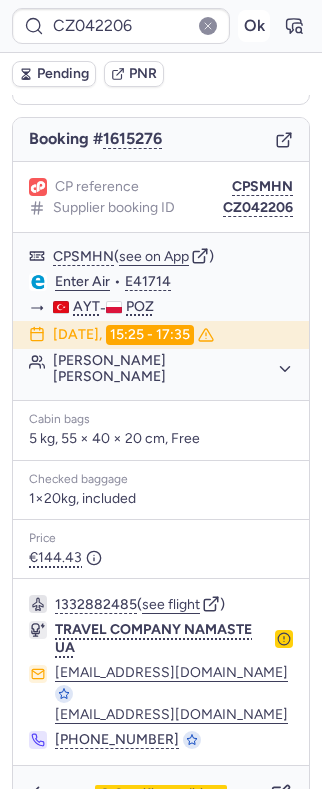 click on "Ok" at bounding box center [254, 26] 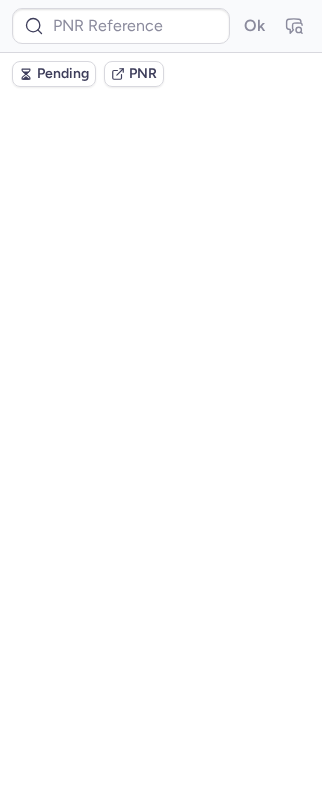 scroll, scrollTop: 0, scrollLeft: 0, axis: both 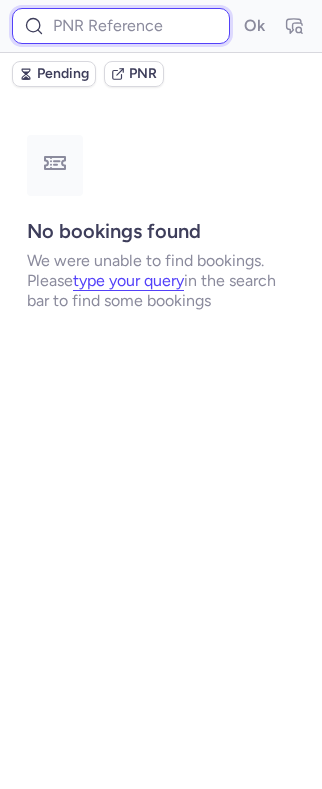 click at bounding box center [121, 26] 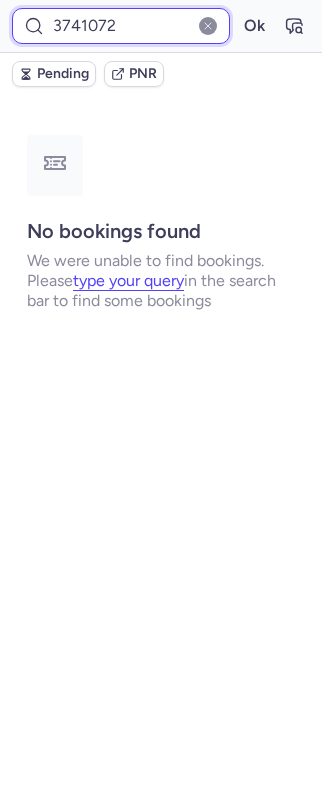 click on "Ok" at bounding box center [254, 26] 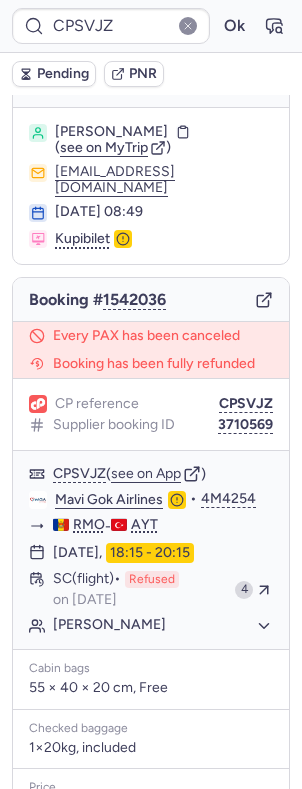 scroll, scrollTop: 0, scrollLeft: 0, axis: both 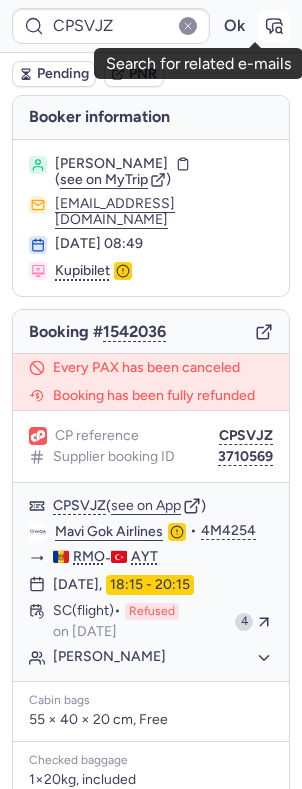 click 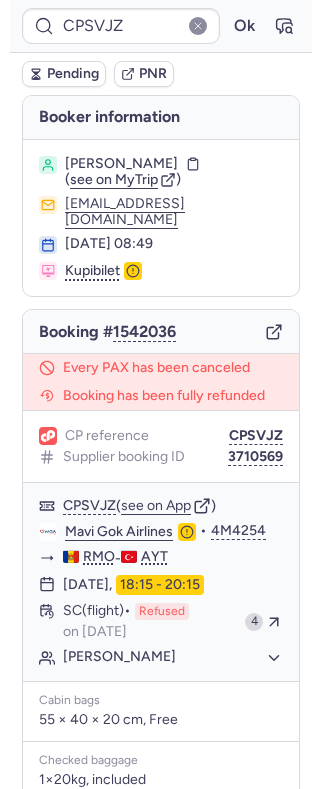 scroll, scrollTop: 492, scrollLeft: 0, axis: vertical 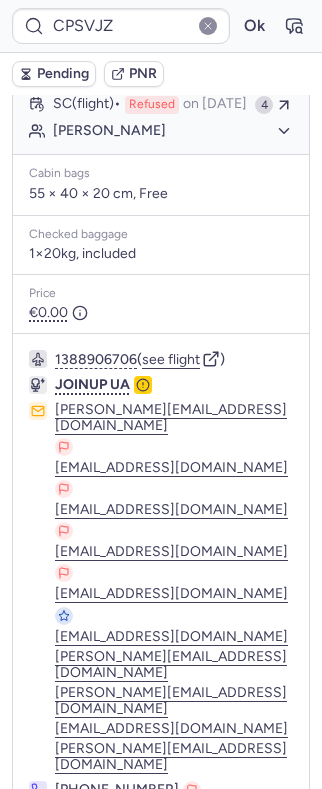 click 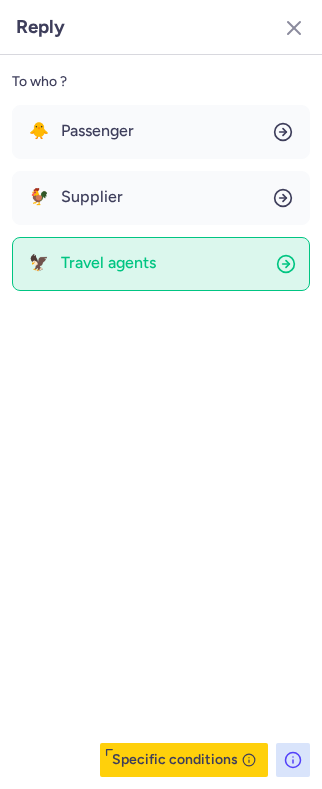 click on "Travel agents" at bounding box center [108, 263] 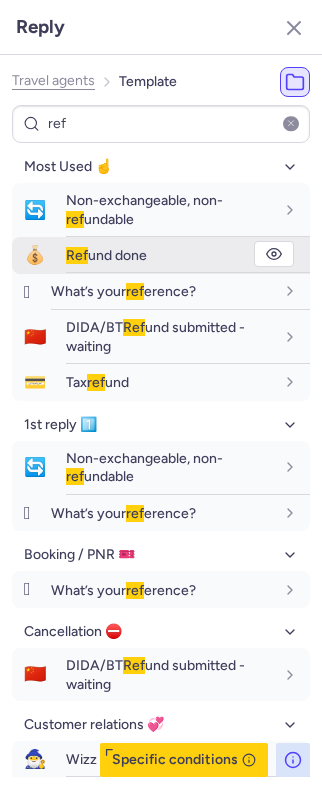 click on "Ref und done" at bounding box center (106, 255) 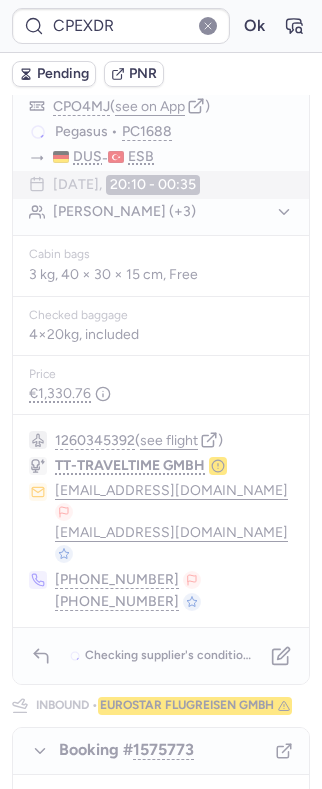 scroll, scrollTop: 0, scrollLeft: 0, axis: both 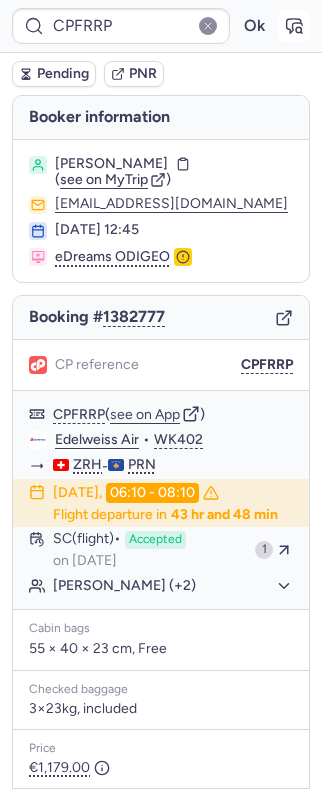 click 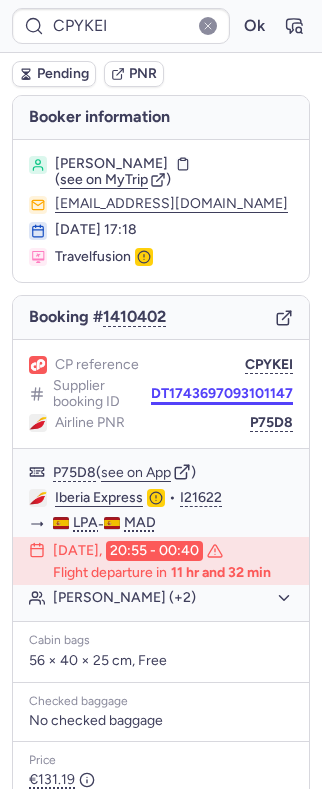 click on "DT1743697093101147" at bounding box center [222, 394] 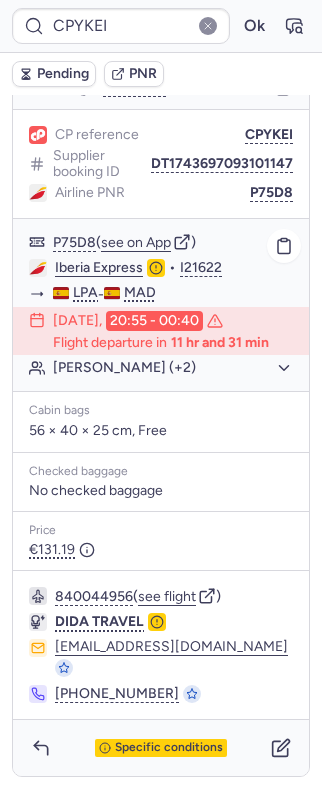 scroll, scrollTop: 214, scrollLeft: 0, axis: vertical 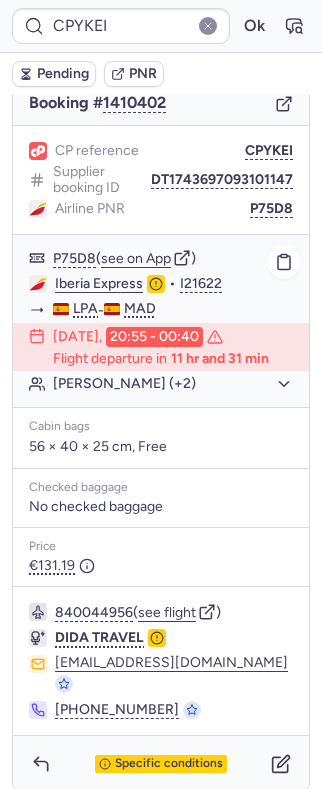 click on "[PERSON_NAME] (+2)" 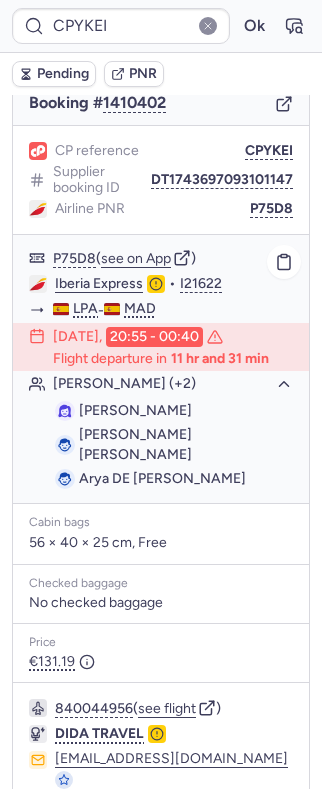 click on "[PERSON_NAME] [PERSON_NAME]" at bounding box center [135, 444] 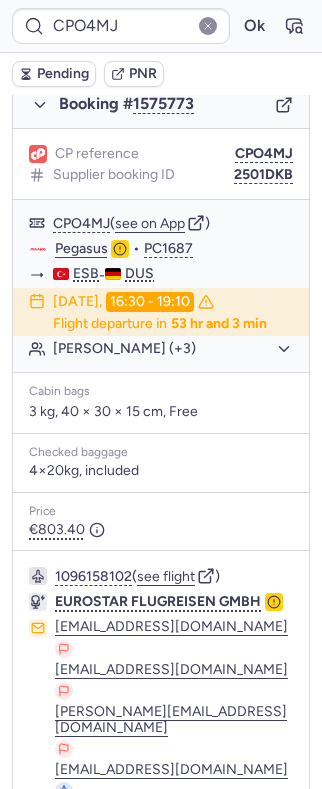 scroll, scrollTop: 1272, scrollLeft: 0, axis: vertical 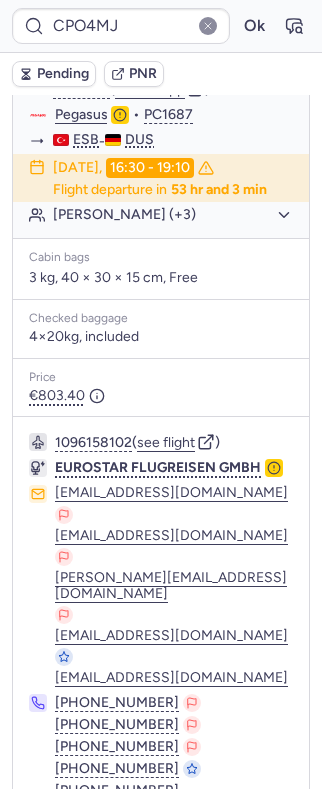 click 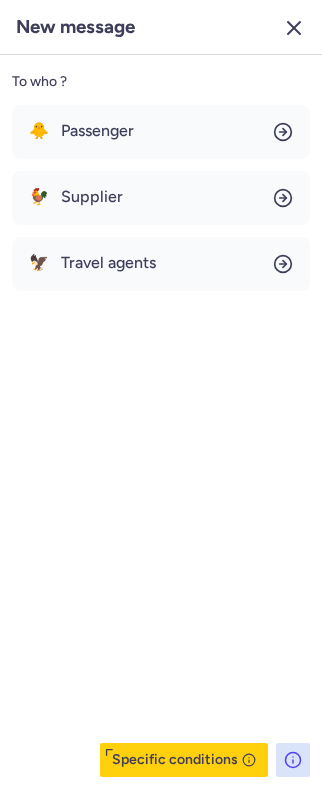 click 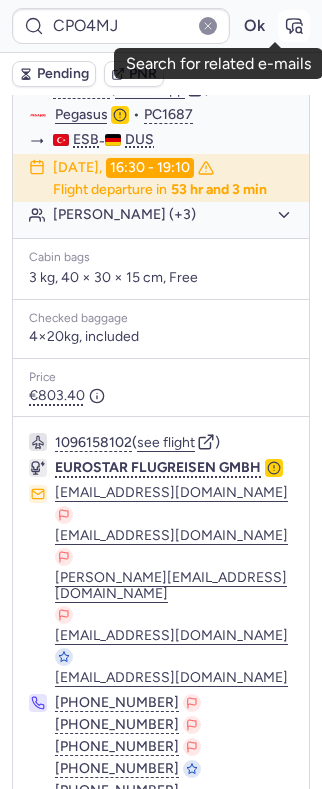 click 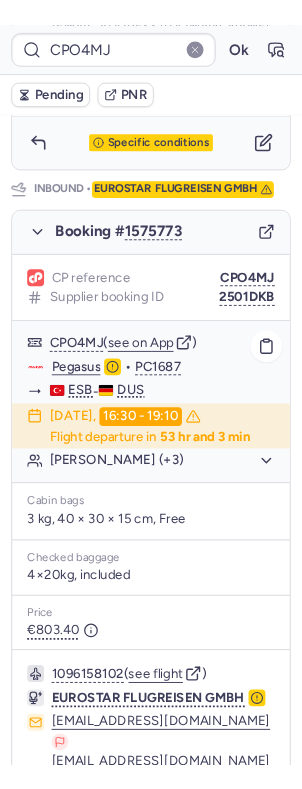 scroll, scrollTop: 1005, scrollLeft: 0, axis: vertical 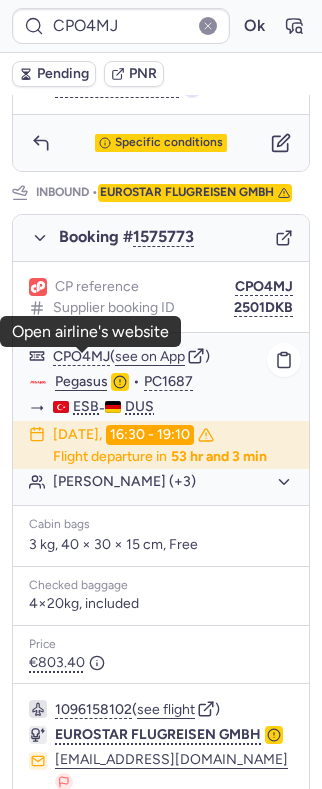click on "Pegasus" 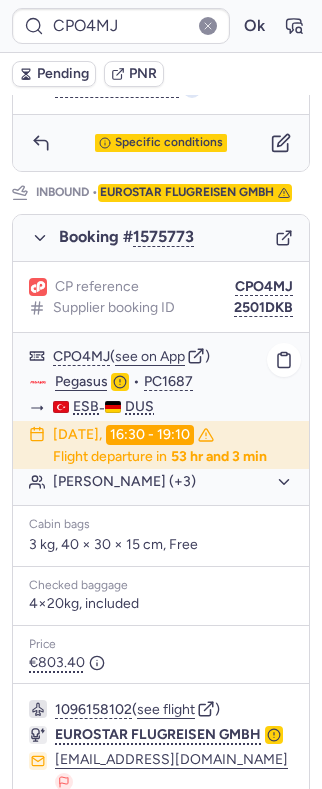 click on "CPO4MJ  ( see on App )  Pegasus  •  PC1687 ESB  -  DUS [DATE]  16:30 - 19:10  Flight departure in  53 hr and 3 min [PERSON_NAME] (+3)" at bounding box center [161, 419] 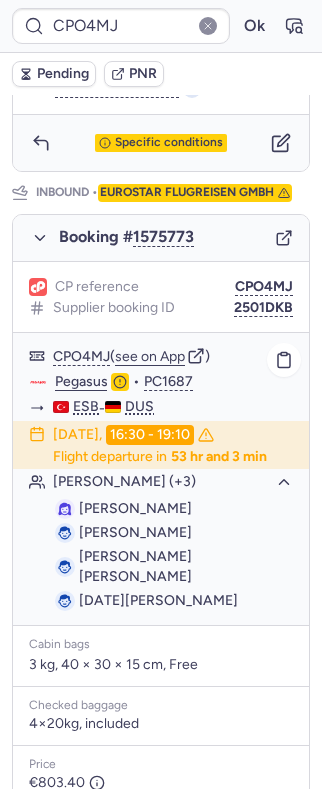 click on "[PERSON_NAME] (+3)" 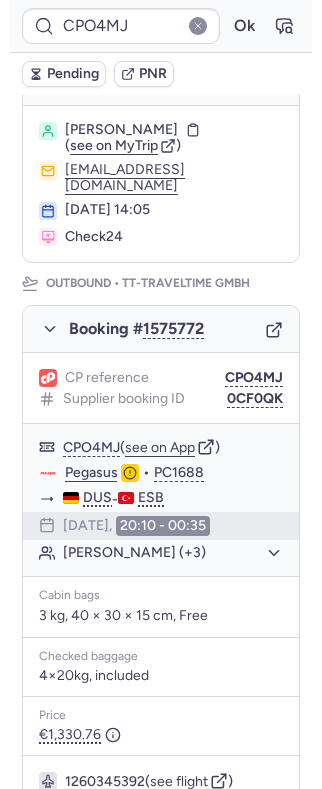 scroll, scrollTop: 0, scrollLeft: 0, axis: both 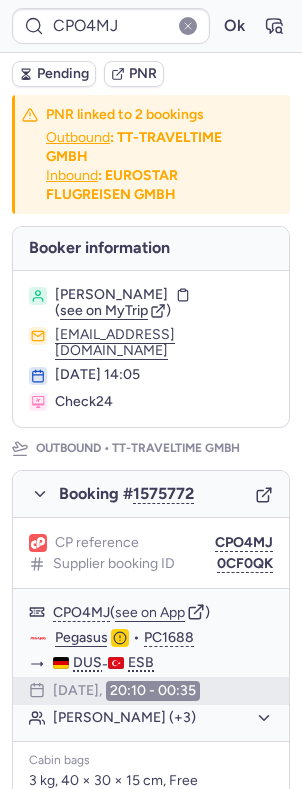click on "[PERSON_NAME]" at bounding box center (111, 295) 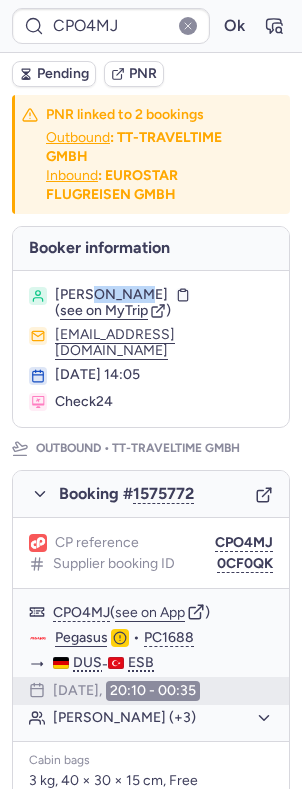 click on "[PERSON_NAME]" at bounding box center (111, 295) 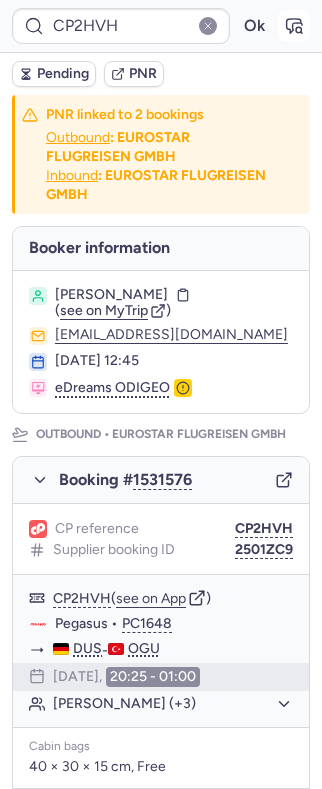 click 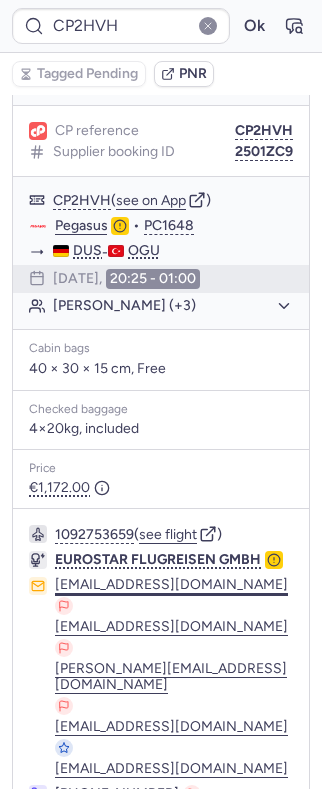 scroll, scrollTop: 533, scrollLeft: 0, axis: vertical 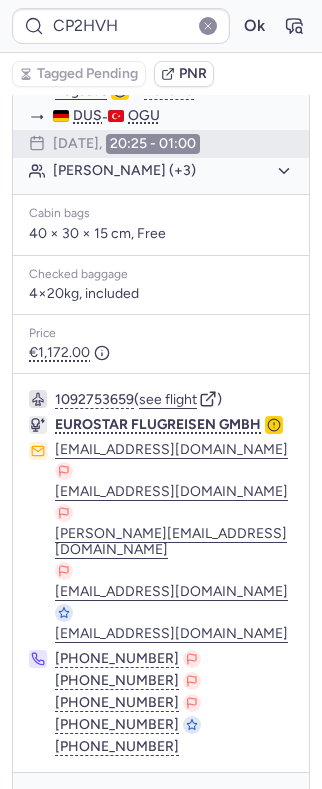 click on "[PERSON_NAME] (+3)" 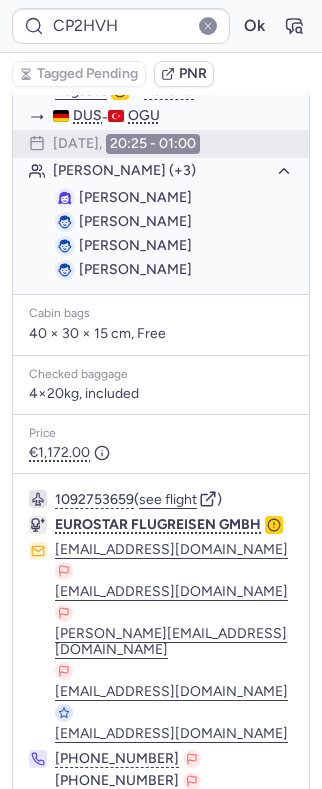 click on "[PERSON_NAME] (+3)" 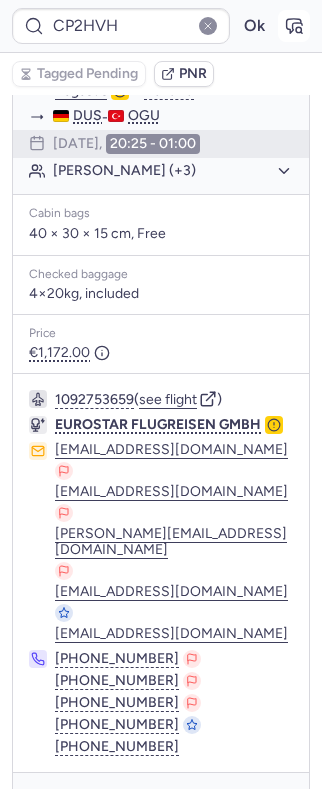 click 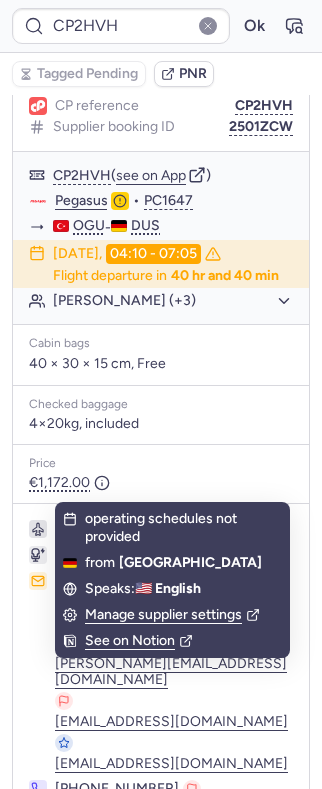 scroll, scrollTop: 1306, scrollLeft: 0, axis: vertical 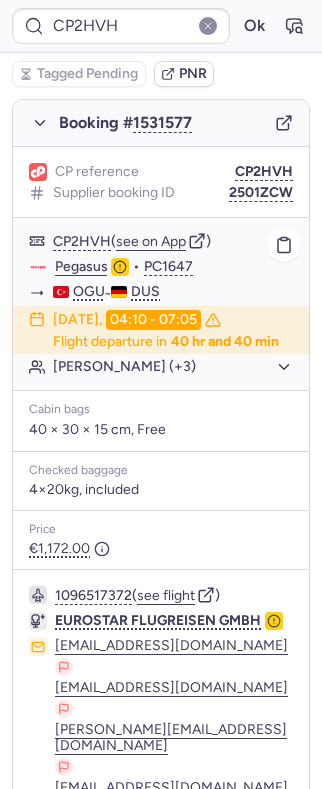 click on "Pegasus" 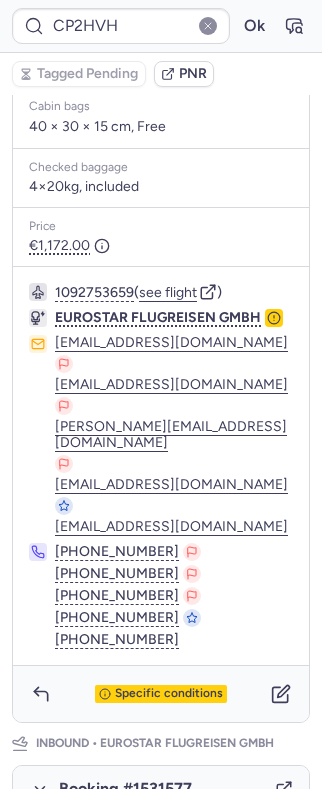 scroll, scrollTop: 0, scrollLeft: 0, axis: both 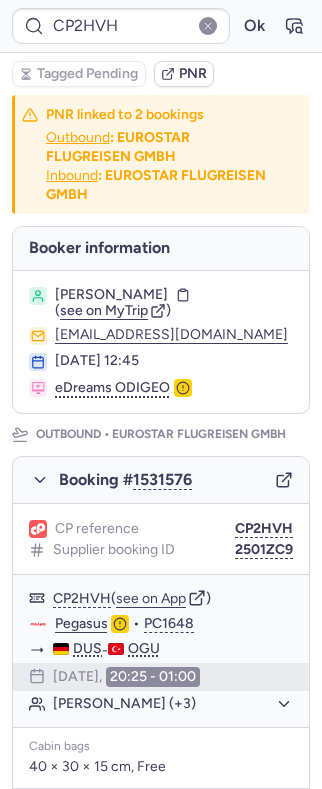 click on "[PERSON_NAME]" at bounding box center (111, 295) 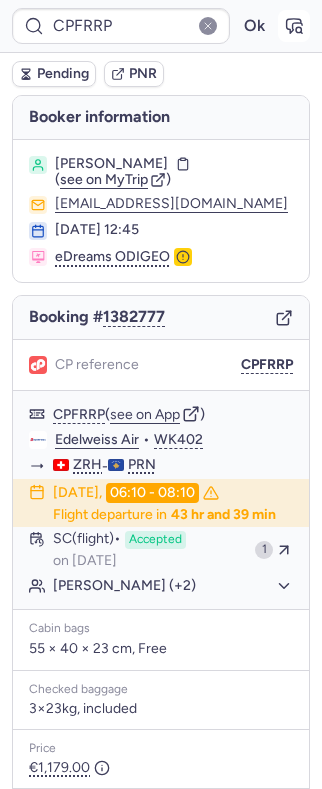 click 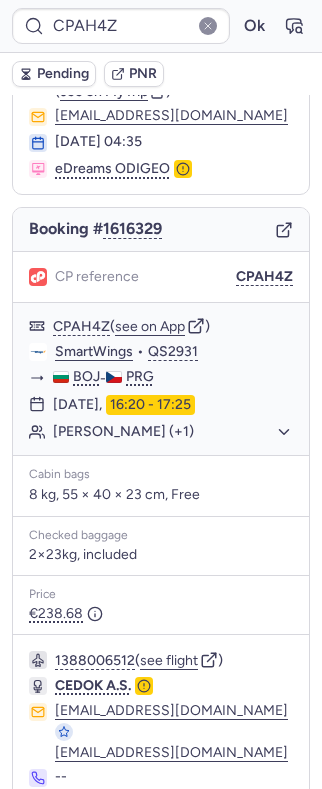scroll, scrollTop: 156, scrollLeft: 0, axis: vertical 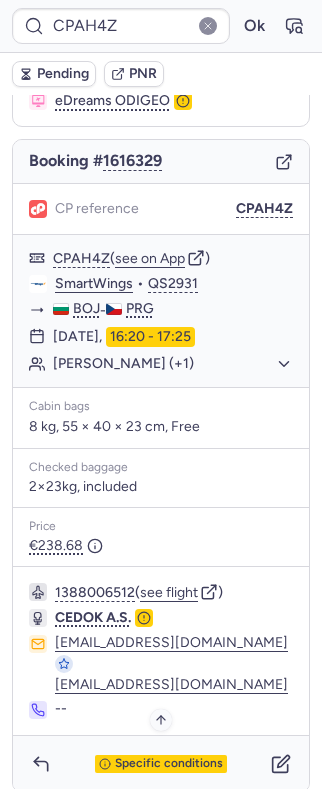 click on "Specific conditions" at bounding box center (169, 764) 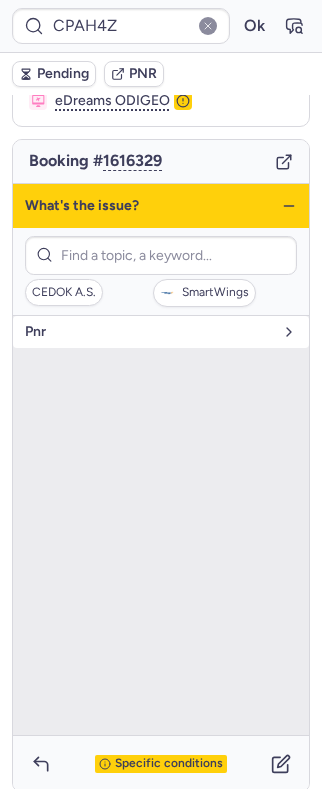 click on "pnr" at bounding box center [149, 332] 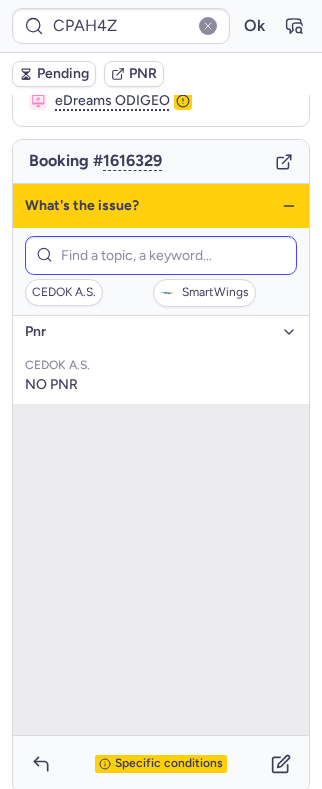 click on "pnr" at bounding box center [149, 332] 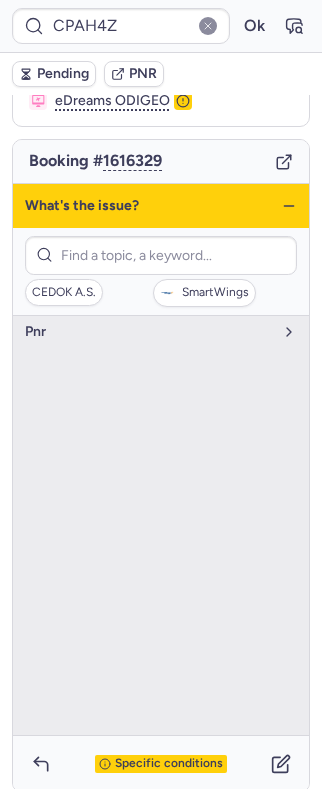 click 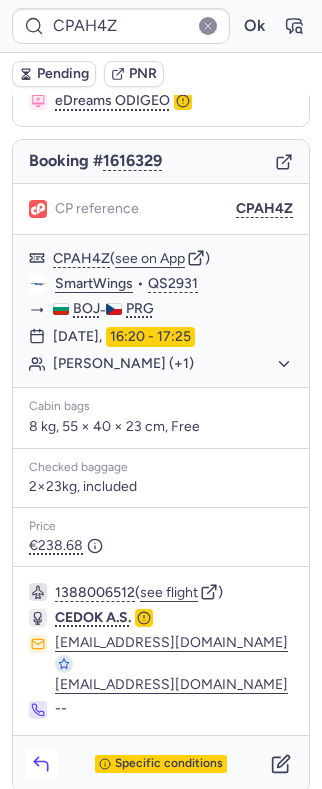 click 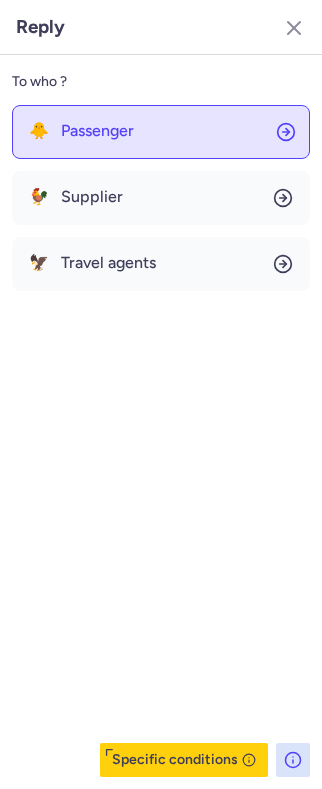 click on "🐥 Passenger" 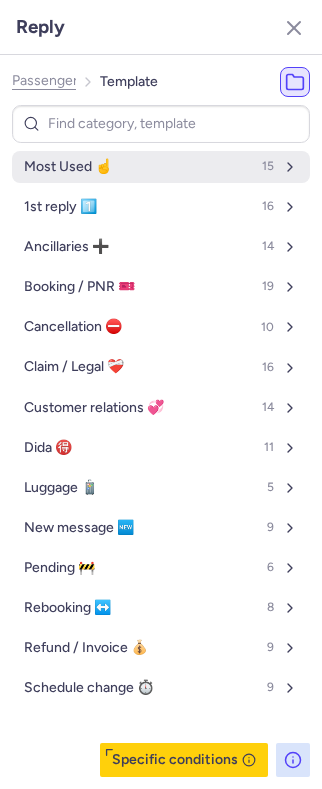 click on "Most Used ☝️ 15" at bounding box center [161, 167] 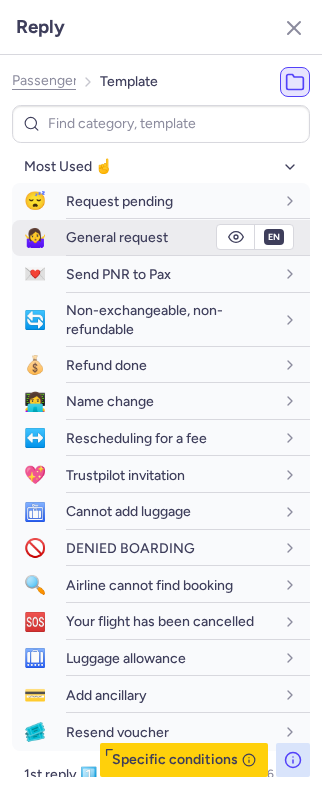 click on "General request" at bounding box center [117, 237] 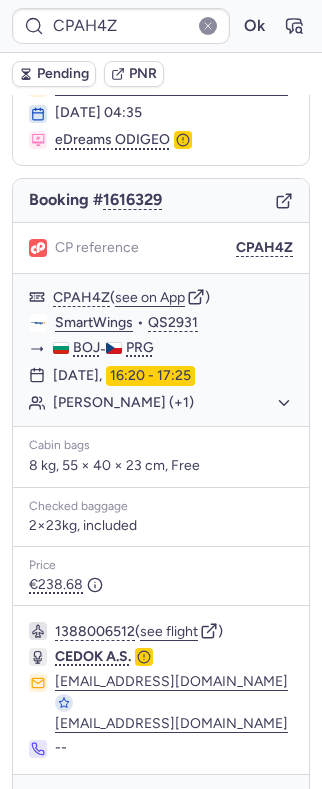 scroll, scrollTop: 0, scrollLeft: 0, axis: both 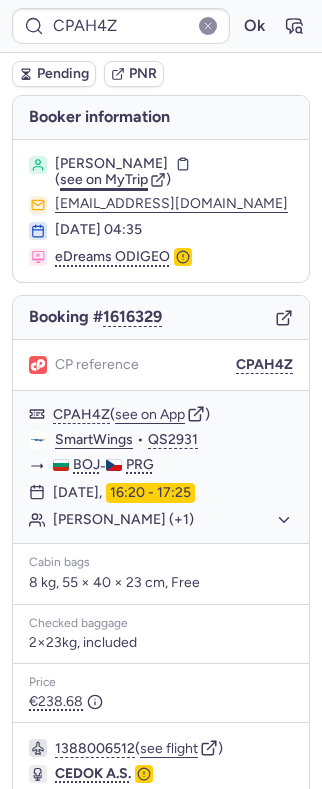 click on "see on MyTrip" at bounding box center (104, 179) 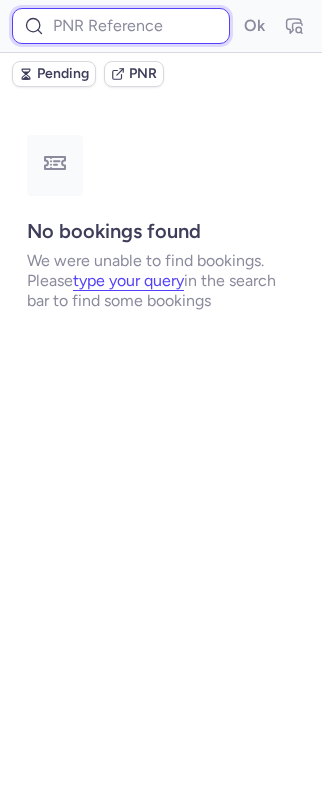 click at bounding box center (121, 26) 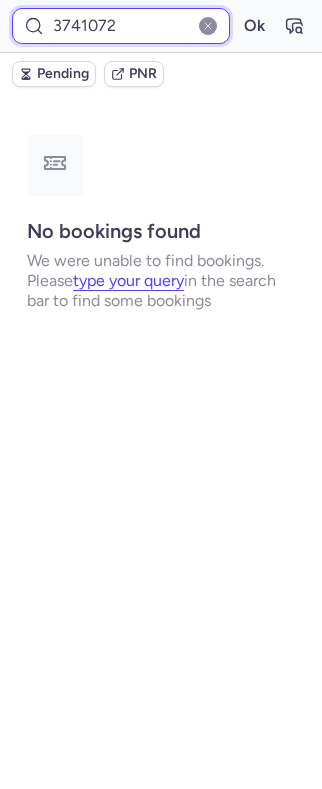 click on "Ok" at bounding box center (254, 26) 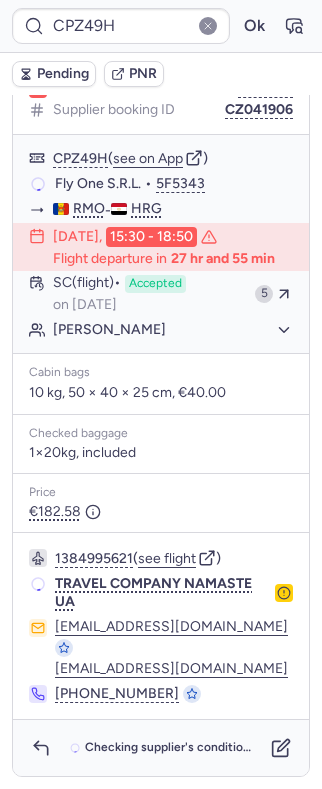 scroll, scrollTop: 280, scrollLeft: 0, axis: vertical 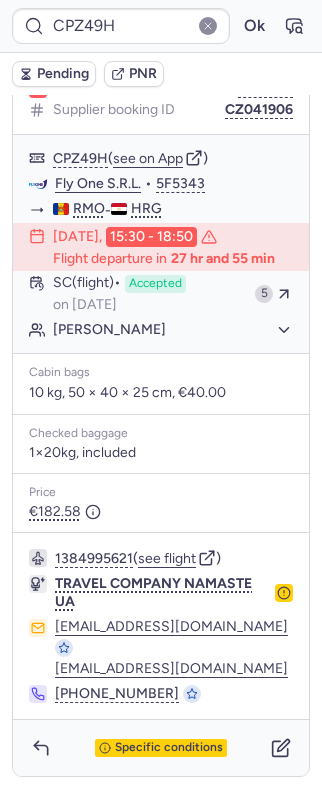 click on "Specific conditions" at bounding box center (169, 748) 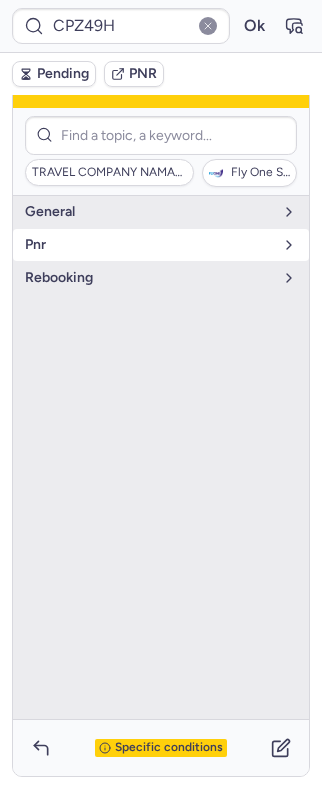 click on "pnr" at bounding box center (149, 245) 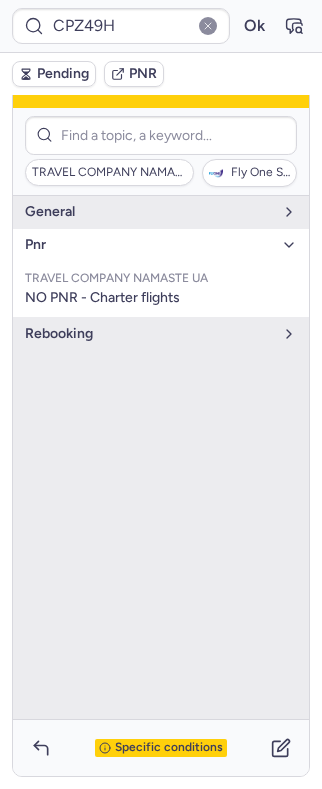 click on "pnr" at bounding box center (149, 245) 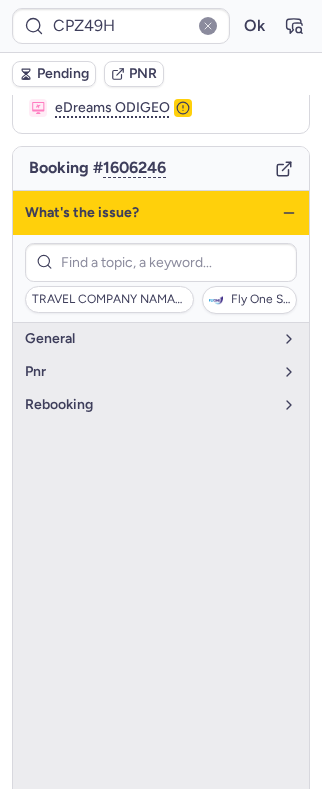 scroll, scrollTop: 146, scrollLeft: 0, axis: vertical 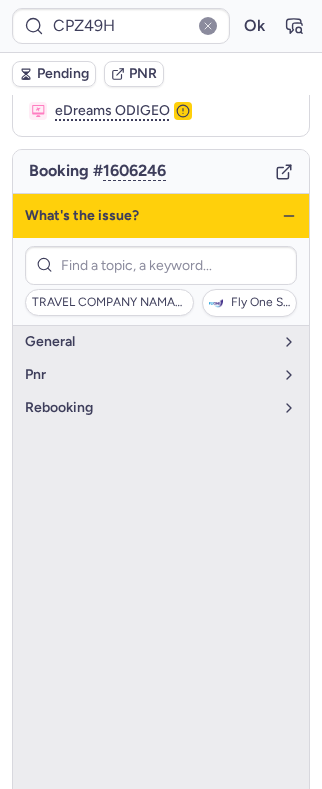 click 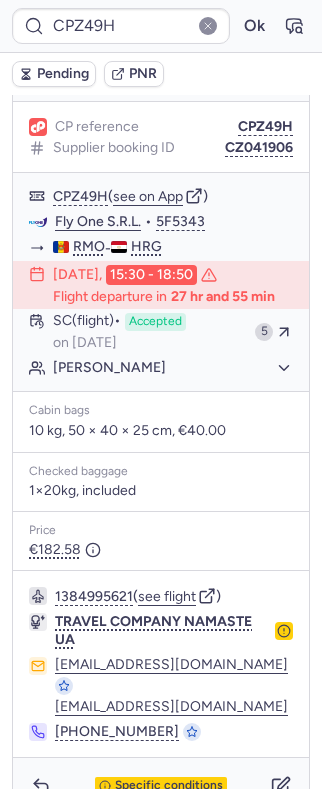 scroll, scrollTop: 280, scrollLeft: 0, axis: vertical 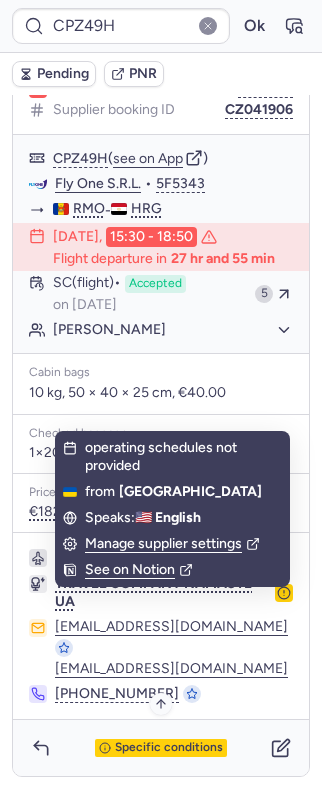 click on "Specific conditions" at bounding box center (169, 748) 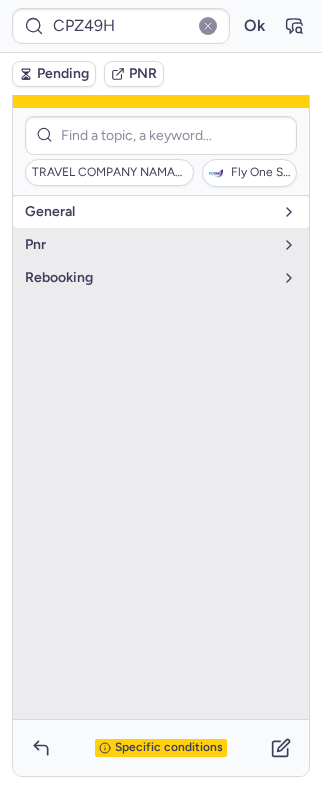 click on "general" at bounding box center (149, 212) 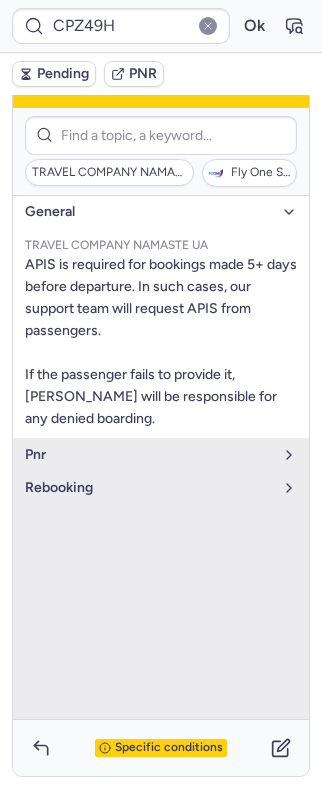 click on "general" at bounding box center [149, 212] 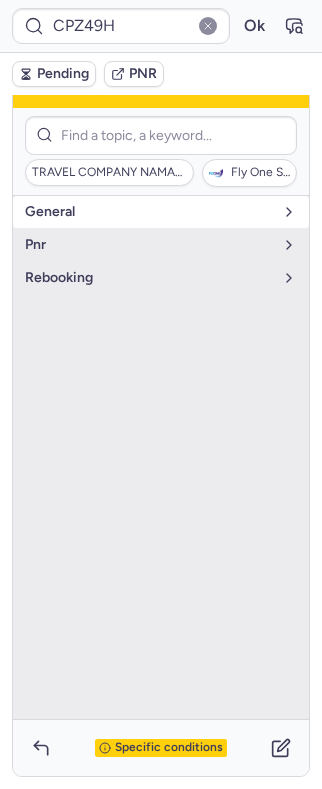 click on "general" at bounding box center [149, 212] 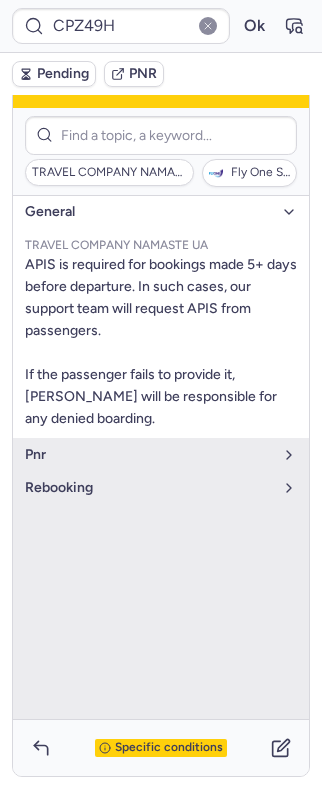 click on "general" at bounding box center [149, 212] 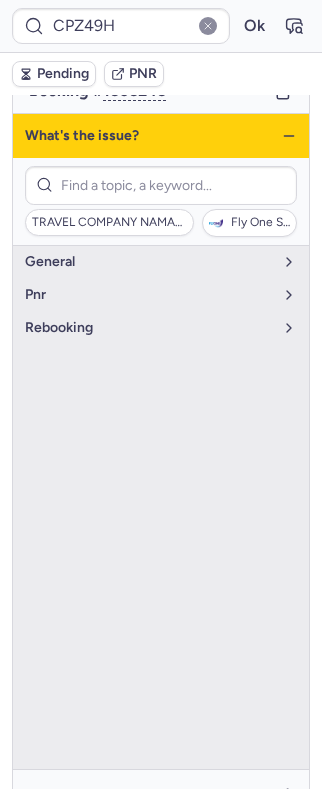 scroll, scrollTop: 146, scrollLeft: 0, axis: vertical 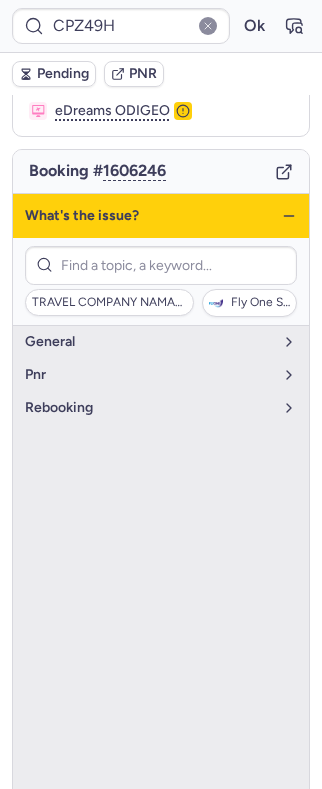 click 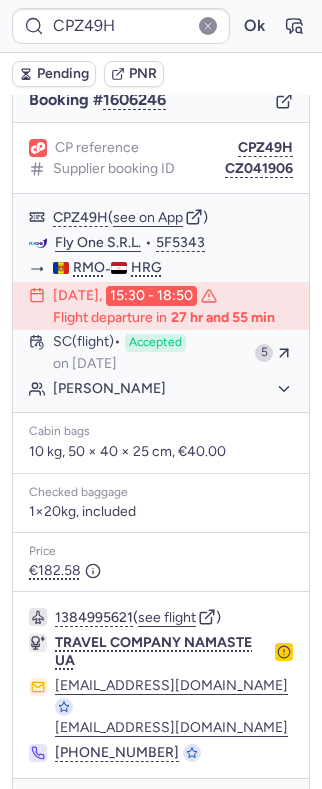 scroll, scrollTop: 280, scrollLeft: 0, axis: vertical 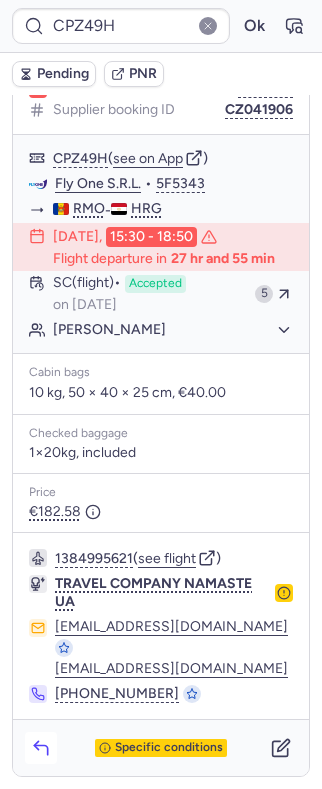 click at bounding box center [41, 748] 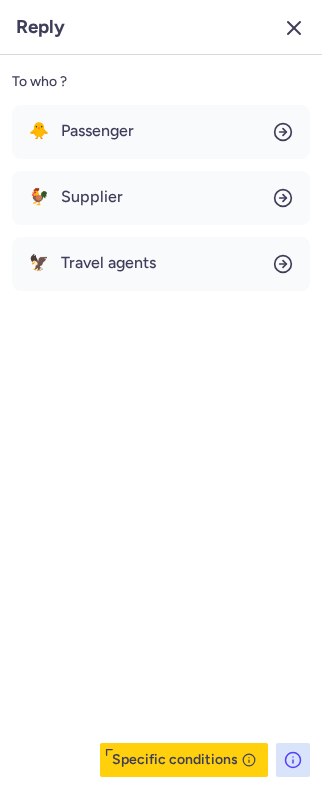 click 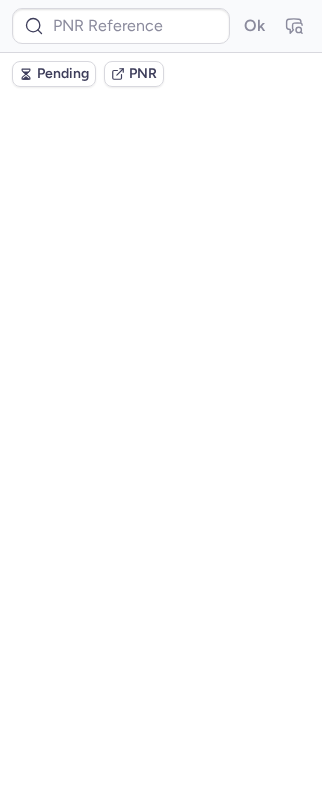 scroll, scrollTop: 0, scrollLeft: 0, axis: both 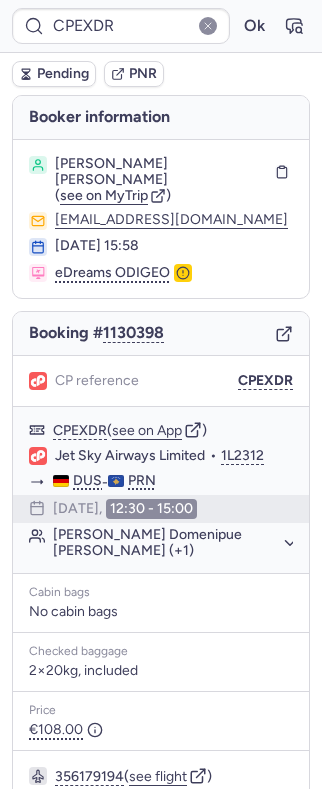 click on "CPEXDR  Ok" at bounding box center (161, 26) 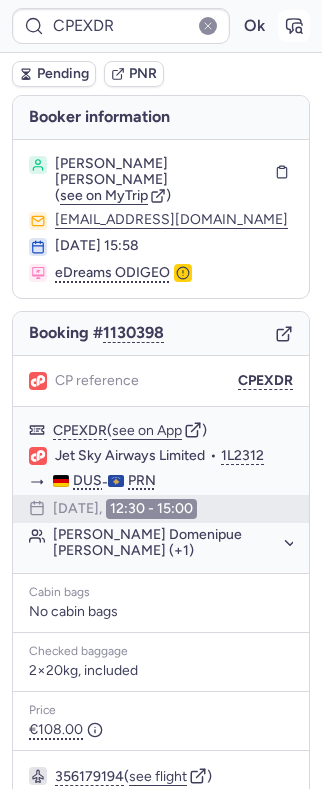 click 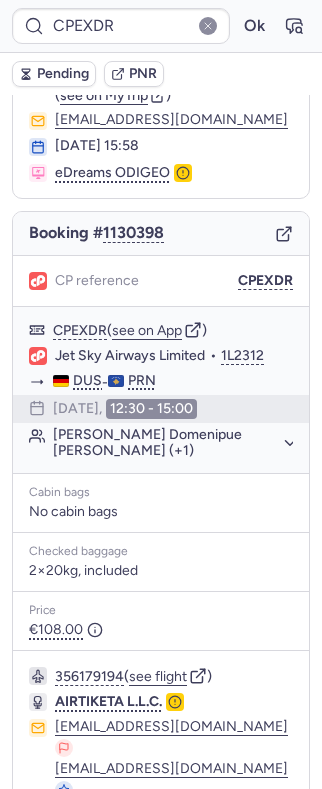 scroll, scrollTop: 192, scrollLeft: 0, axis: vertical 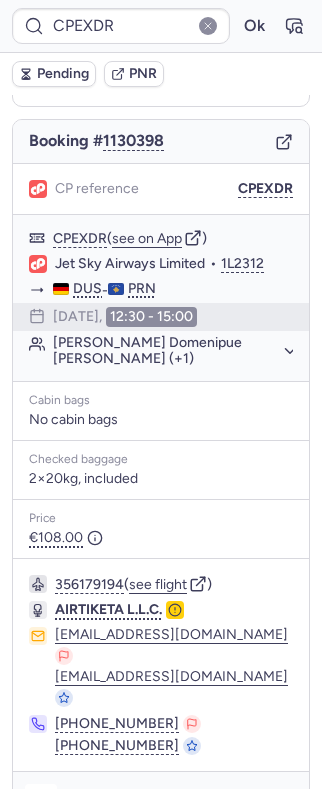 click 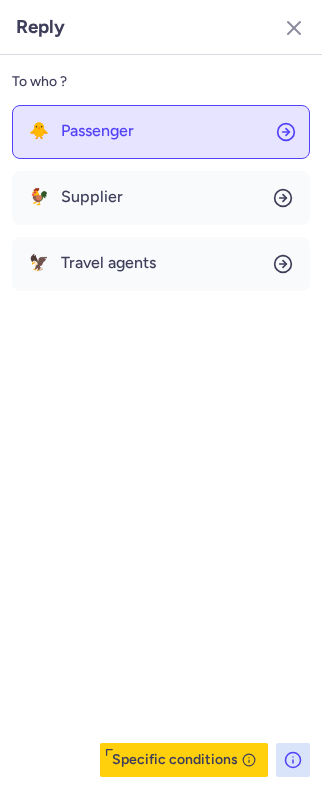 click on "🐥 Passenger" 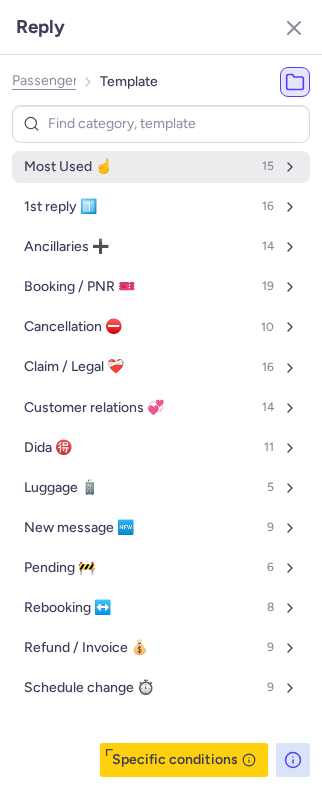 click on "Most Used ☝️" at bounding box center (68, 167) 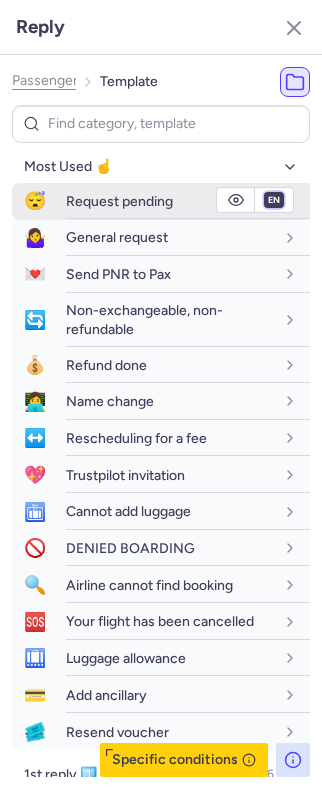 click on "Reply Passenger Template Most Used ☝️ 😴 Request pending fr en de nl pt es it ru en 🤷‍♀️ General request fr en de nl pt es it ru en 💌 Send PNR to Pax fr en de nl pt es it ru en 🔄 Non-exchangeable, non-refundable fr en de nl pt es it ru en 💰 Refund done fr en de nl pt es it ru en 👩‍💻 Name change fr en de nl pt es it ru en ↔️ Rescheduling for a fee fr en de nl pt es it ru en 💖 Trustpilot invitation fr en de nl pt es it ru en 🛅 Cannot add luggage fr en de nl pt es it ru en 🚫 DENIED BOARDING fr en de nl pt es it ru en 🔍 Airline cannot find booking fr en de nl pt es it ru en 🆘 Your flight has been cancelled fr en de nl pt es it ru en 🛄 Luggage allowance fr en de nl pt es it ru en 💳 Add ancillary fr en de nl pt es it ru en 🎟️ Resend voucher fr en de nl pt es it ru en 1st reply 1️⃣ 16 Ancillaries ➕ 14 Booking / PNR 🎫 19 Cancellation ⛔️ 10 Claim / Legal ❤️‍🩹 16 Customer relations 💞 14 Dida 🉐 11 Luggage 🧳 5 New message 🆕 9" at bounding box center (161, 0) 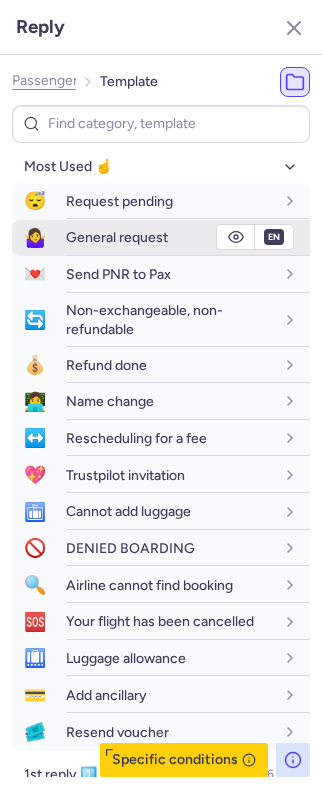 drag, startPoint x: 249, startPoint y: 193, endPoint x: 238, endPoint y: 253, distance: 61 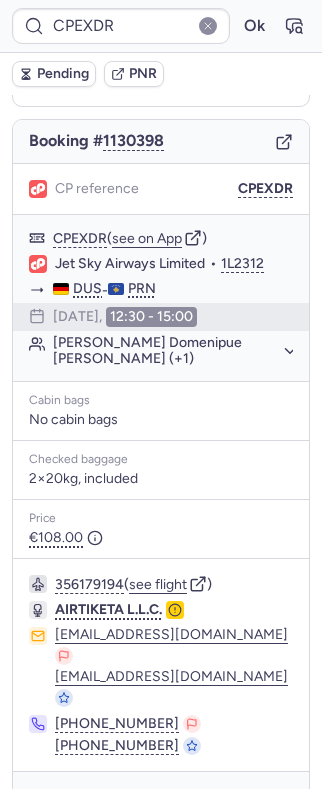 click on "Pending" at bounding box center [63, 74] 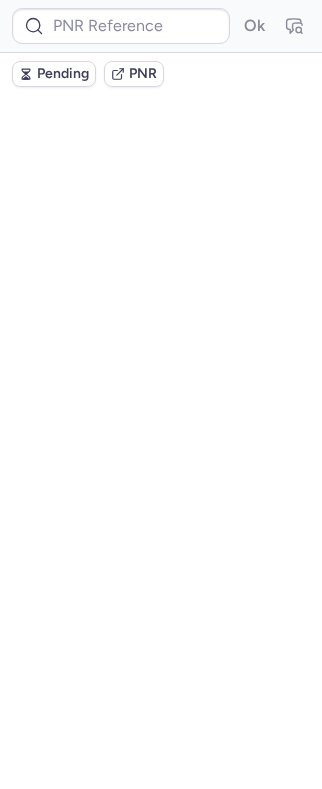 scroll, scrollTop: 0, scrollLeft: 0, axis: both 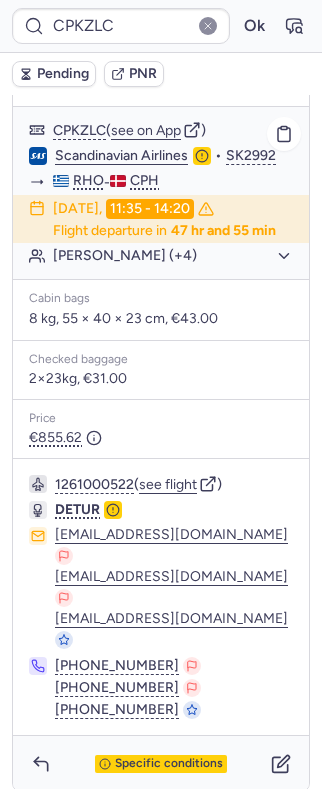 click on "[PERSON_NAME] (+4)" 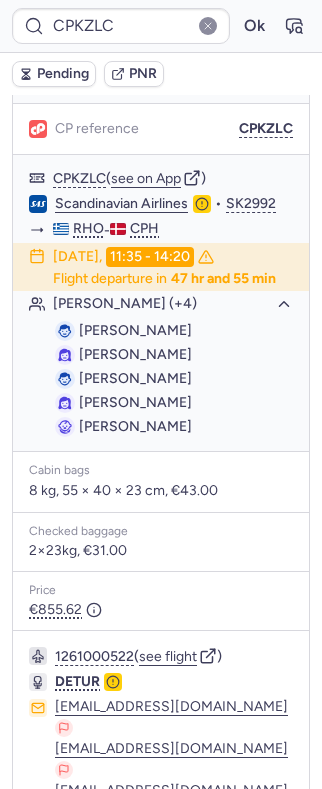 scroll, scrollTop: 274, scrollLeft: 0, axis: vertical 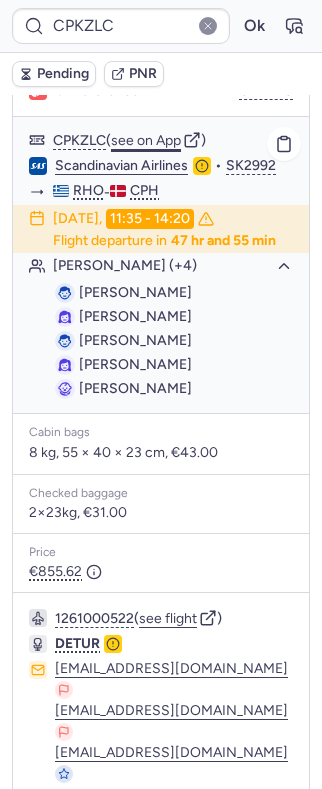 click on "see on App" 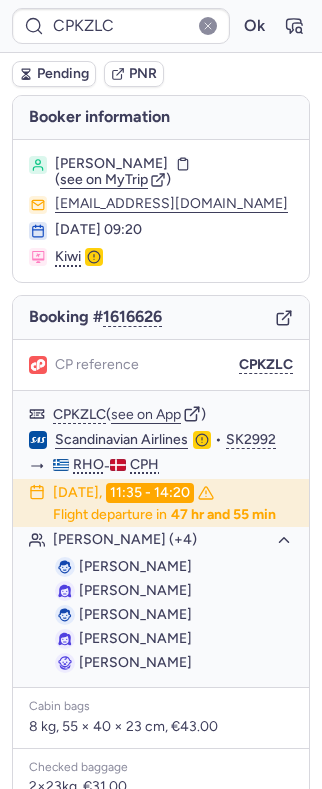 scroll, scrollTop: 408, scrollLeft: 0, axis: vertical 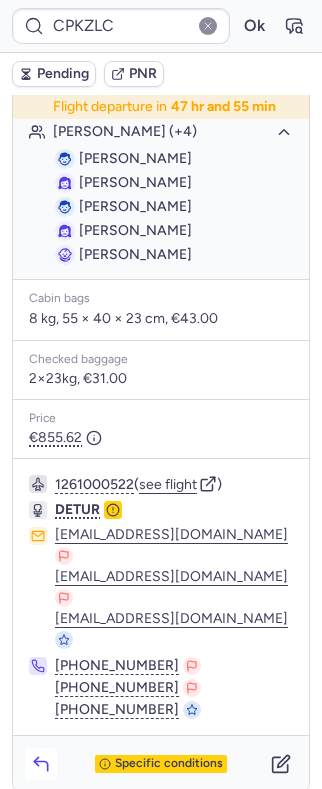 click 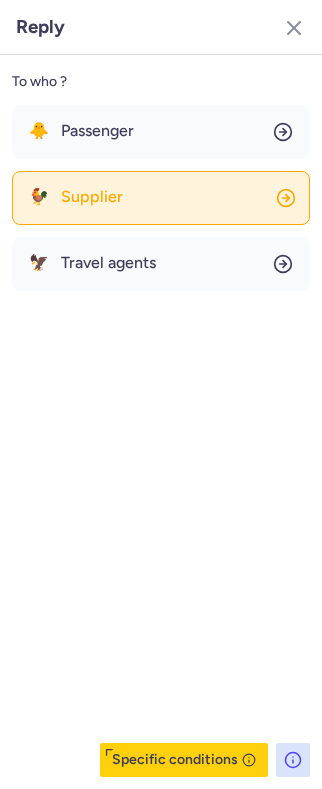 click on "🐓 Supplier" 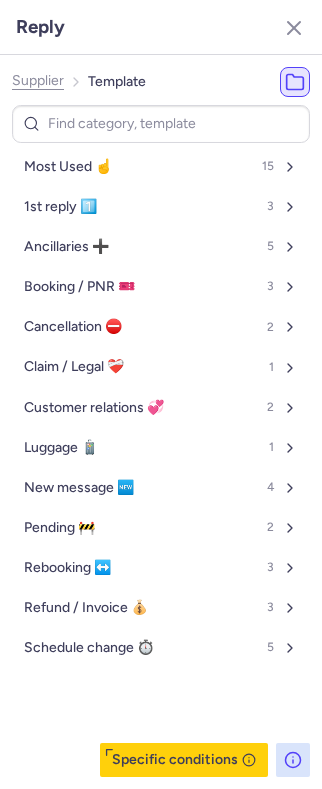 click on "Most Used ☝️ 15 1st reply 1️⃣ 3 Ancillaries ➕ 5 Booking / PNR 🎫 3 Cancellation ⛔️ 2 Claim / Legal ❤️‍🩹 1 Customer relations 💞 2 Luggage 🧳 1 New message 🆕 4 Pending 🚧 2 Rebooking ↔️ 3 Refund / Invoice 💰 3 Schedule change ⏱️ 5" at bounding box center [161, 441] 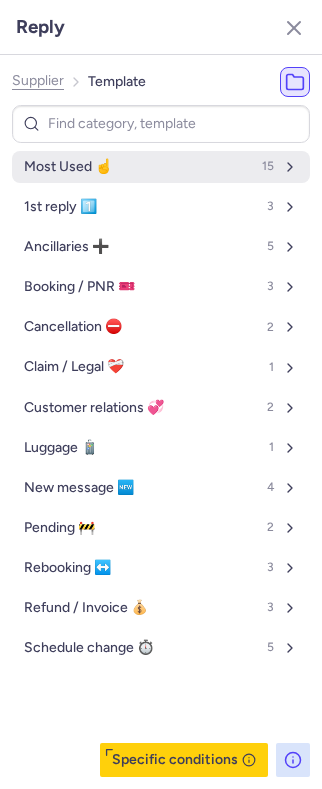 click on "Most Used ☝️ 15" at bounding box center (161, 167) 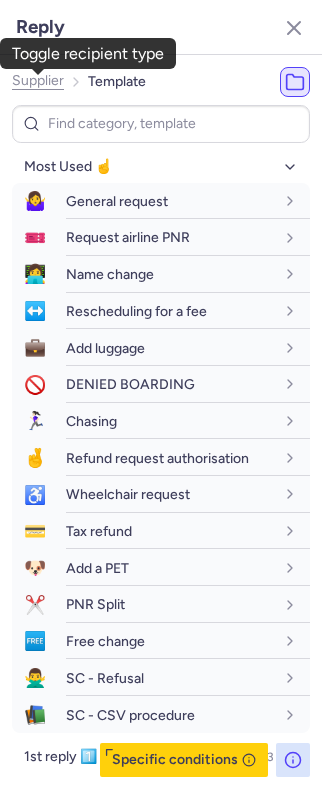 click on "Supplier" 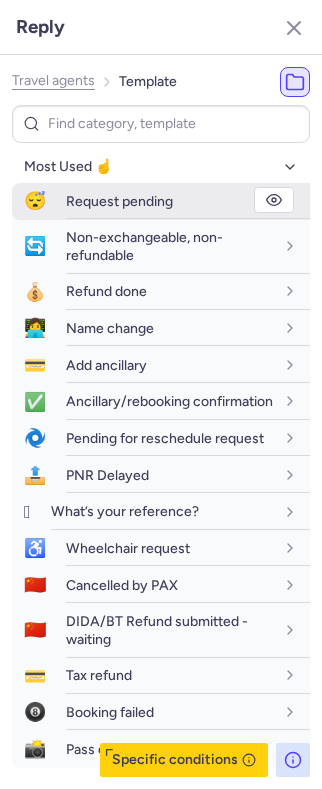 click on "Request pending" at bounding box center (119, 201) 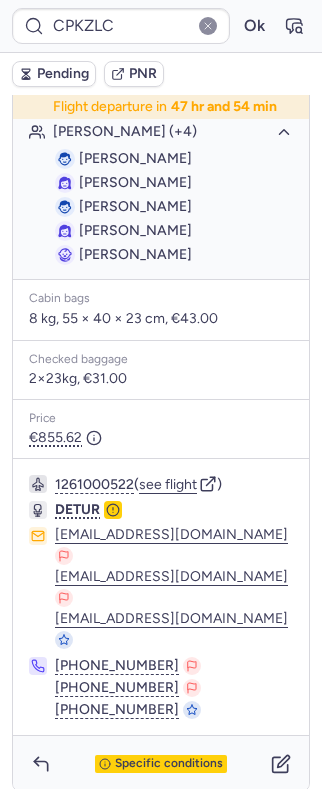 click on "Pending" at bounding box center [63, 74] 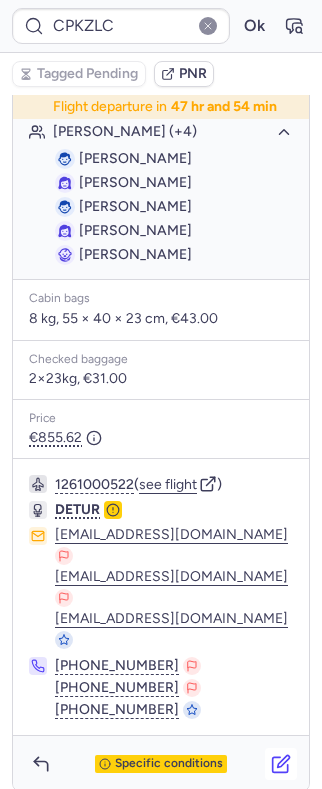 click 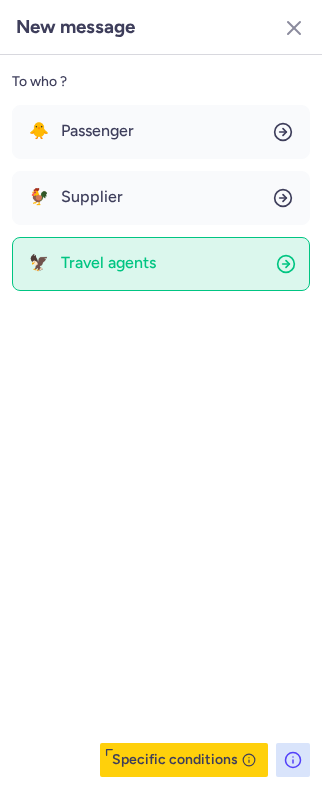 click on "Travel agents" at bounding box center (108, 263) 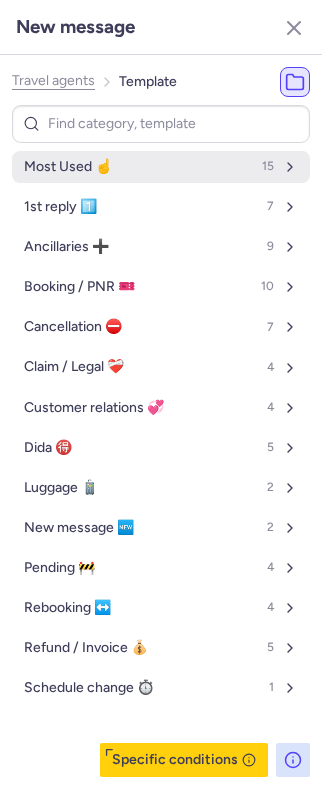 click on "Most Used ☝️ 15" at bounding box center [161, 167] 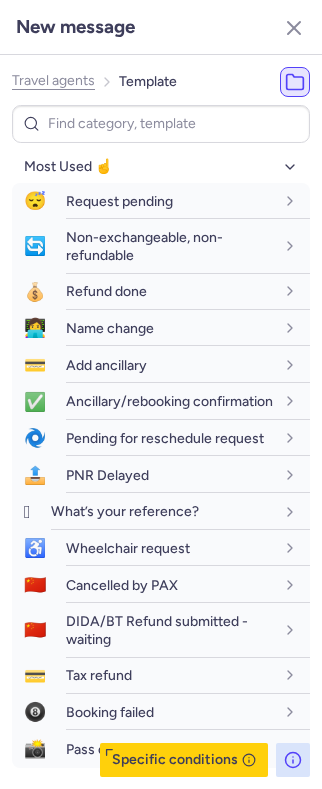 click on "Travel agents Template Most Used ☝️ 😴 Request pending 🔄 Non-exchangeable, non-refundable 💰 Refund done 👩‍💻 Name change 💳 Add ancillary ✅ Ancillary/rebooking confirmation 🌀 Pending for reschedule request 📤 PNR Delayed 🛞 What’s your reference? ♿ Wheelchair request 🇨🇳 Cancelled by PAX 🇨🇳 DIDA/BT Refund submitted - waiting 💳 Tax refund 🎱 Booking failed 📸 Pass copy request 1st reply 1️⃣ 7 Ancillaries ➕ 9 Booking / PNR 🎫 10 Cancellation ⛔️ 7 Claim / Legal ❤️‍🩹 4 Customer relations 💞 4 Dida 🉐 5 Luggage 🧳 2 New message 🆕 2 Pending 🚧 4 Rebooking ↔️ 4 Refund / Invoice 💰 5 Schedule change ⏱️ 1  Specific conditions" 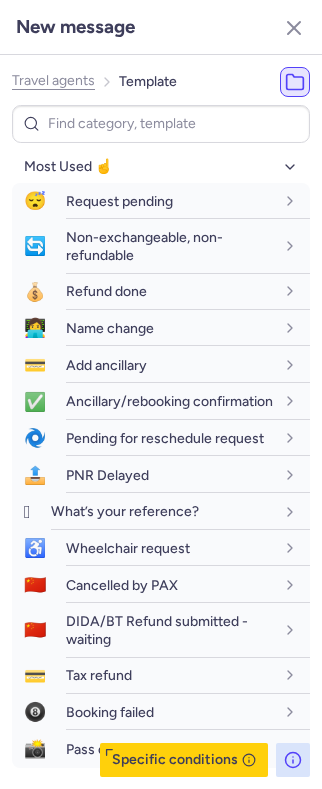 click on "Travel agents" 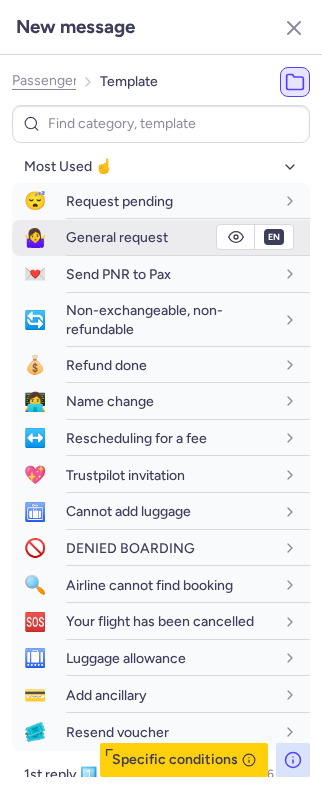 click on "General request" at bounding box center [117, 237] 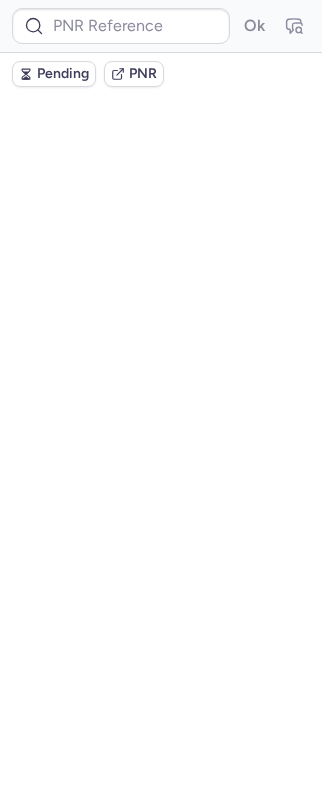 scroll, scrollTop: 0, scrollLeft: 0, axis: both 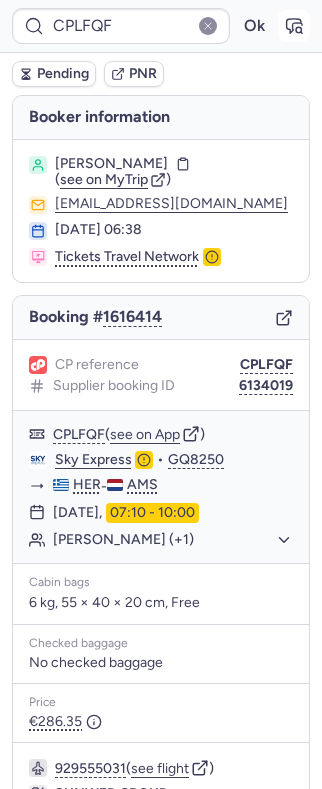 click 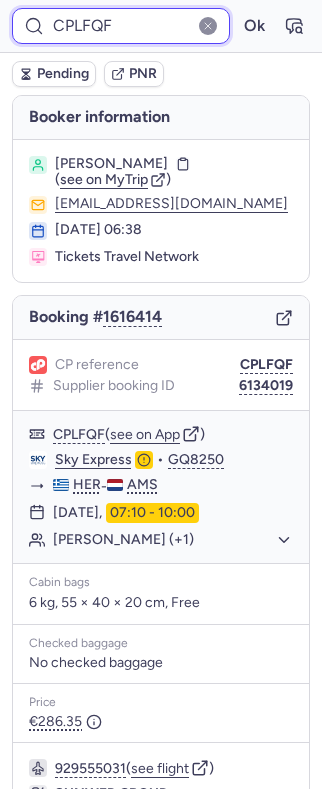 click on "CPLFQF" at bounding box center (121, 26) 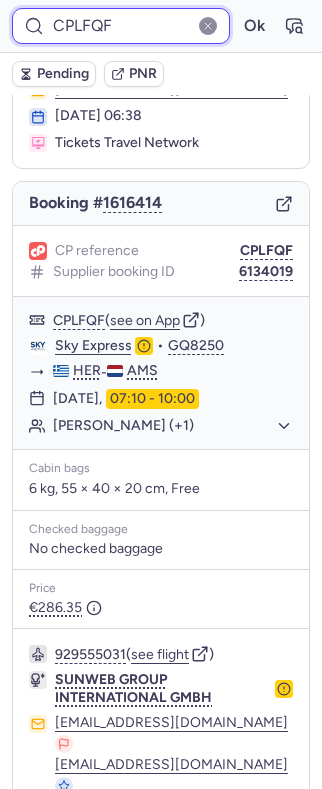 scroll, scrollTop: 242, scrollLeft: 0, axis: vertical 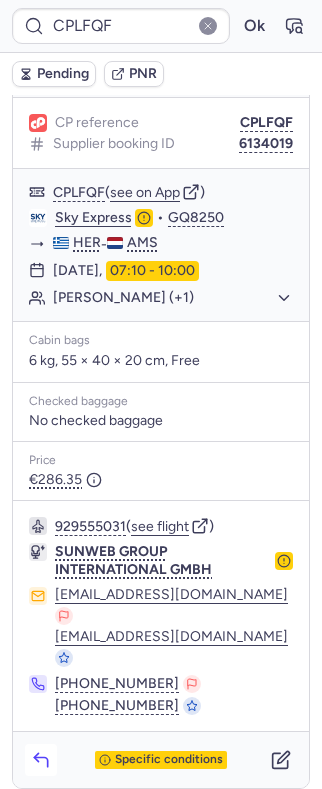 click 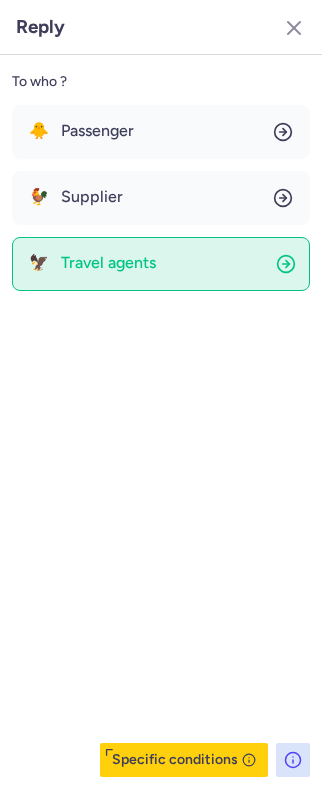 click on "🦅 Travel agents" 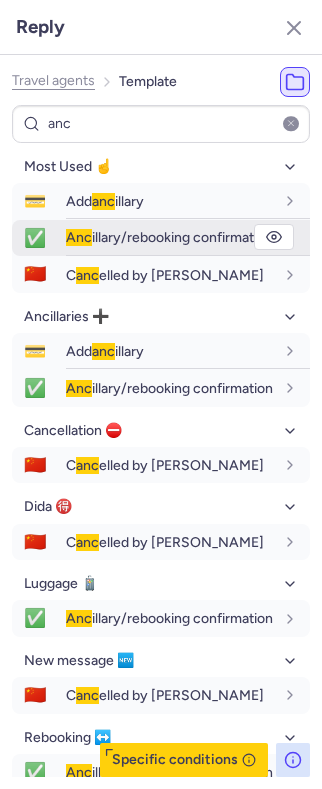 click on "Anc illary/rebooking confirmation" at bounding box center (169, 237) 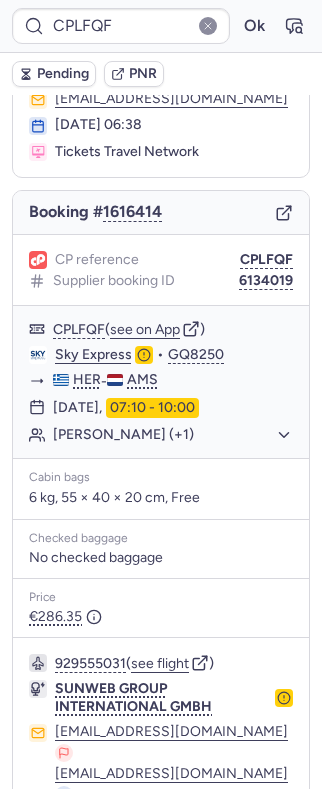 scroll, scrollTop: 0, scrollLeft: 0, axis: both 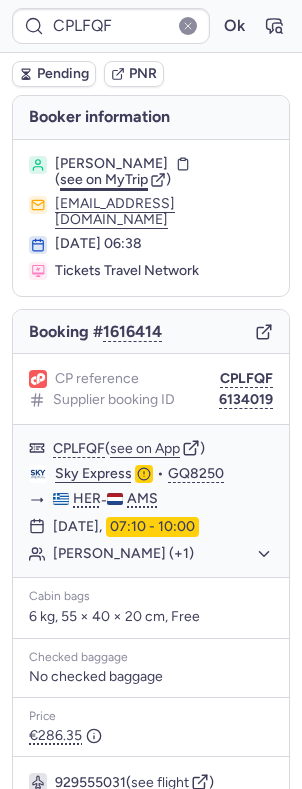 click on "see on MyTrip" at bounding box center (104, 179) 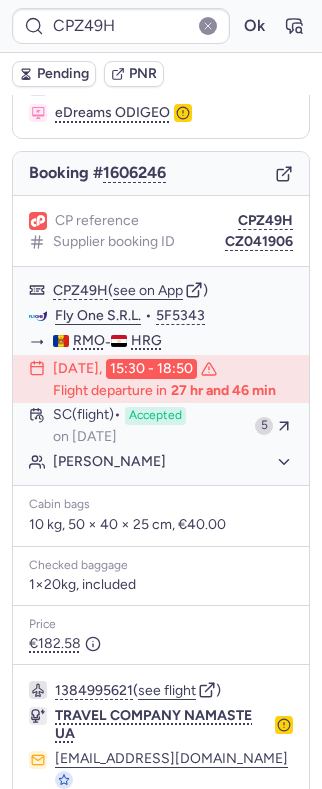 scroll, scrollTop: 280, scrollLeft: 0, axis: vertical 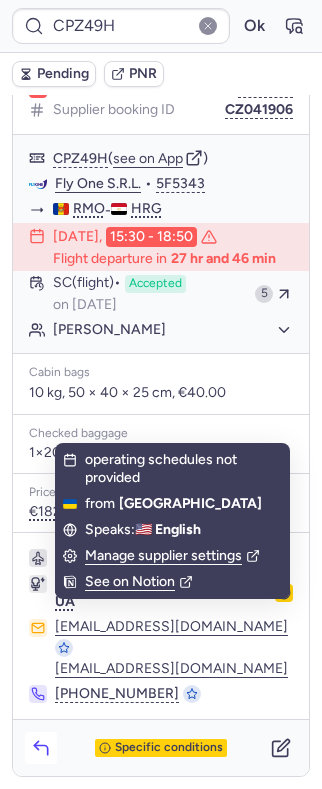 click 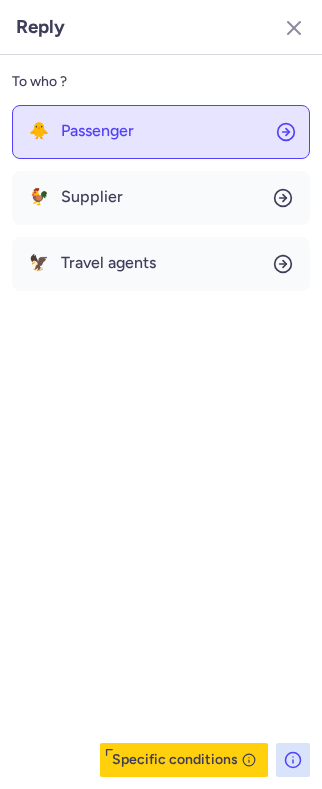 click on "🐥 Passenger" 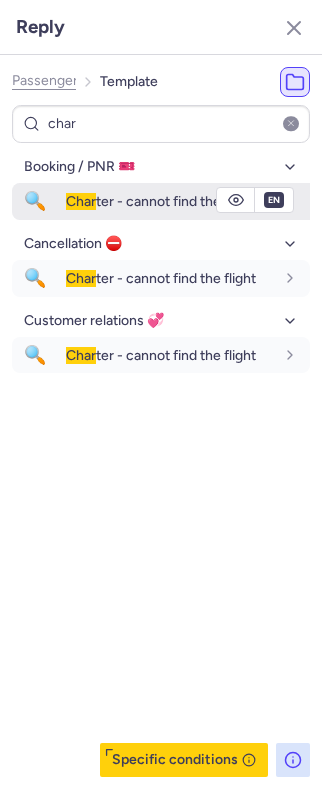 click on "Char" at bounding box center [81, 201] 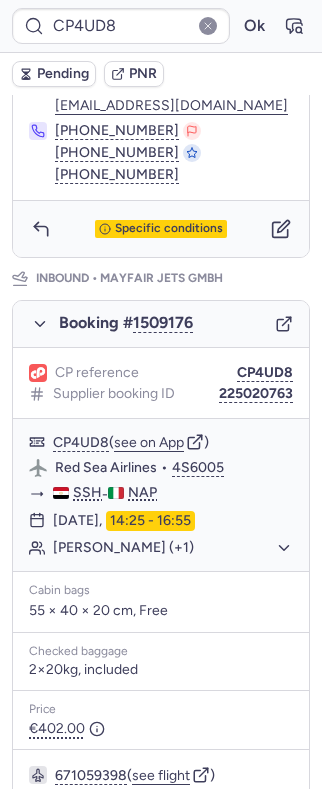 scroll, scrollTop: 1260, scrollLeft: 0, axis: vertical 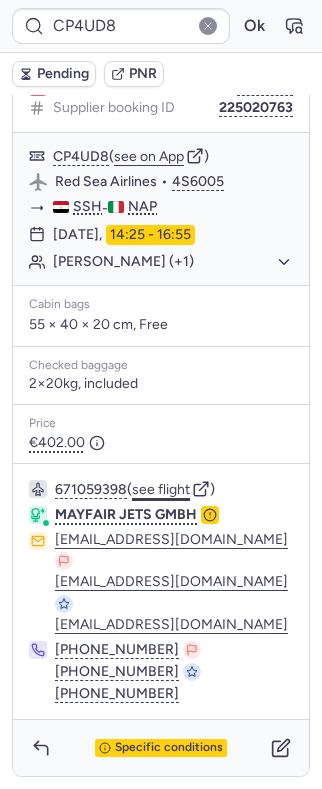 click on "see flight" 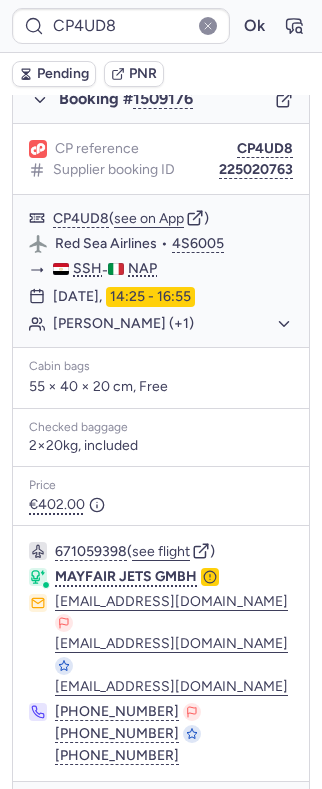 scroll, scrollTop: 1260, scrollLeft: 0, axis: vertical 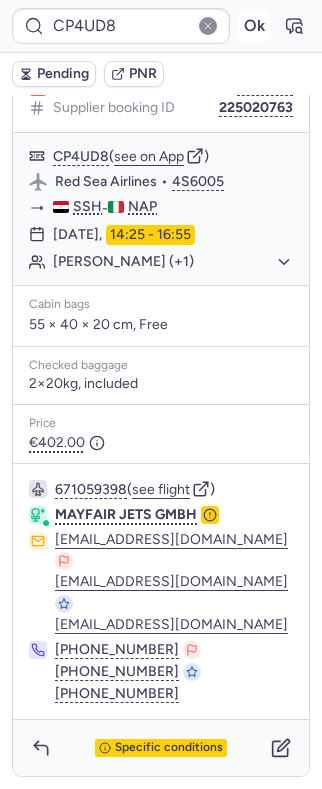 click on "Ok" at bounding box center (254, 26) 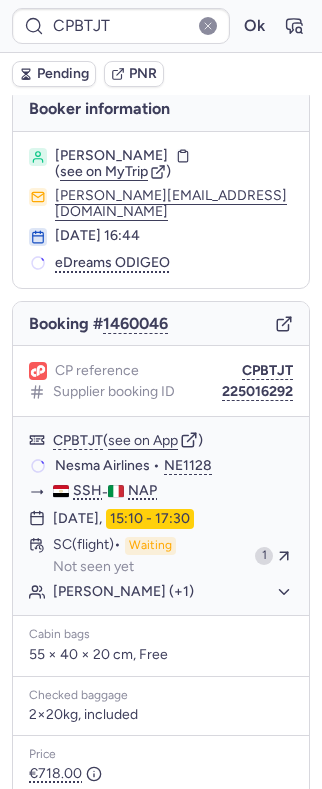 scroll, scrollTop: 0, scrollLeft: 0, axis: both 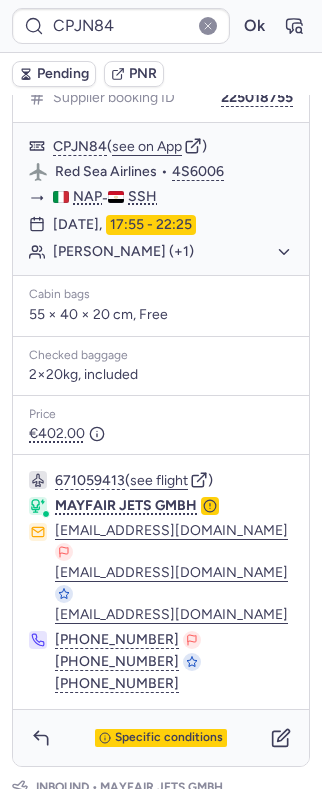 click on "671059413  ( see flight )  MAYFAIR JETS GMBH [EMAIL_ADDRESS][DOMAIN_NAME] [EMAIL_ADDRESS][DOMAIN_NAME] [EMAIL_ADDRESS][DOMAIN_NAME] [PHONE_NUMBER] [PHONE_NUMBER] [PHONE_NUMBER]" at bounding box center [161, 582] 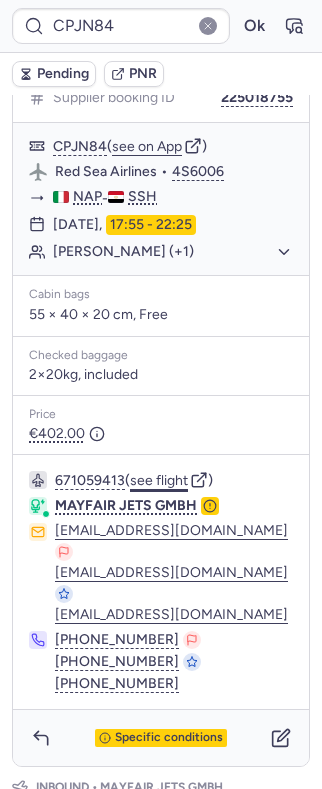 click on "see flight" 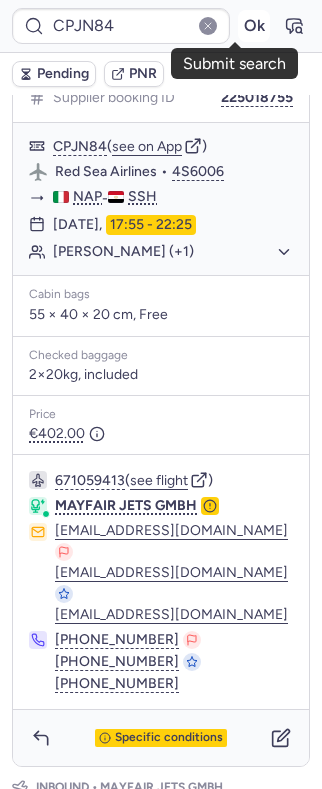 click on "Ok" at bounding box center (254, 26) 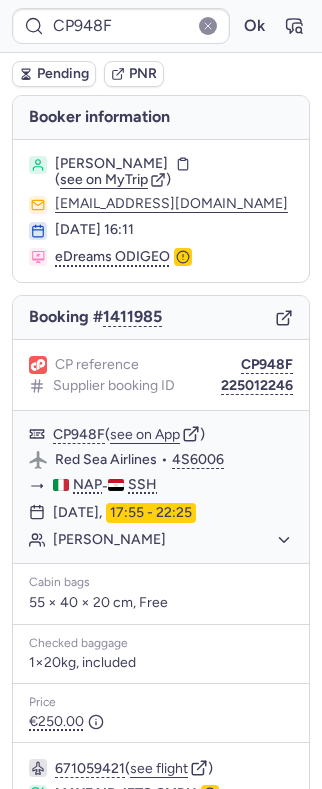 scroll, scrollTop: 133, scrollLeft: 0, axis: vertical 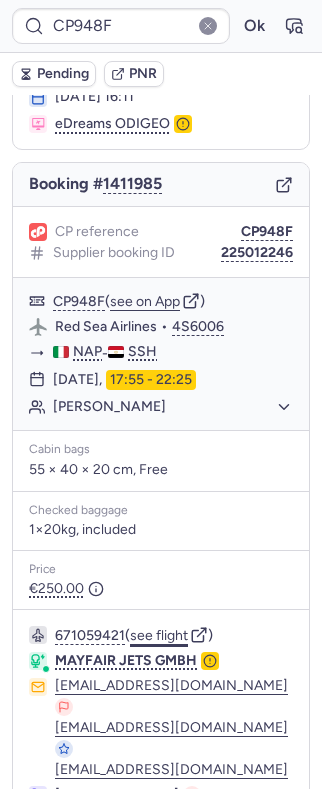 click on "see flight" 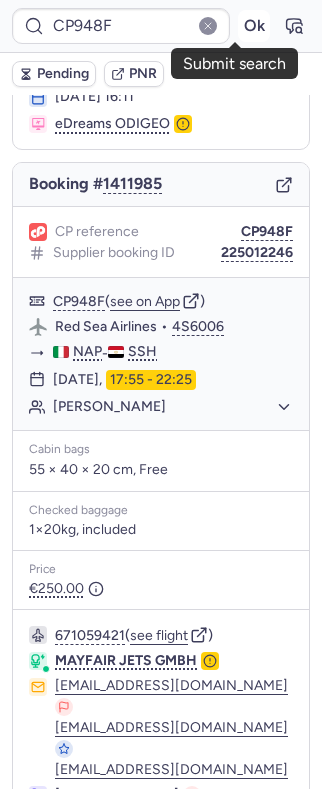 click on "Ok" at bounding box center [254, 26] 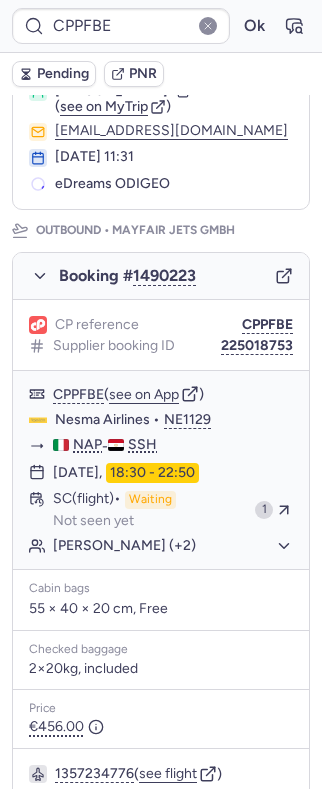 scroll, scrollTop: 133, scrollLeft: 0, axis: vertical 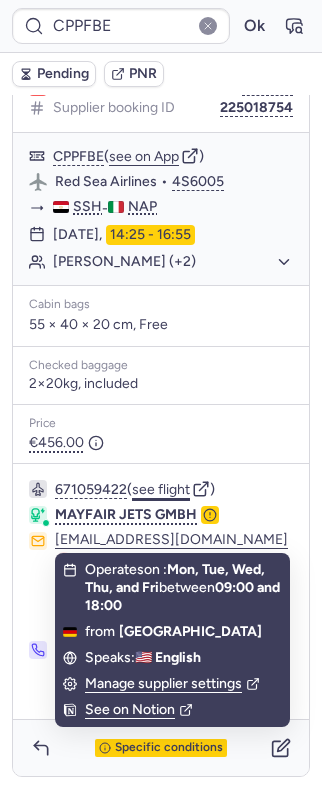 click on "see flight" 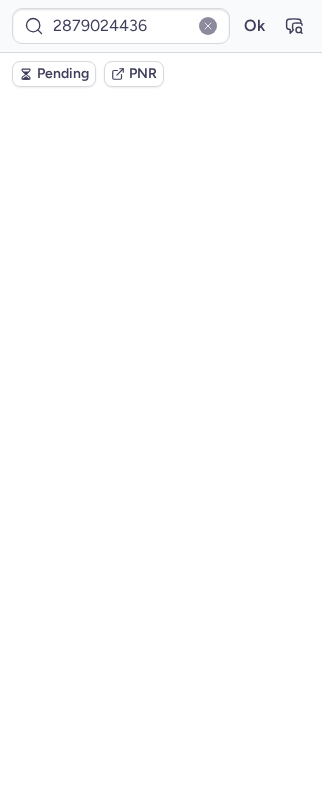 scroll, scrollTop: 0, scrollLeft: 0, axis: both 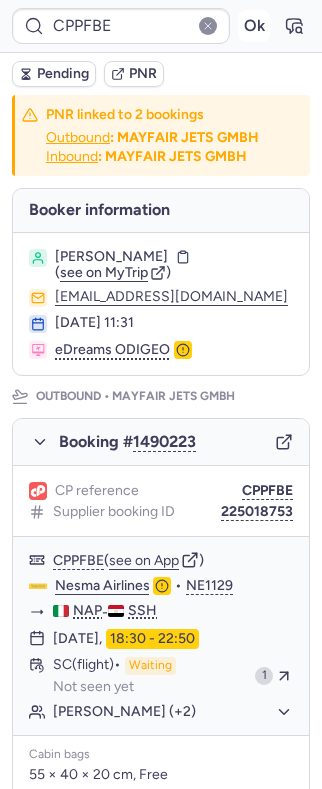 click on "Ok" at bounding box center (254, 26) 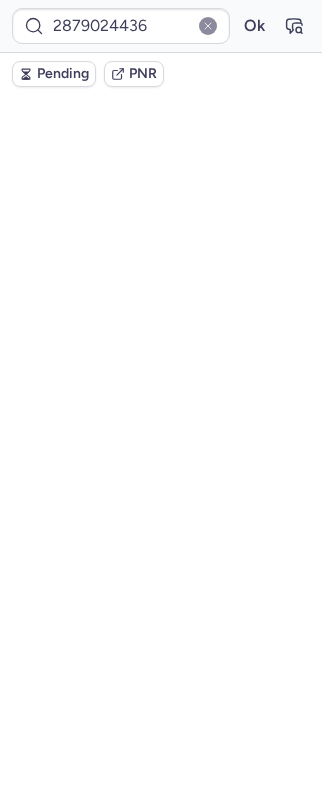 scroll, scrollTop: 0, scrollLeft: 0, axis: both 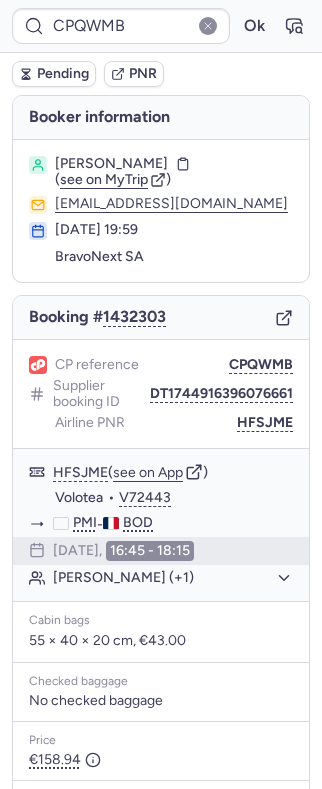 type on "CPKZLC" 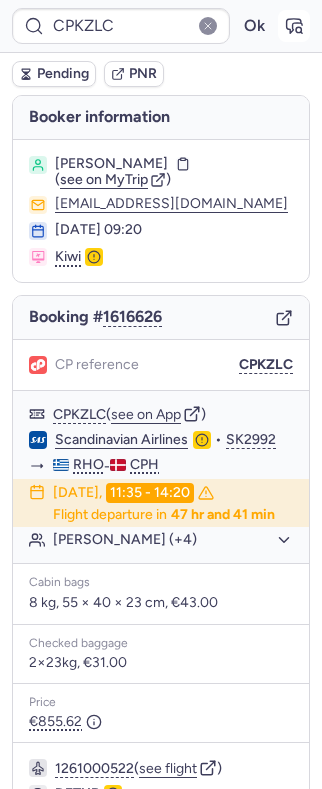 click 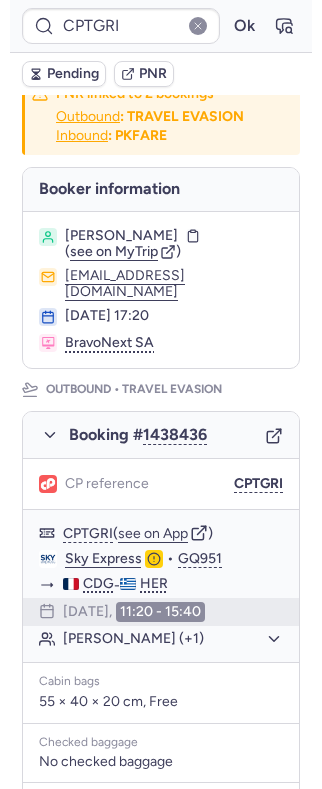 scroll, scrollTop: 0, scrollLeft: 0, axis: both 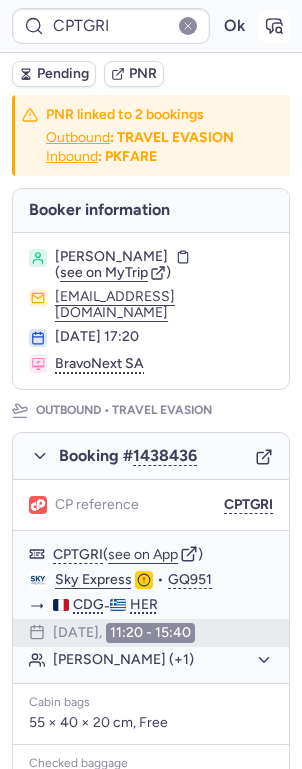 click 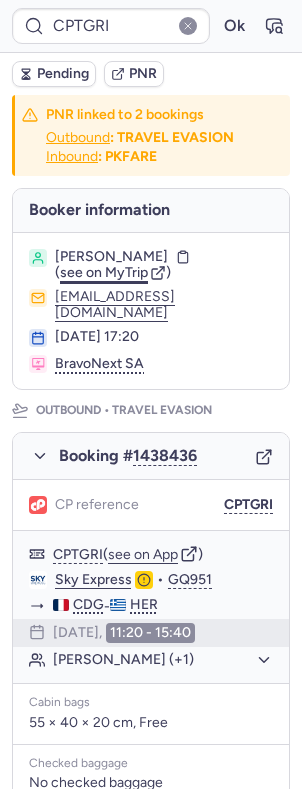 click on "see on MyTrip" at bounding box center (104, 272) 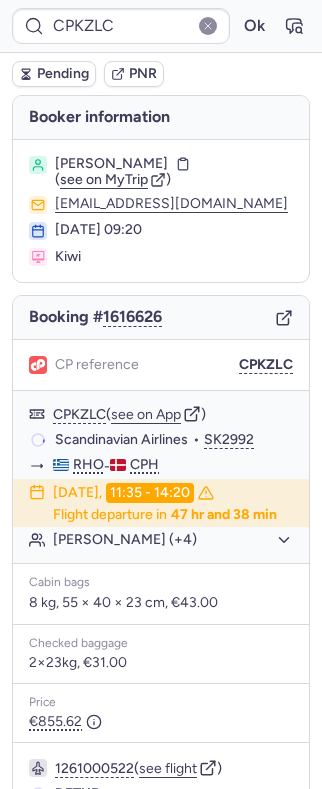 type on "CPQWMB" 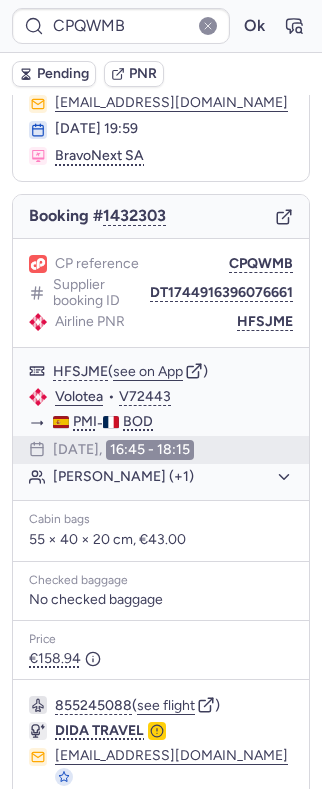 scroll, scrollTop: 194, scrollLeft: 0, axis: vertical 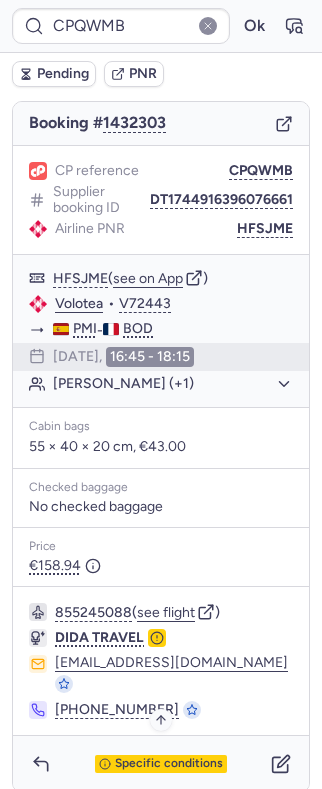 click on "Specific conditions" at bounding box center [169, 764] 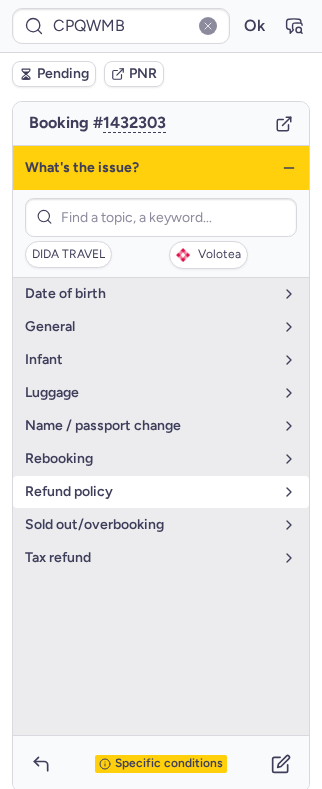click on "refund policy" at bounding box center (149, 492) 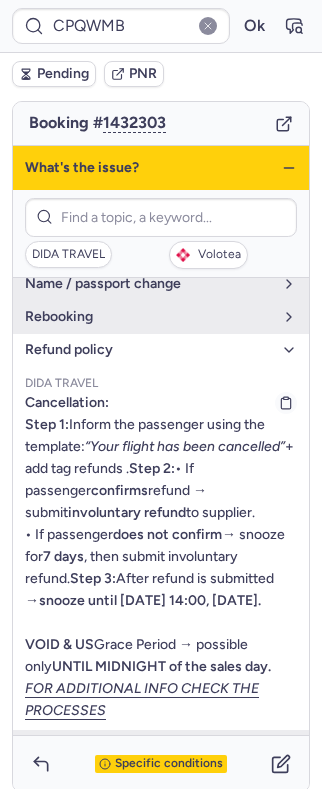 scroll, scrollTop: 113, scrollLeft: 0, axis: vertical 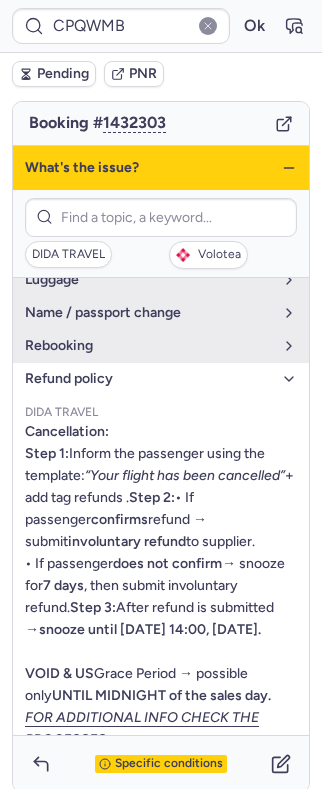 click on "refund policy" at bounding box center (149, 379) 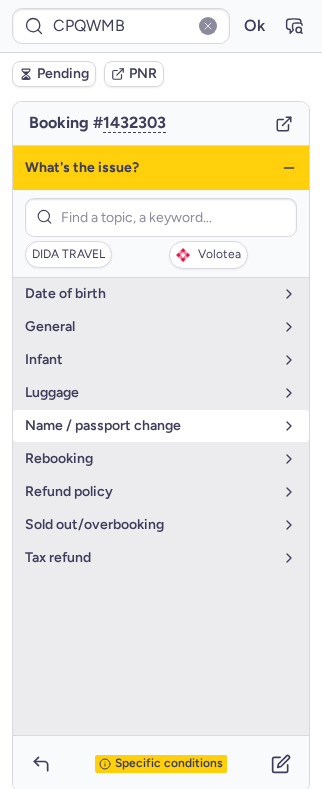 scroll, scrollTop: 0, scrollLeft: 0, axis: both 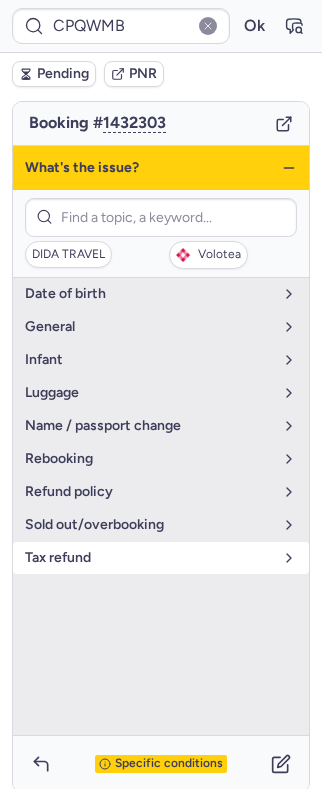 click on "tax refund" at bounding box center (149, 558) 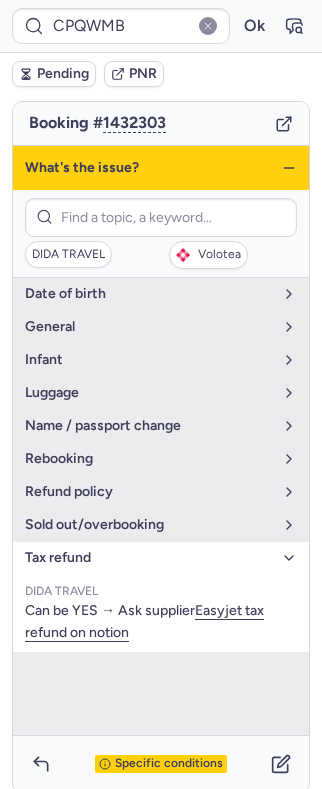 click on "tax refund" at bounding box center (149, 558) 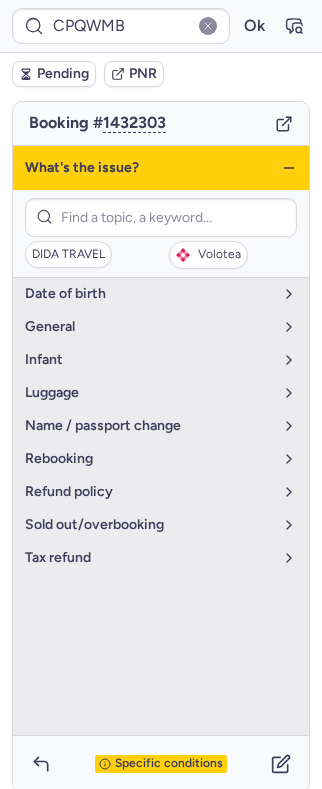 click on "What's the issue?" at bounding box center (161, 168) 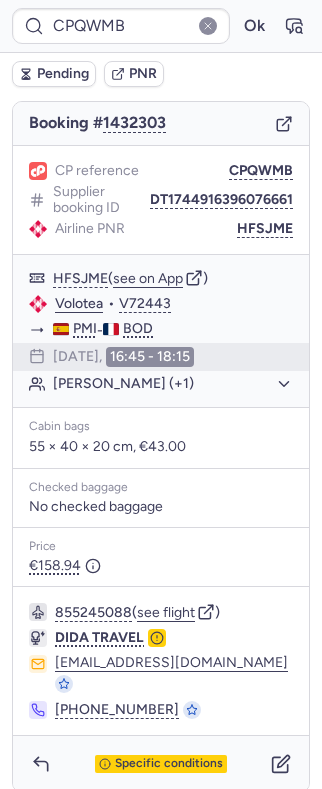 click on "Specific conditions" at bounding box center [161, 764] 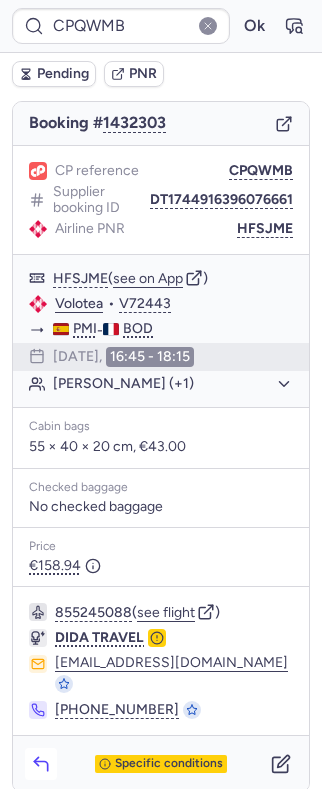 click 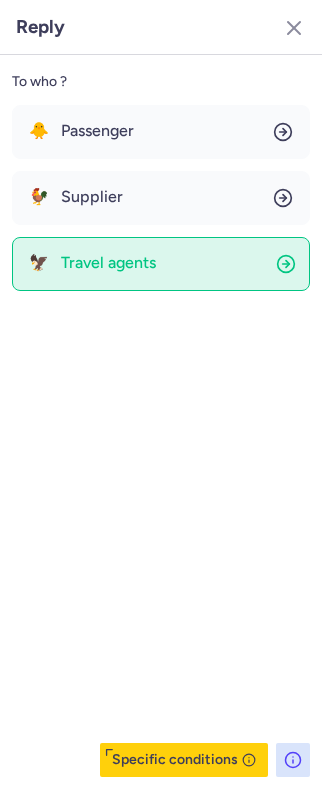 click on "Travel agents" at bounding box center [108, 263] 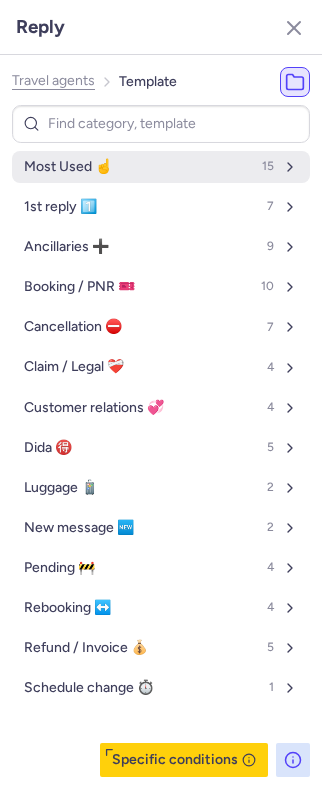 click on "Most Used ☝️ 15" at bounding box center [161, 167] 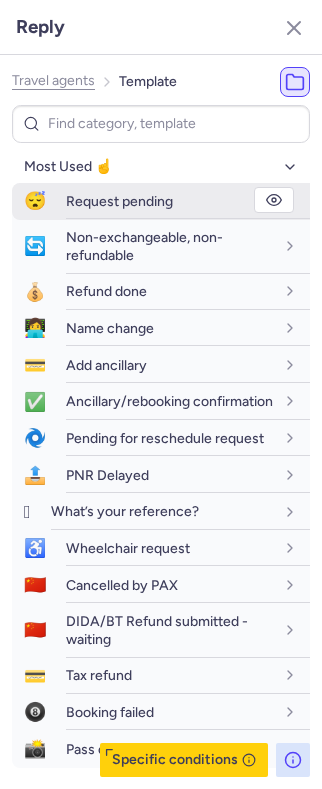 click on "Request pending" at bounding box center [119, 201] 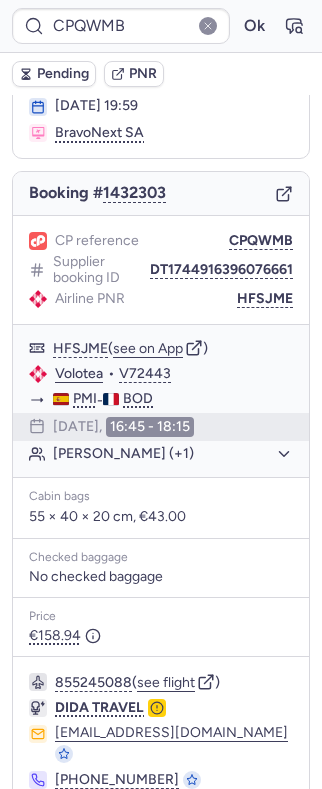 scroll, scrollTop: 0, scrollLeft: 0, axis: both 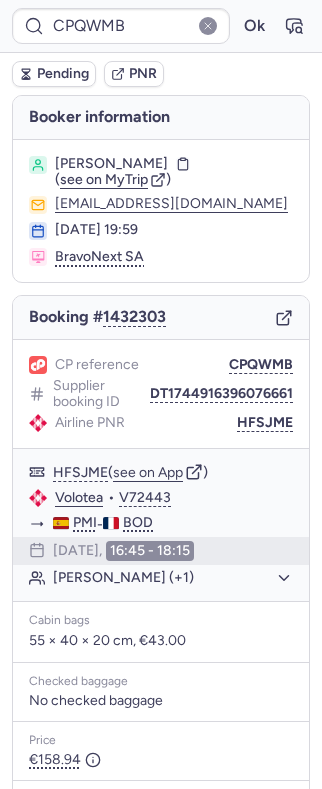 click on "Pending" at bounding box center [54, 74] 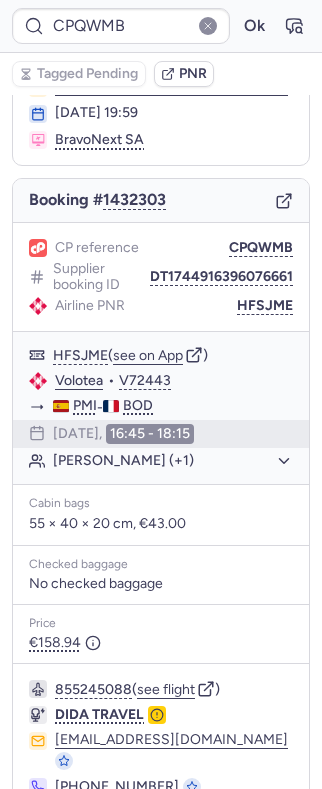 scroll, scrollTop: 194, scrollLeft: 0, axis: vertical 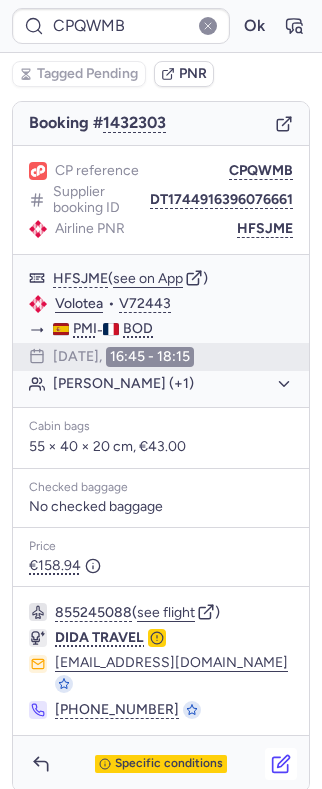 click 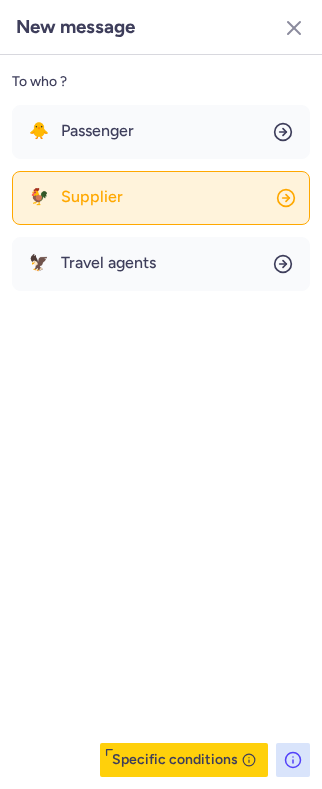 click on "🐓 Supplier" 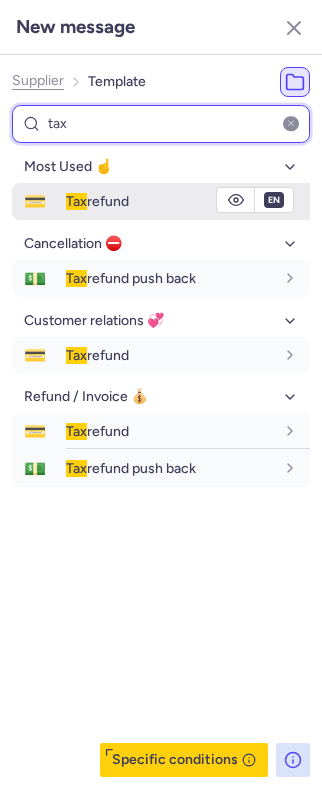 type on "tax" 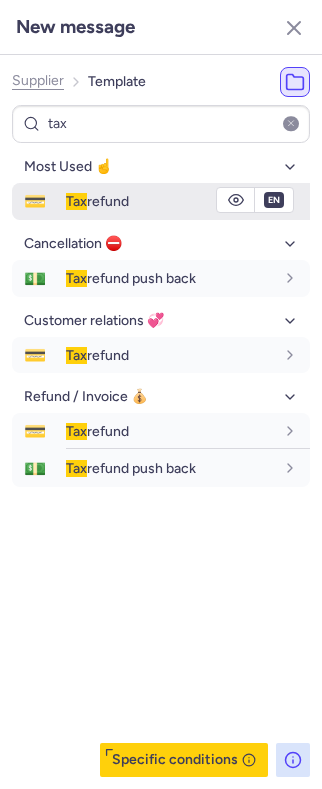click on "Tax  refund" at bounding box center [97, 201] 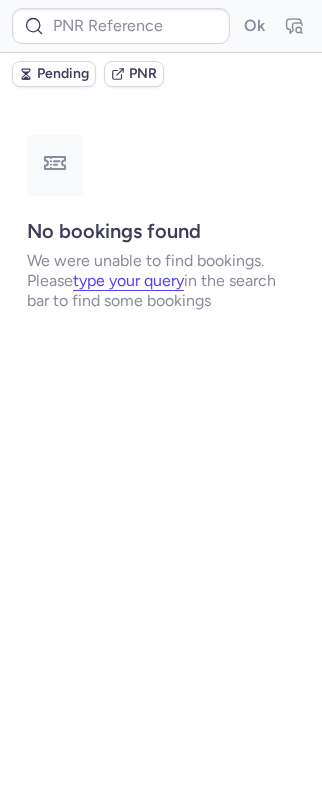 scroll, scrollTop: 0, scrollLeft: 0, axis: both 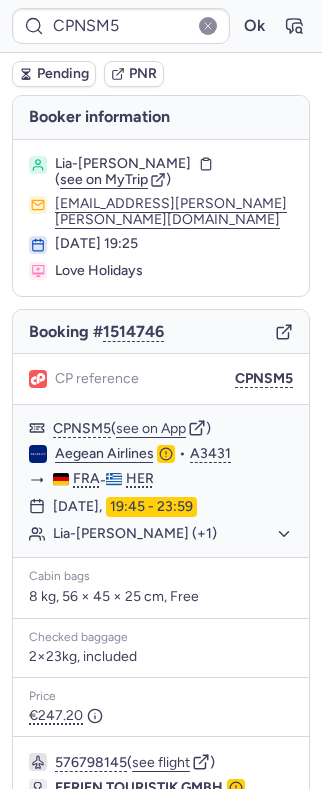 type on "CPQK4B" 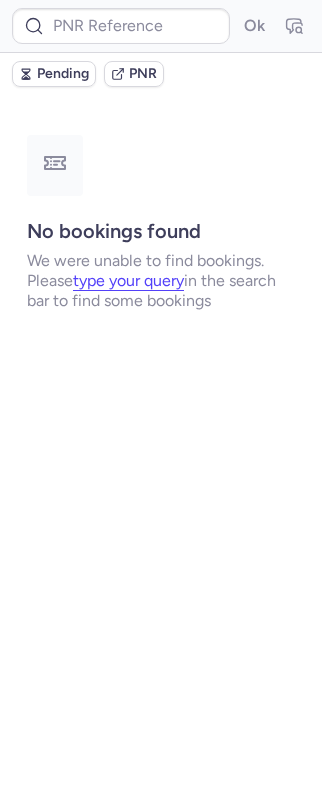 type on "CPNSM5" 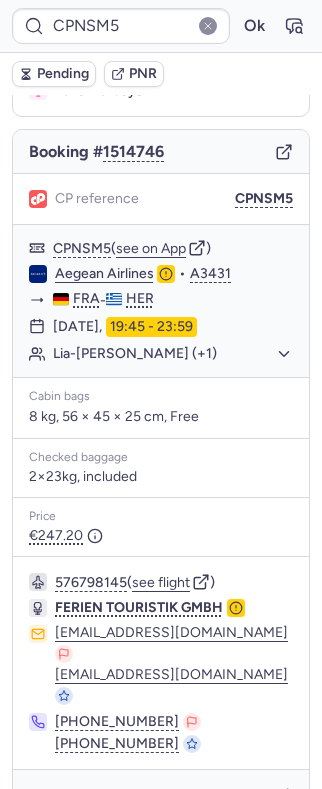 scroll, scrollTop: 46, scrollLeft: 0, axis: vertical 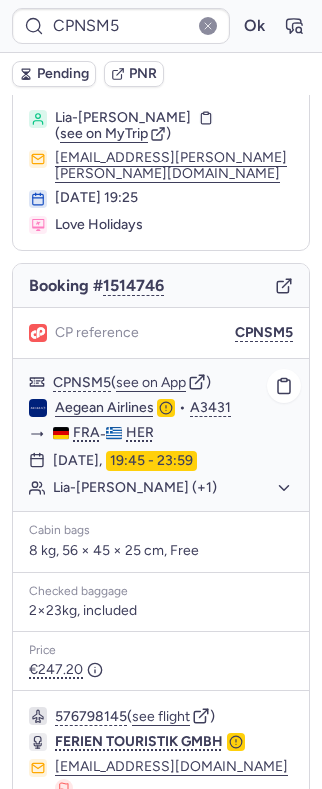 click on "Lia-marie ARGAST (+1)" 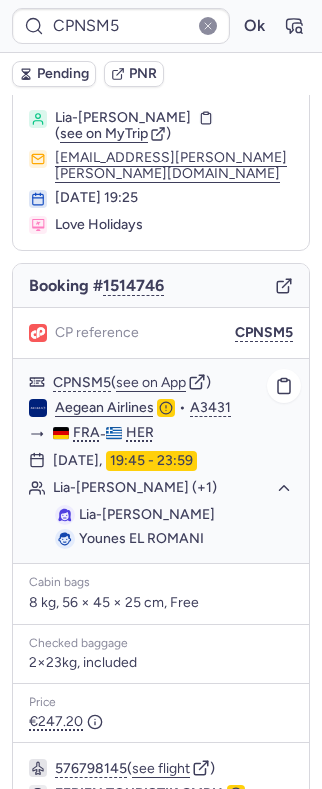 click on "Lia-marie ARGAST" at bounding box center [147, 514] 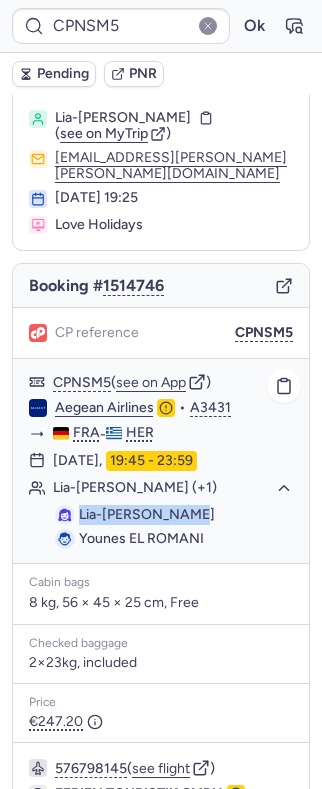 drag, startPoint x: 86, startPoint y: 511, endPoint x: 154, endPoint y: 510, distance: 68.007355 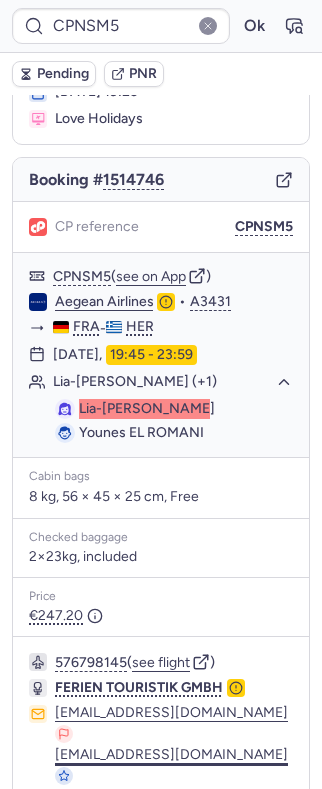 scroll, scrollTop: 232, scrollLeft: 0, axis: vertical 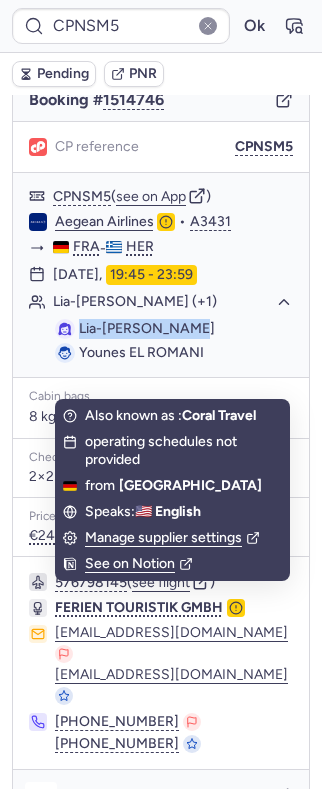 click 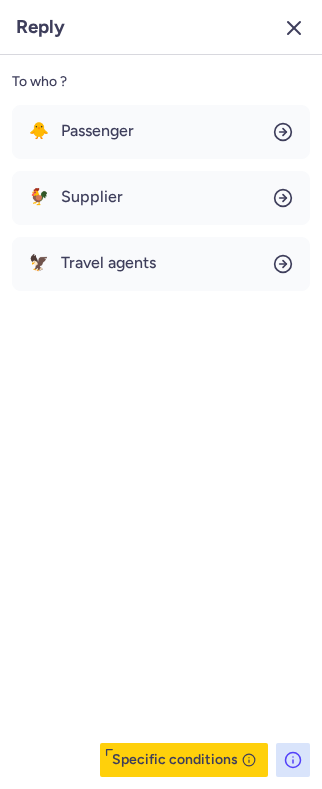 click 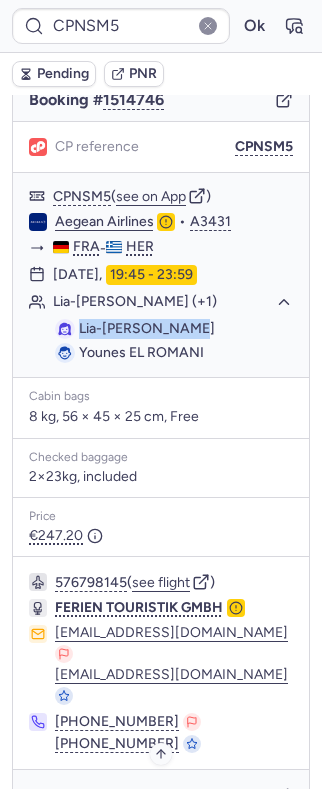 click on "Specific conditions" at bounding box center [169, 798] 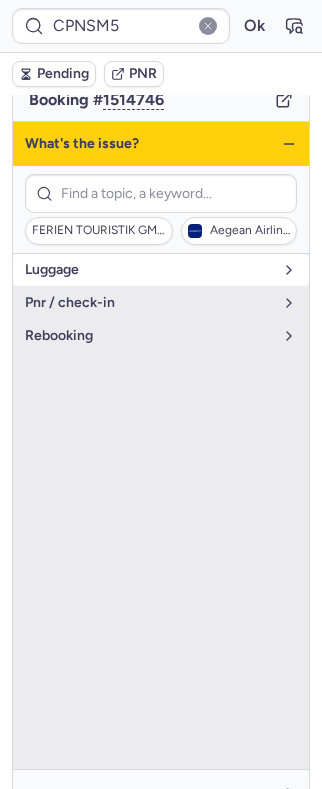 click on "luggage" at bounding box center [149, 270] 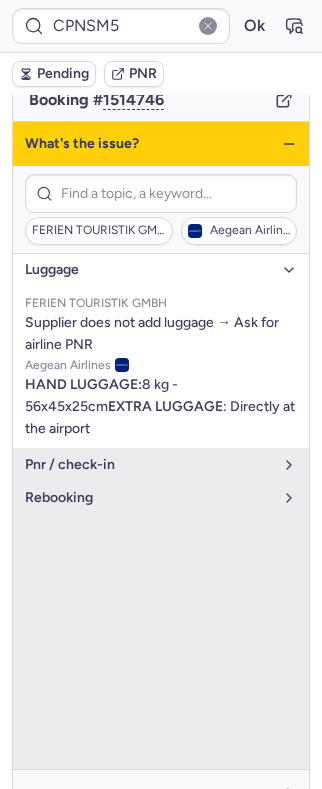click on "luggage" at bounding box center [149, 270] 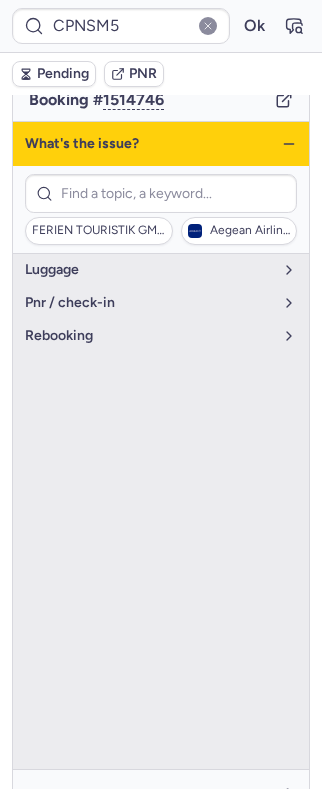 click 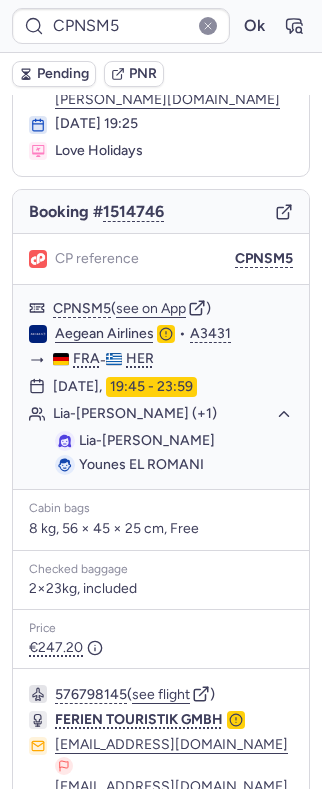 scroll, scrollTop: 232, scrollLeft: 0, axis: vertical 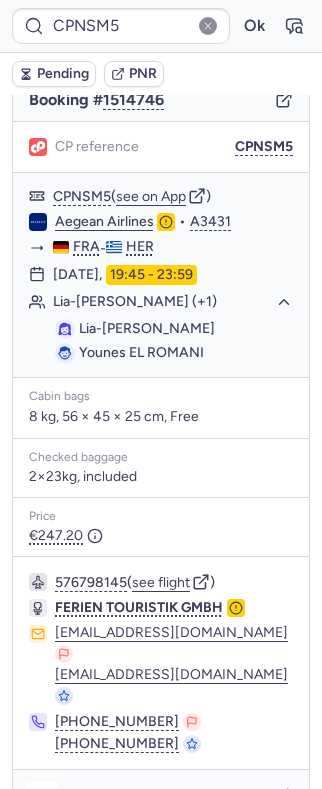 click 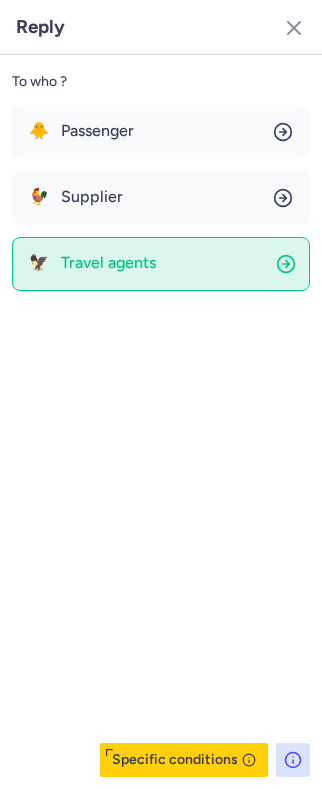 click on "🦅 Travel agents" 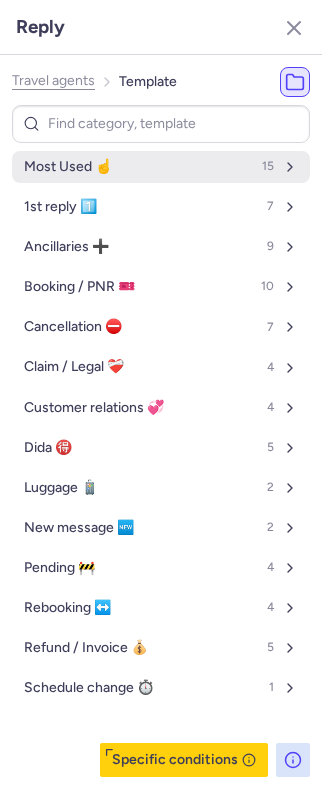 click on "Most Used ☝️ 15" at bounding box center [161, 167] 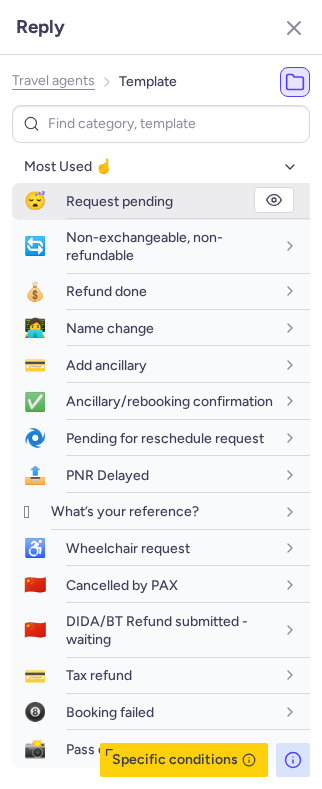 click on "Request pending" at bounding box center [119, 201] 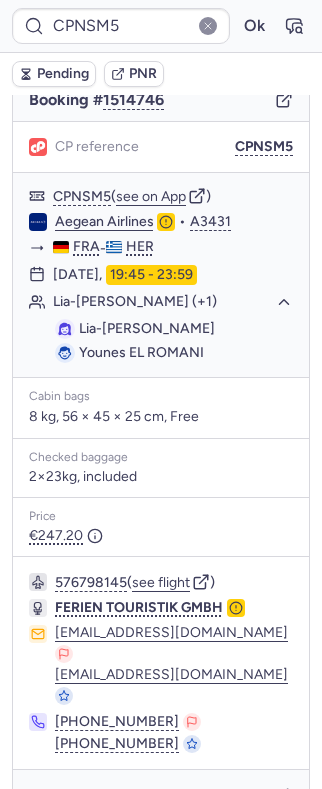 click on "Pending" at bounding box center (54, 74) 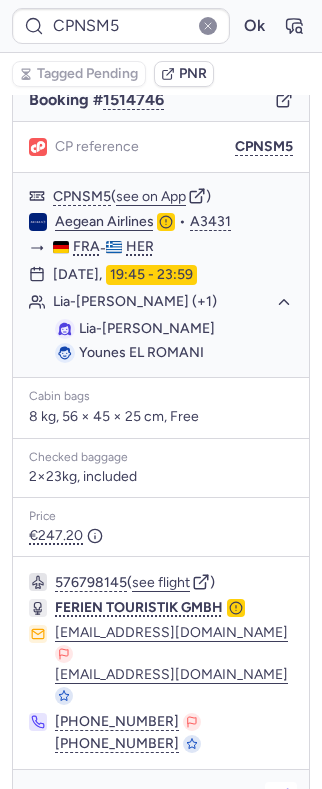 click 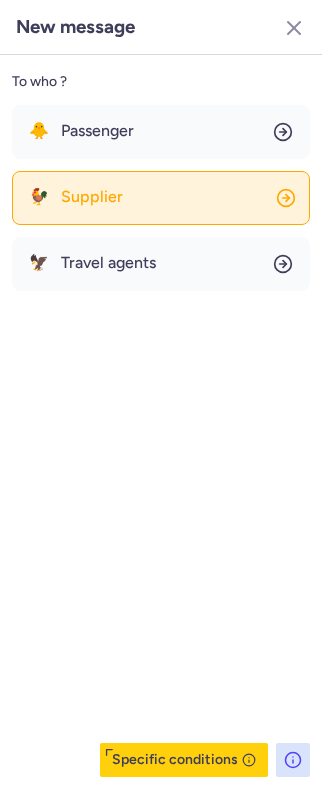 click on "🐓 Supplier" 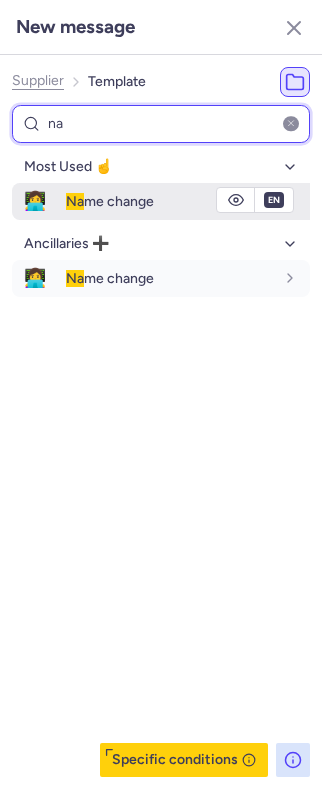 type on "na" 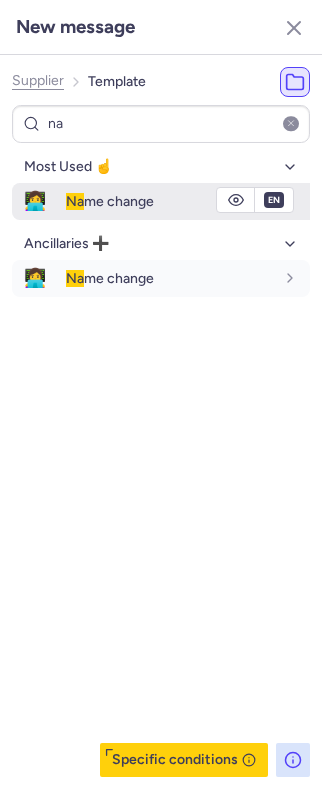 click on "Na me change" at bounding box center (188, 201) 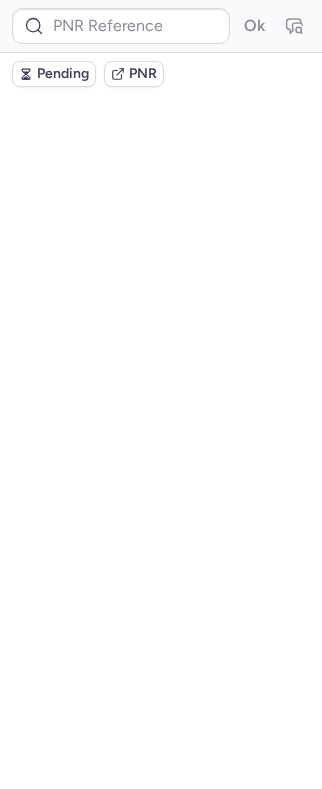 scroll, scrollTop: 0, scrollLeft: 0, axis: both 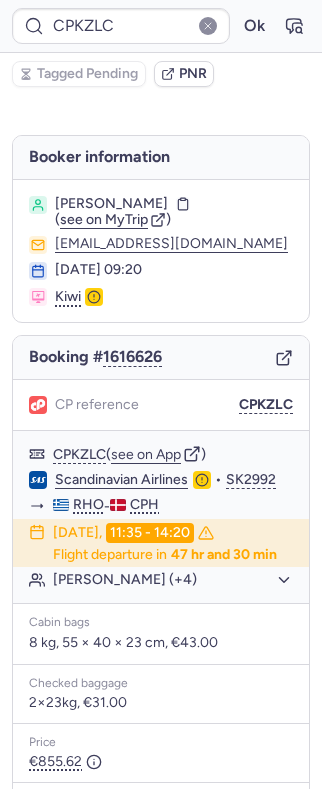 type on "CPNSM5" 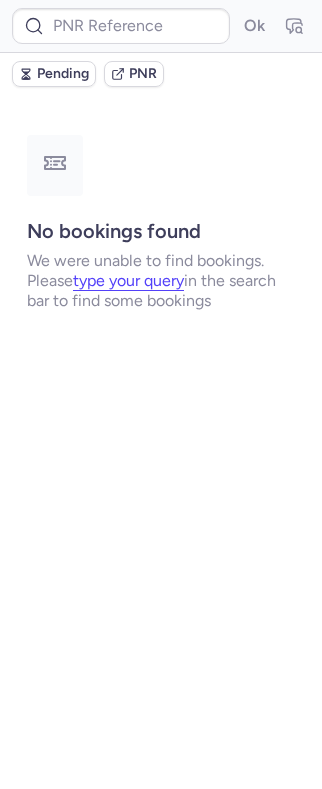 type on "CPTGRI" 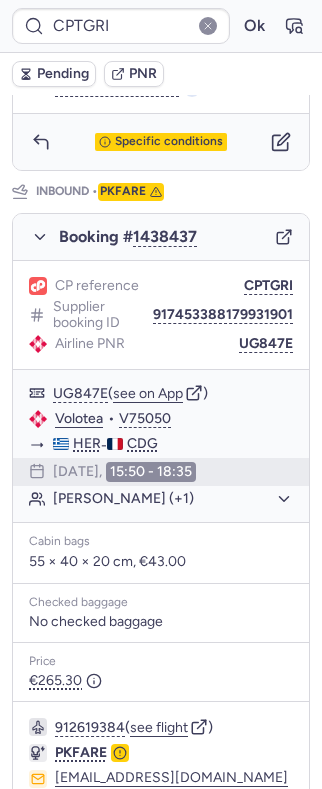 scroll, scrollTop: 974, scrollLeft: 0, axis: vertical 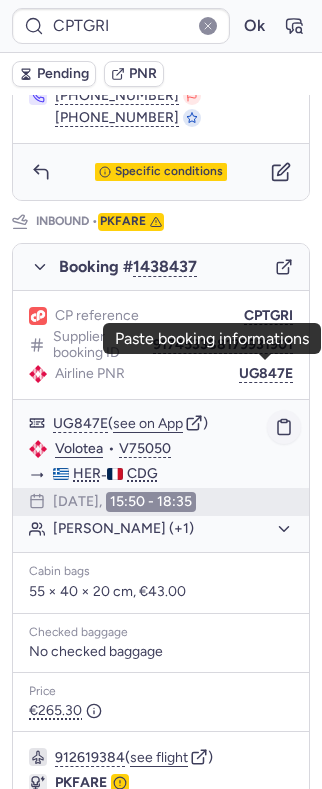 click 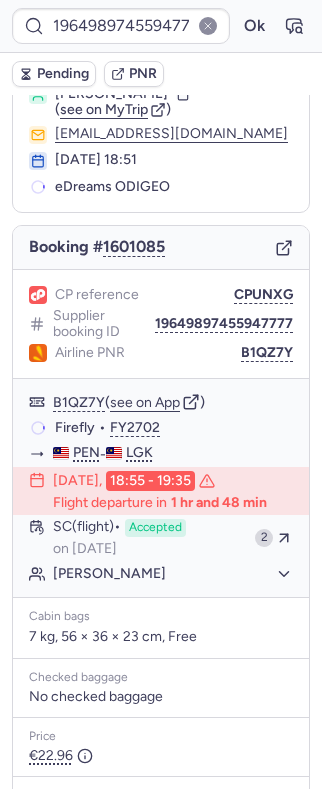 scroll, scrollTop: 133, scrollLeft: 0, axis: vertical 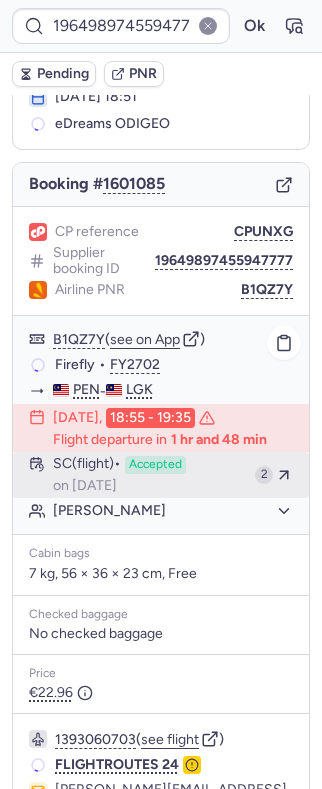 click on "on [DATE]" at bounding box center [85, 486] 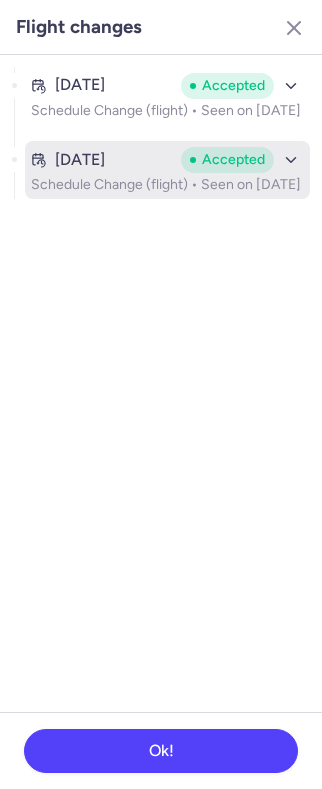 click on "Jul 30, 2025 Accepted" at bounding box center (167, 160) 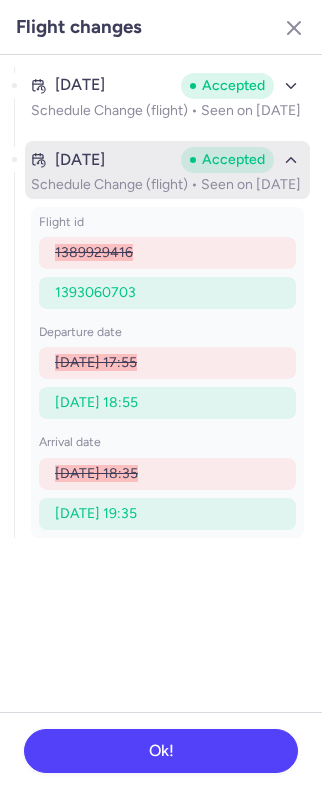 click on "Jul 30, 2025 Accepted" at bounding box center (167, 160) 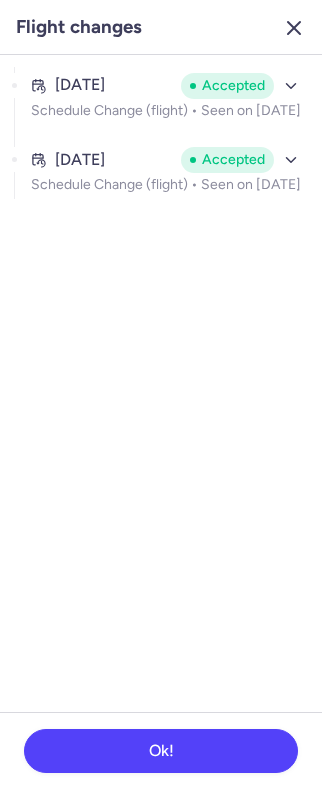 click 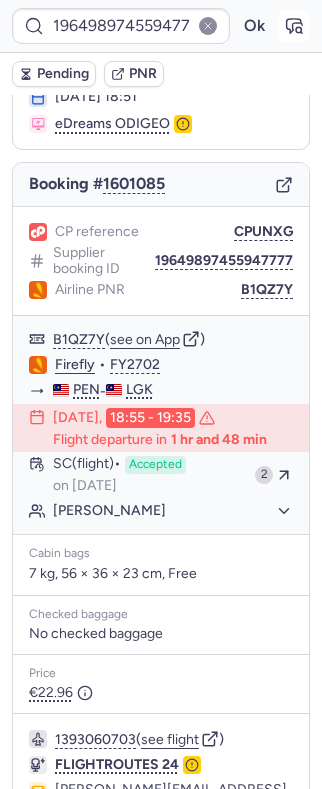 click 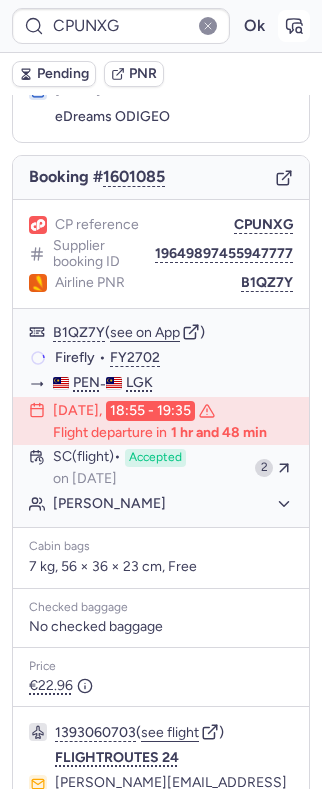 scroll, scrollTop: 133, scrollLeft: 0, axis: vertical 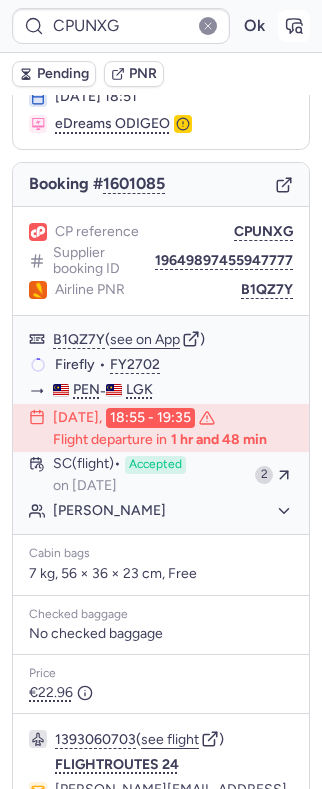 type on "19649897455947777" 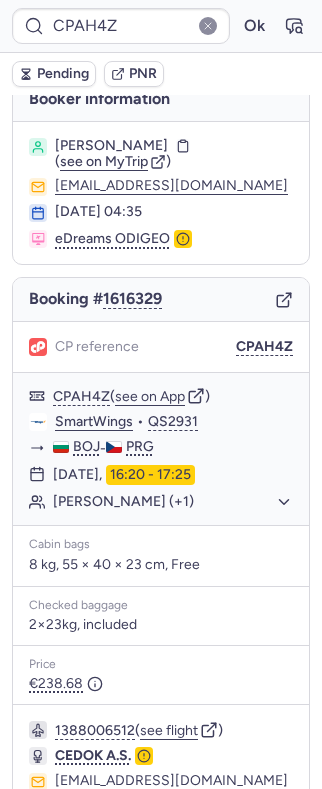 scroll, scrollTop: 0, scrollLeft: 0, axis: both 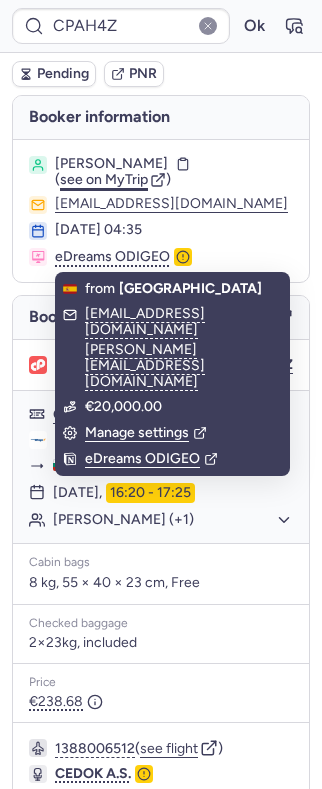 click on "see on MyTrip" at bounding box center (104, 179) 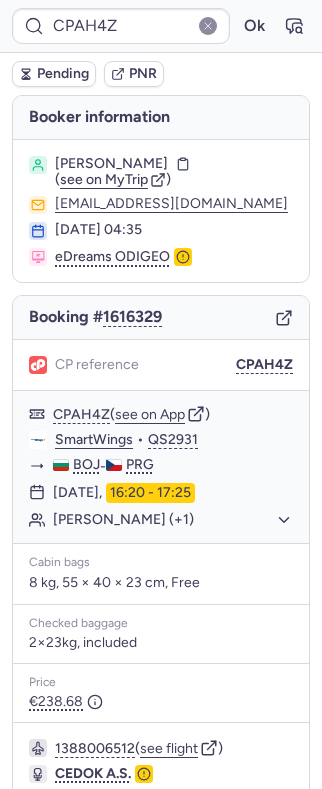 type on "19649897455947777" 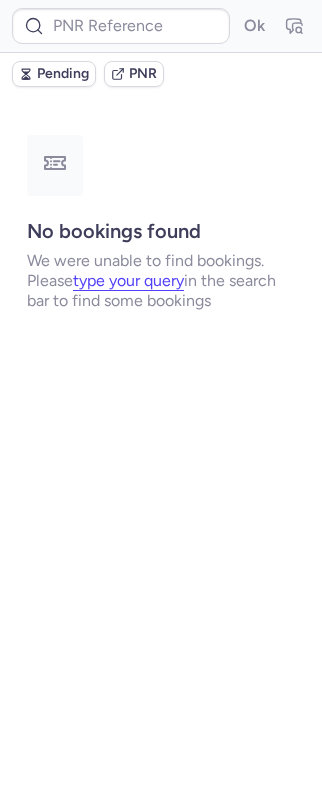 type on "CPTGRI" 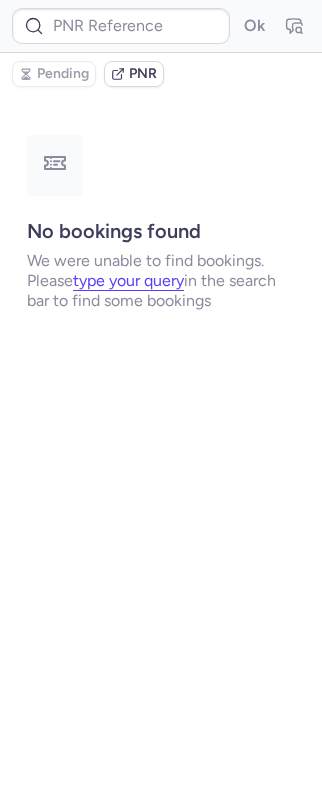 type on "CP5TGG" 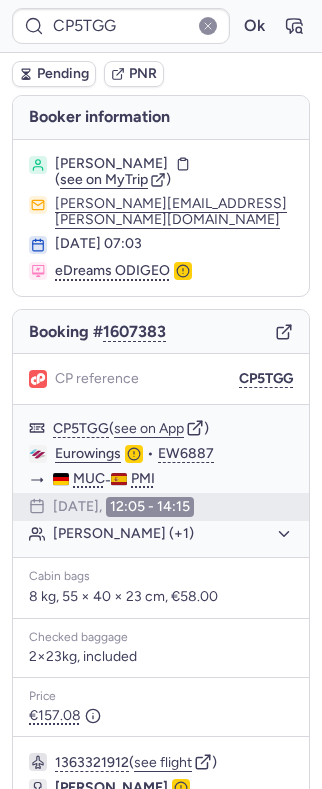 scroll, scrollTop: 180, scrollLeft: 0, axis: vertical 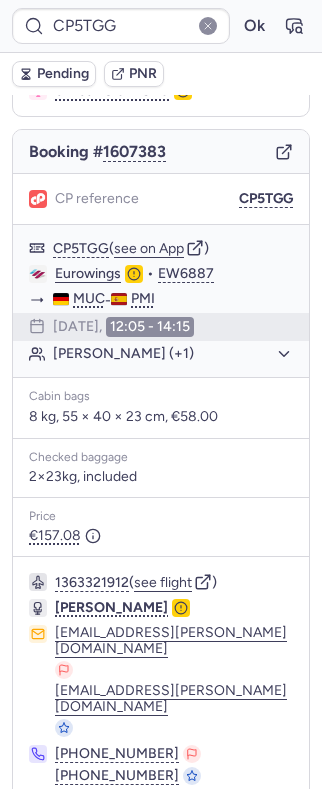 click 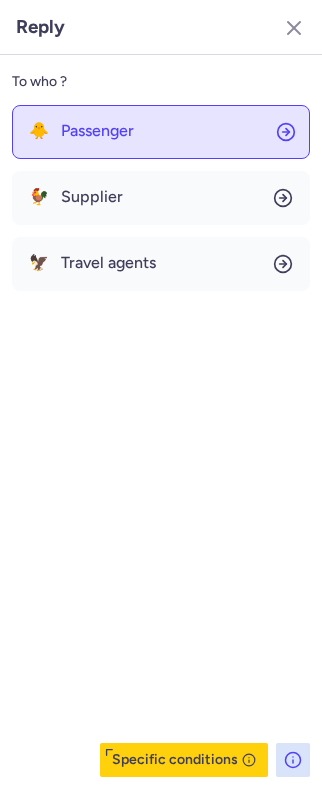 click on "🐥 Passenger" 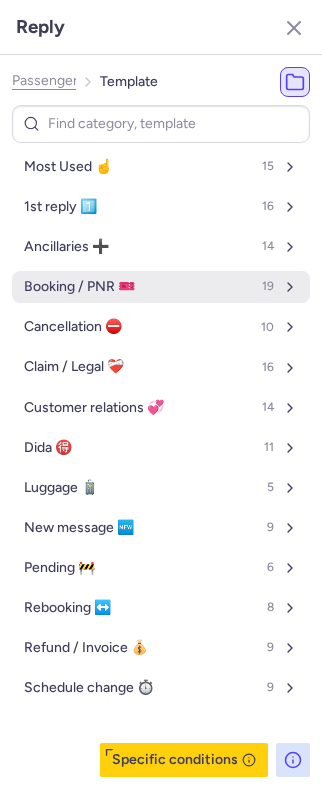 click on "Booking / PNR 🎫" at bounding box center [79, 287] 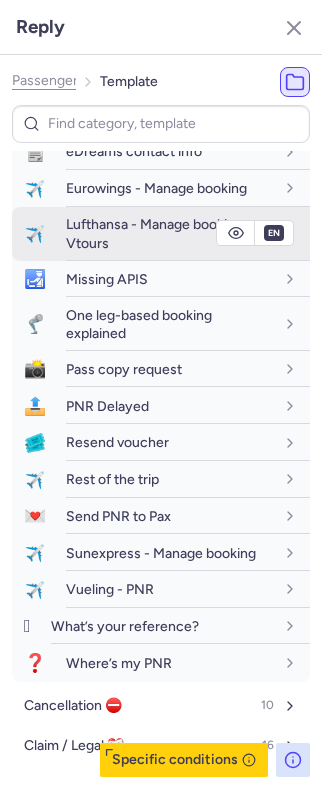 scroll, scrollTop: 400, scrollLeft: 0, axis: vertical 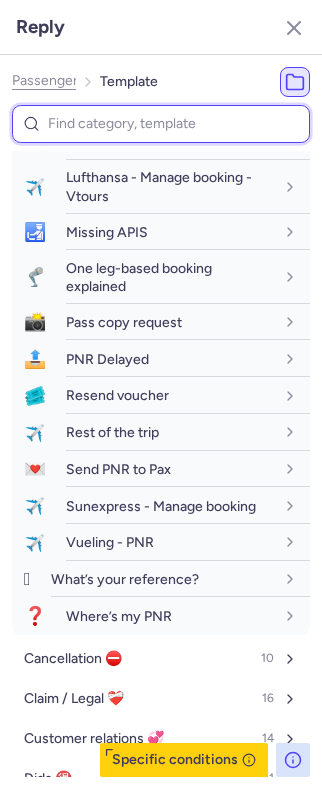 click at bounding box center [161, 124] 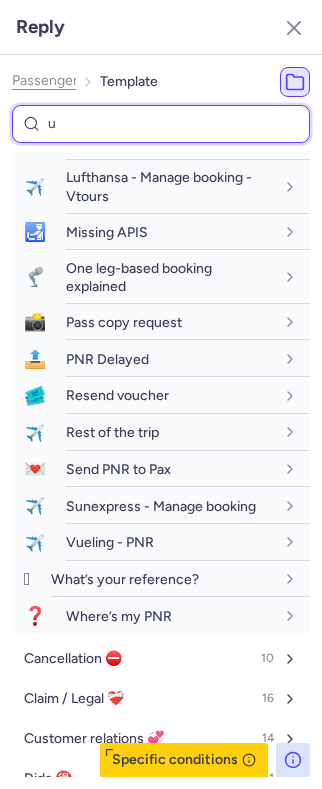 type on "us" 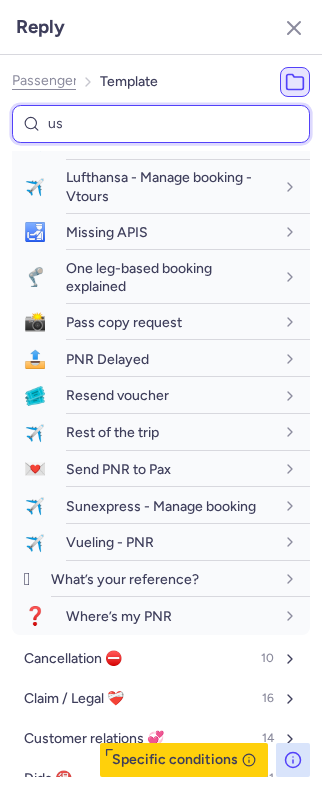 select on "en" 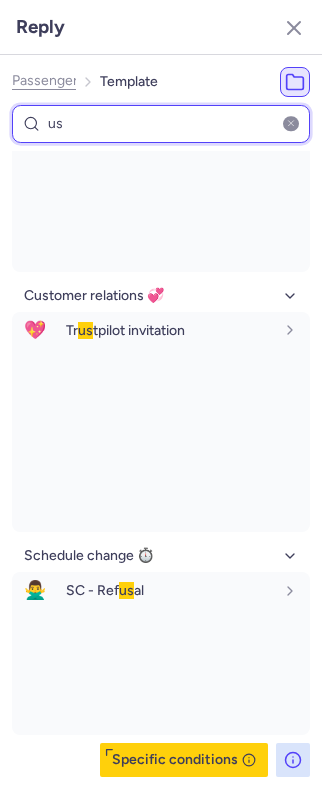 scroll, scrollTop: 0, scrollLeft: 0, axis: both 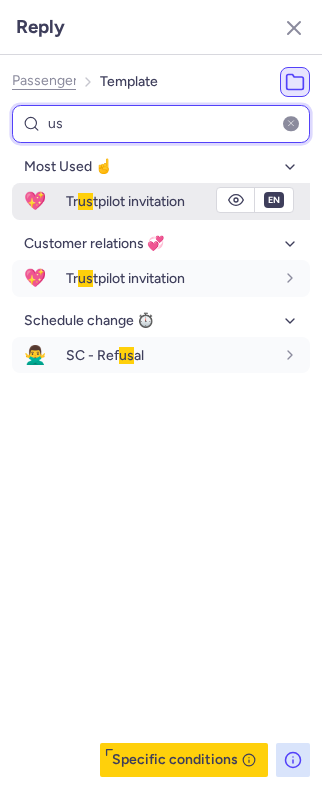 type on "u" 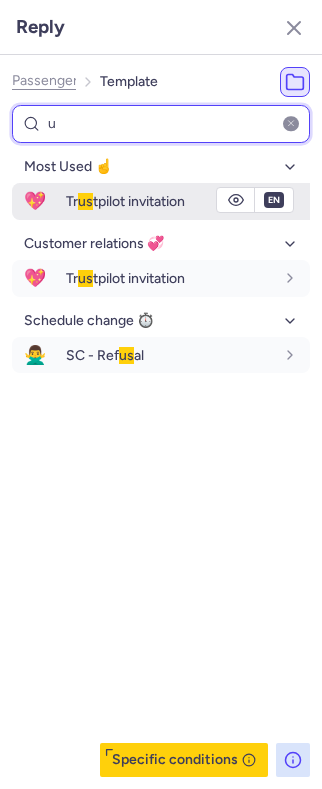 type 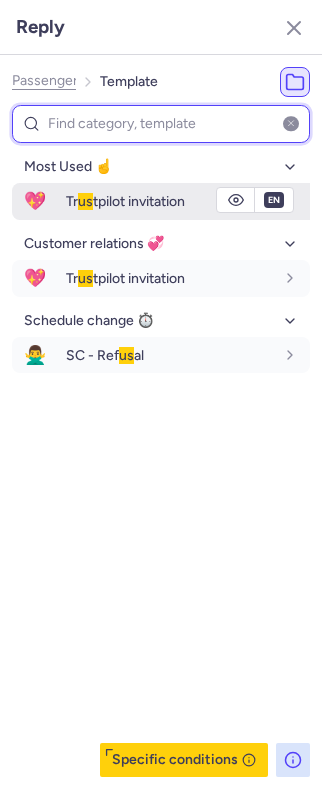 select on "en" 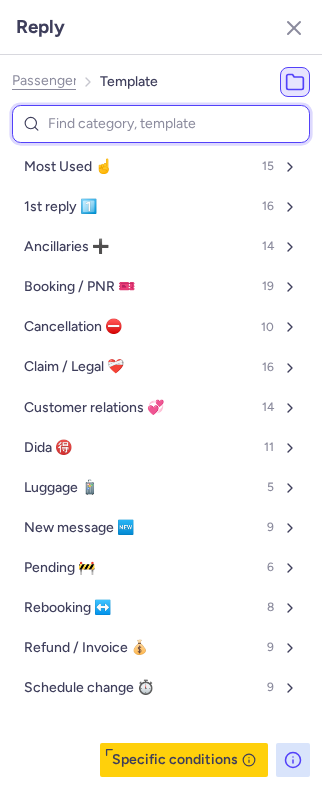 type on "w" 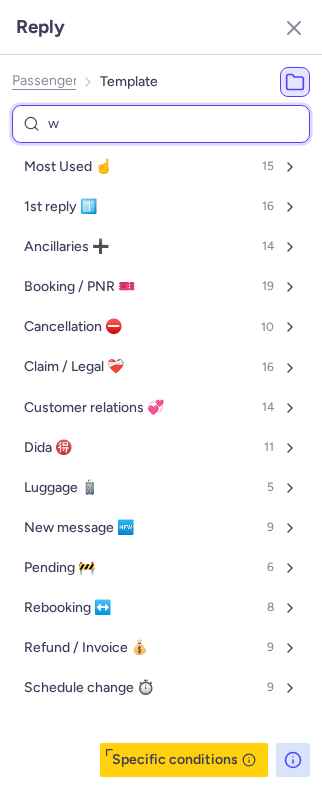 select on "en" 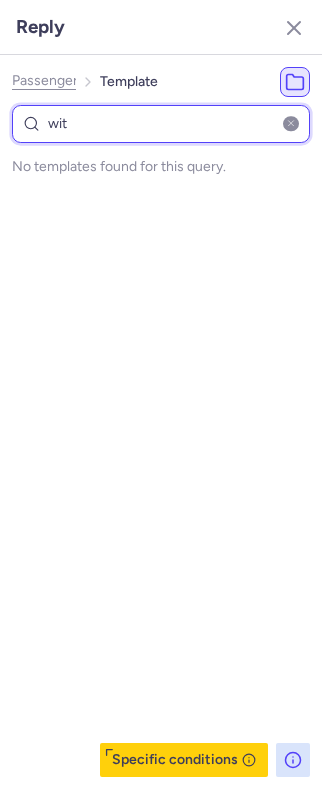 type on "wi" 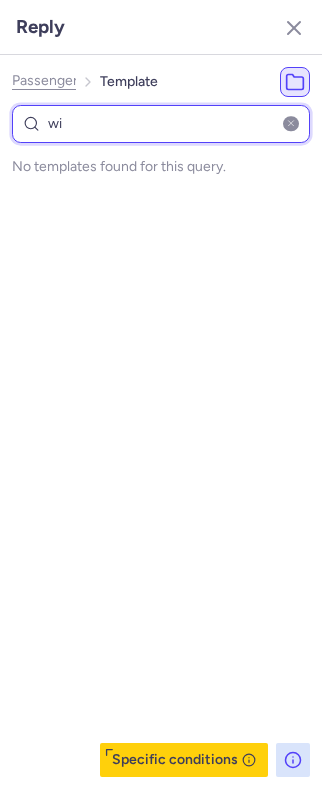select on "en" 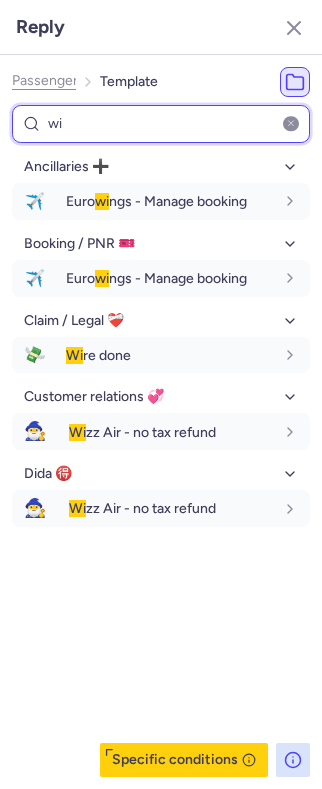 type on "w" 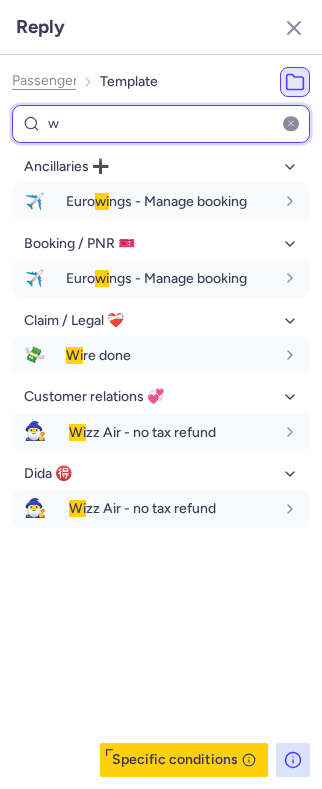 select on "en" 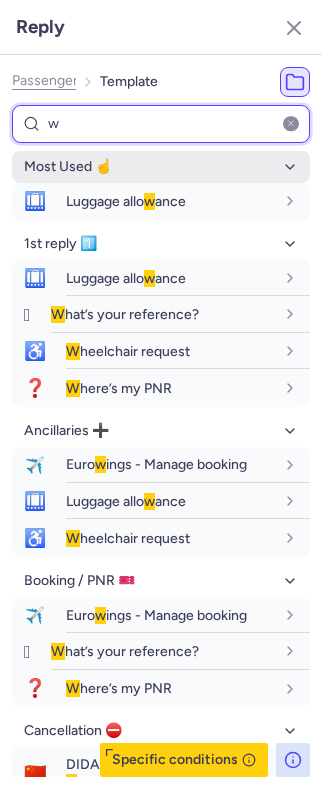 type 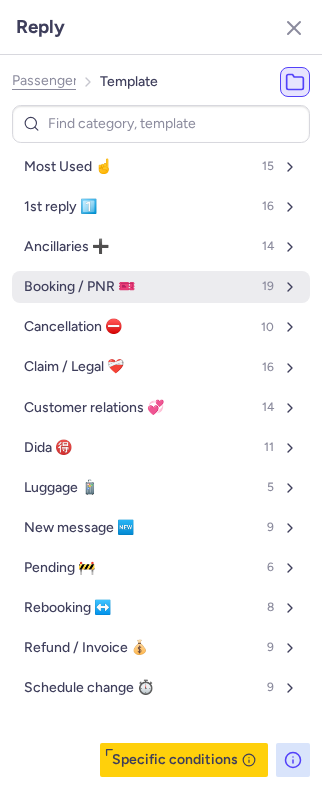 click on "Booking / PNR 🎫" at bounding box center (79, 287) 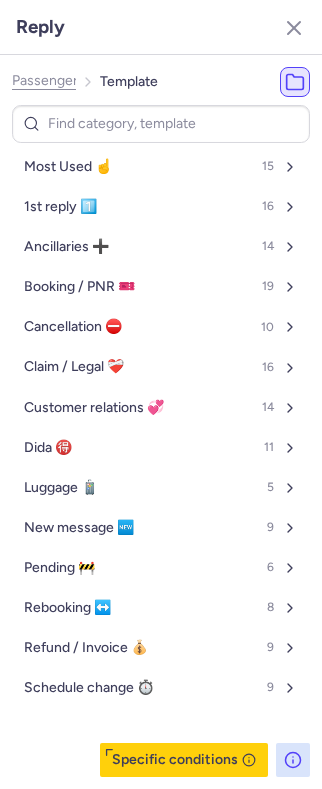 select on "en" 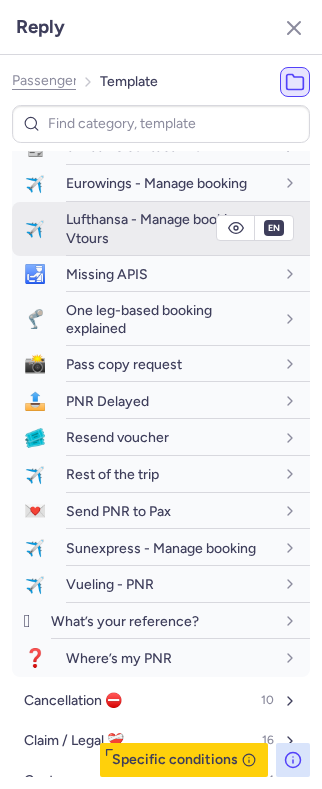 scroll, scrollTop: 400, scrollLeft: 0, axis: vertical 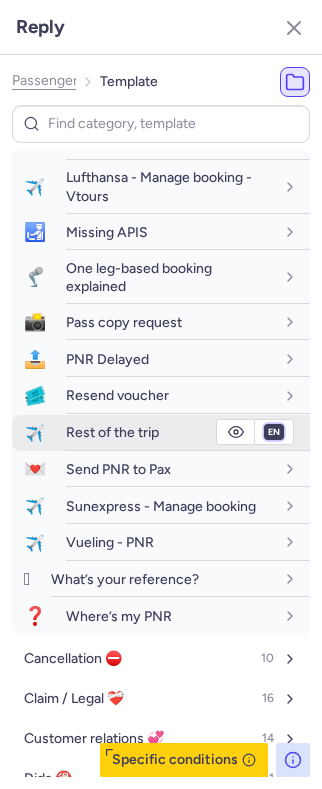 click on "fr en de nl pt es it ru" at bounding box center (274, 432) 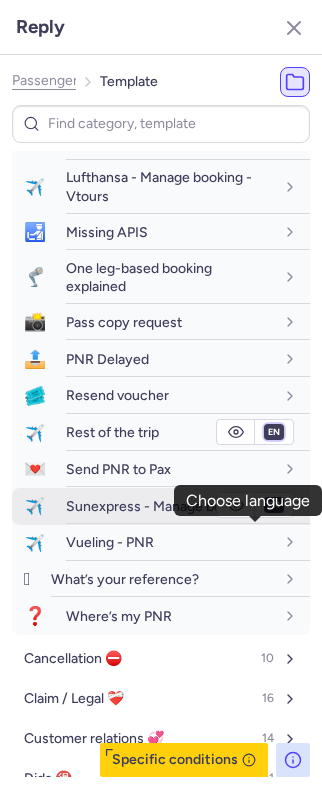 select on "de" 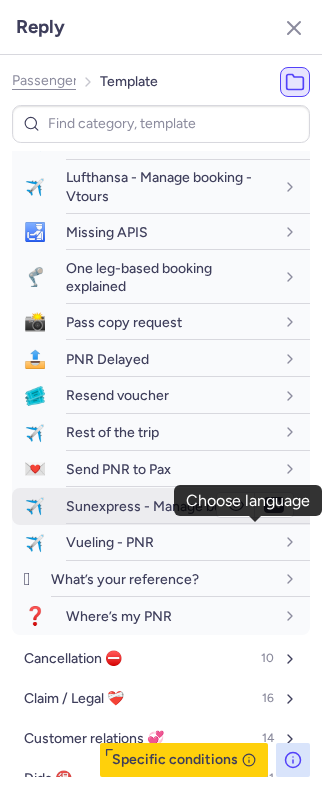click on "fr en de nl pt es it ru" at bounding box center [274, 432] 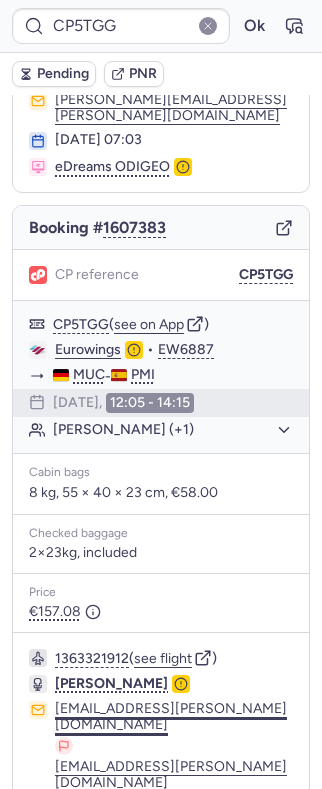scroll, scrollTop: 180, scrollLeft: 0, axis: vertical 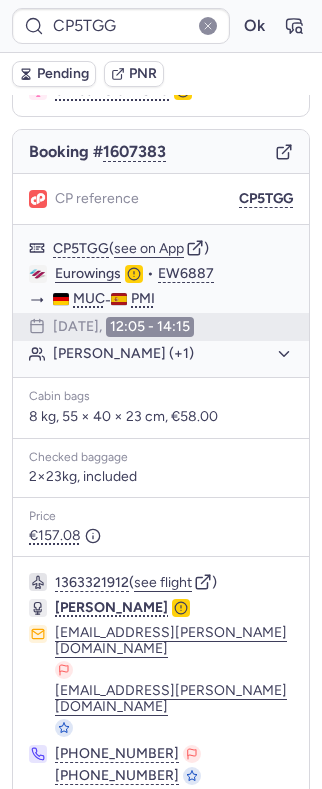 click 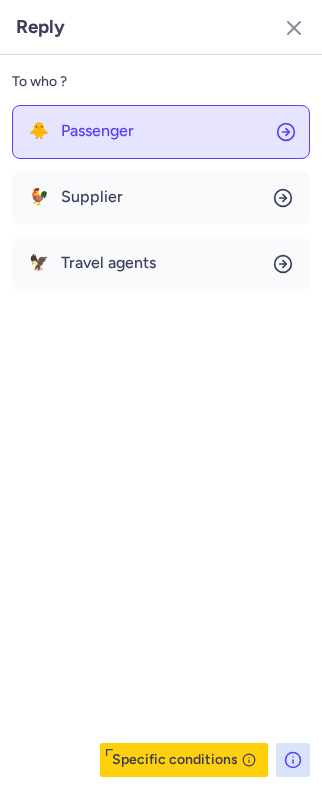 click on "Passenger" at bounding box center [97, 131] 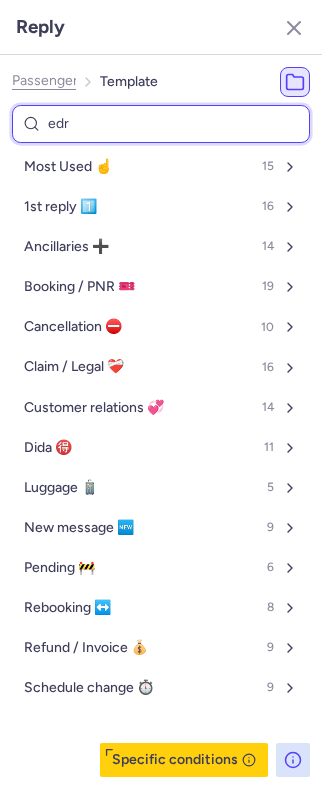 type 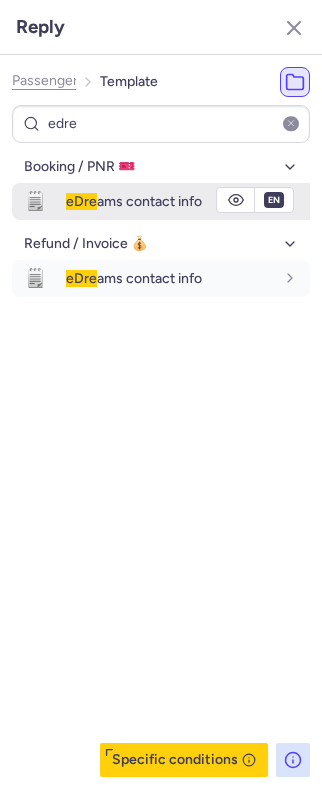 click 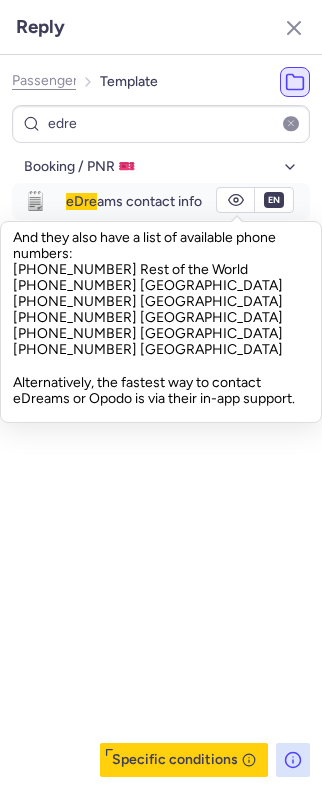 scroll, scrollTop: 0, scrollLeft: 0, axis: both 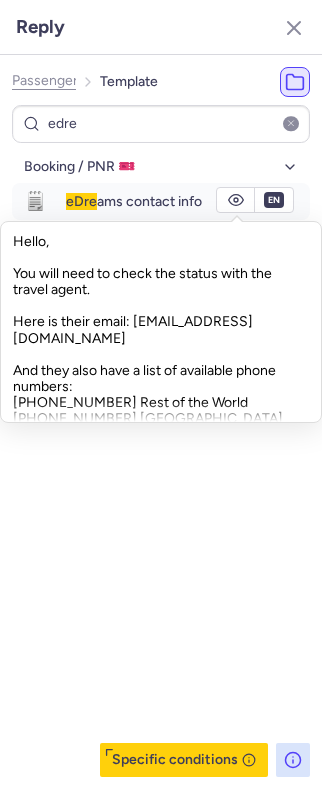 click on "Hello,
You will need to check the status with the travel agent.
Here is their email: customerservice-en@contact.edreams.com
And they also have a list of available phone numbers:
(929) 251-9109 Rest of the World
(844) 539-6719 United States
+33 317 036 0304 France
+49 305 200 2073 Germany
+34 490 288 7107 Spain
+44 800 026 1530 United Kingdom
Alternatively, the fastest way to contact eDreams or Opodo is via their in-app support.
Let us know if you have any questions.
Kind regards," 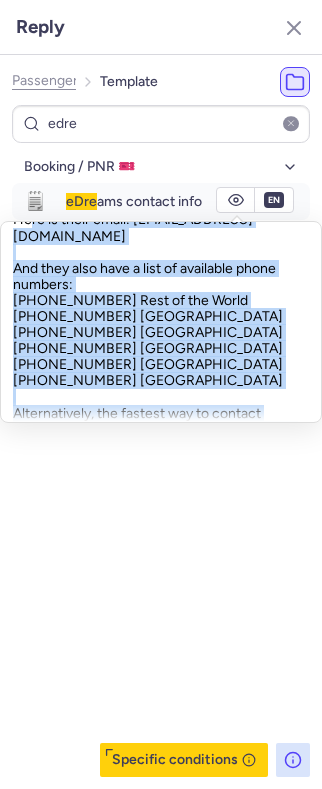scroll, scrollTop: 210, scrollLeft: 0, axis: vertical 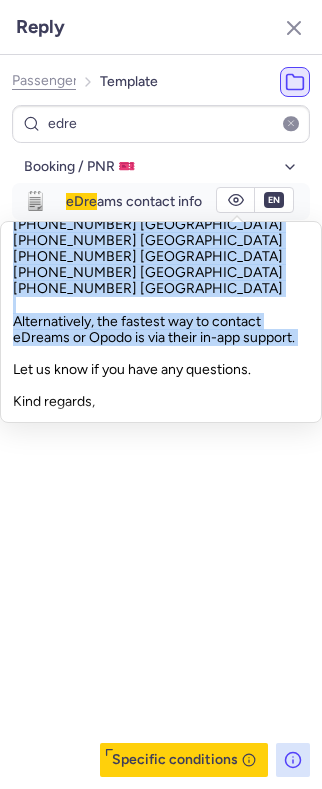 drag, startPoint x: 19, startPoint y: 320, endPoint x: 96, endPoint y: 330, distance: 77.64664 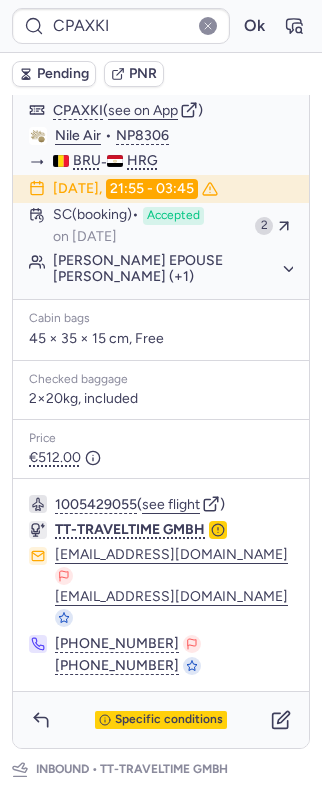 scroll, scrollTop: 560, scrollLeft: 0, axis: vertical 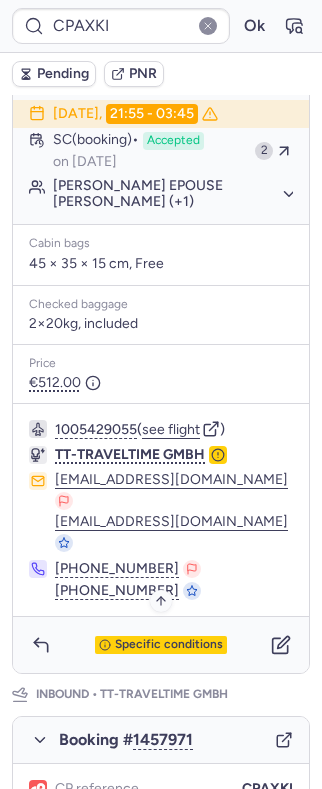 click on "Specific conditions" at bounding box center (169, 645) 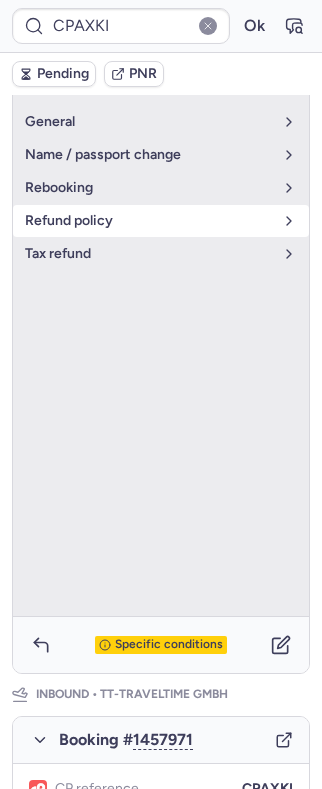 click on "refund policy" at bounding box center [149, 221] 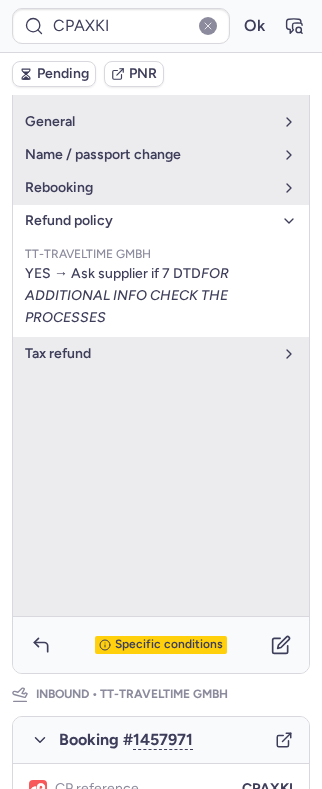 click on "refund policy" at bounding box center [149, 221] 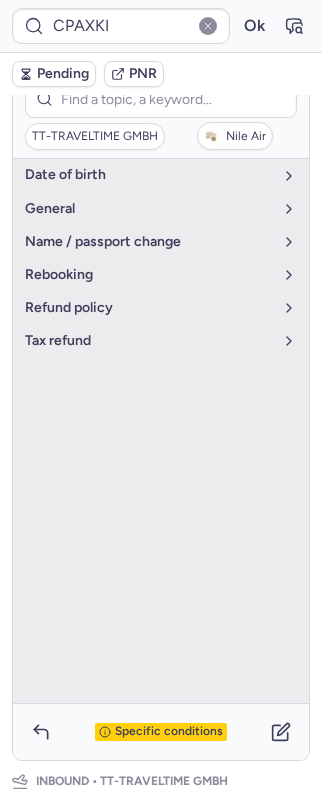scroll, scrollTop: 293, scrollLeft: 0, axis: vertical 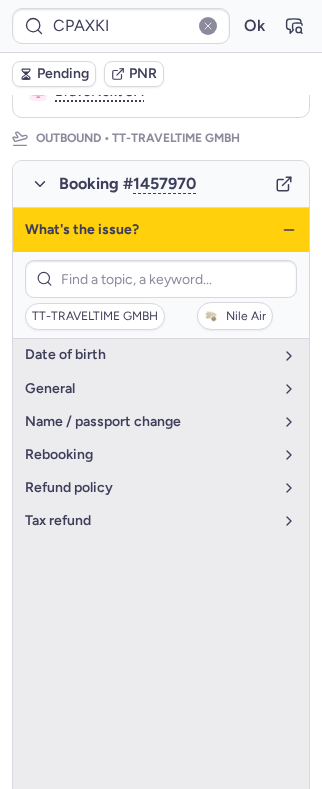 click 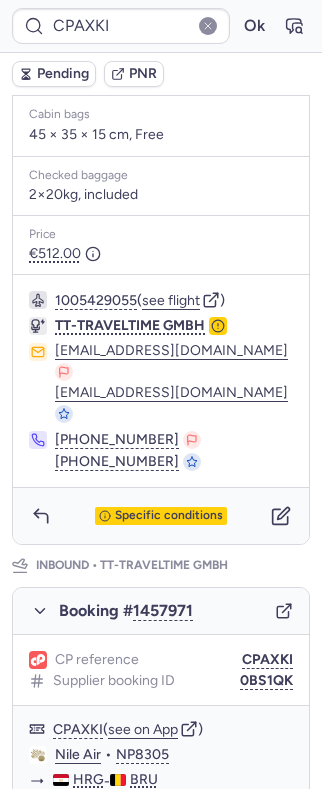 scroll, scrollTop: 693, scrollLeft: 0, axis: vertical 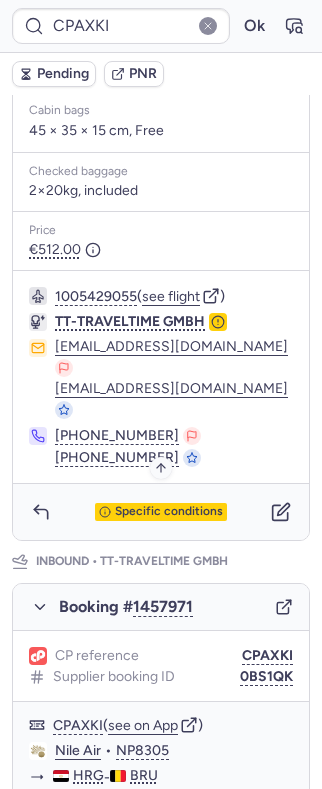 click on "Specific conditions" at bounding box center [169, 512] 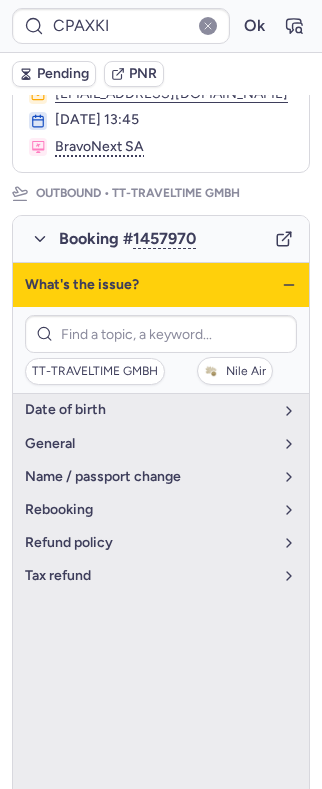 click 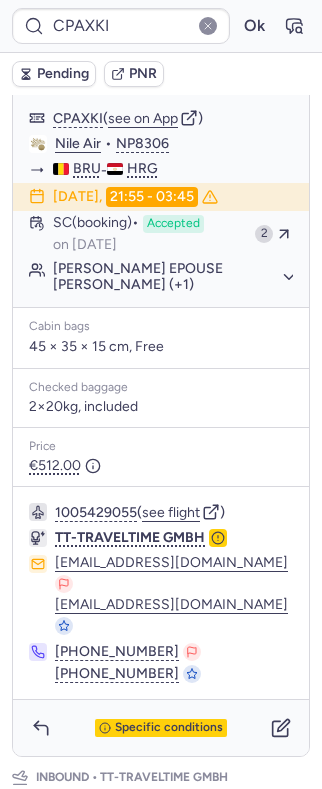 scroll, scrollTop: 638, scrollLeft: 0, axis: vertical 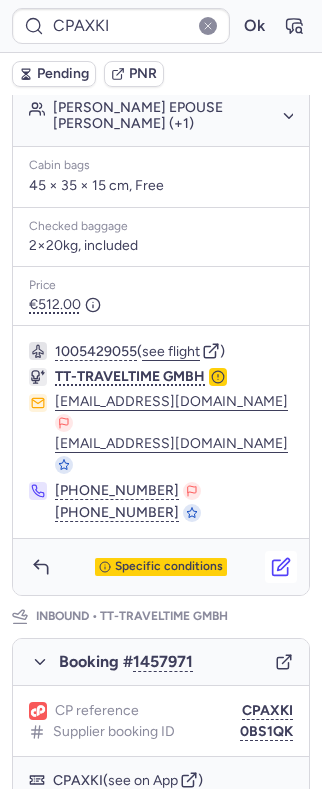 click at bounding box center [281, 567] 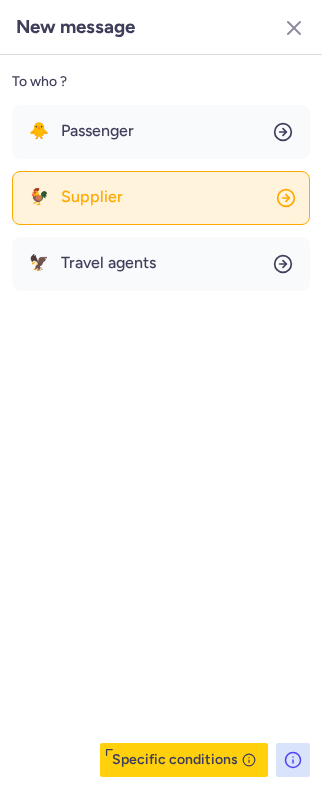 click on "🐓 Supplier" 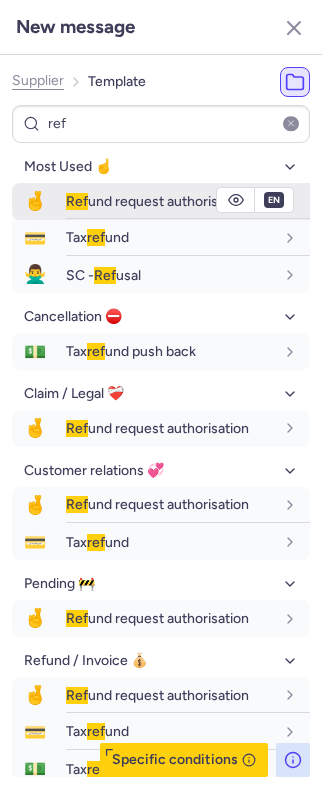click on "Ref und request authorisation" at bounding box center (157, 201) 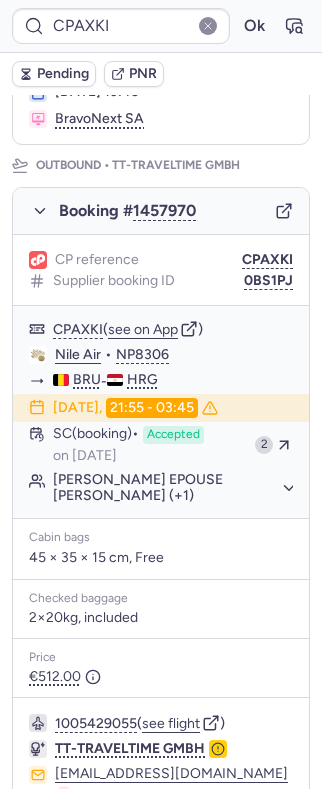 scroll, scrollTop: 533, scrollLeft: 0, axis: vertical 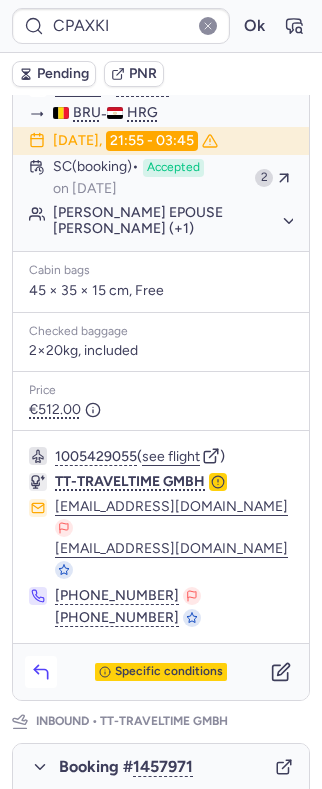 click 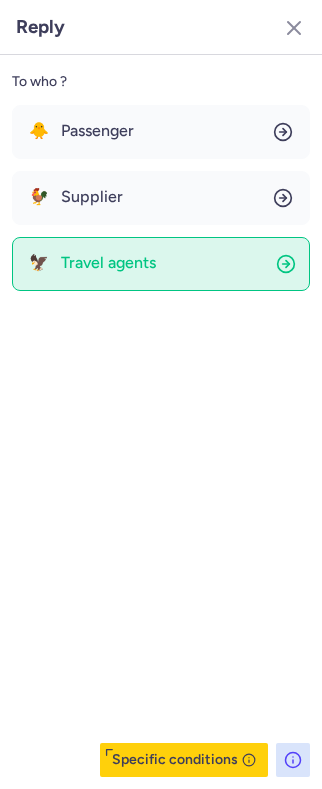 click on "🦅 Travel agents" 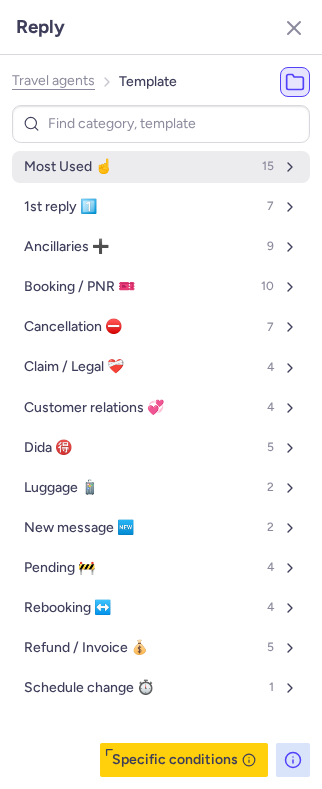 click on "Most Used ☝️" at bounding box center [68, 167] 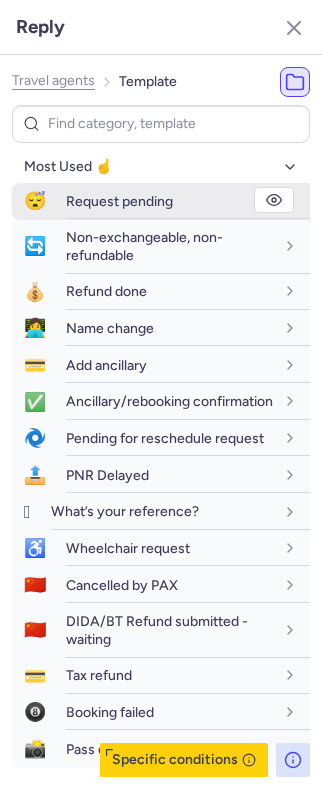 click on "Request pending" at bounding box center (188, 201) 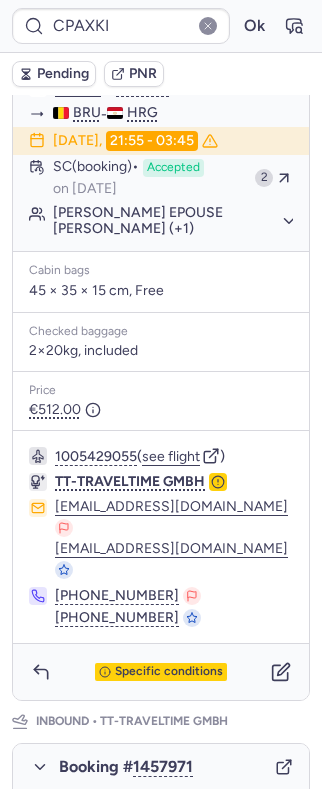 click on "Pending" at bounding box center [63, 74] 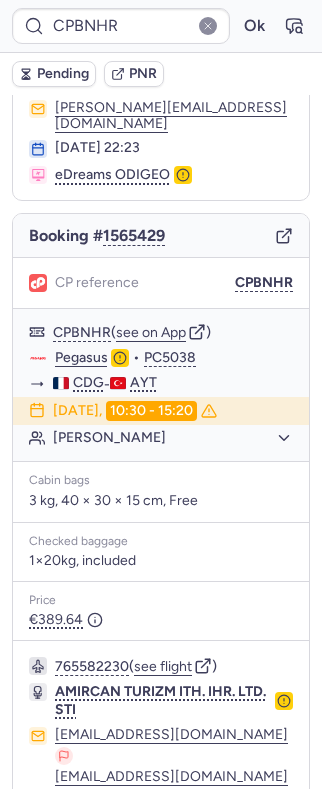scroll, scrollTop: 176, scrollLeft: 0, axis: vertical 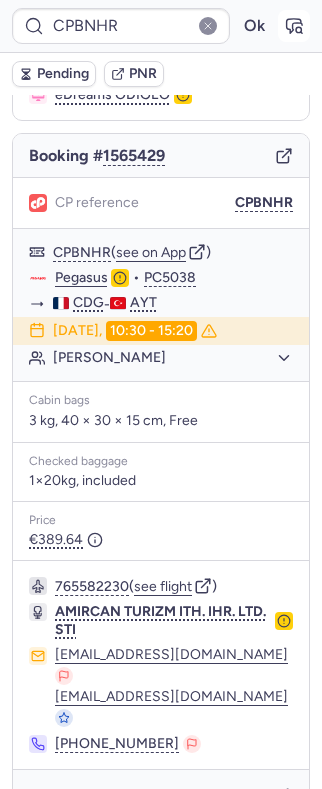 click 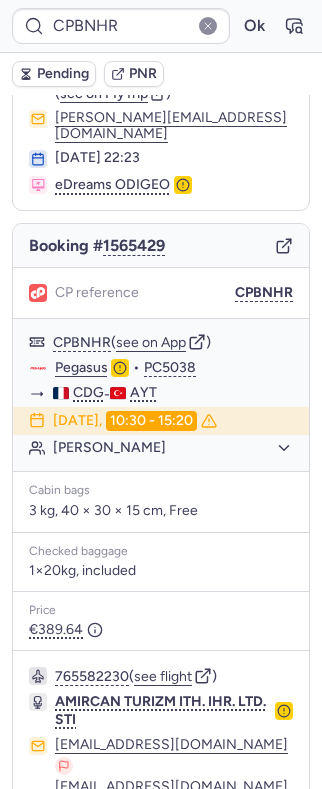 scroll, scrollTop: 176, scrollLeft: 0, axis: vertical 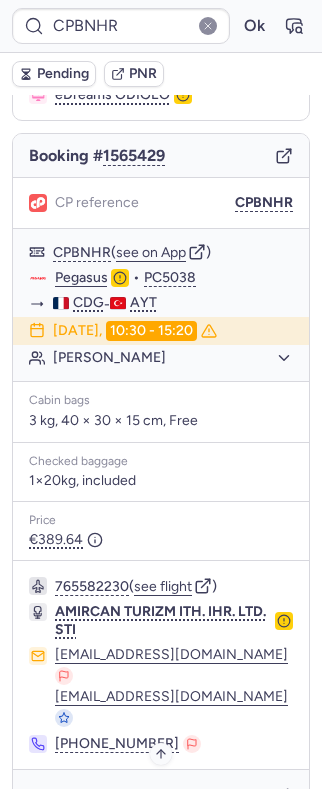 click on "Specific conditions" at bounding box center [169, 798] 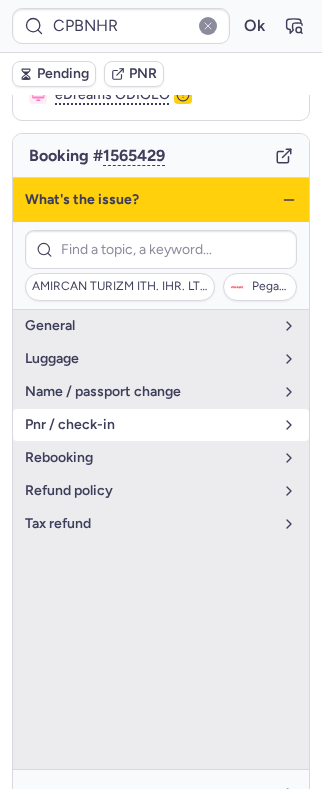 click on "pnr / check-in" at bounding box center (149, 425) 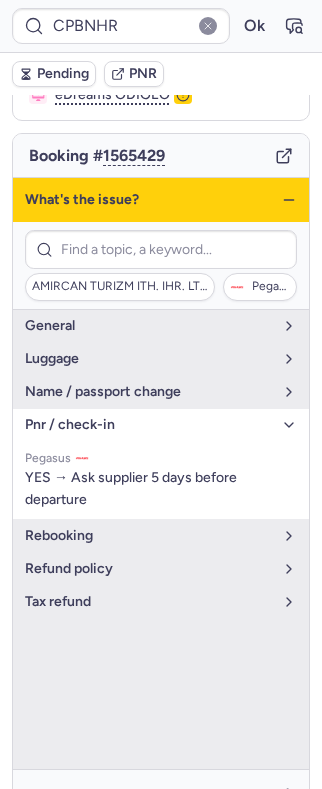 click on "pnr / check-in" at bounding box center (149, 425) 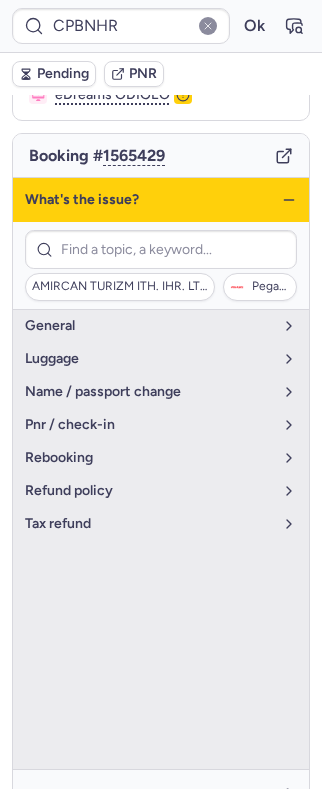 drag, startPoint x: 255, startPoint y: 199, endPoint x: 269, endPoint y: 189, distance: 17.20465 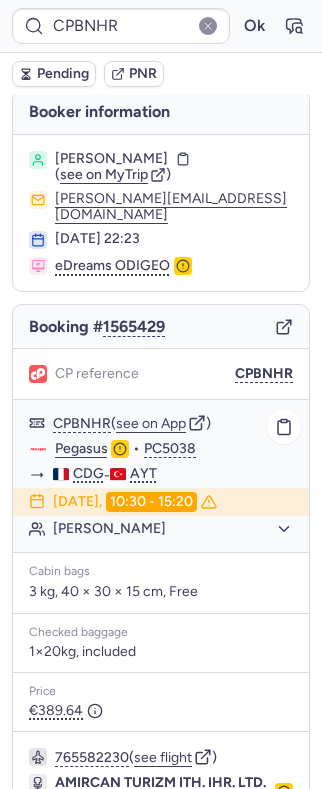 scroll, scrollTop: 0, scrollLeft: 0, axis: both 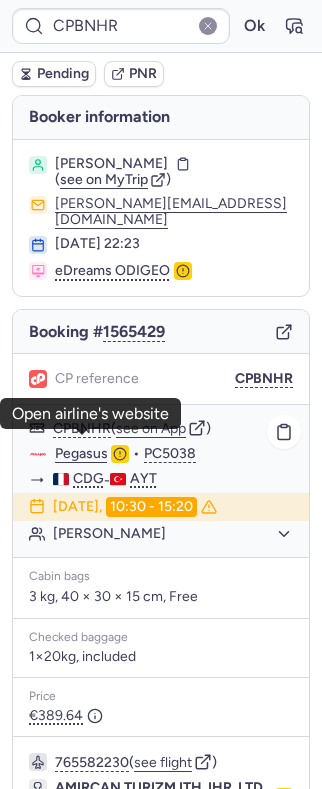 click on "Pegasus" 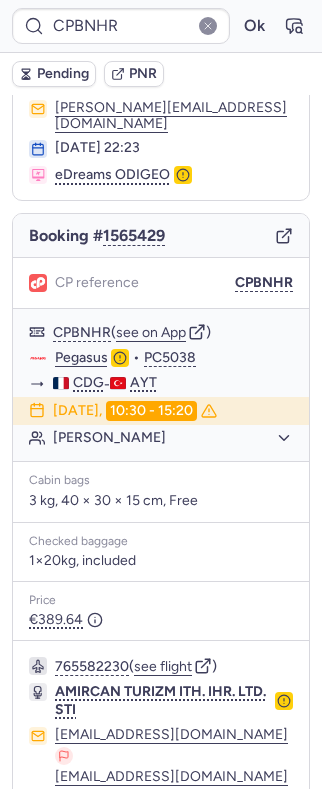 scroll, scrollTop: 176, scrollLeft: 0, axis: vertical 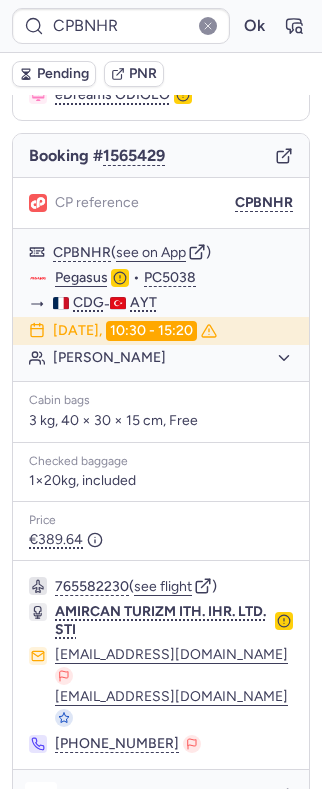 click 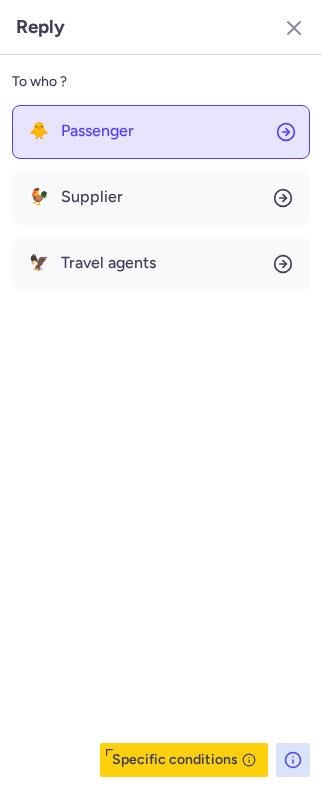 click on "🐥 Passenger" 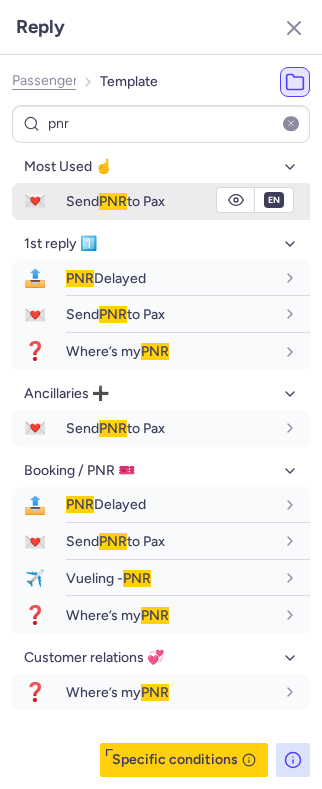 click on "Send  PNR  to Pax" at bounding box center [170, 201] 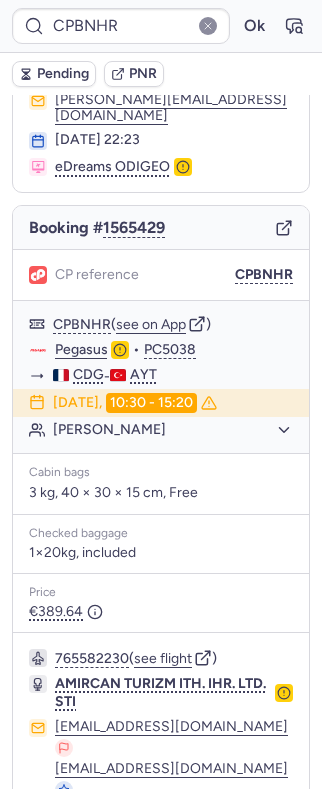 scroll, scrollTop: 0, scrollLeft: 0, axis: both 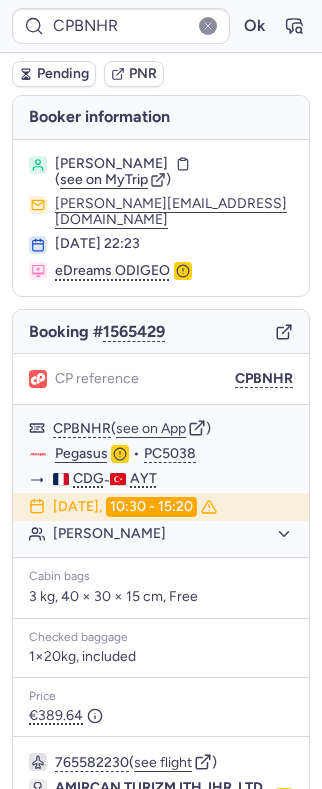 click on "Annette ACAR" at bounding box center (111, 164) 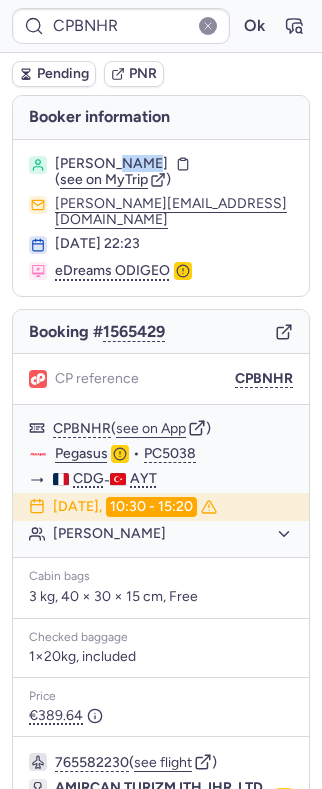 click on "Annette ACAR" at bounding box center [111, 164] 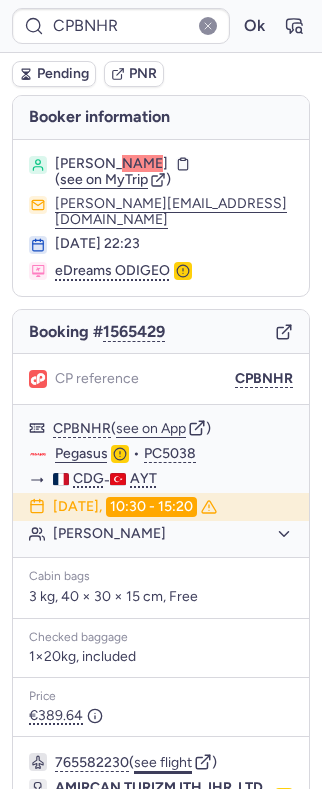 scroll, scrollTop: 176, scrollLeft: 0, axis: vertical 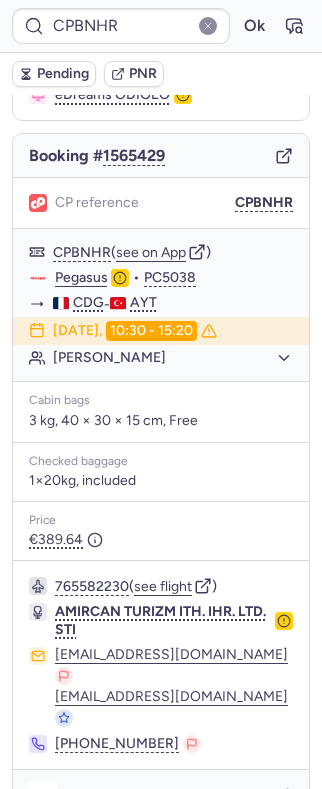 click 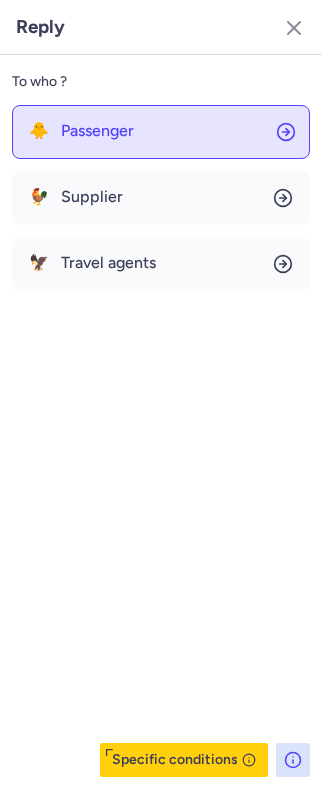 click on "Passenger" at bounding box center (97, 131) 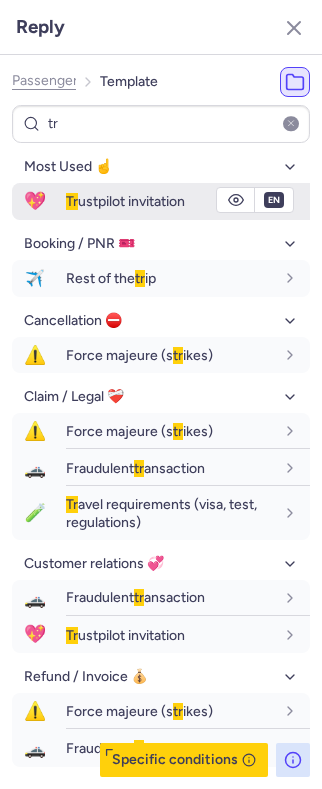 click on "Tr ustpilot invitation" at bounding box center (125, 201) 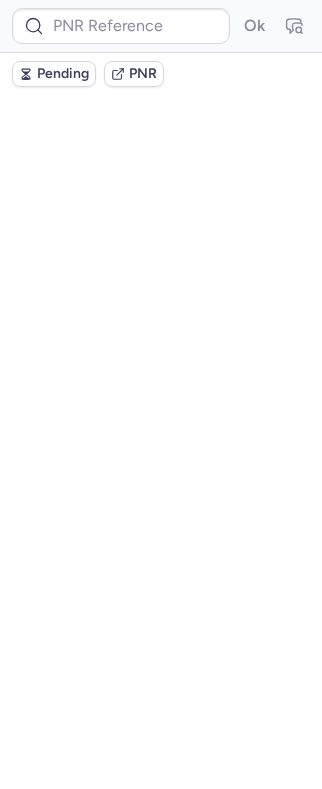 scroll, scrollTop: 0, scrollLeft: 0, axis: both 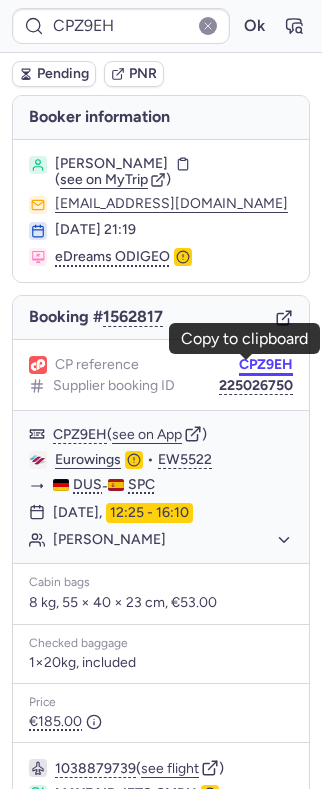 click on "CPZ9EH" at bounding box center (266, 365) 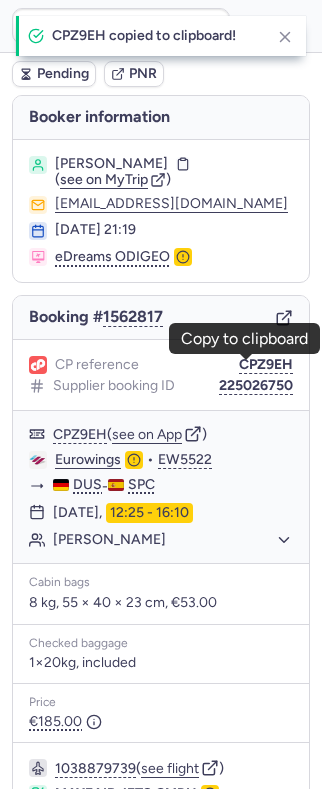 click on "Amanay SANCHEZ SCHMITZ" at bounding box center [111, 164] 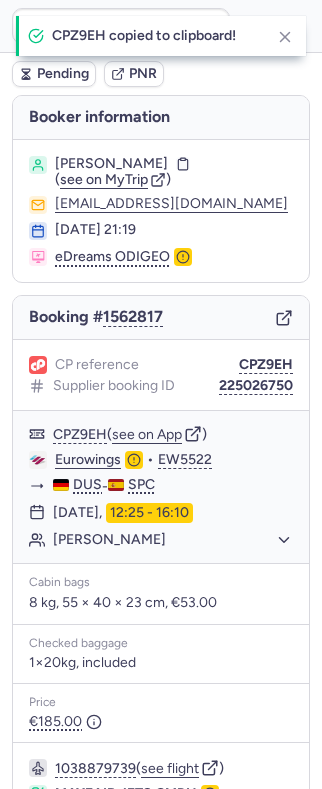 drag, startPoint x: 157, startPoint y: 160, endPoint x: 182, endPoint y: 160, distance: 25 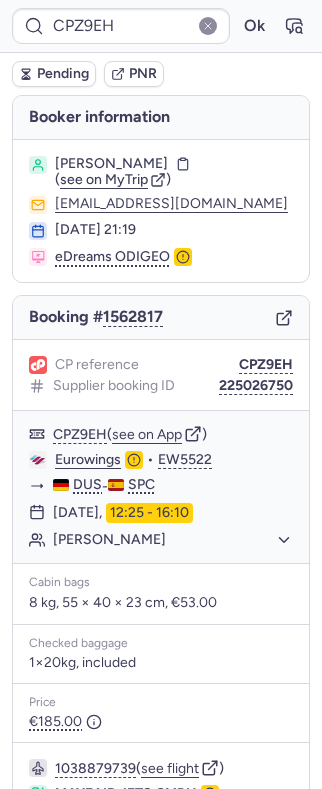 copy on "SANCHEZ SCHMITZ" 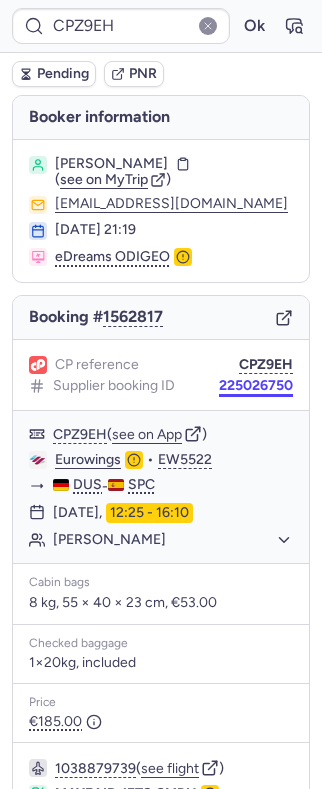 click on "225026750" at bounding box center [256, 386] 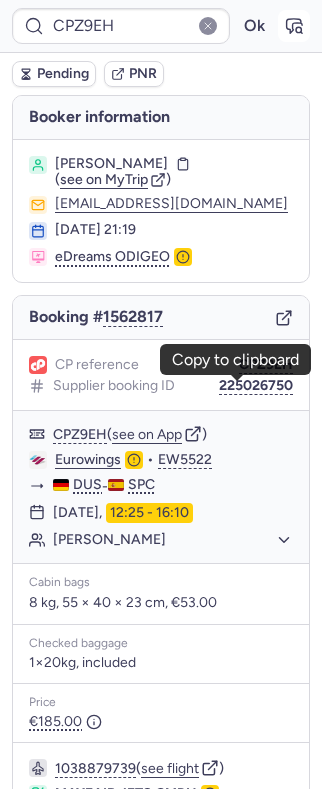 click 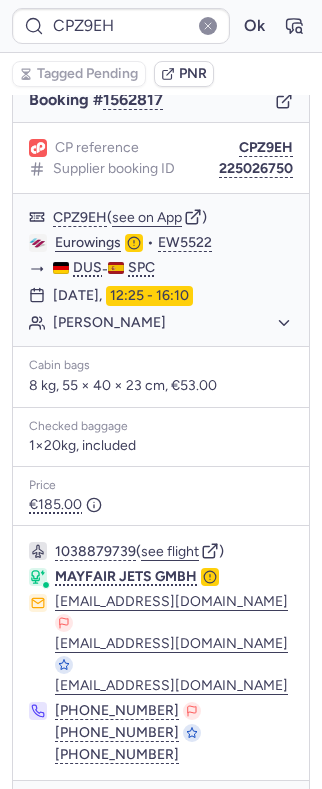 scroll, scrollTop: 262, scrollLeft: 0, axis: vertical 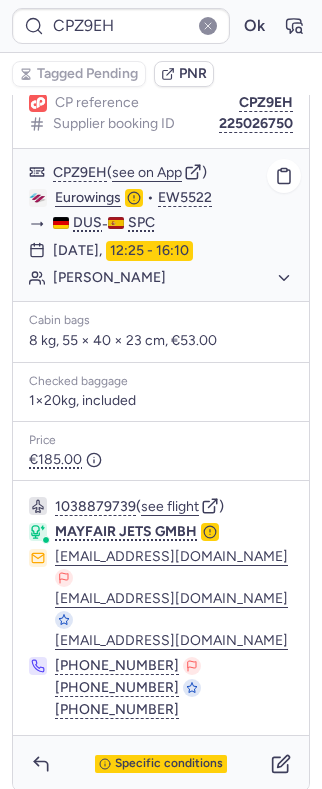click on "Amanay SANCHEZ SCHMITZ" 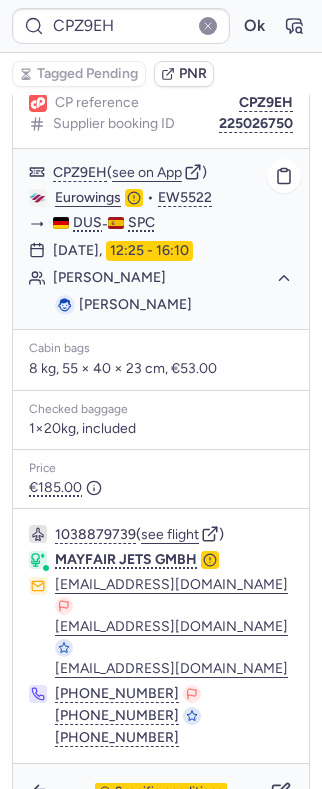 click on "Amanay SANCHEZ SCHMITZ" 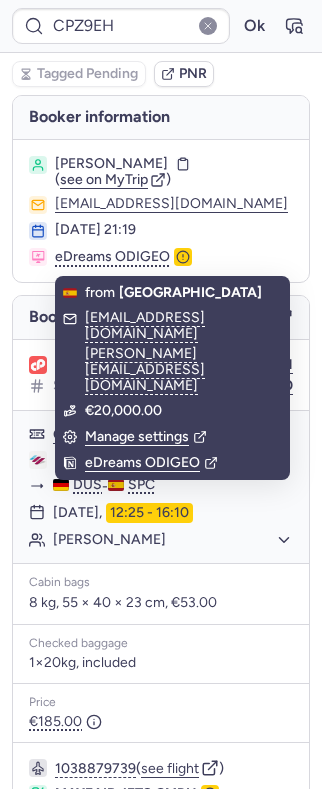 scroll, scrollTop: 262, scrollLeft: 0, axis: vertical 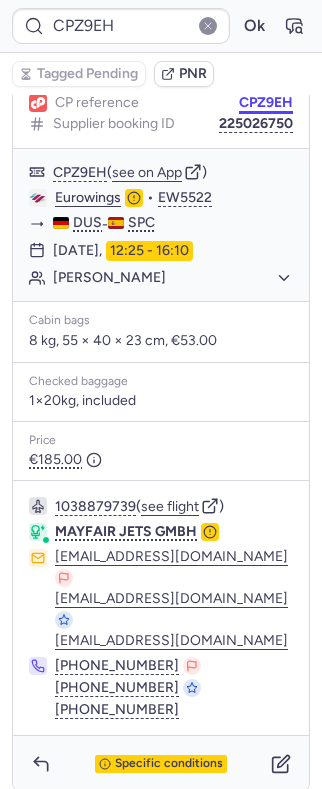 click on "CPZ9EH" at bounding box center (266, 103) 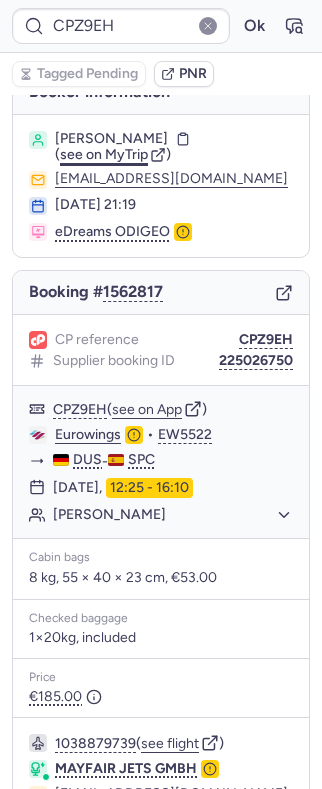 scroll, scrollTop: 0, scrollLeft: 0, axis: both 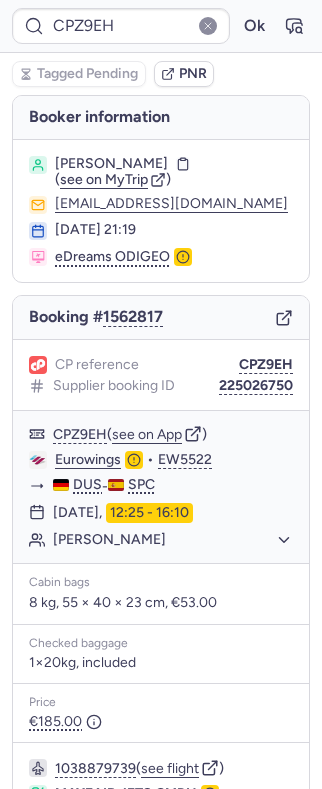 click on "Amanay SANCHEZ SCHMITZ" at bounding box center [111, 164] 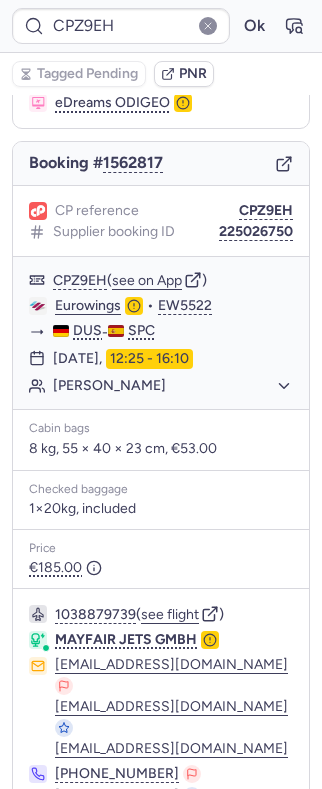 scroll, scrollTop: 262, scrollLeft: 0, axis: vertical 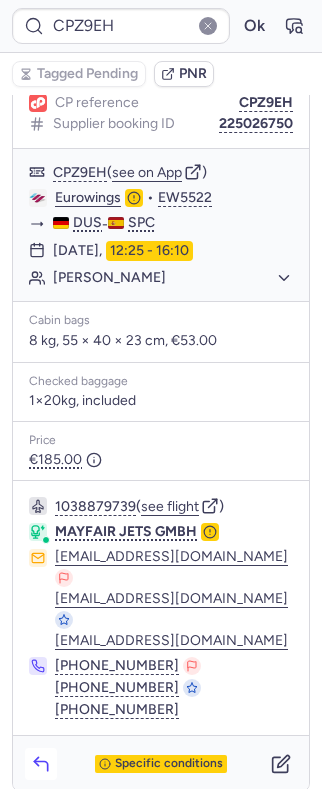 click 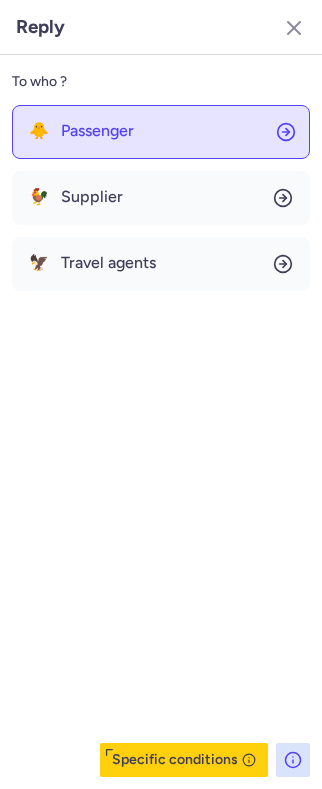 click on "Passenger" at bounding box center (97, 131) 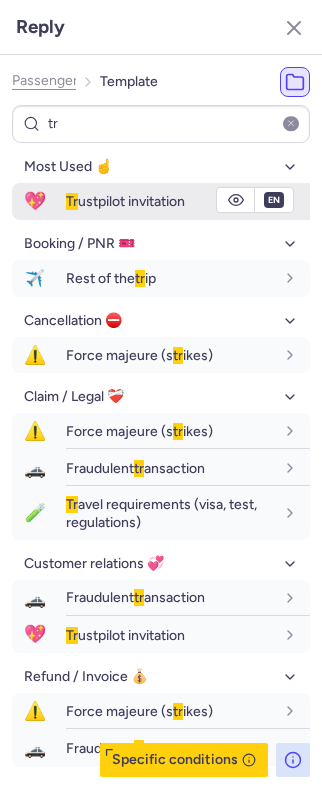 click on "Tr ustpilot invitation" at bounding box center (125, 201) 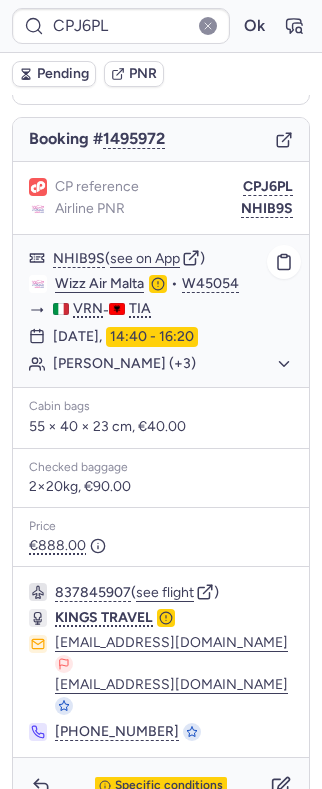 scroll, scrollTop: 180, scrollLeft: 0, axis: vertical 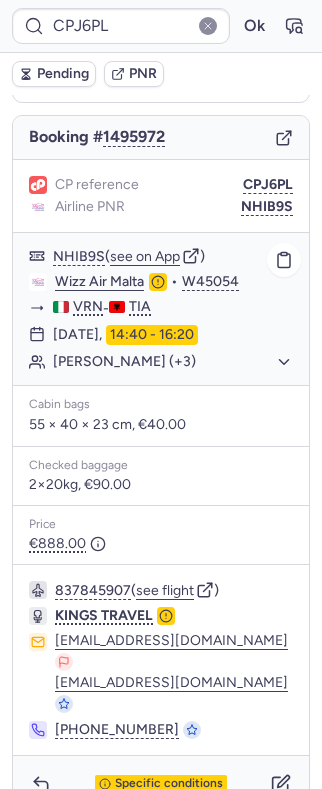 click on "Manuele GREGO (+3)" 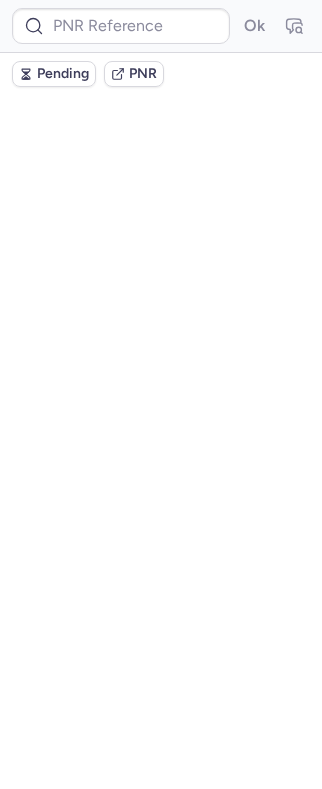 scroll, scrollTop: 0, scrollLeft: 0, axis: both 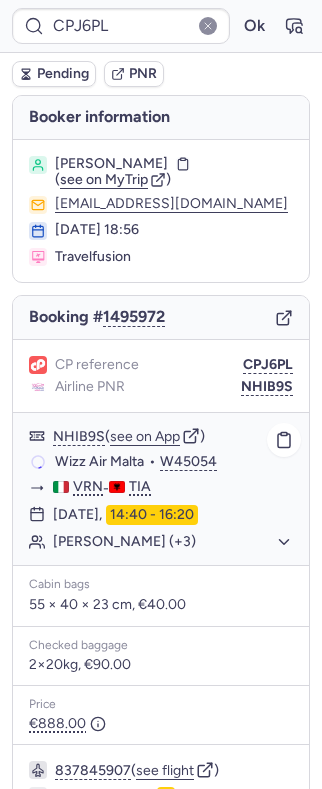 click on "Manuele GREGO (+3)" 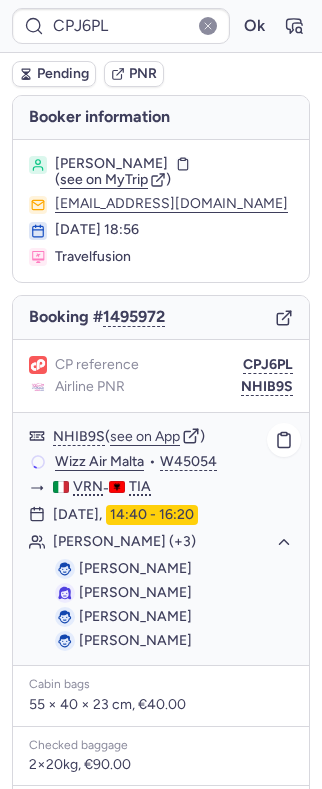 click on "Manuele GREGO (+3)" 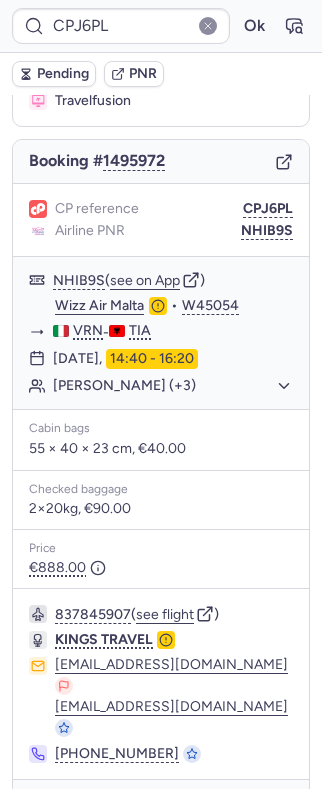 scroll, scrollTop: 180, scrollLeft: 0, axis: vertical 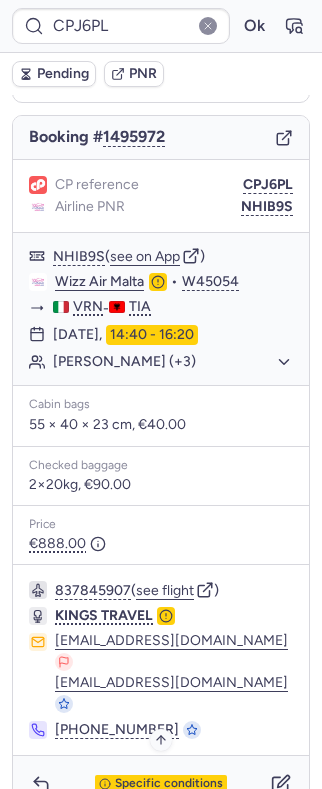 click on "Specific conditions" at bounding box center (169, 784) 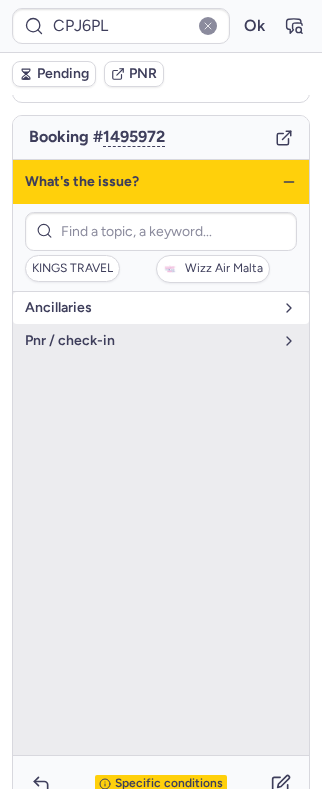 click on "Ancillaries" at bounding box center (149, 308) 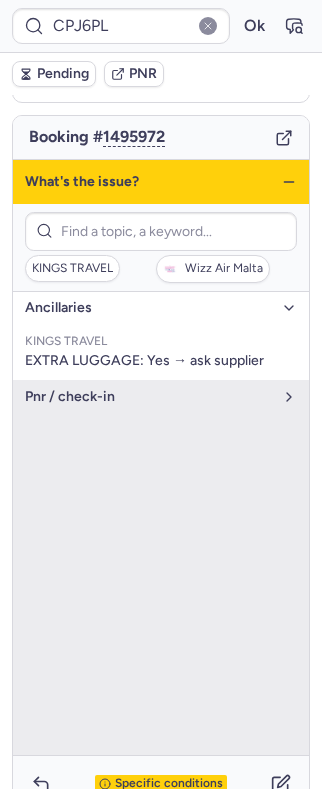 click on "Ancillaries" at bounding box center (149, 308) 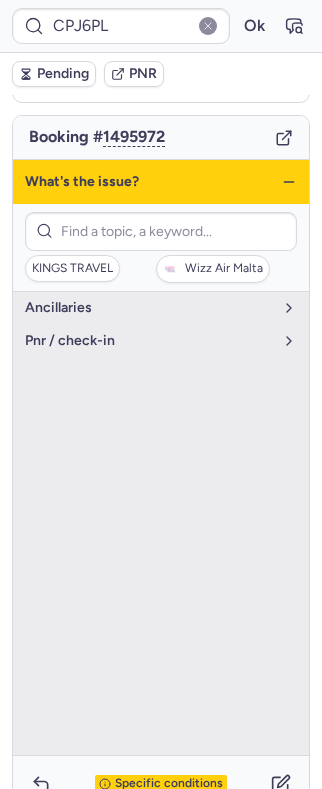 click 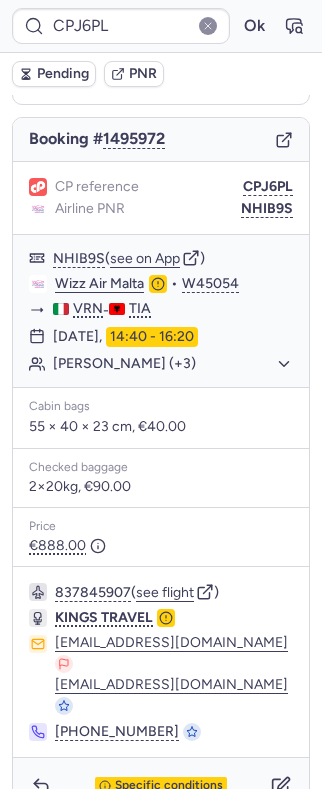 scroll, scrollTop: 180, scrollLeft: 0, axis: vertical 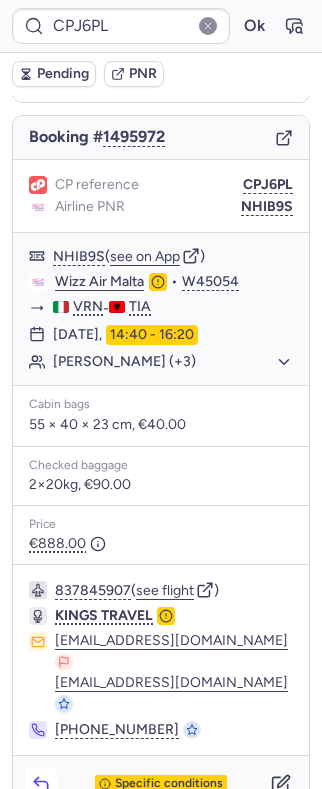 click at bounding box center (41, 784) 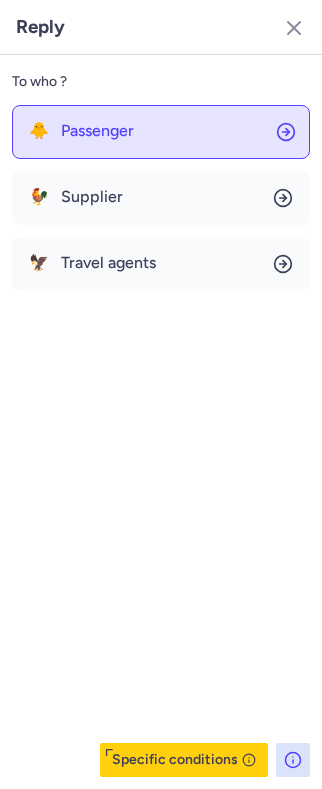 click on "🐥 Passenger" 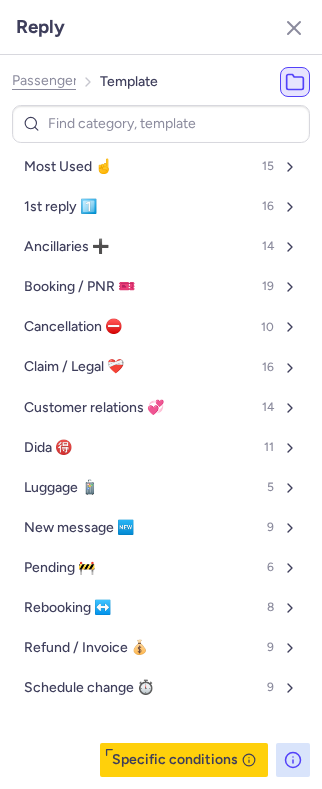 click on "Passenger" 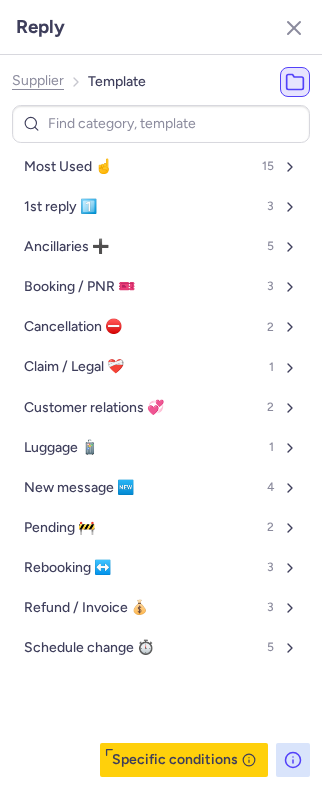 click on "Supplier" 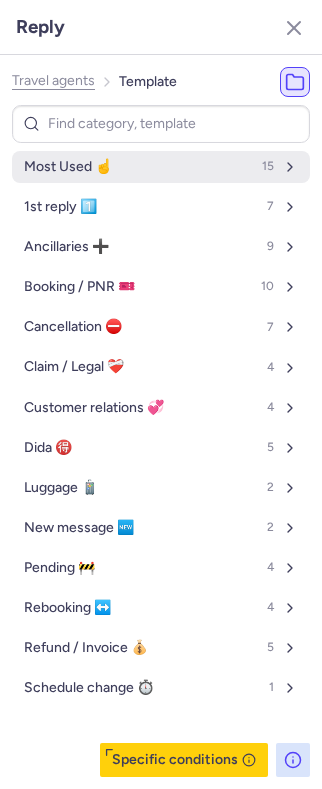 click on "Most Used ☝️" at bounding box center [68, 167] 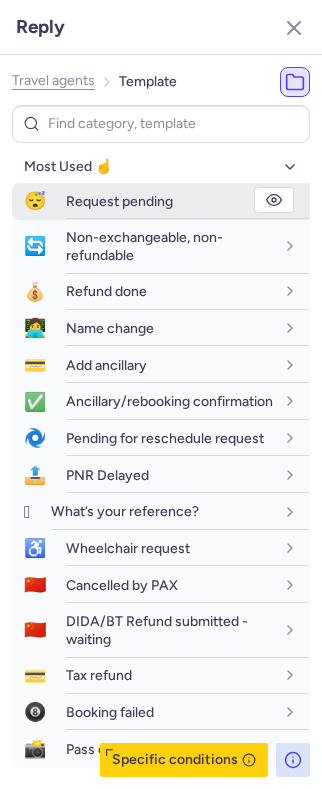 click on "Request pending" at bounding box center (119, 201) 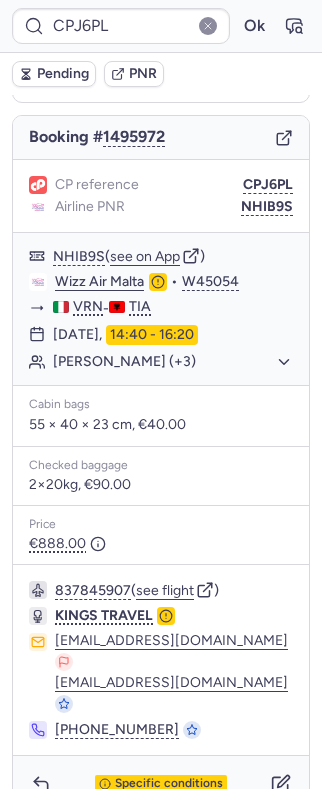 click 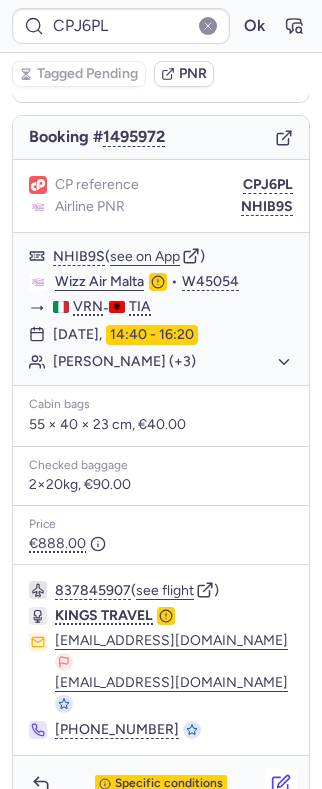 click 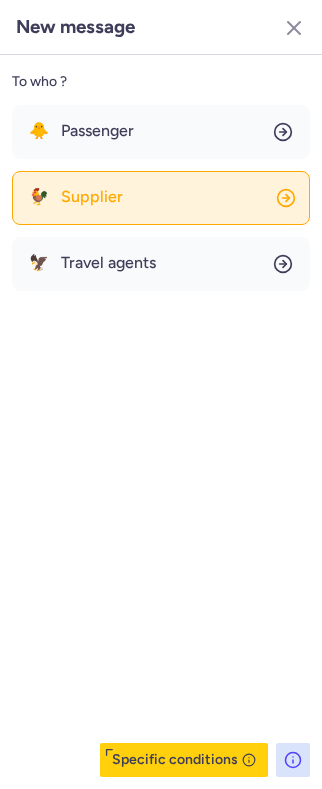 click on "🐓 Supplier" 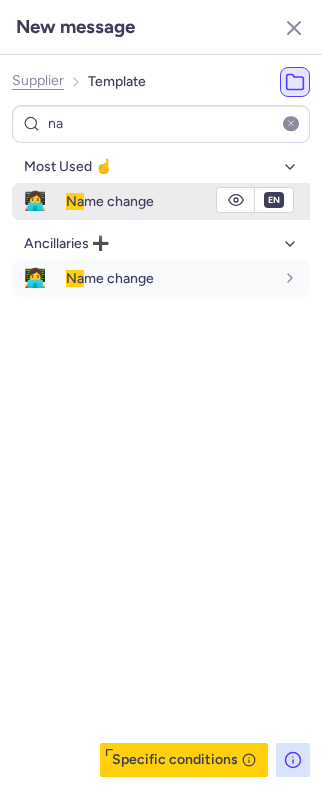 click on "Na me change" at bounding box center [110, 201] 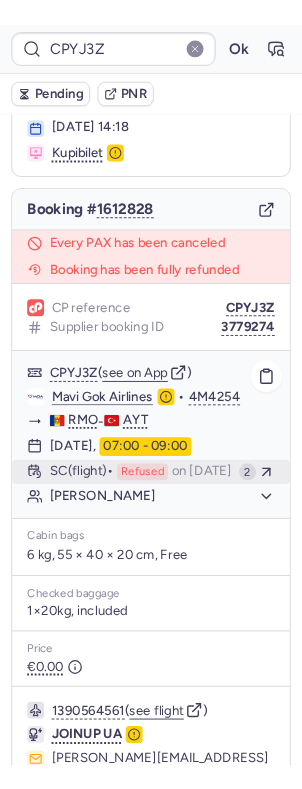scroll, scrollTop: 0, scrollLeft: 0, axis: both 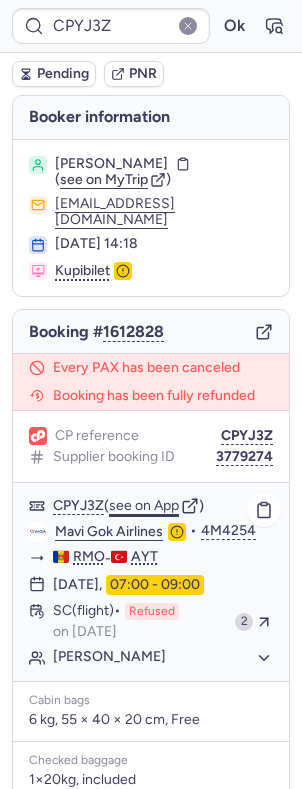 click on "see on App" 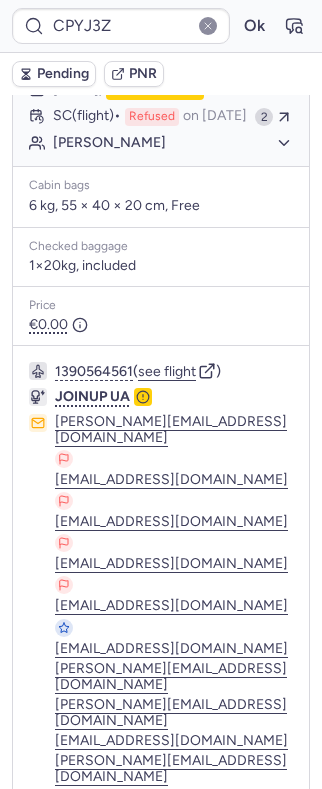 scroll, scrollTop: 492, scrollLeft: 0, axis: vertical 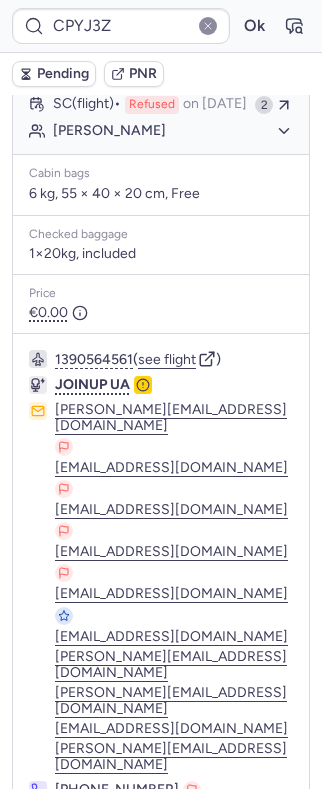 click 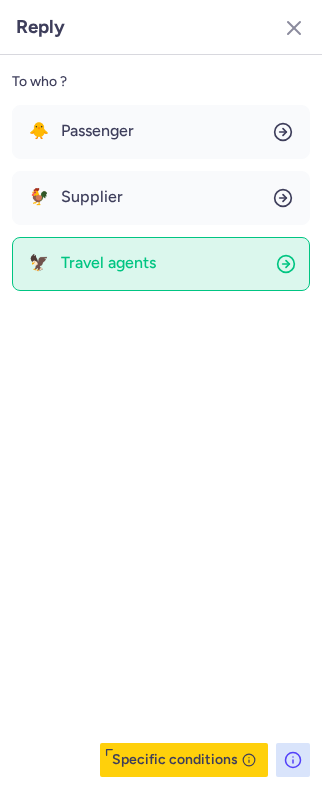 drag, startPoint x: 147, startPoint y: 293, endPoint x: 142, endPoint y: 263, distance: 30.413813 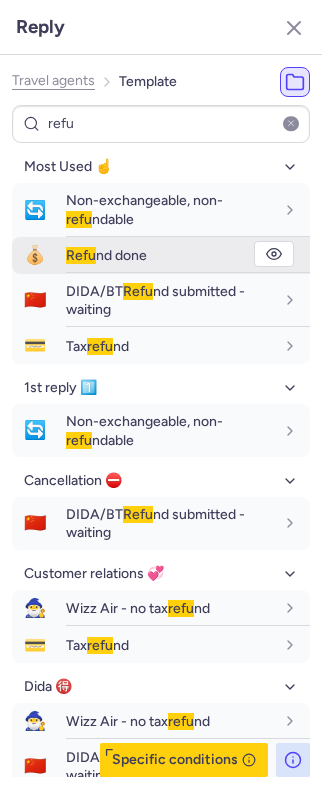click on "Refu nd done" at bounding box center [106, 255] 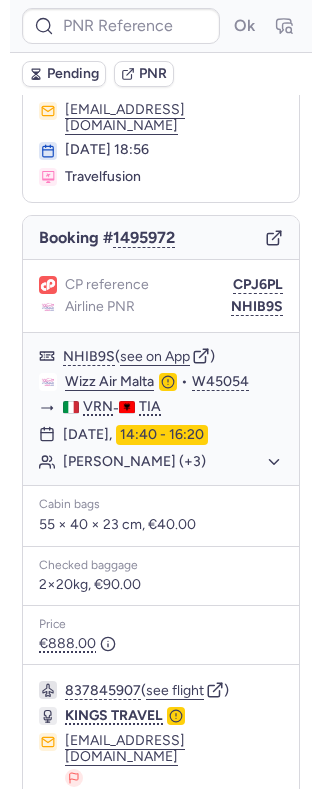 scroll, scrollTop: 180, scrollLeft: 0, axis: vertical 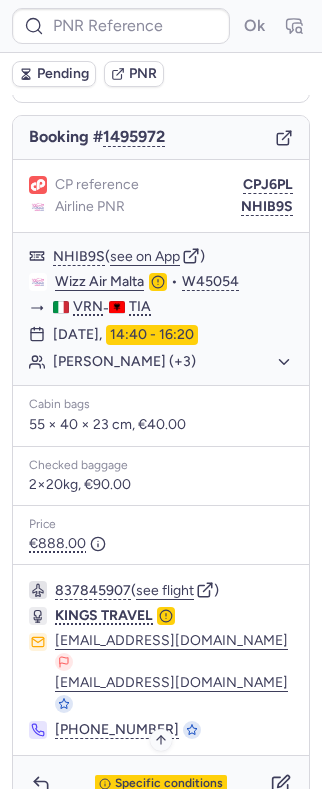 click on "Specific conditions" at bounding box center (161, 784) 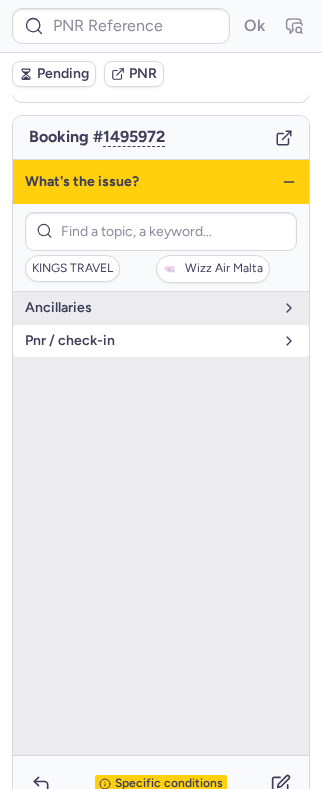 click on "pnr / check-in" at bounding box center [149, 341] 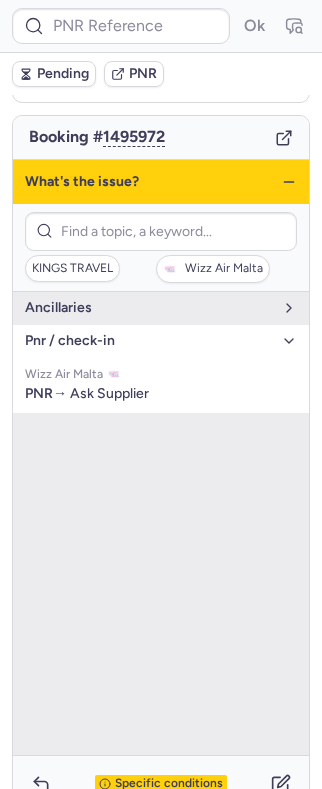 click on "pnr / check-in" at bounding box center (149, 341) 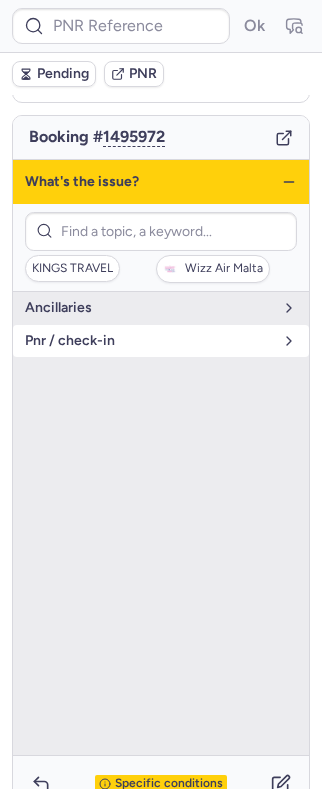 click on "pnr / check-in" at bounding box center [149, 341] 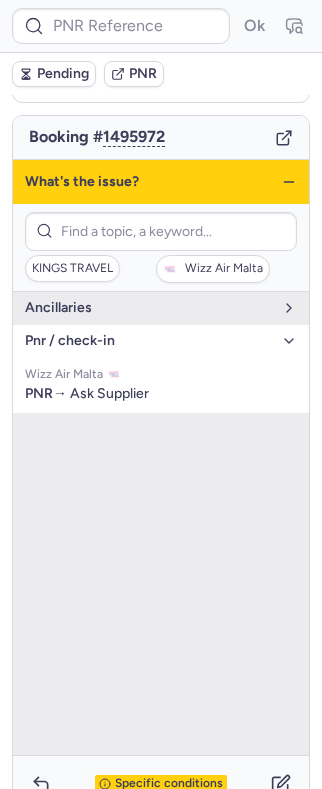 click on "pnr / check-in" at bounding box center (149, 341) 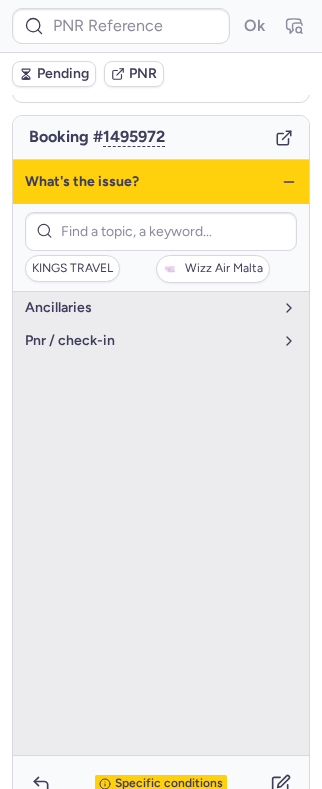 click 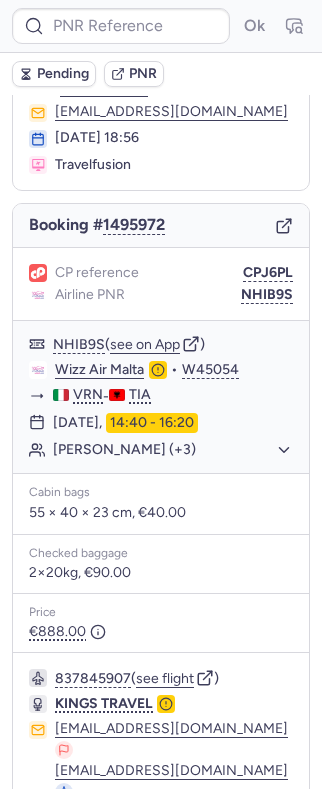 scroll, scrollTop: 180, scrollLeft: 0, axis: vertical 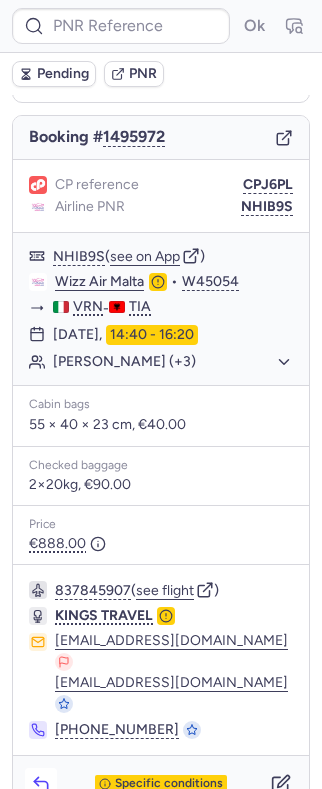 click 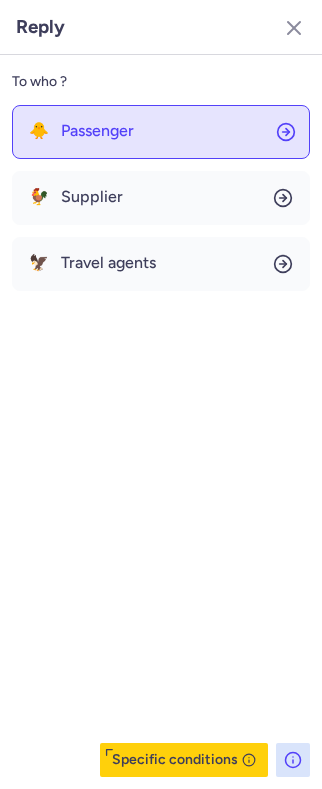 click on "Passenger" at bounding box center [97, 131] 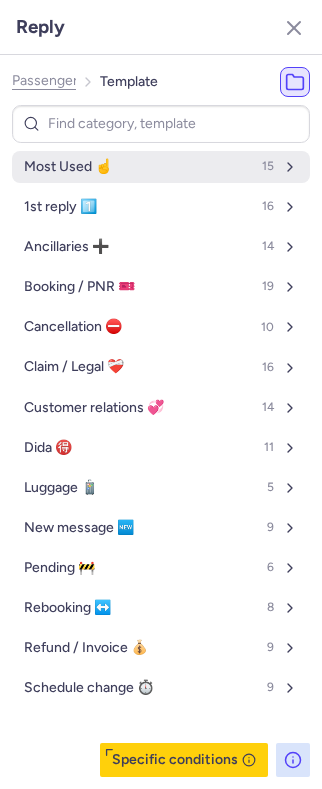 click on "Most Used ☝️" at bounding box center [68, 167] 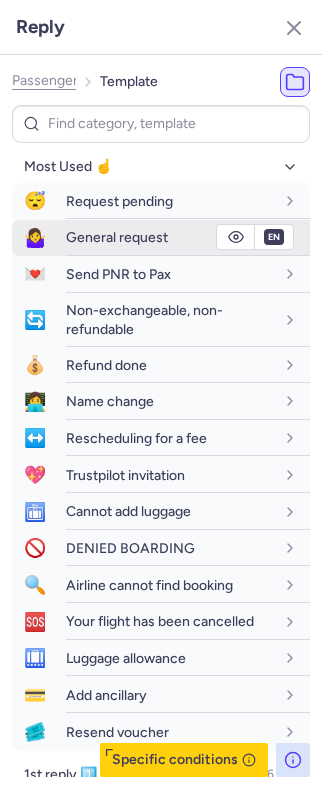 click on "General request" at bounding box center [117, 237] 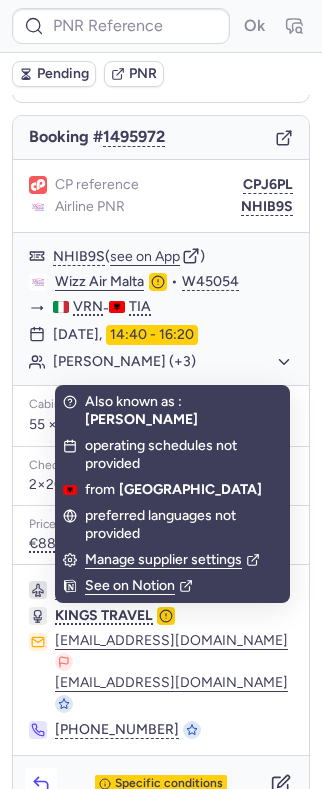 click 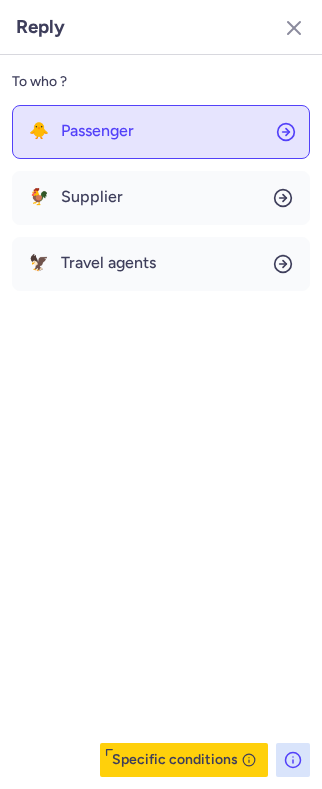 click on "🐥 Passenger" 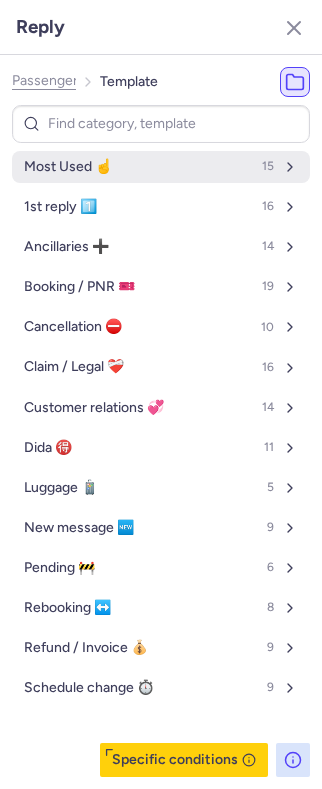 click on "Most Used ☝️ 15" at bounding box center (161, 167) 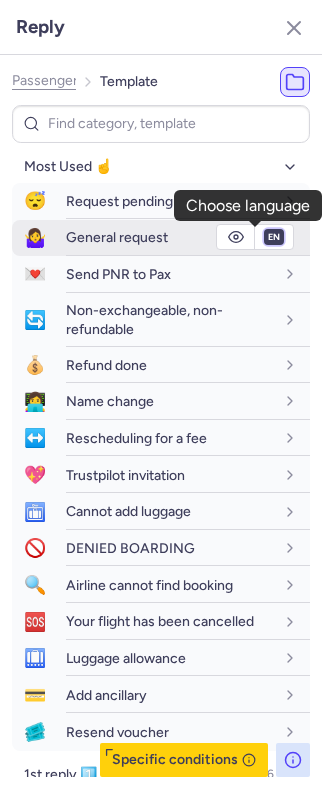 click on "fr en de nl pt es it ru" at bounding box center [274, 237] 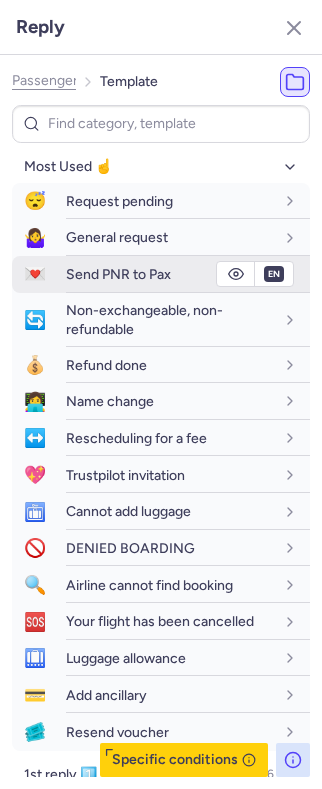 click on "fr en de nl pt es it ru" at bounding box center [274, 237] 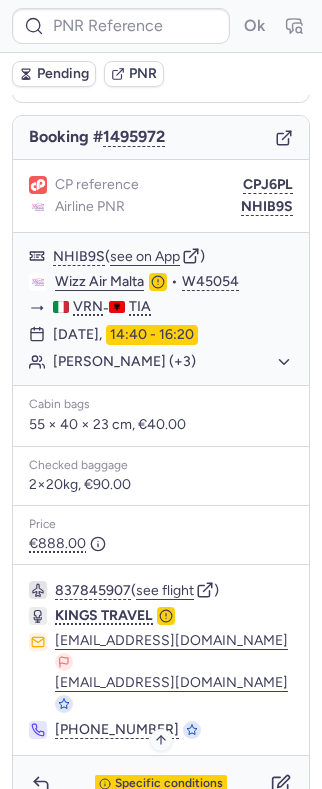 click on "Specific conditions" at bounding box center [169, 784] 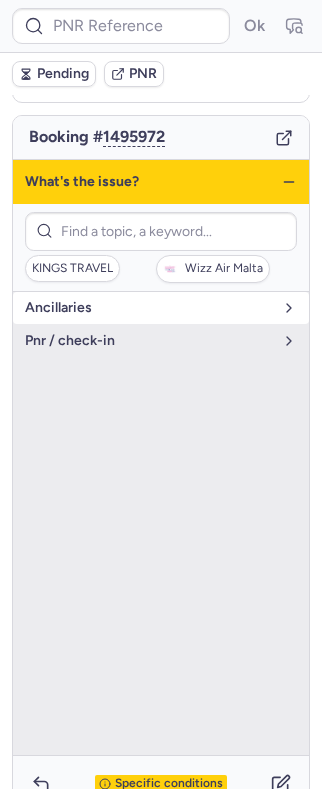 click on "Ancillaries" at bounding box center [149, 308] 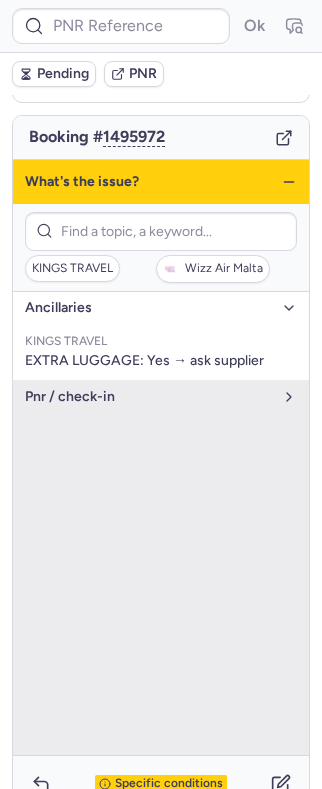 click on "Ancillaries" at bounding box center [149, 308] 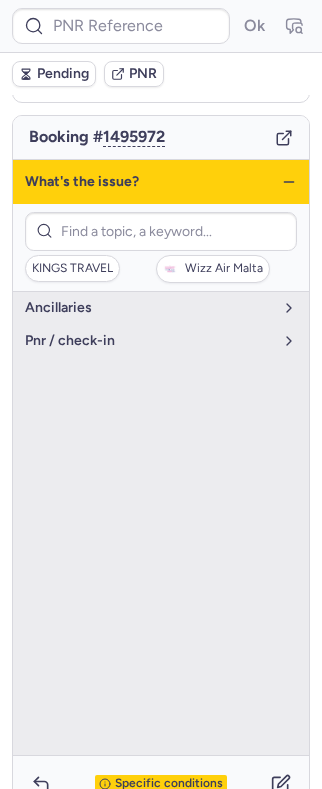 click 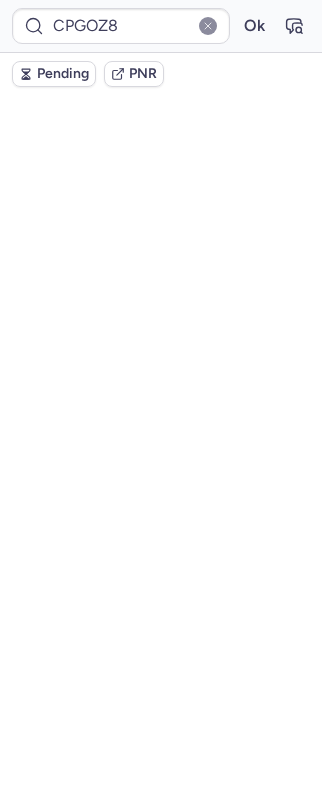 scroll, scrollTop: 220, scrollLeft: 0, axis: vertical 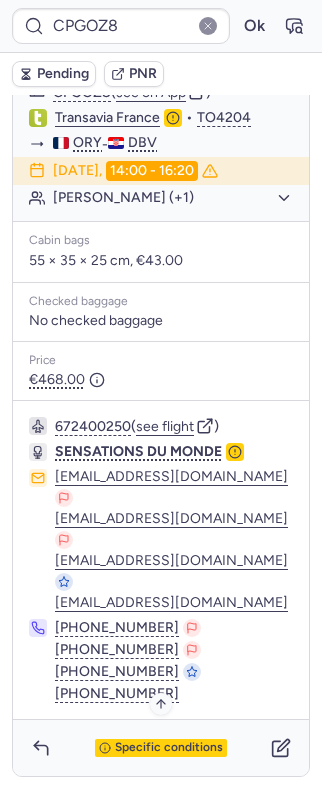 click on "Specific conditions" at bounding box center (169, 748) 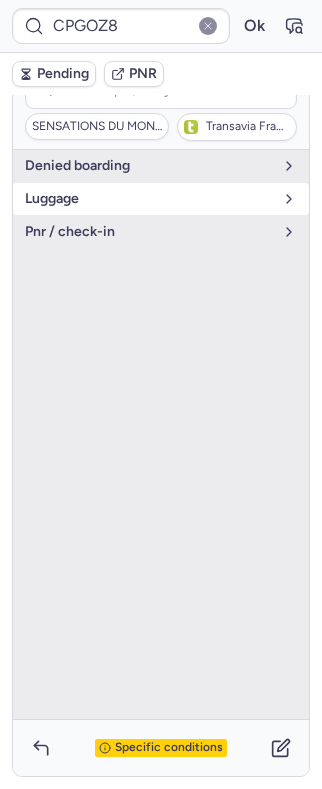 click on "luggage" at bounding box center [149, 199] 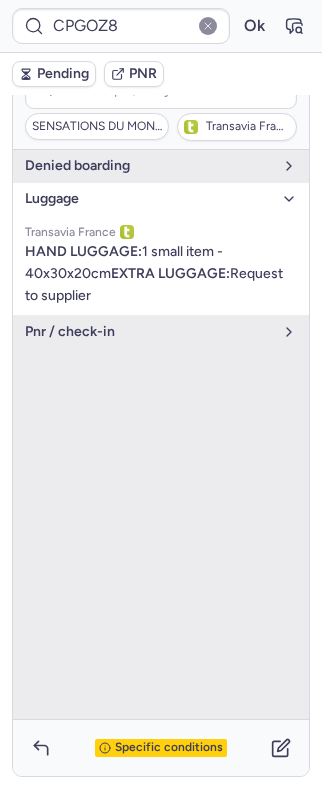 click on "luggage" at bounding box center [149, 199] 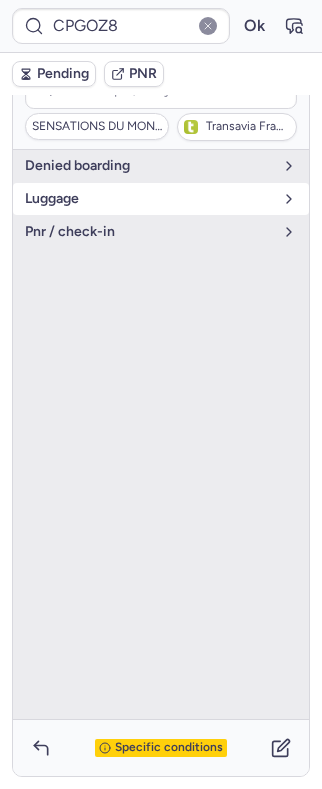 click on "luggage" at bounding box center (149, 199) 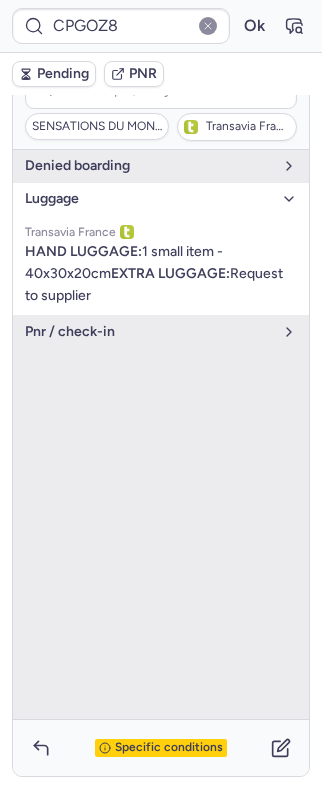 click on "luggage" at bounding box center [149, 199] 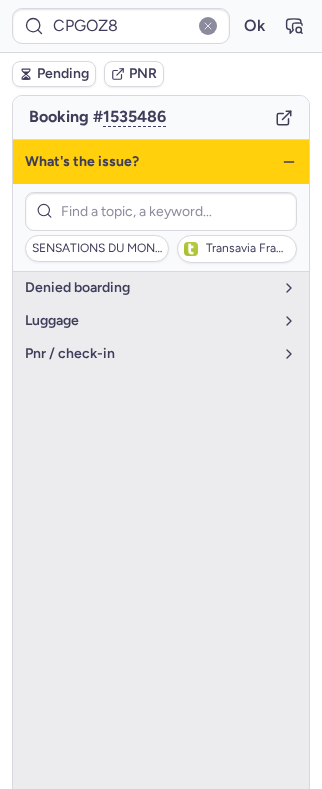 scroll, scrollTop: 198, scrollLeft: 0, axis: vertical 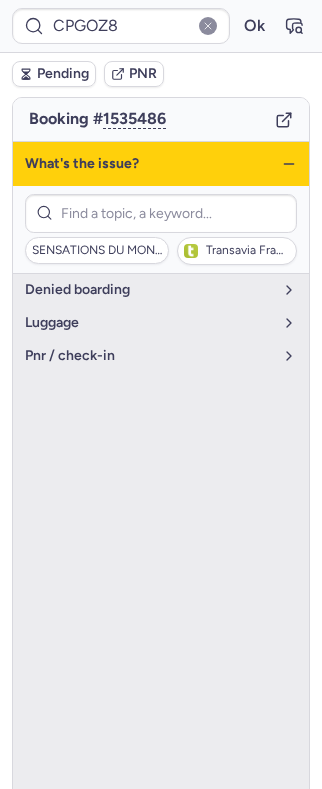 click on "What's the issue?" at bounding box center (161, 164) 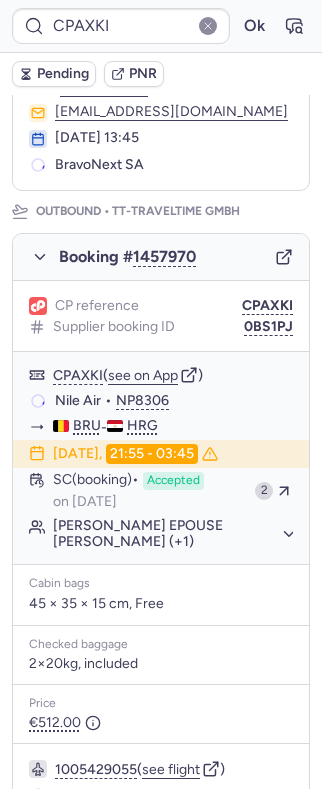 scroll, scrollTop: 326, scrollLeft: 0, axis: vertical 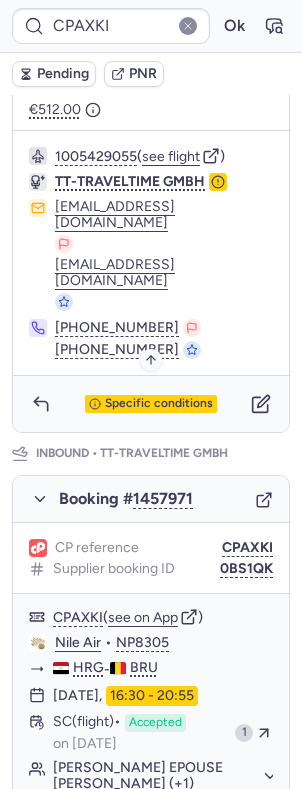 click on "Specific conditions" at bounding box center (159, 404) 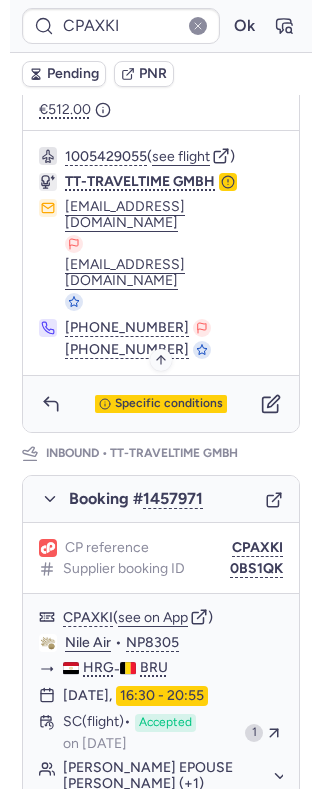 scroll, scrollTop: 238, scrollLeft: 0, axis: vertical 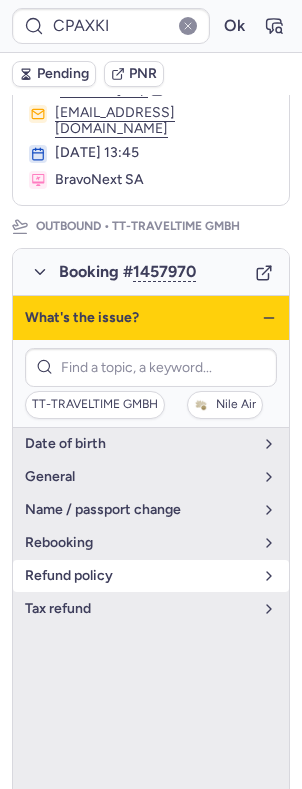 click on "refund policy" at bounding box center [139, 576] 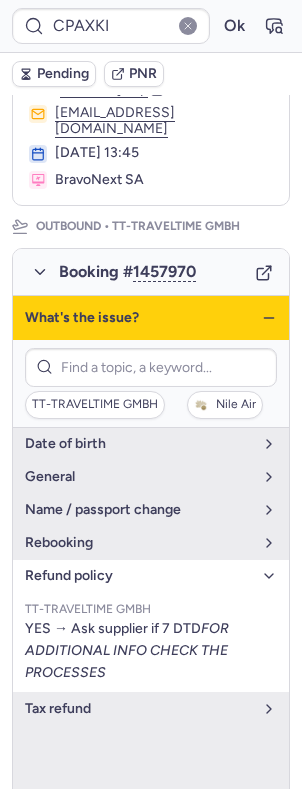 click 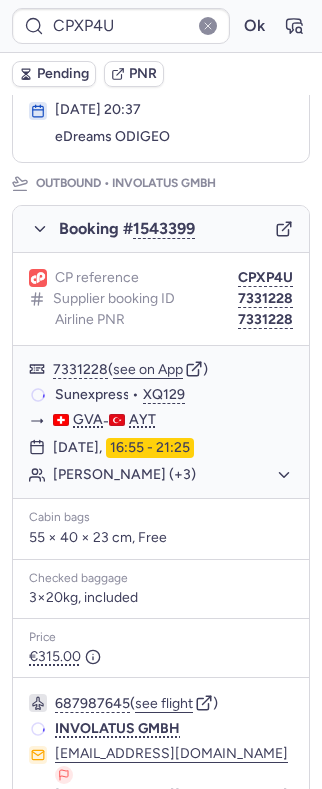 scroll, scrollTop: 201, scrollLeft: 0, axis: vertical 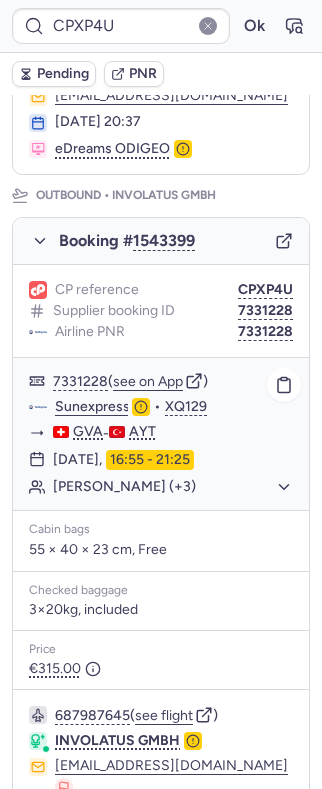 click on "Bisrat TEKLIT (+3)" 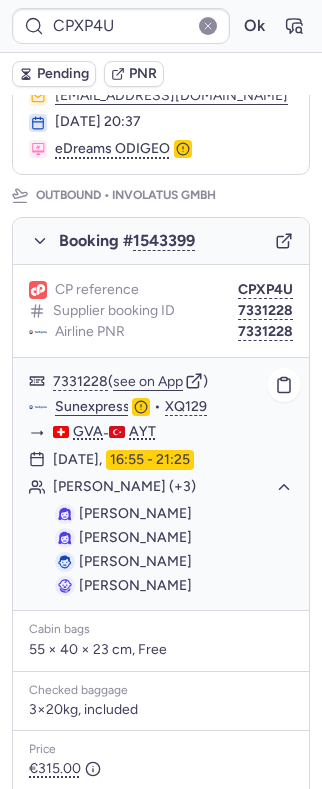click on "Bisrat TEKLIT (+3)" 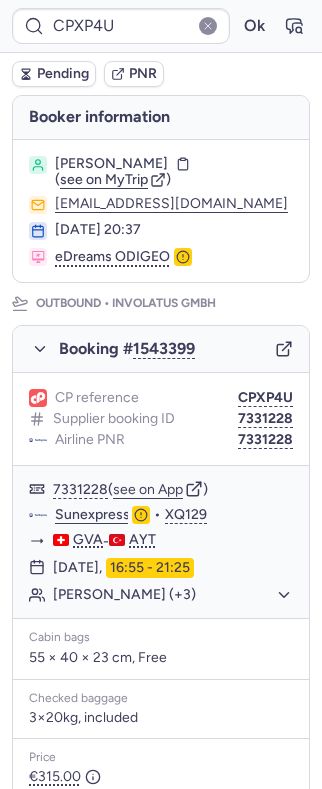 scroll, scrollTop: 133, scrollLeft: 0, axis: vertical 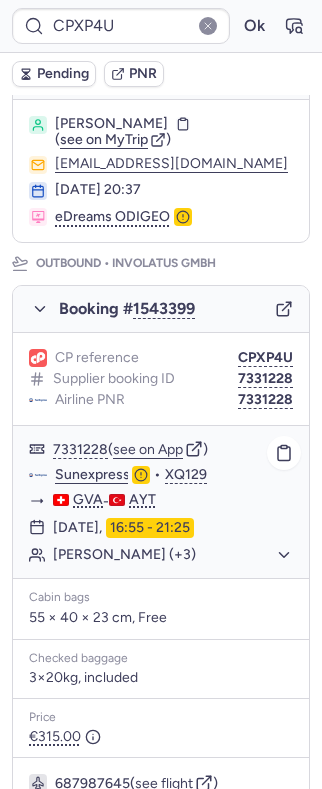 click on "Bisrat TEKLIT (+3)" 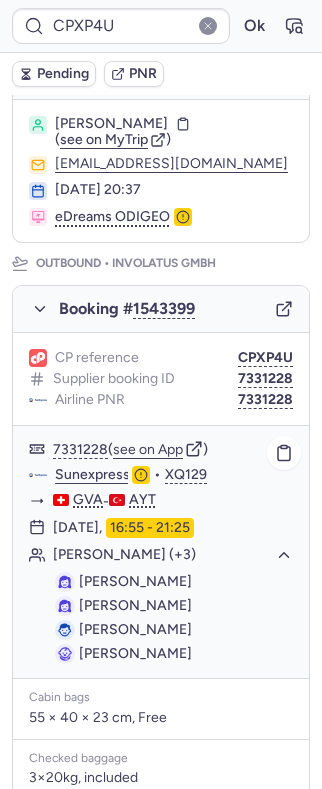 click on "Bisrat TEKLIT (+3)" 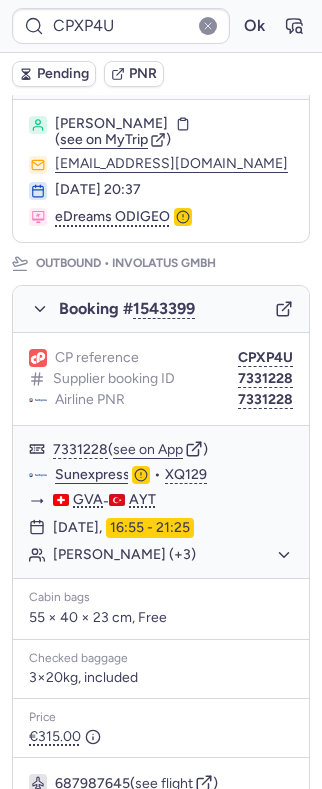 click on "Pending" at bounding box center (54, 74) 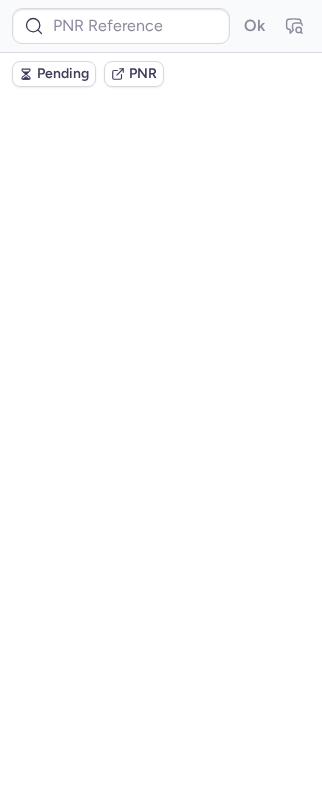 scroll, scrollTop: 0, scrollLeft: 0, axis: both 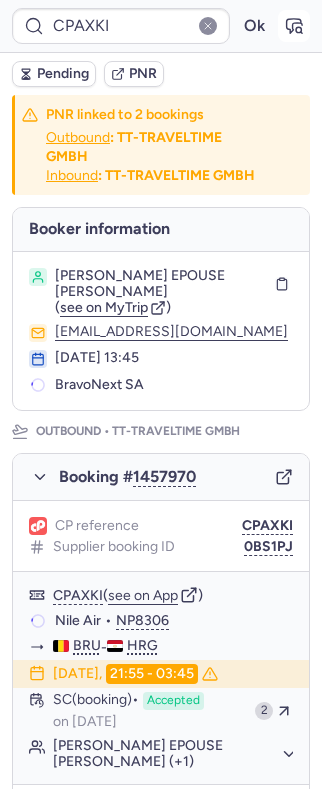 click 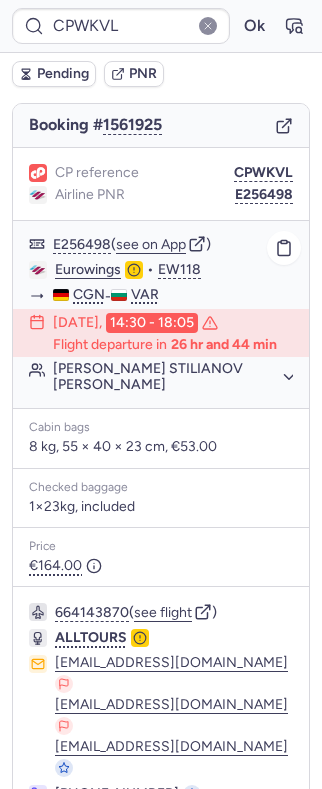 scroll, scrollTop: 273, scrollLeft: 0, axis: vertical 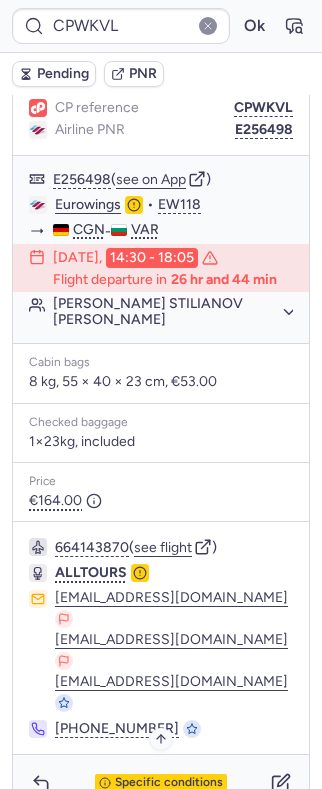 click on "Specific conditions" at bounding box center [169, 783] 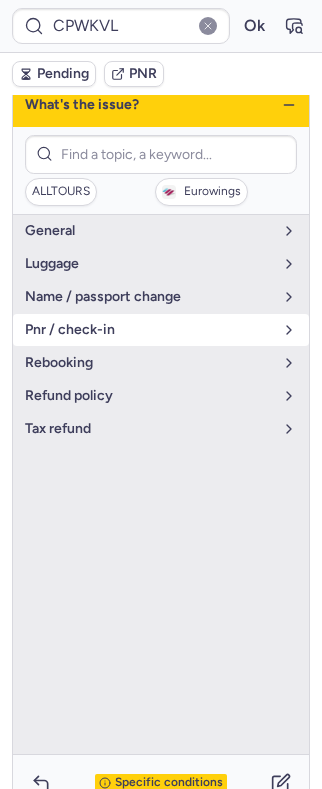 click on "pnr / check-in" at bounding box center (149, 330) 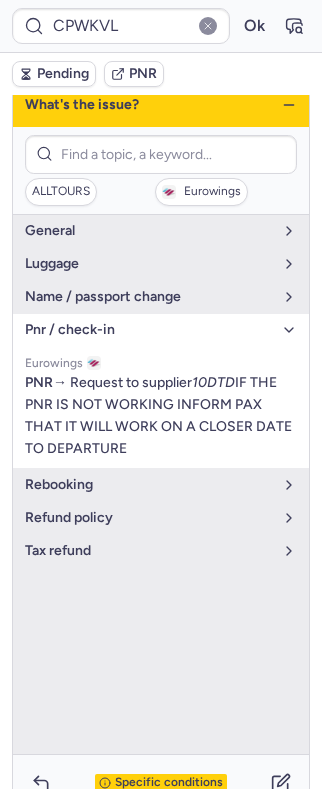 click on "pnr / check-in" at bounding box center (149, 330) 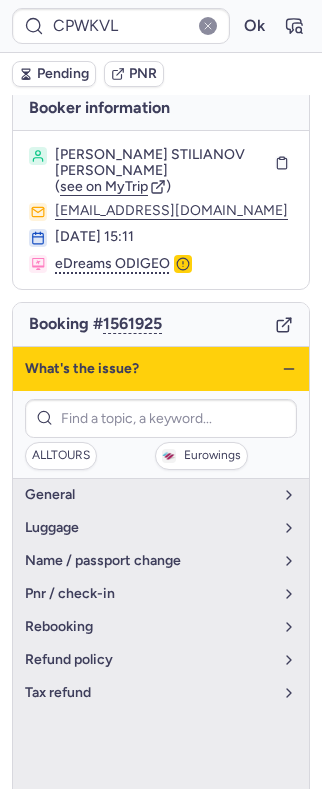 scroll, scrollTop: 6, scrollLeft: 0, axis: vertical 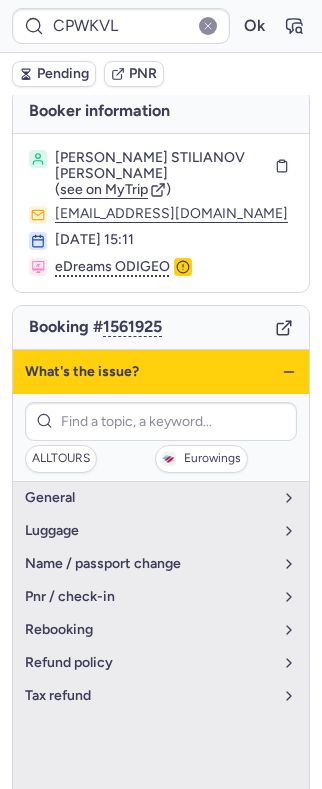 click 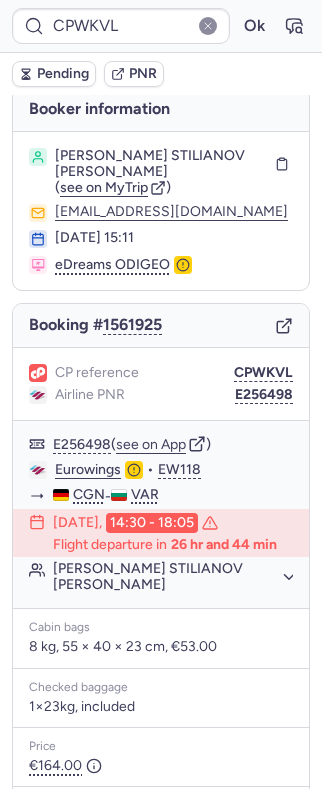 scroll, scrollTop: 6, scrollLeft: 0, axis: vertical 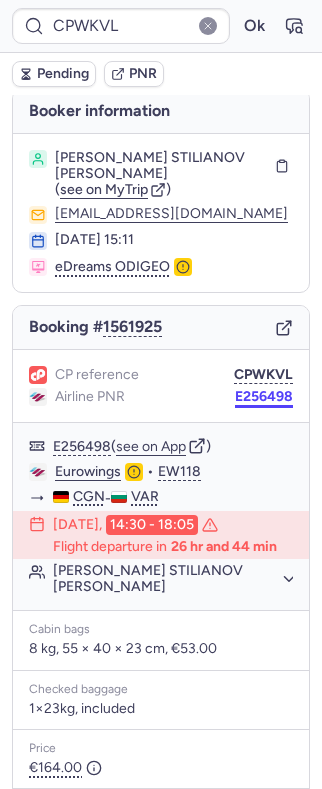 click on "E256498" at bounding box center [264, 397] 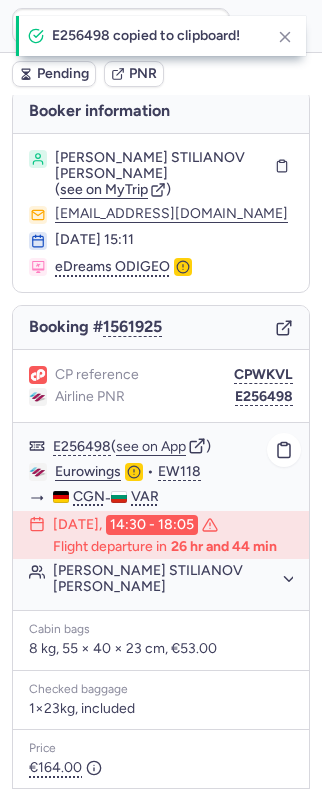 click on "Eurowings" 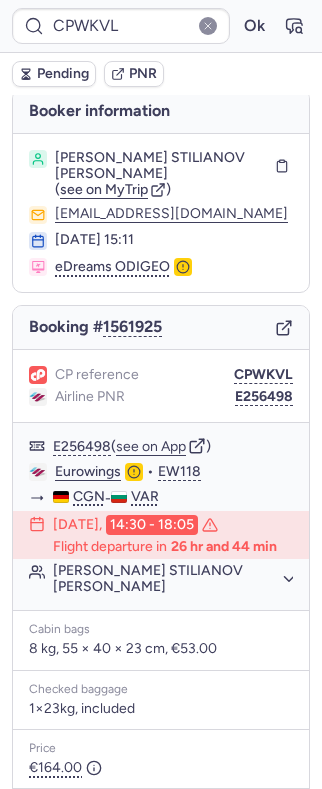 click on "Antonio STILIANOV VLADIMIROV" at bounding box center [161, 166] 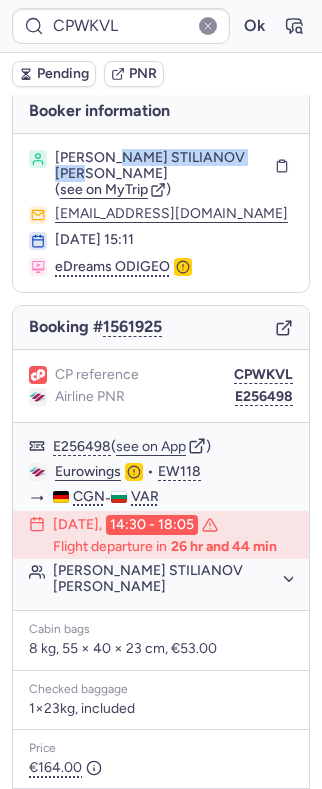 drag, startPoint x: 141, startPoint y: 160, endPoint x: 128, endPoint y: 172, distance: 17.691807 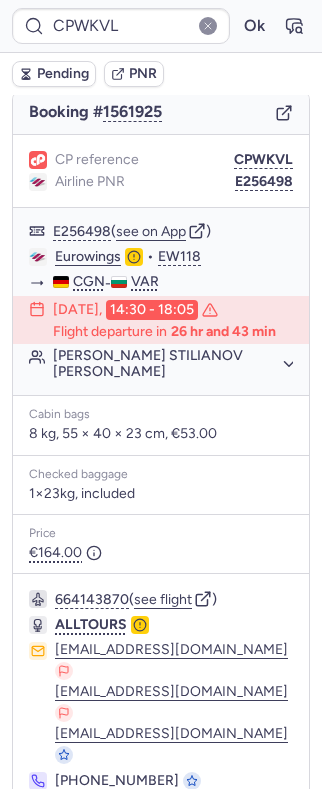 scroll, scrollTop: 273, scrollLeft: 0, axis: vertical 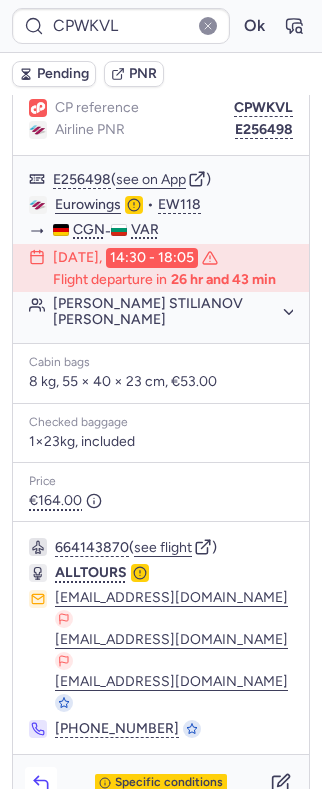 click 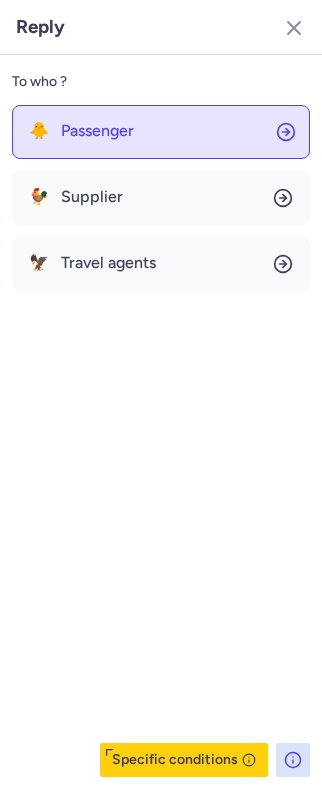 click on "Passenger" at bounding box center (97, 131) 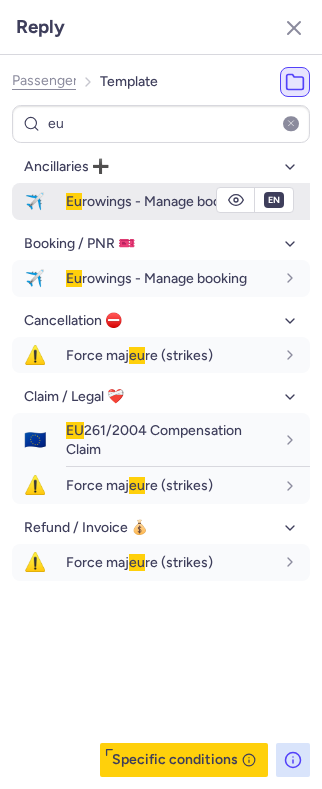 click on "Eu rowings - Manage booking" at bounding box center (156, 201) 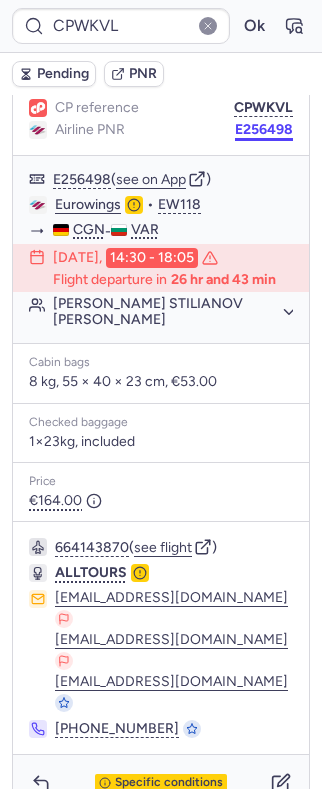 click on "E256498" at bounding box center (264, 130) 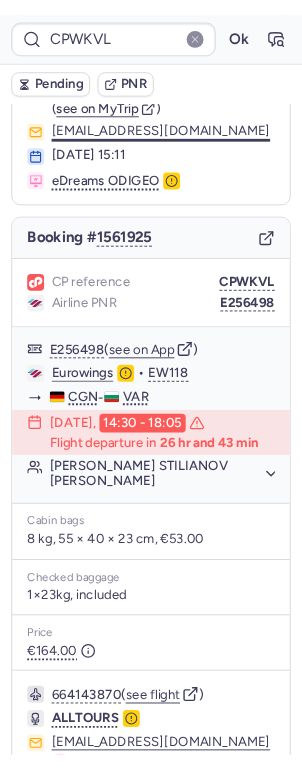 scroll, scrollTop: 0, scrollLeft: 0, axis: both 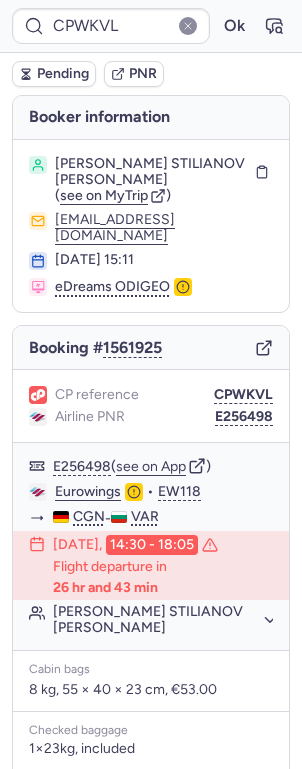 click on "Antonio STILIANOV VLADIMIROV" at bounding box center (151, 172) 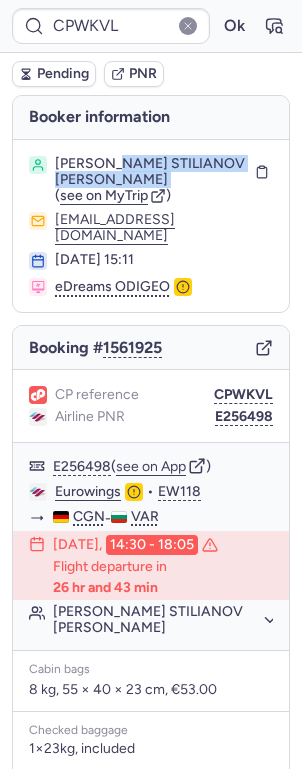 drag, startPoint x: 157, startPoint y: 167, endPoint x: 138, endPoint y: 184, distance: 25.495098 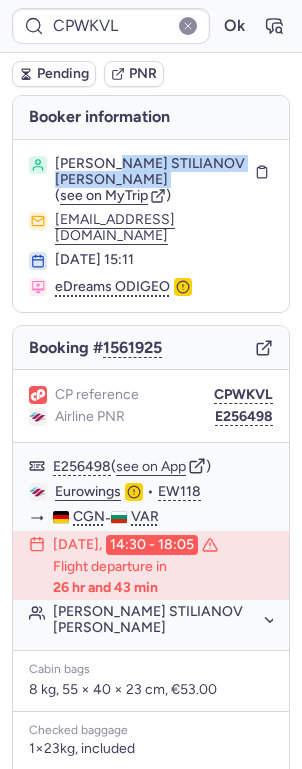 click on "Antonio STILIANOV VLADIMIROV" at bounding box center (151, 172) 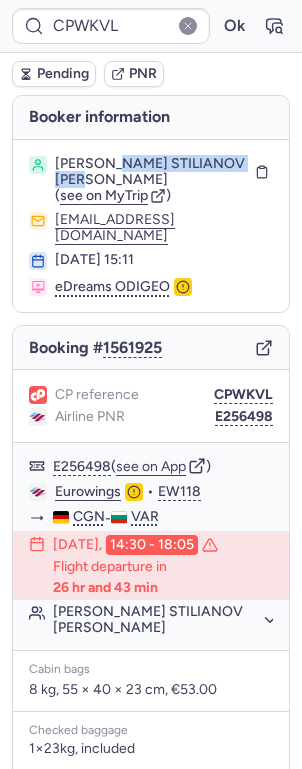 drag, startPoint x: 111, startPoint y: 167, endPoint x: 121, endPoint y: 178, distance: 14.866069 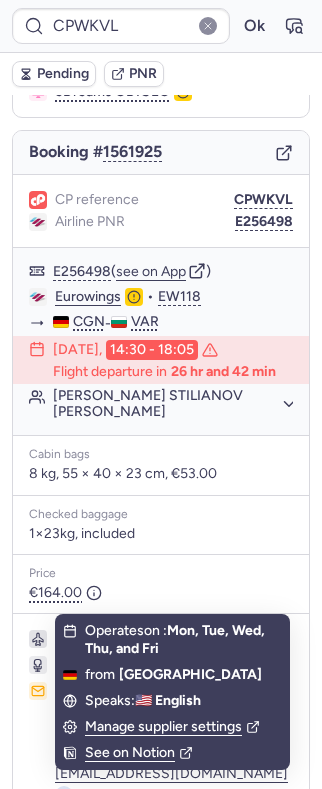 scroll, scrollTop: 273, scrollLeft: 0, axis: vertical 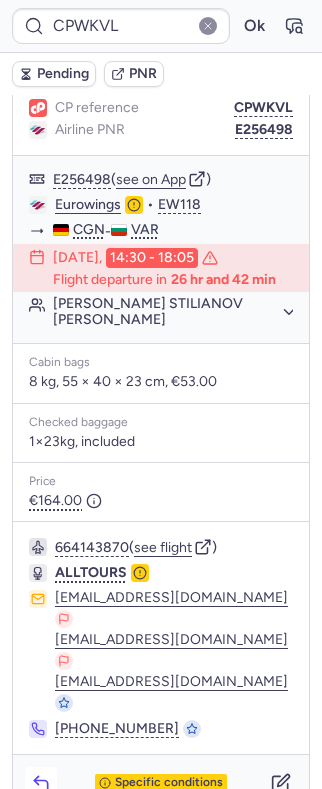click 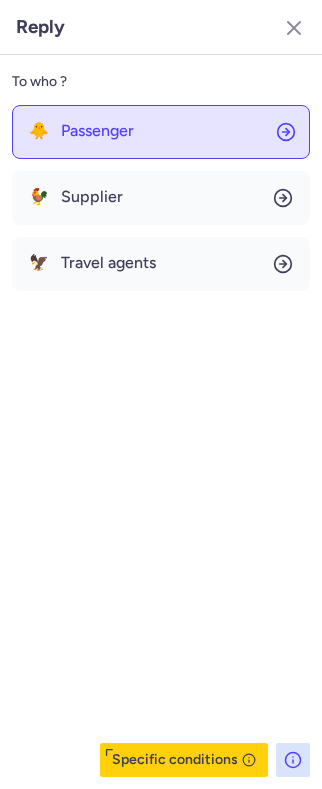 click on "Passenger" at bounding box center [97, 131] 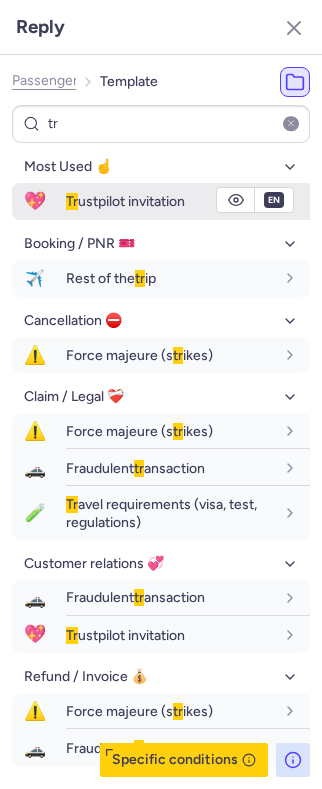 click on "Tr ustpilot invitation" at bounding box center [125, 201] 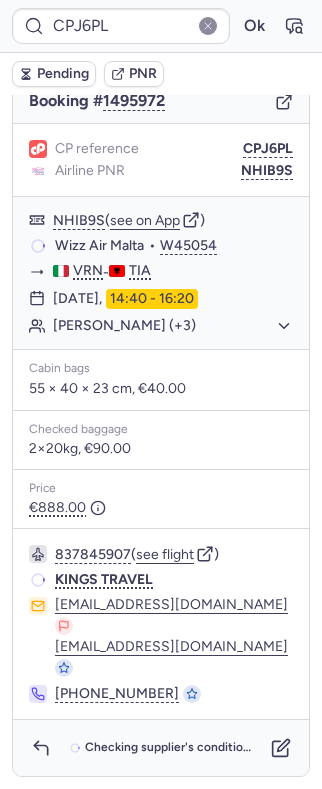 scroll, scrollTop: 180, scrollLeft: 0, axis: vertical 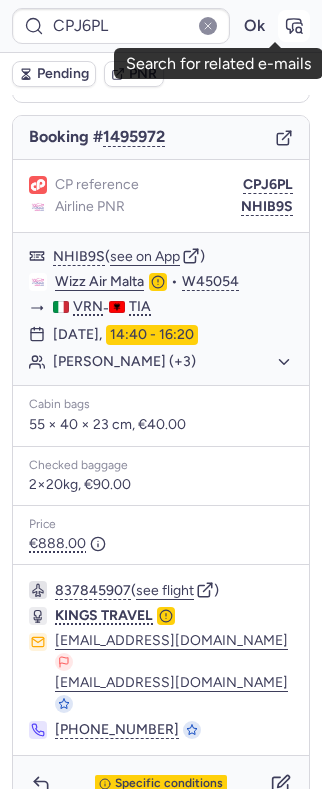 click 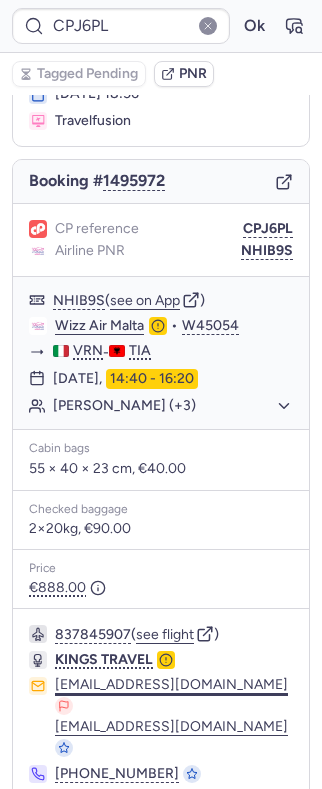 scroll, scrollTop: 180, scrollLeft: 0, axis: vertical 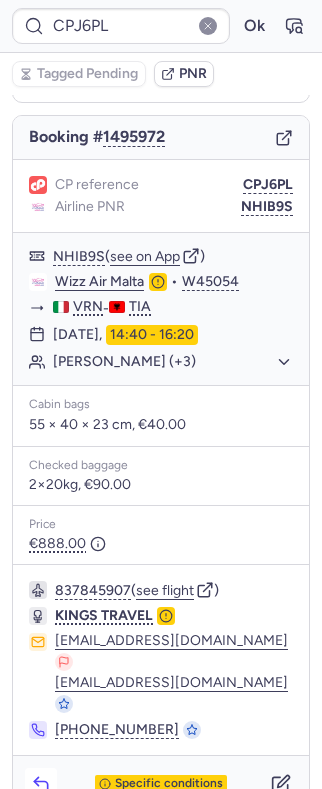click 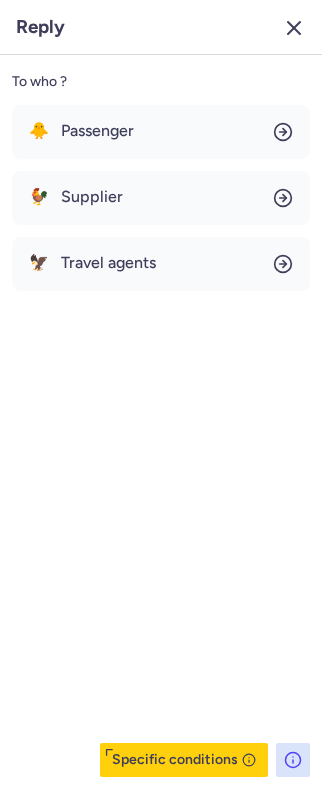 click 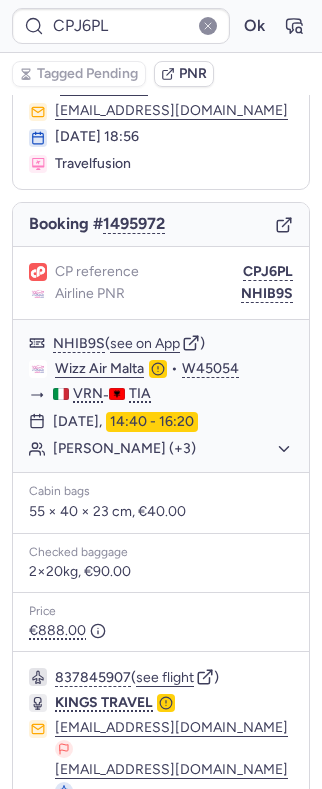 scroll, scrollTop: 46, scrollLeft: 0, axis: vertical 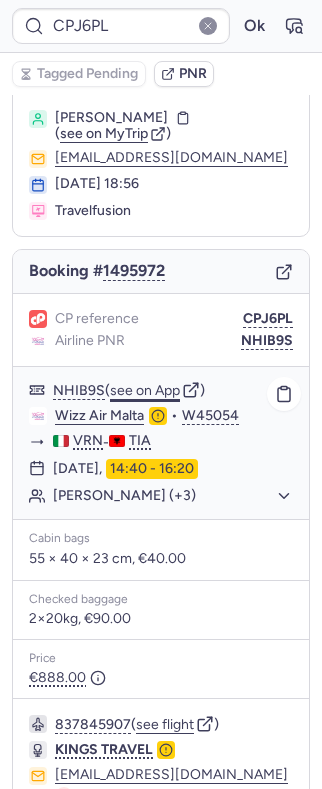 click on "see on App" 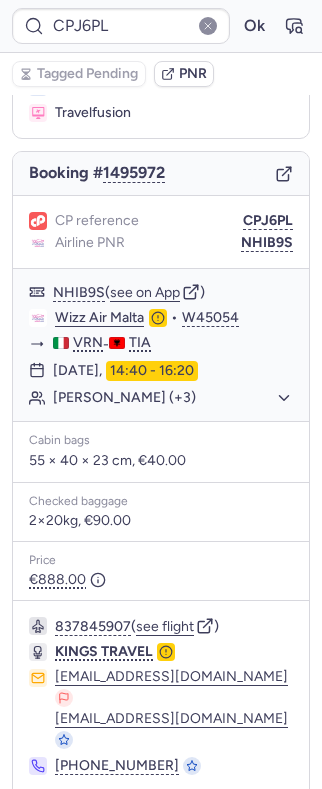 scroll, scrollTop: 180, scrollLeft: 0, axis: vertical 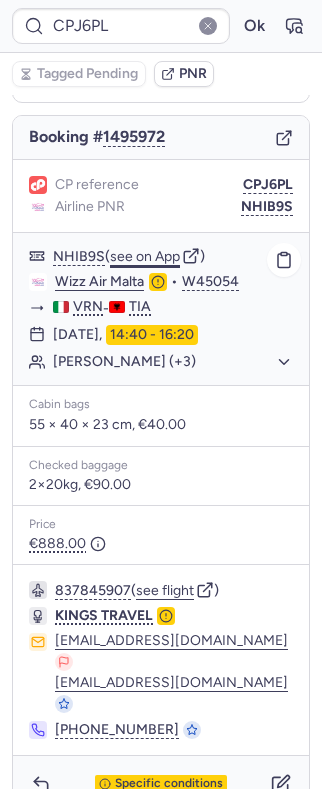 click on "see on App" 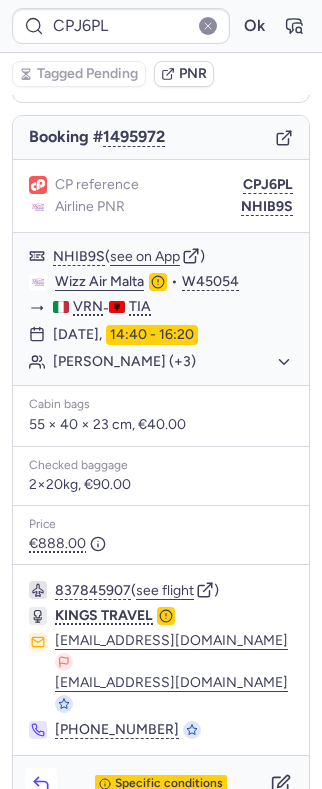 click at bounding box center [41, 784] 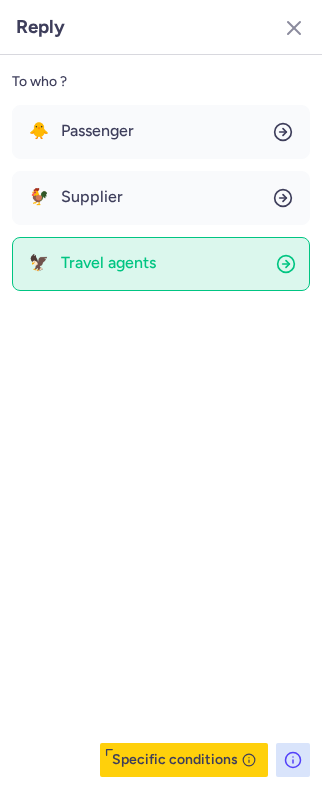 click on "🦅 Travel agents" 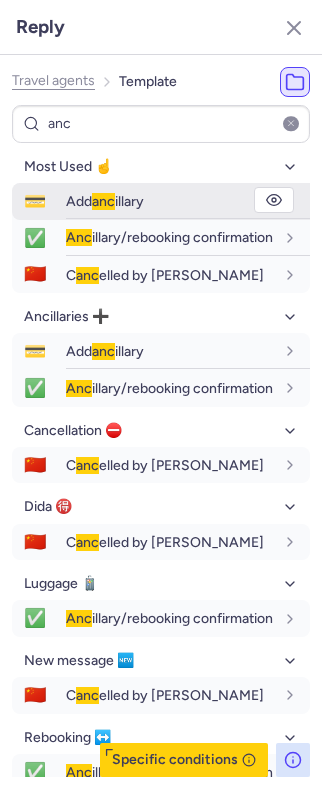 click on "anc" at bounding box center [103, 201] 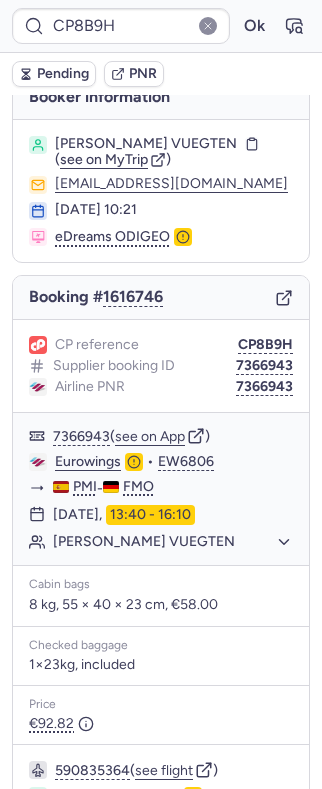 scroll, scrollTop: 17, scrollLeft: 0, axis: vertical 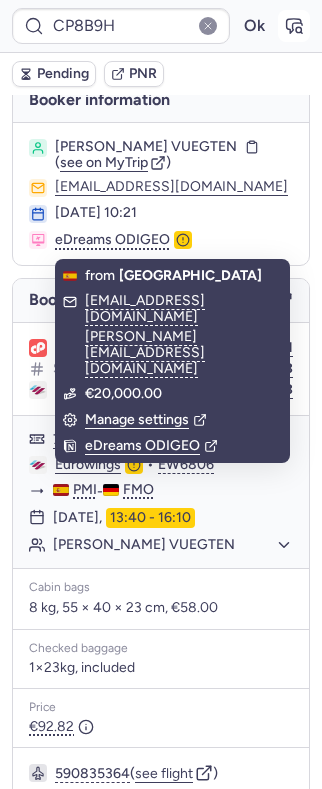 click 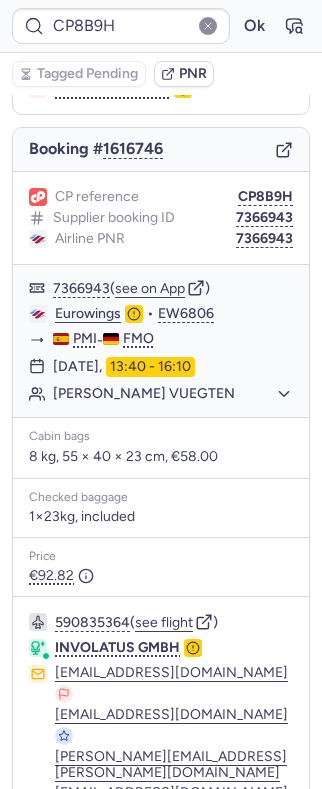 scroll, scrollTop: 284, scrollLeft: 0, axis: vertical 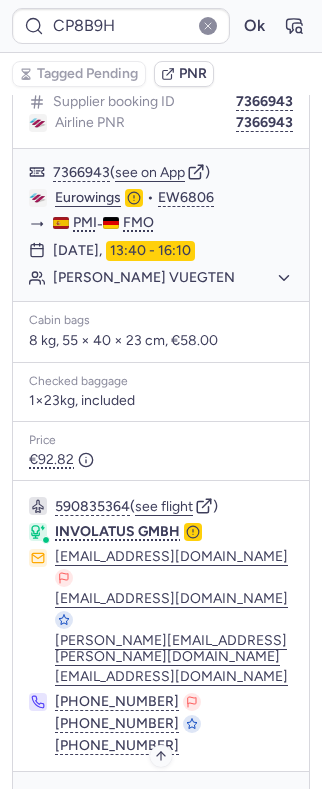 click on "Specific conditions" at bounding box center [169, 800] 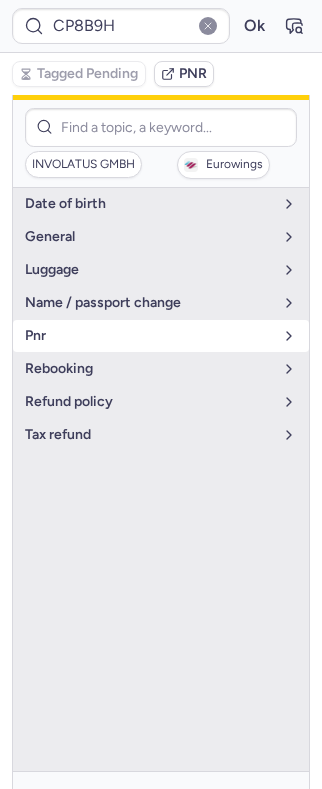 click on "pnr" at bounding box center [161, 336] 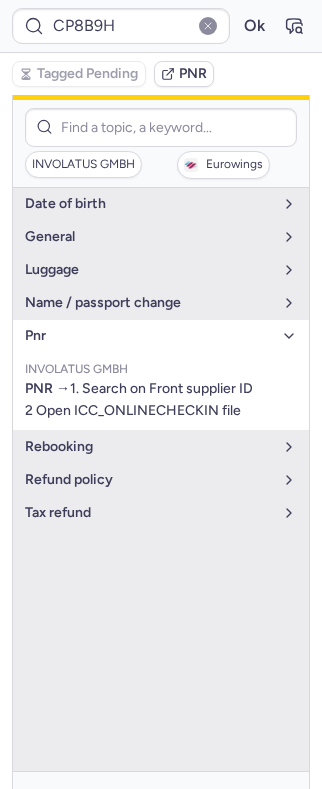 click on "pnr" at bounding box center [149, 336] 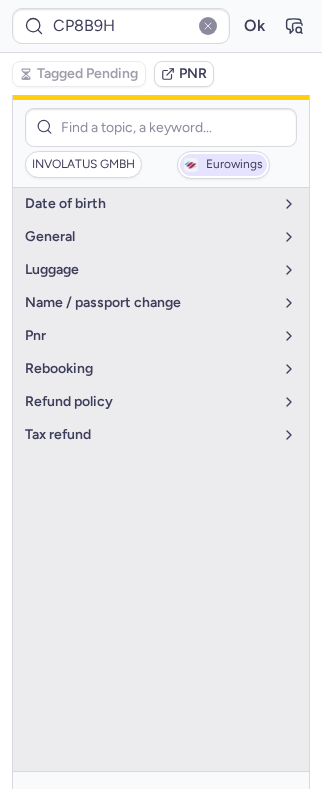 click on "Eurowings" at bounding box center [234, 165] 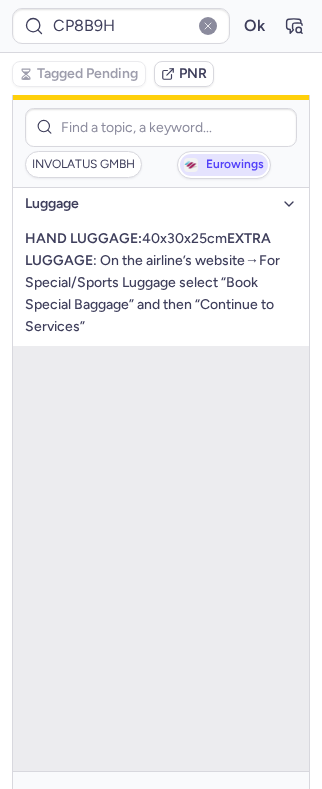 click on "Eurowings" at bounding box center (235, 165) 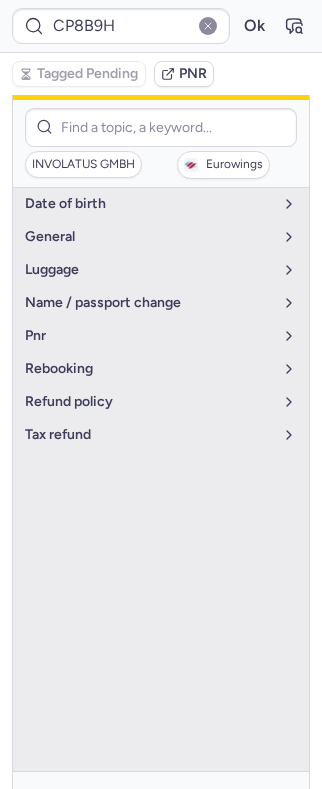 scroll, scrollTop: 150, scrollLeft: 0, axis: vertical 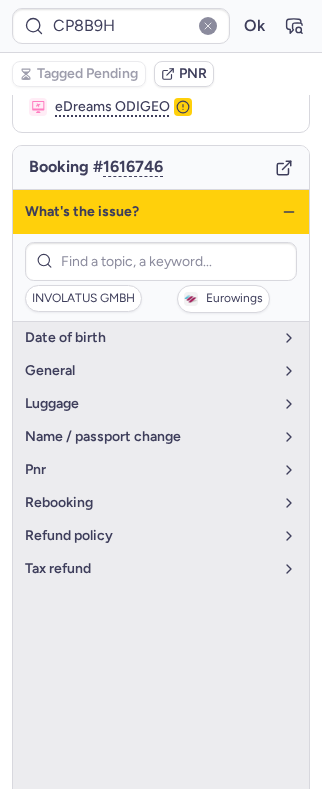 click 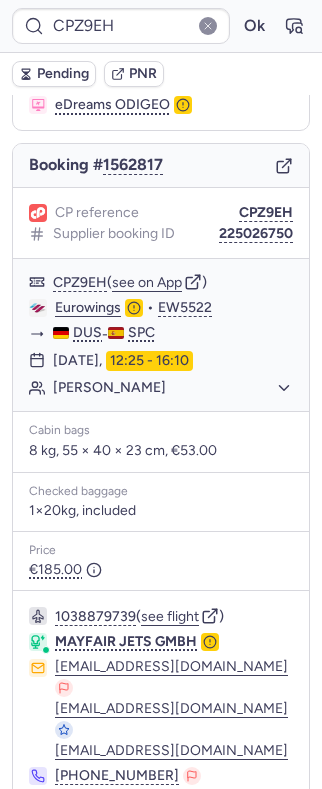 scroll, scrollTop: 262, scrollLeft: 0, axis: vertical 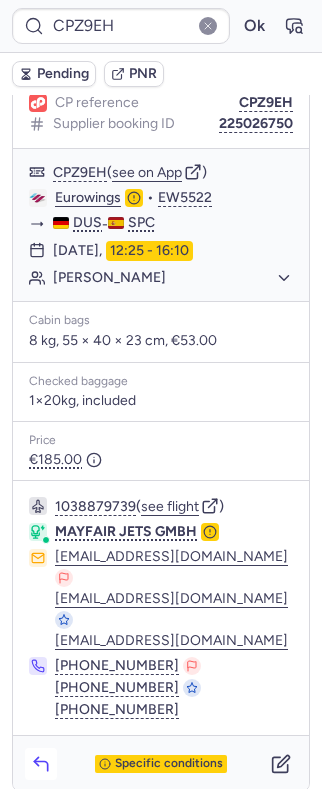 click 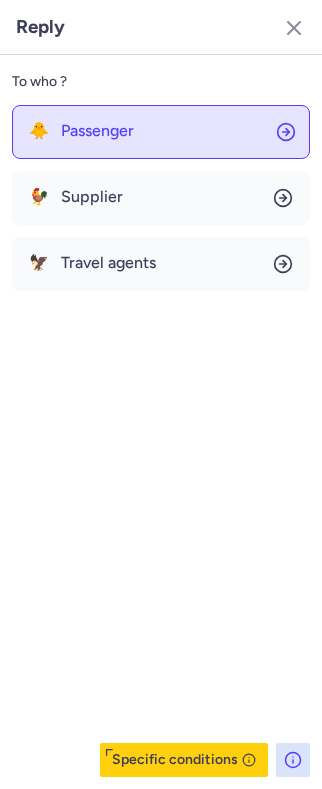 click on "🐥 Passenger" 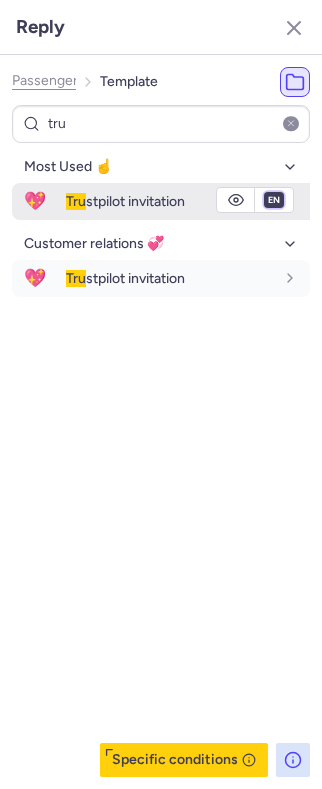 drag, startPoint x: 277, startPoint y: 197, endPoint x: 251, endPoint y: 237, distance: 47.707443 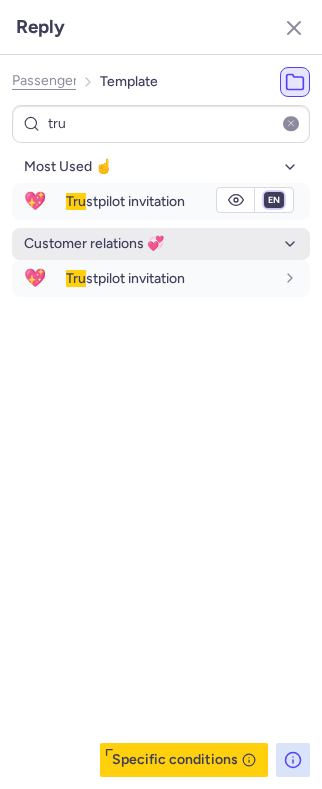 click on "fr en de nl pt es it ru" at bounding box center [274, 200] 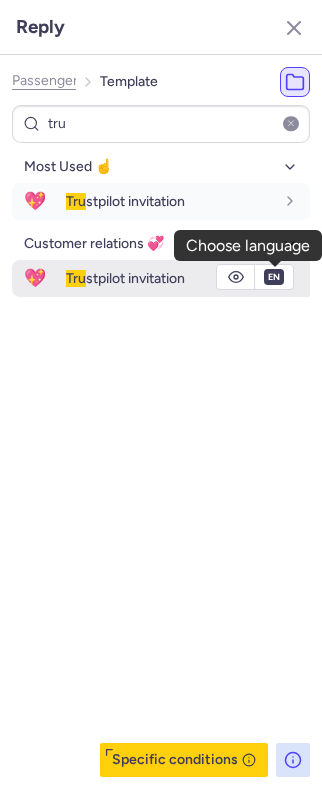 click on "fr en de nl pt es it ru" at bounding box center (274, 200) 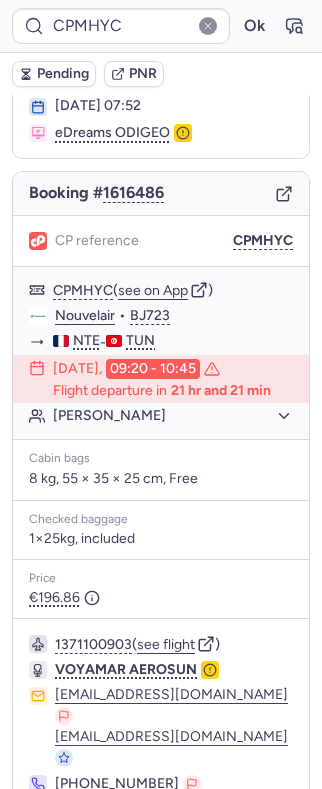 scroll, scrollTop: 244, scrollLeft: 0, axis: vertical 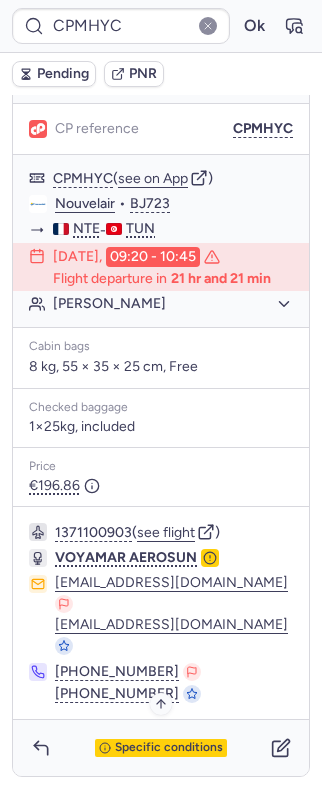drag, startPoint x: 142, startPoint y: 739, endPoint x: 137, endPoint y: 725, distance: 14.866069 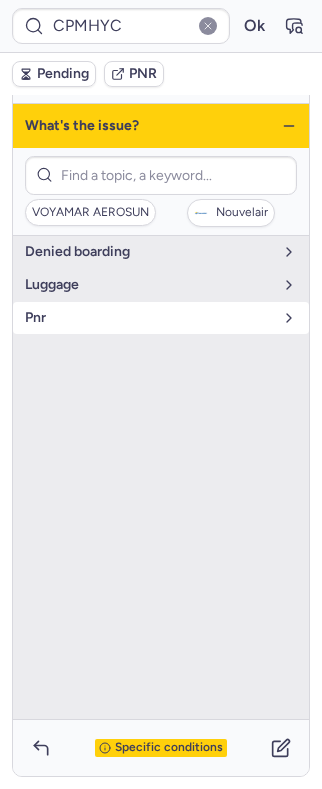 click on "pnr" at bounding box center [161, 318] 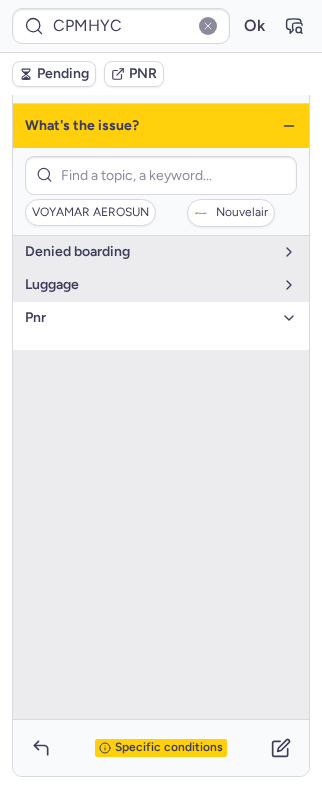 click on "pnr" at bounding box center (149, 318) 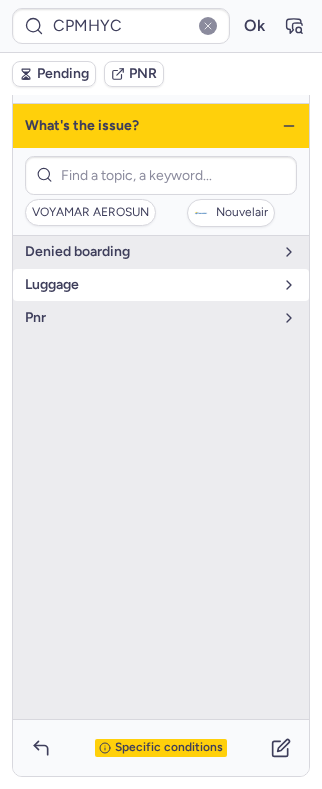 click on "luggage" at bounding box center [161, 285] 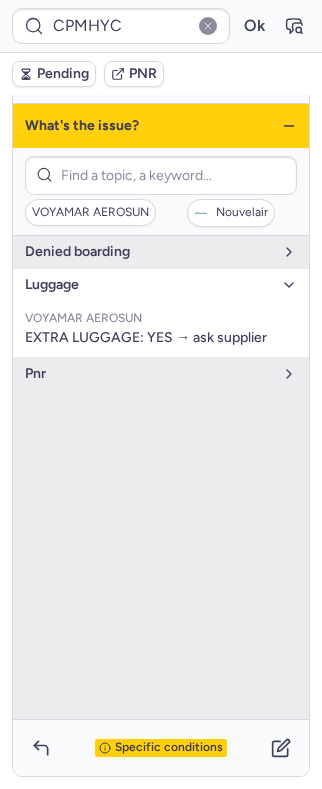 click on "luggage" at bounding box center (161, 285) 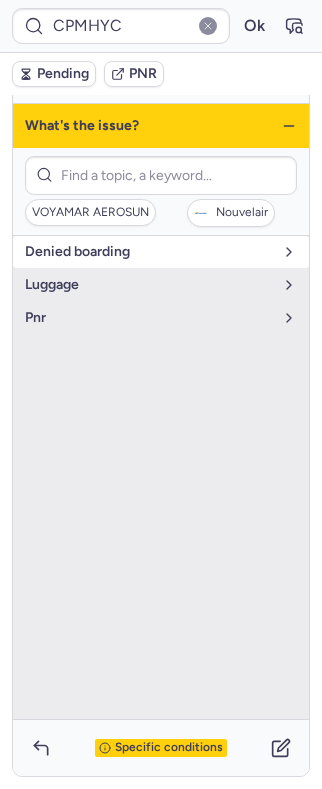click on "denied boarding" at bounding box center (149, 252) 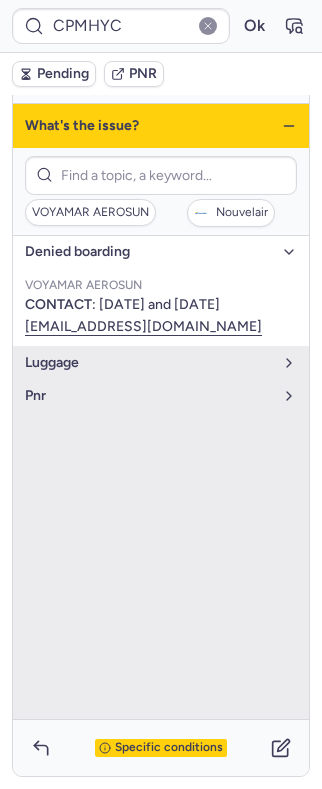 click on "denied boarding" at bounding box center [149, 252] 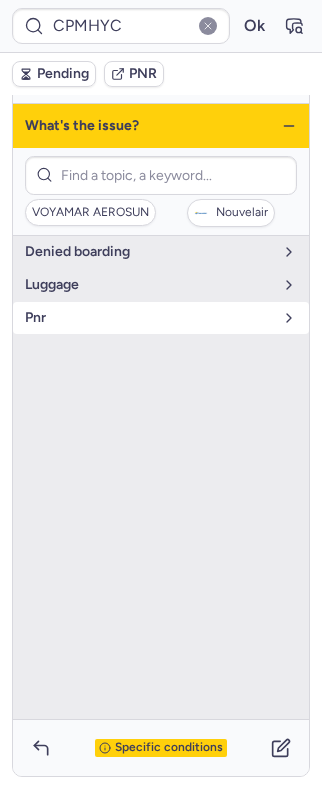 click on "pnr" at bounding box center (161, 318) 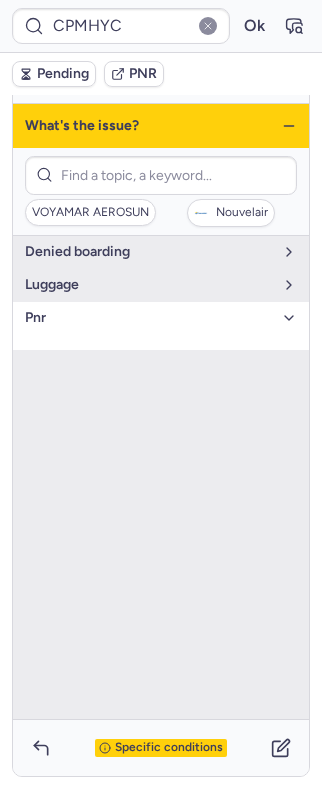 click on "pnr" at bounding box center [149, 318] 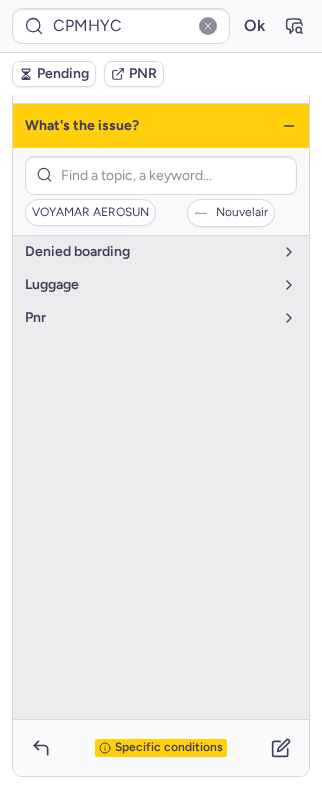 click 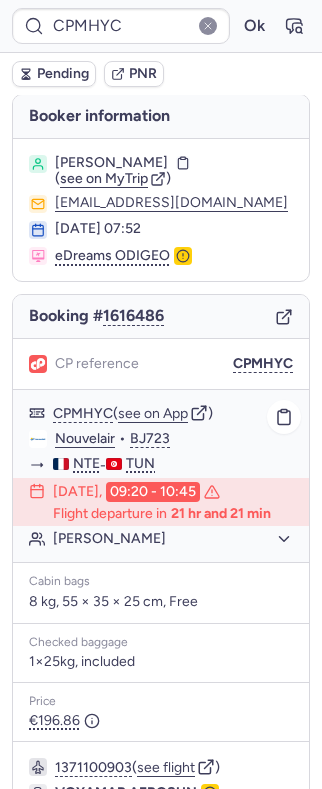 scroll, scrollTop: 0, scrollLeft: 0, axis: both 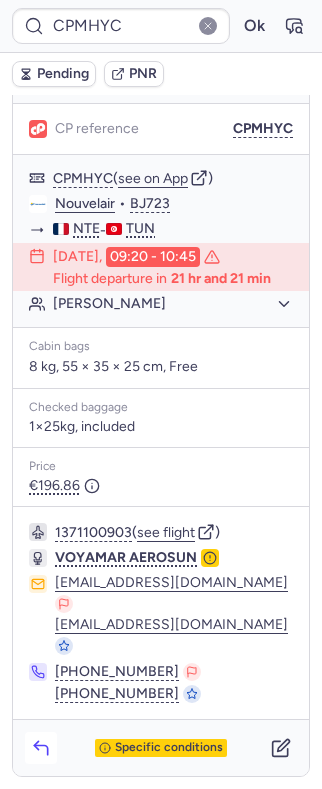 click at bounding box center (41, 748) 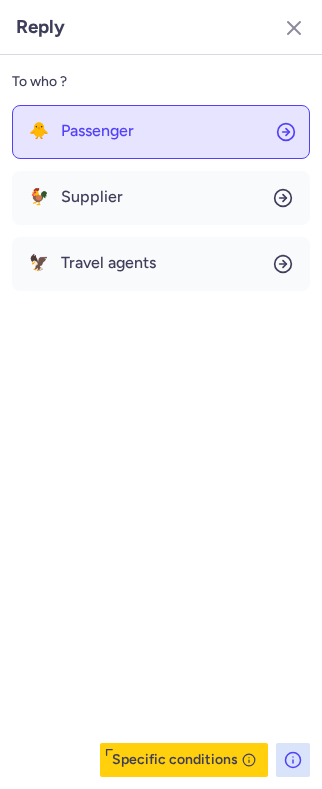 click on "🐥 Passenger" 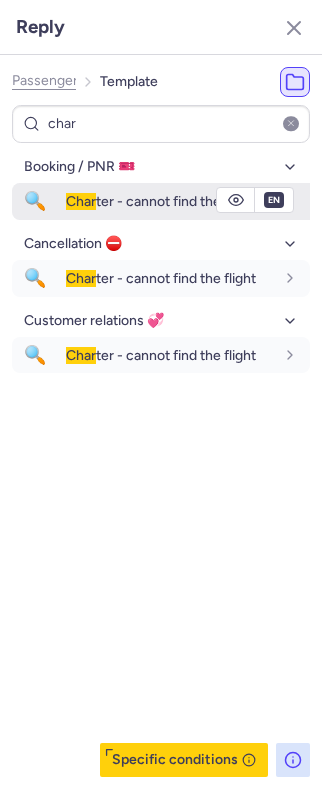 click on "Char ter - cannot find the flight" at bounding box center [161, 201] 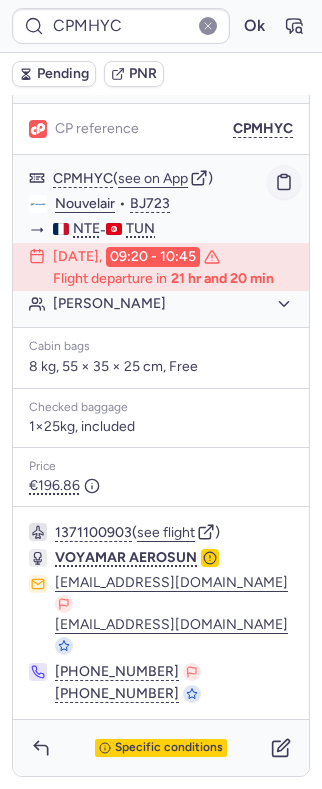 click 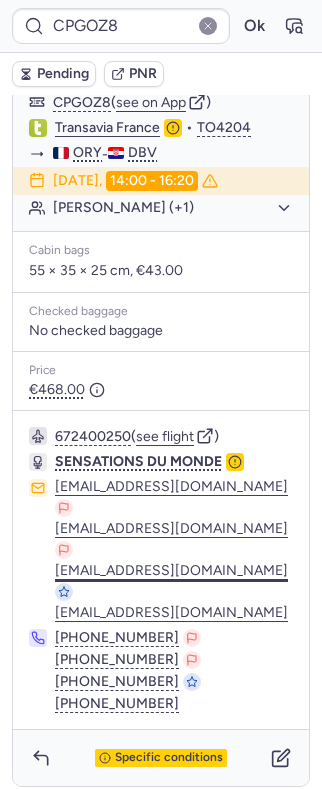 scroll, scrollTop: 332, scrollLeft: 0, axis: vertical 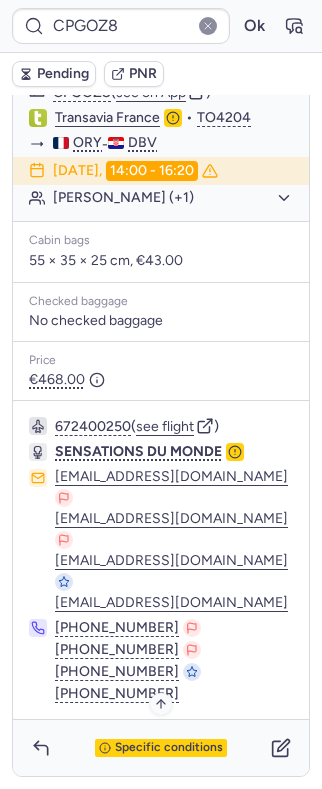 click on "Specific conditions" at bounding box center (161, 748) 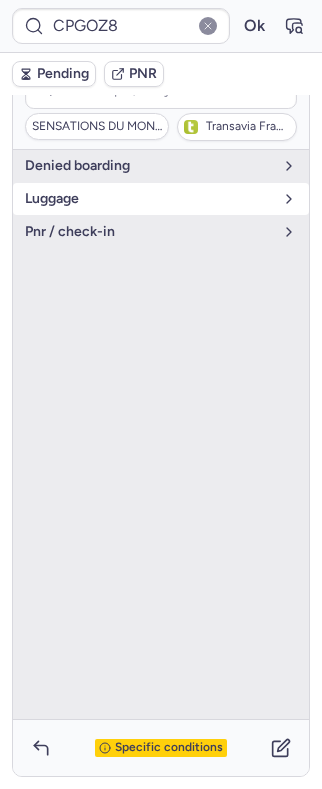 click on "luggage" at bounding box center [149, 199] 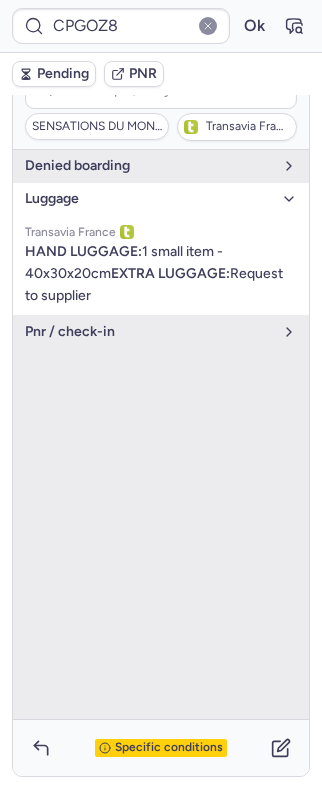 click on "luggage" at bounding box center (149, 199) 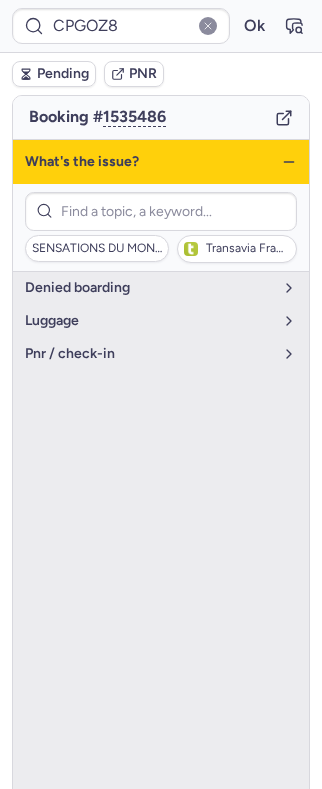 scroll, scrollTop: 198, scrollLeft: 0, axis: vertical 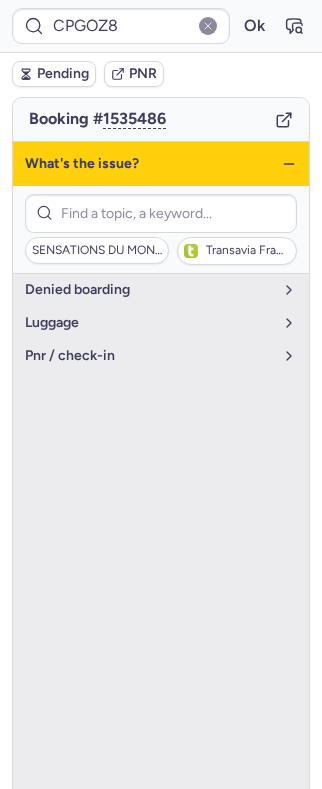 click on "What's the issue?" at bounding box center [161, 164] 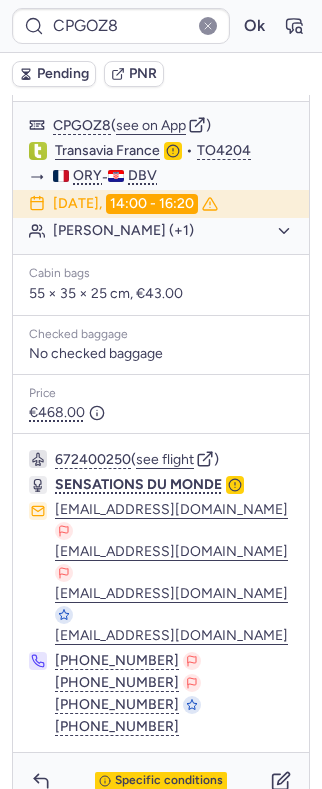 scroll, scrollTop: 332, scrollLeft: 0, axis: vertical 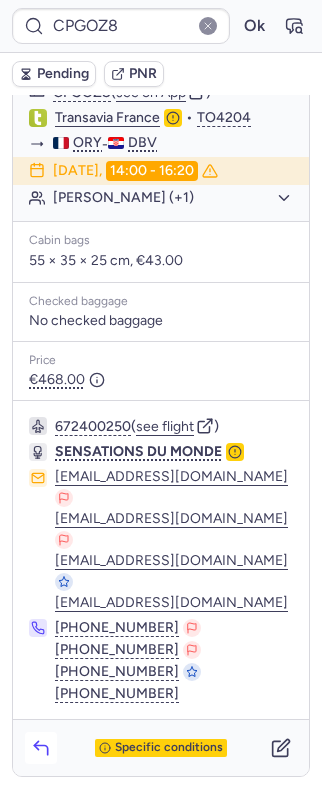 click at bounding box center [41, 748] 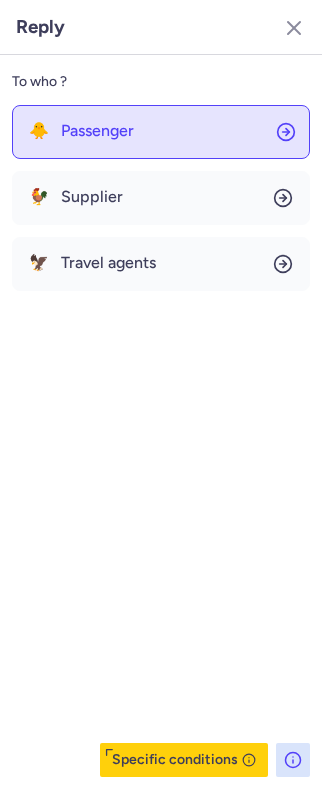 click on "Passenger" at bounding box center (97, 131) 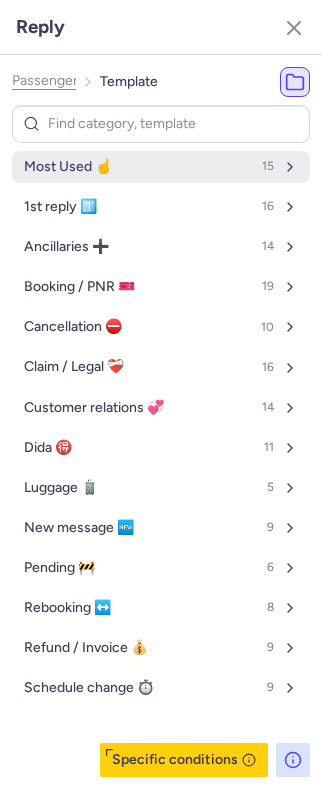 click on "Most Used ☝️ 15" at bounding box center [161, 167] 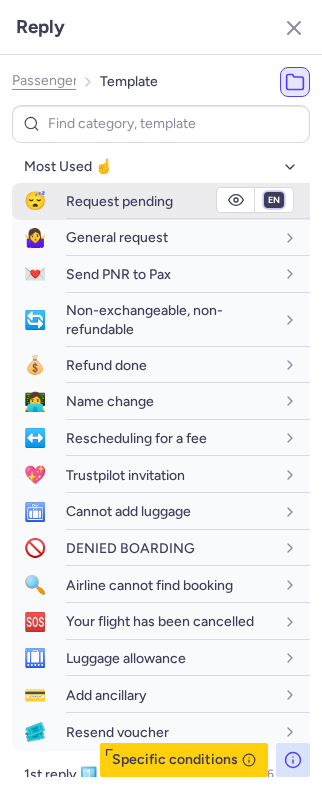 click on "fr en de nl pt es it ru" at bounding box center (274, 200) 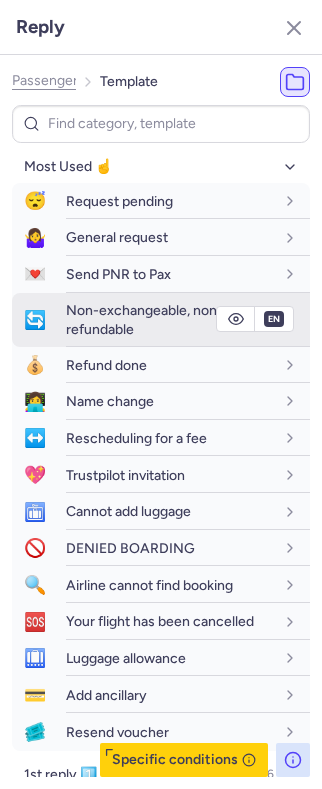 click on "fr en de nl pt es it ru" at bounding box center [274, 200] 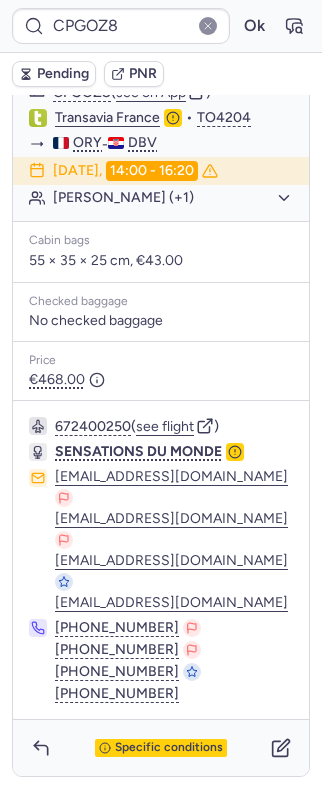 click on "Pending" at bounding box center [63, 74] 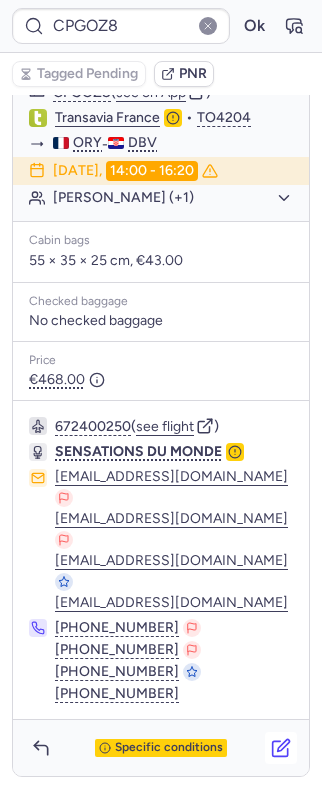 click 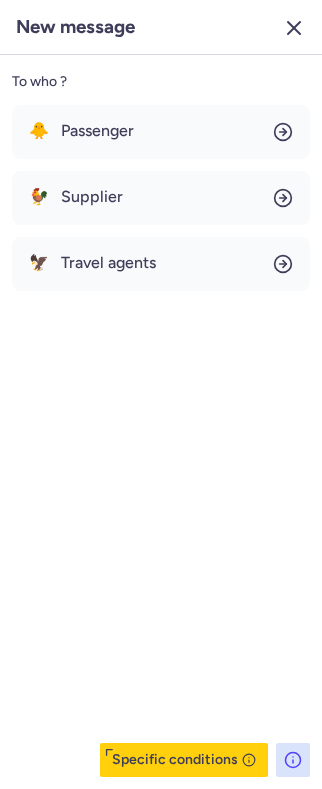 click 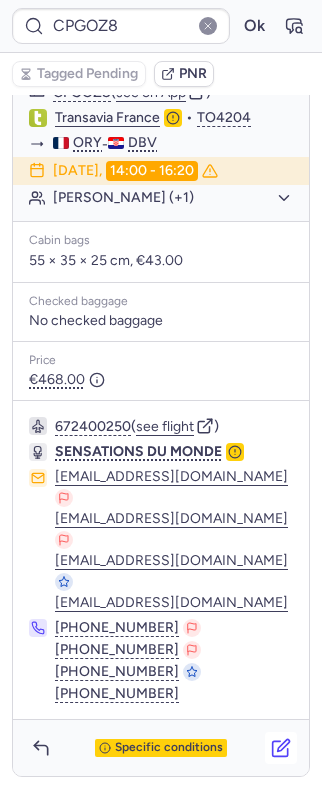 click 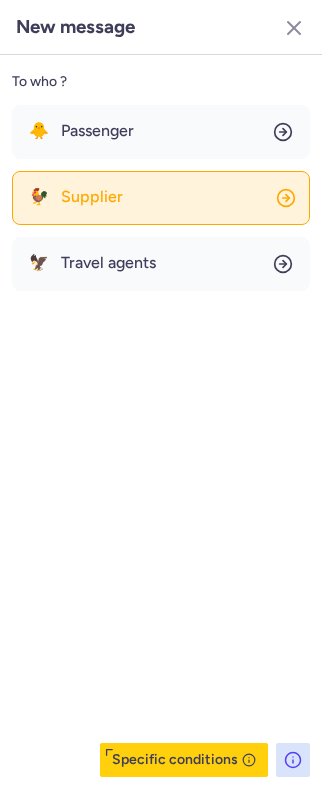 click on "🐓 Supplier" 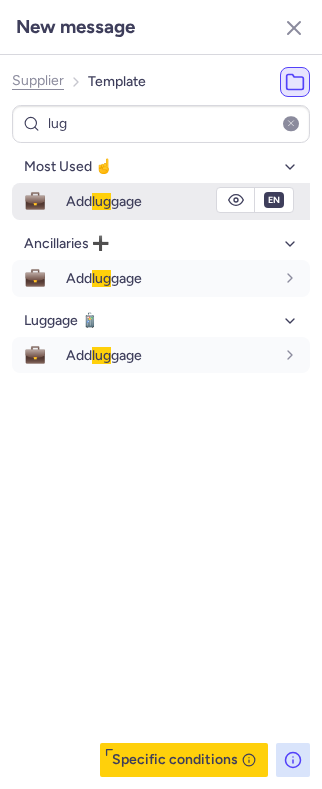 click on "Add  lug gage" at bounding box center [170, 201] 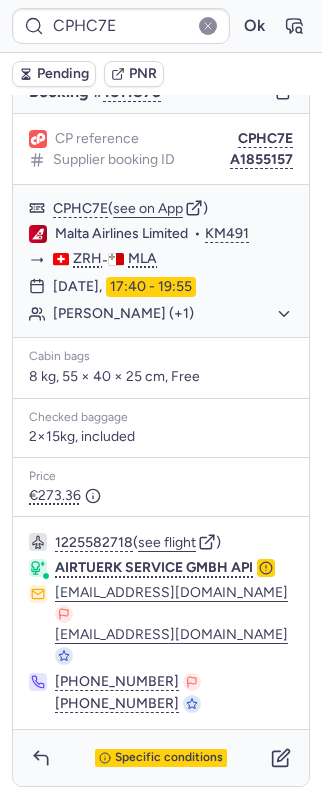 scroll, scrollTop: 242, scrollLeft: 0, axis: vertical 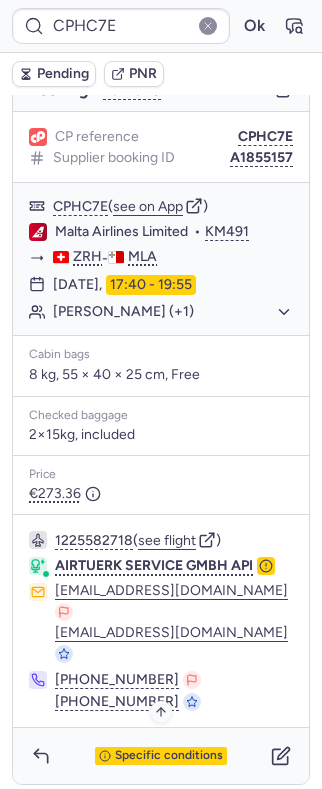 click on "Specific conditions" at bounding box center [169, 756] 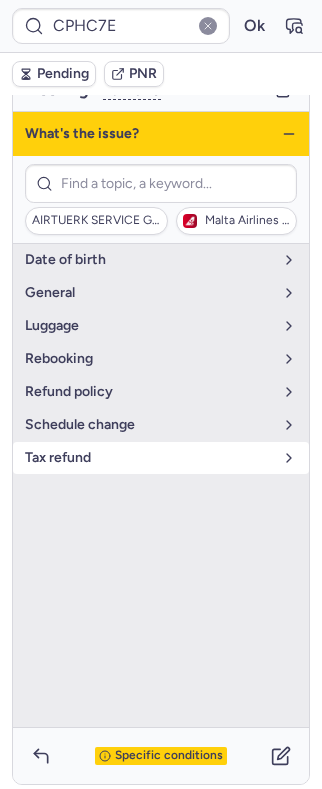 click on "tax refund" at bounding box center (149, 458) 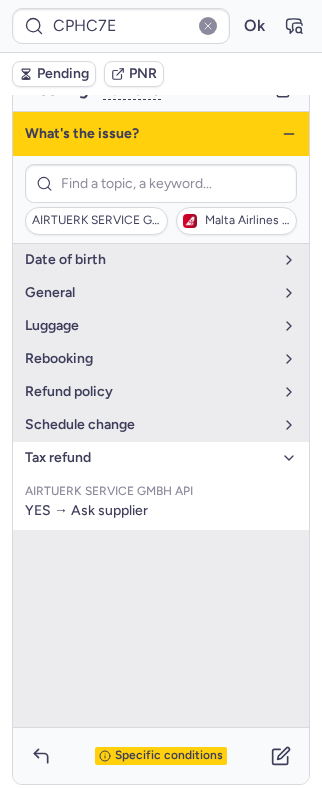 click on "tax refund" at bounding box center [149, 458] 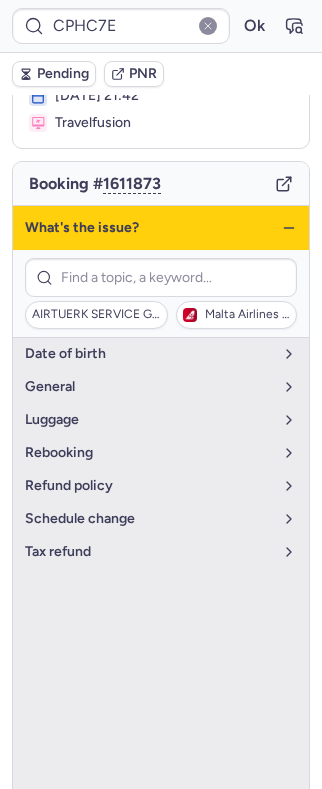 scroll, scrollTop: 109, scrollLeft: 0, axis: vertical 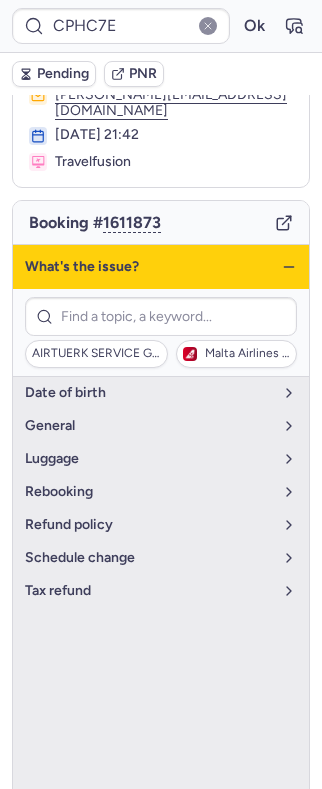 click 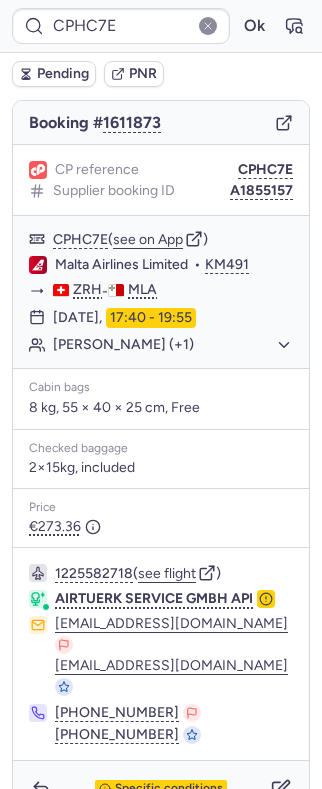 scroll, scrollTop: 242, scrollLeft: 0, axis: vertical 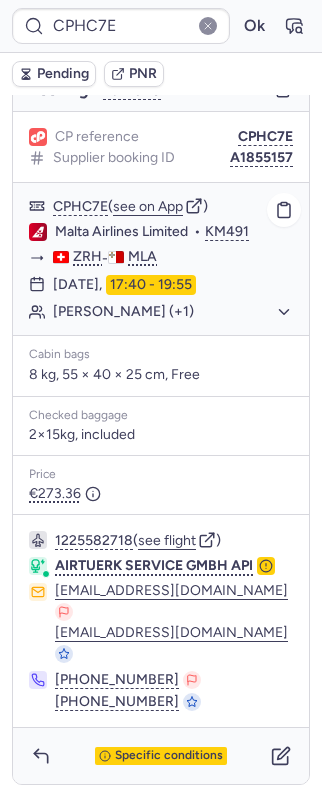 click on "Malta Airlines Limited" 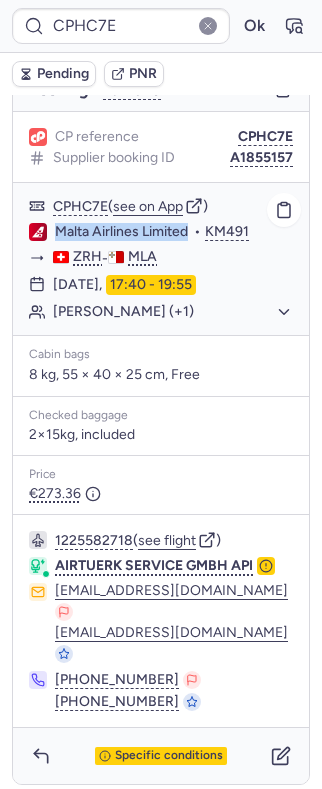 drag, startPoint x: 66, startPoint y: 245, endPoint x: 161, endPoint y: 246, distance: 95.005264 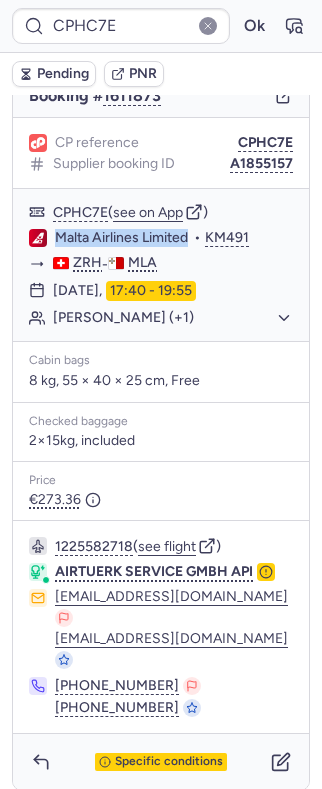 scroll, scrollTop: 242, scrollLeft: 0, axis: vertical 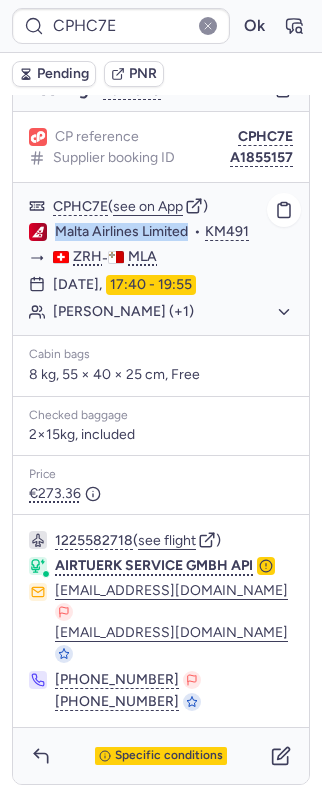 click on "Malta Airlines Limited" 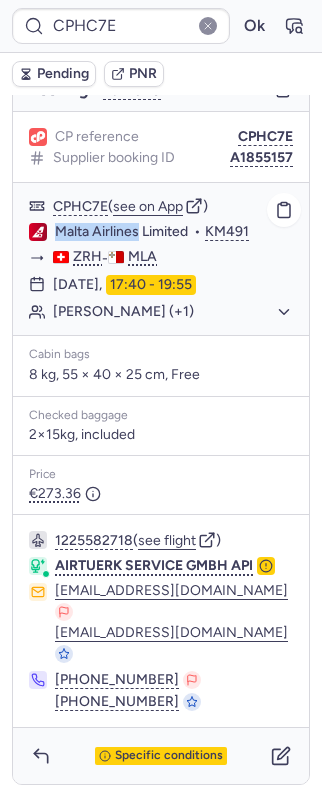 drag, startPoint x: 59, startPoint y: 244, endPoint x: 104, endPoint y: 248, distance: 45.17743 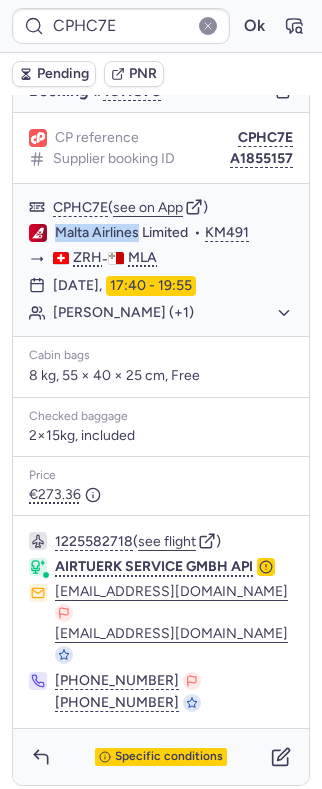 scroll, scrollTop: 242, scrollLeft: 0, axis: vertical 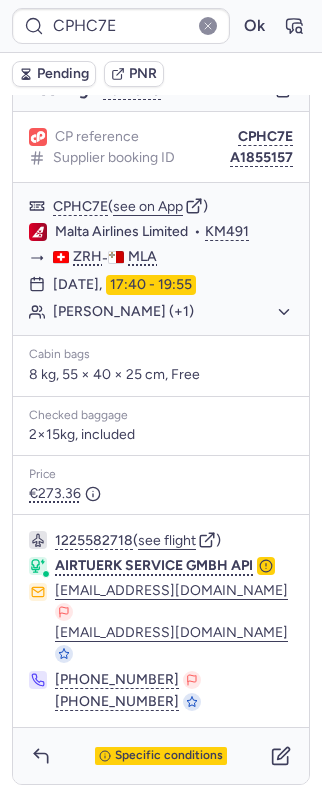 click on "Specific conditions" at bounding box center (161, 756) 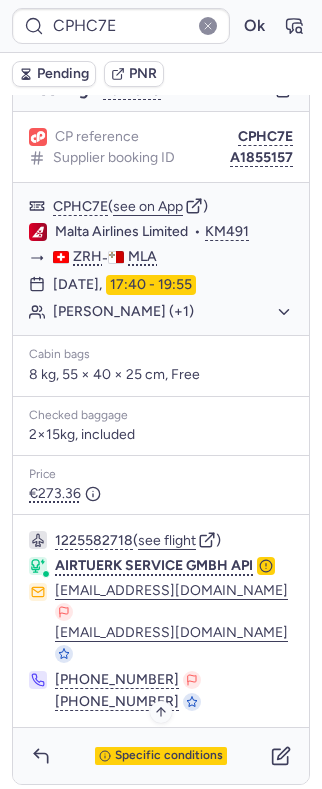 click on "Specific conditions" at bounding box center [161, 756] 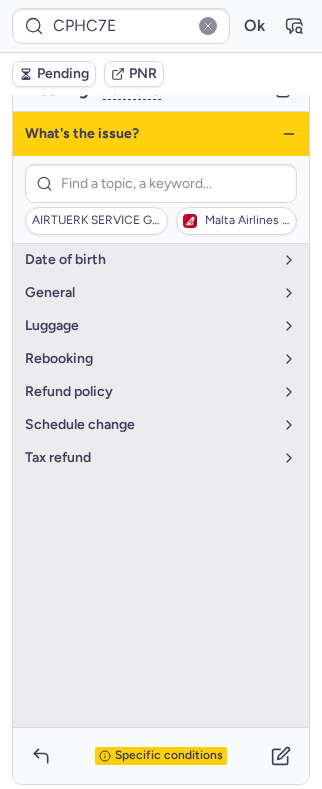 click on "Specific conditions" at bounding box center (161, 756) 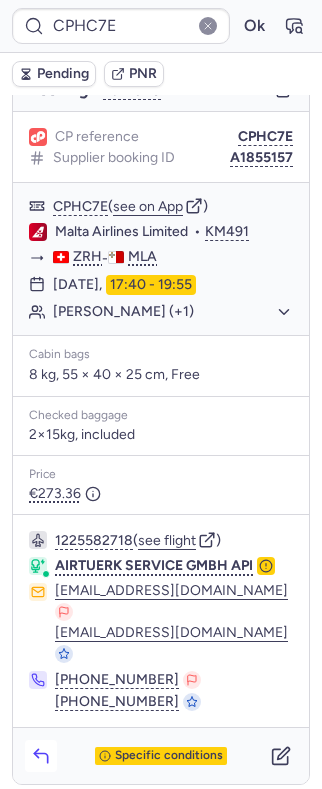 click 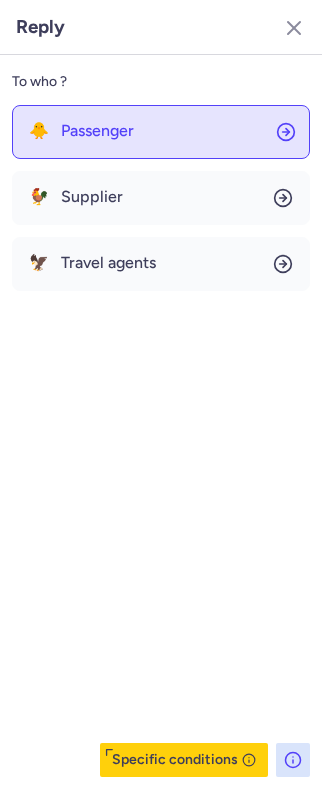 click on "🐥 Passenger" 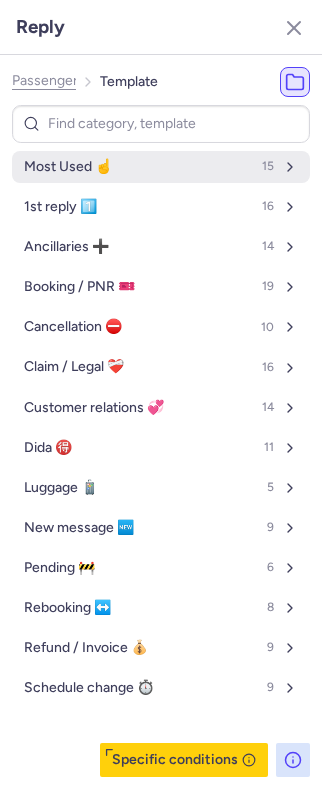 click on "Most Used ☝️ 15" at bounding box center [161, 167] 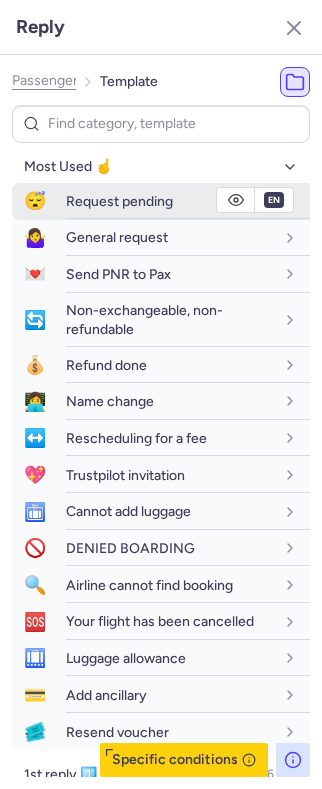 click on "Request pending" at bounding box center (119, 201) 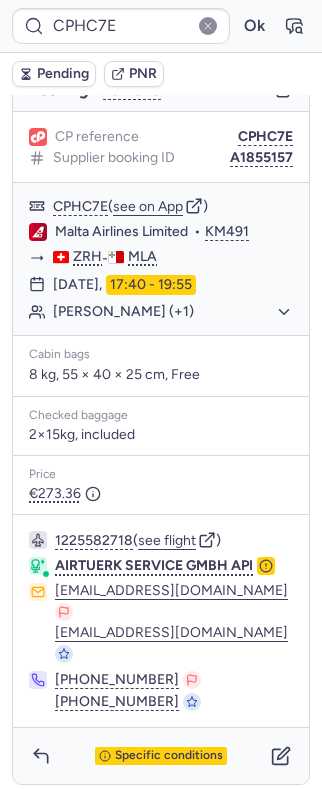 click on "Pending" at bounding box center (63, 74) 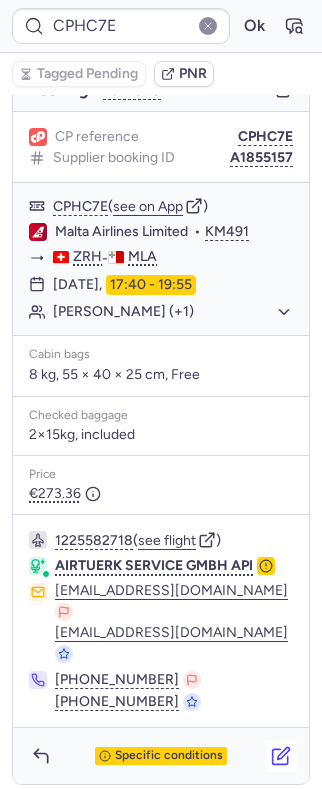 drag, startPoint x: 207, startPoint y: 475, endPoint x: 258, endPoint y: 747, distance: 276.73996 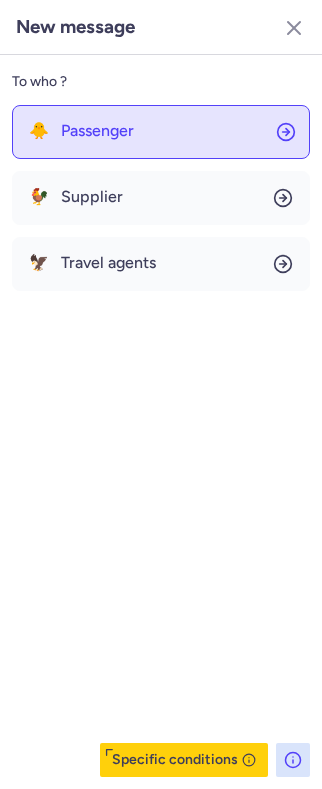click on "🐥 Passenger" 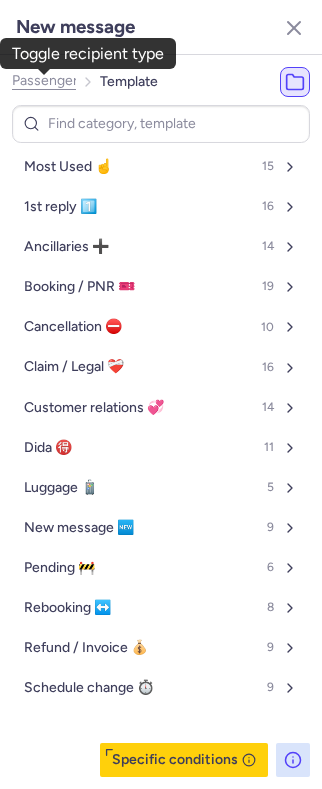 click on "Passenger" 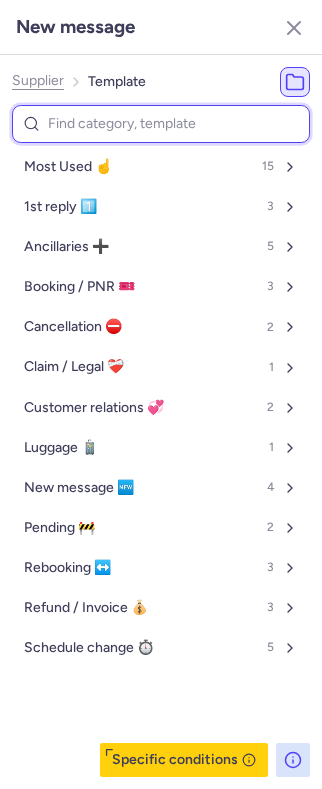 click at bounding box center (161, 124) 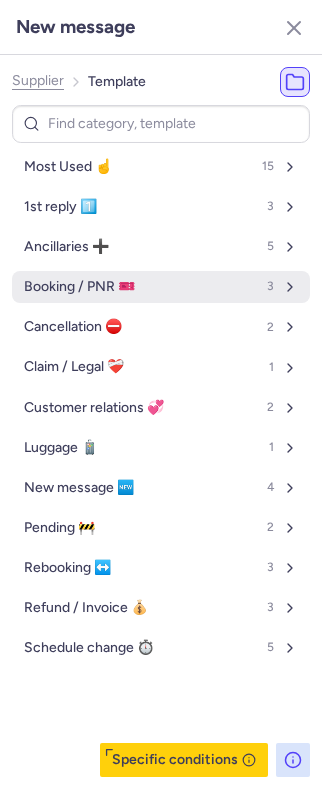 click on "Booking / PNR 🎫" at bounding box center (79, 287) 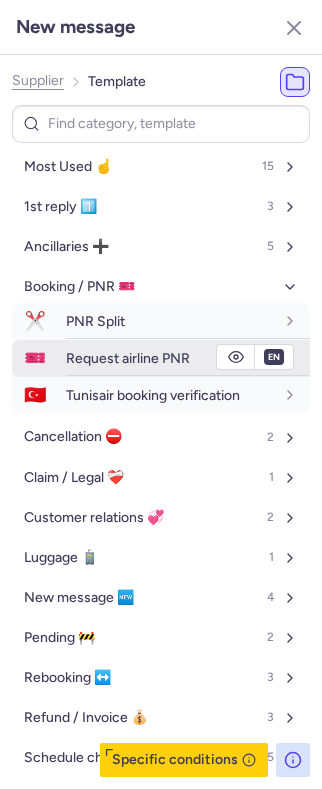 click on "Request airline PNR" at bounding box center [128, 358] 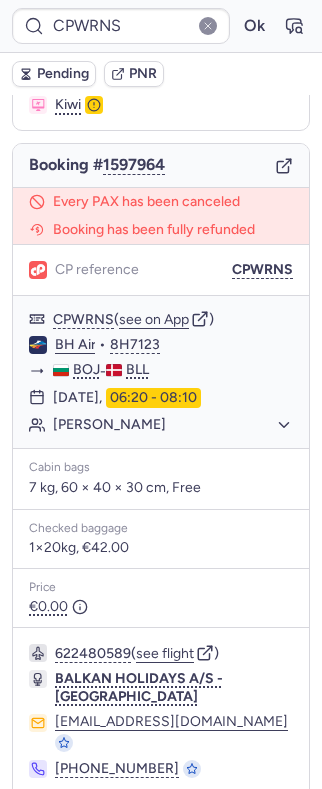 scroll, scrollTop: 212, scrollLeft: 0, axis: vertical 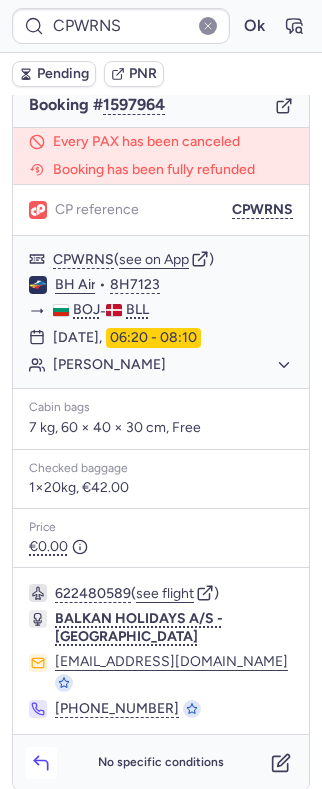 click 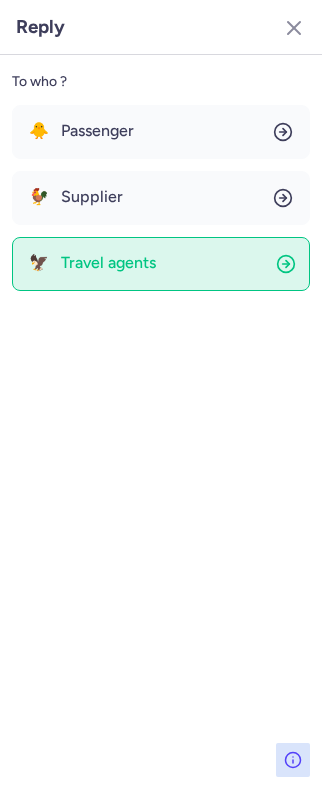 click on "Travel agents" at bounding box center [108, 263] 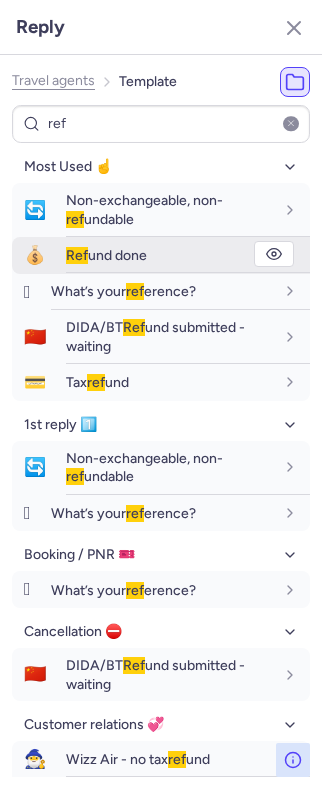 click on "Ref" at bounding box center [77, 255] 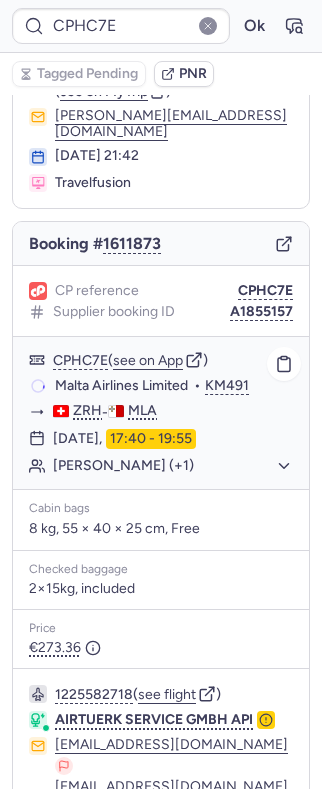 scroll, scrollTop: 242, scrollLeft: 0, axis: vertical 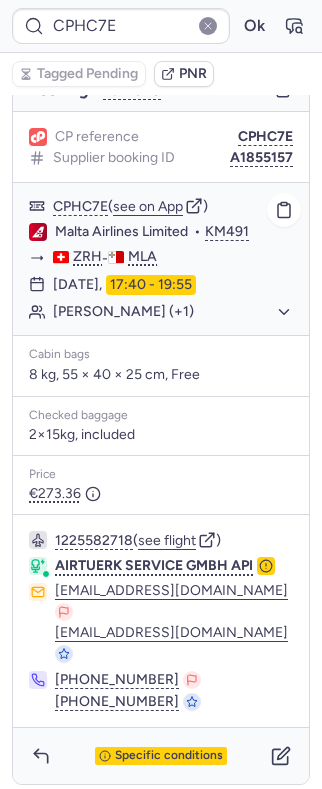 click on "Malta Airlines Limited" 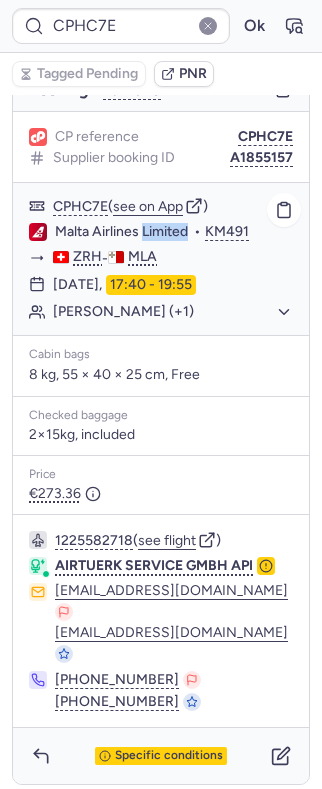 click on "Malta Airlines Limited" 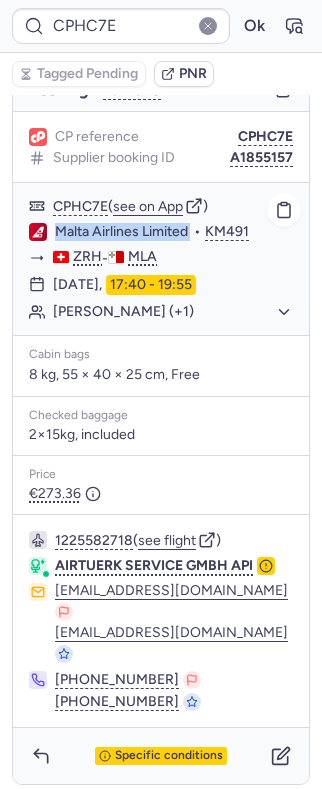 click on "Malta Airlines Limited" 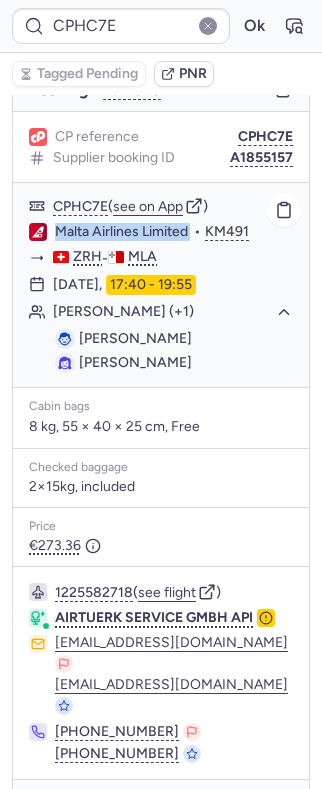 click on "Subhradeep DE SARKAR (+1)" 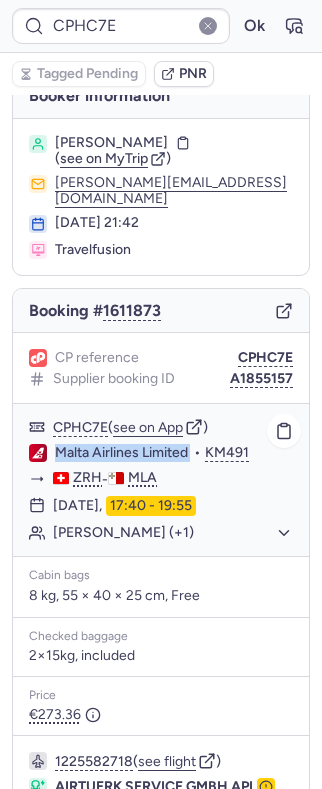 scroll, scrollTop: 0, scrollLeft: 0, axis: both 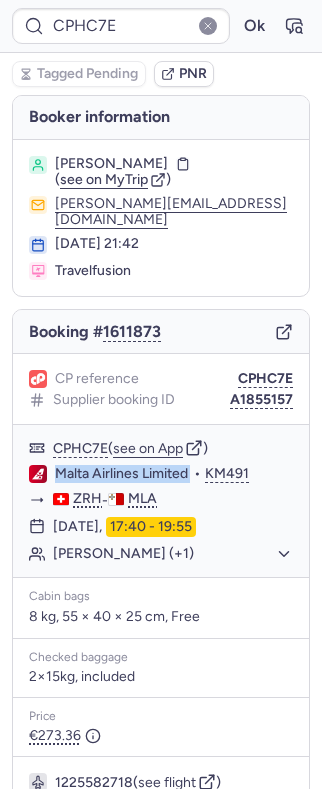 click 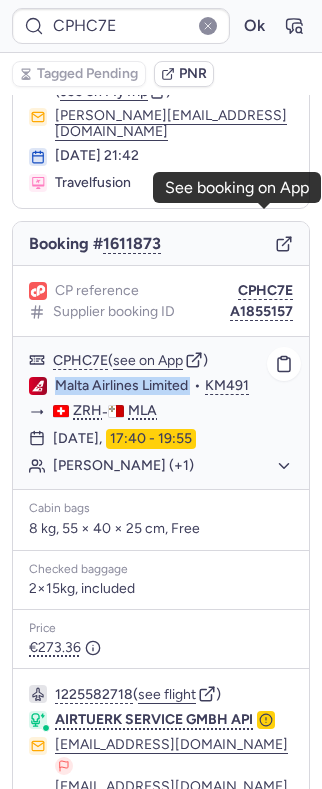 scroll, scrollTop: 133, scrollLeft: 0, axis: vertical 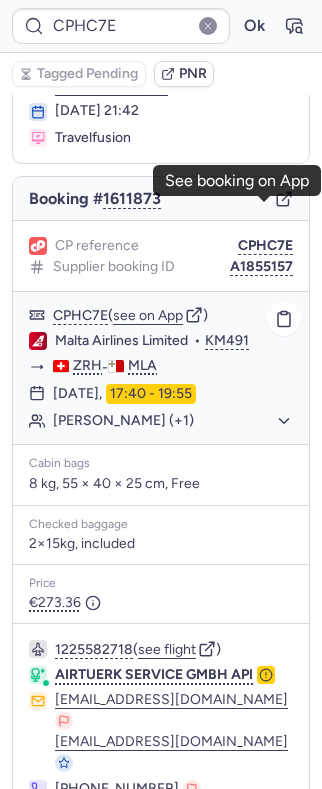 click on "CPHC7E  ( see on App )  Malta Airlines Limited  •  KM491 ZRH  -  MLA 13 Sep 2025,  17:40 - 19:55 Subhradeep DE SARKAR (+1)" at bounding box center [161, 368] 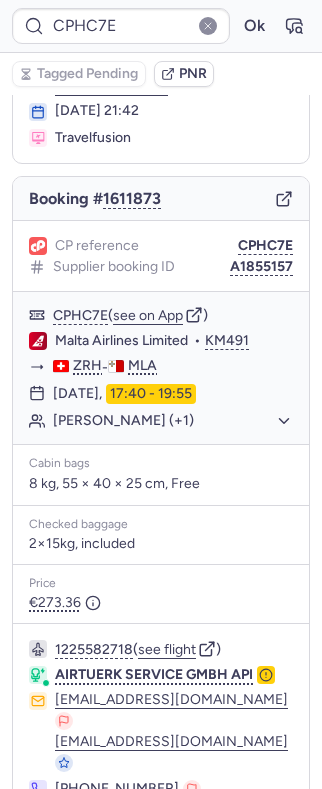 scroll, scrollTop: 242, scrollLeft: 0, axis: vertical 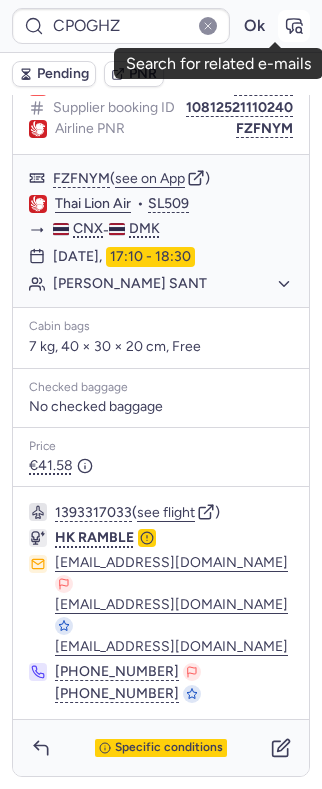 click 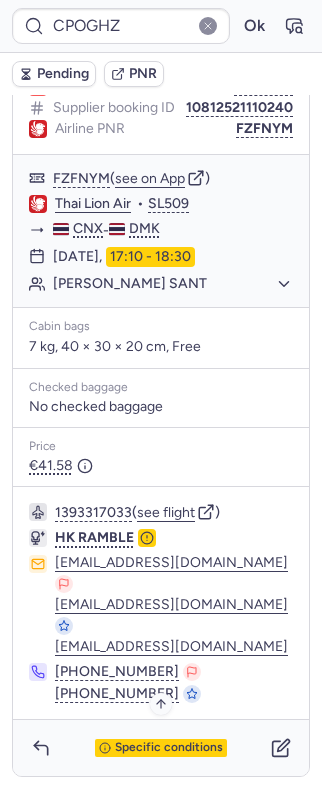 click on "Specific conditions" at bounding box center (161, 748) 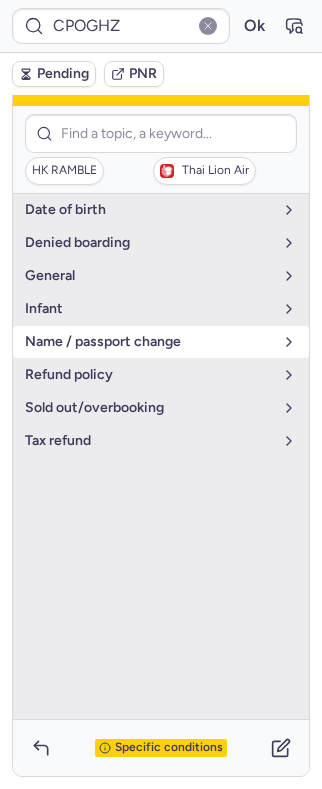 click on "name / passport change" at bounding box center [149, 342] 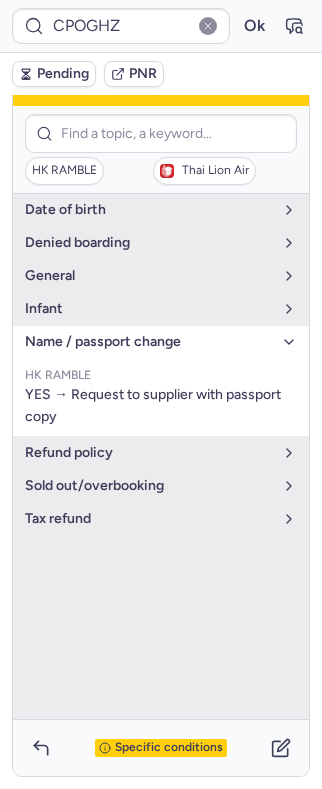 click on "name / passport change" at bounding box center (149, 342) 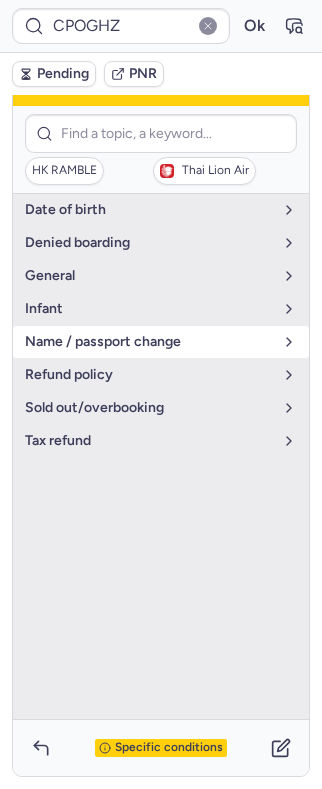 click on "name / passport change" at bounding box center (149, 342) 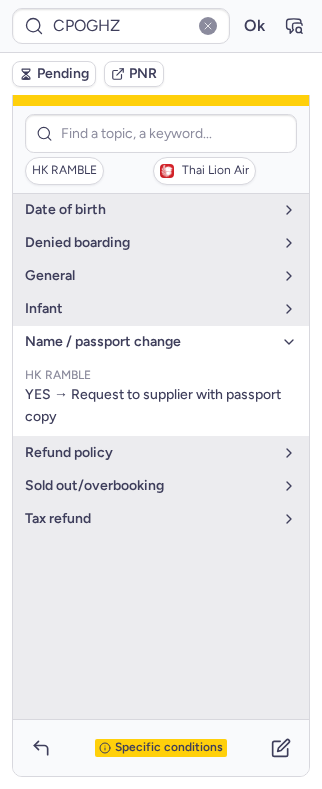 click on "name / passport change" at bounding box center [149, 342] 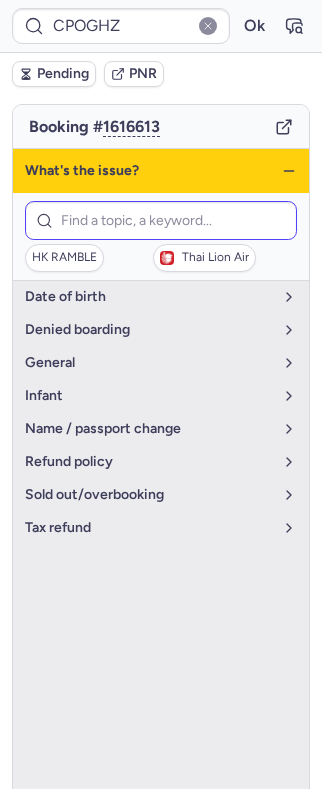 scroll, scrollTop: 165, scrollLeft: 0, axis: vertical 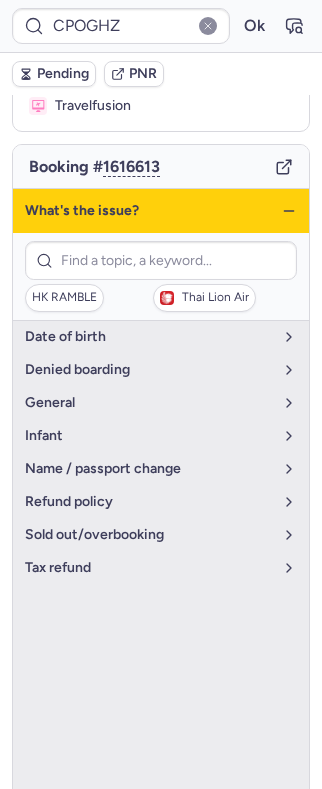 click 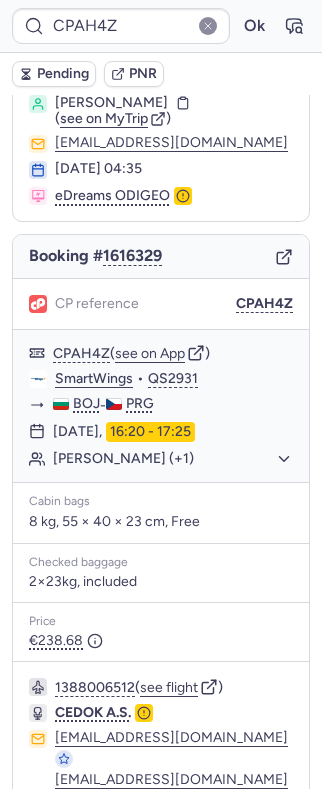 scroll, scrollTop: 156, scrollLeft: 0, axis: vertical 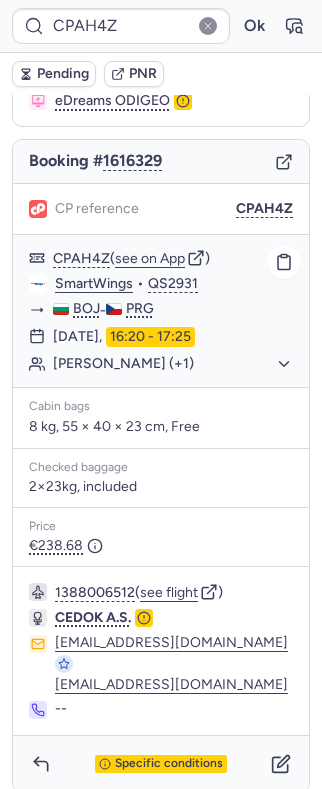 click on "[PERSON_NAME] (+1)" 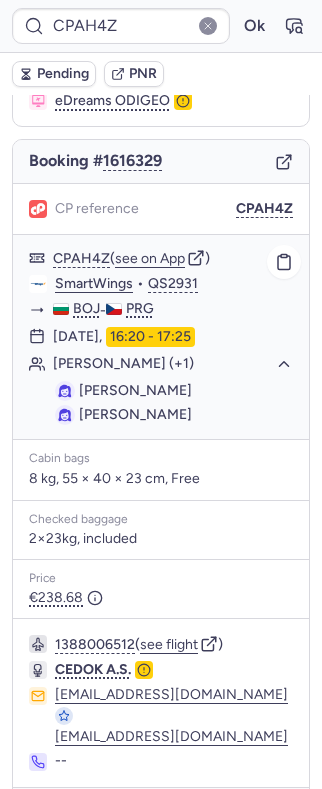 click on "[PERSON_NAME] (+1)" 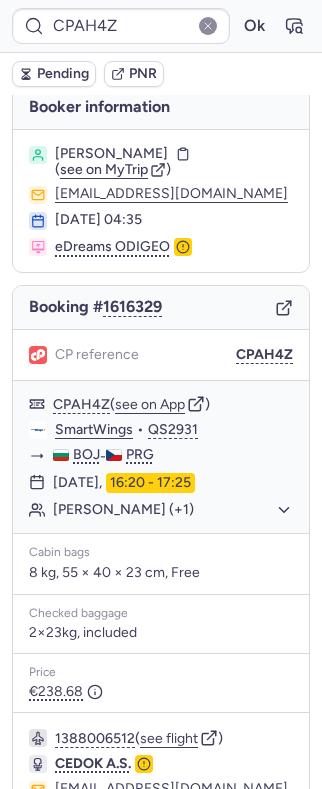 scroll, scrollTop: 0, scrollLeft: 0, axis: both 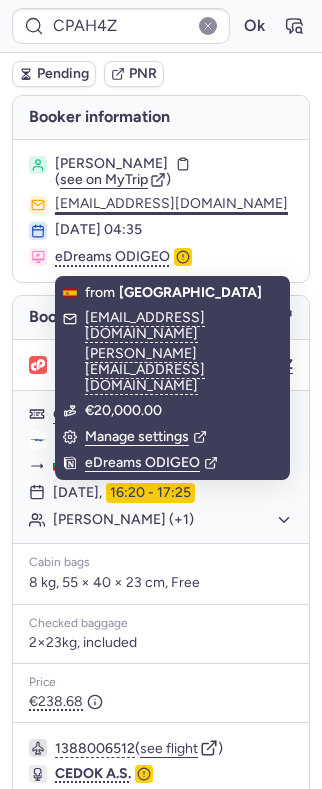 click on "[EMAIL_ADDRESS][DOMAIN_NAME]" 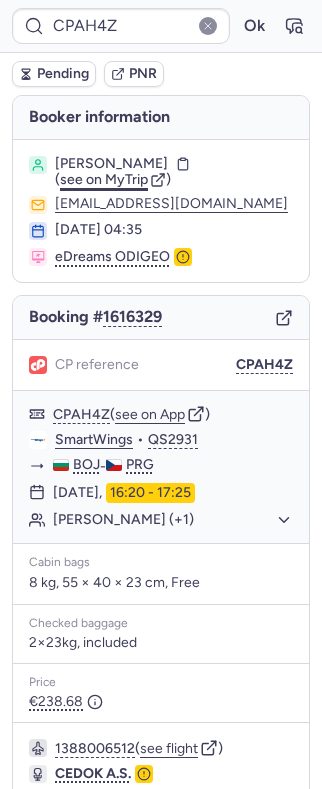 click on "see on MyTrip" at bounding box center (104, 179) 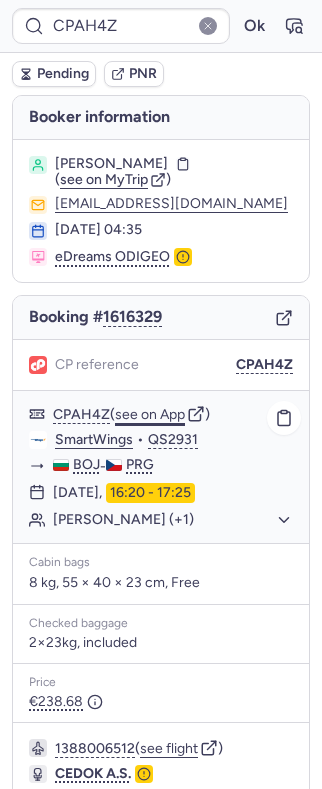 click on "see on App" 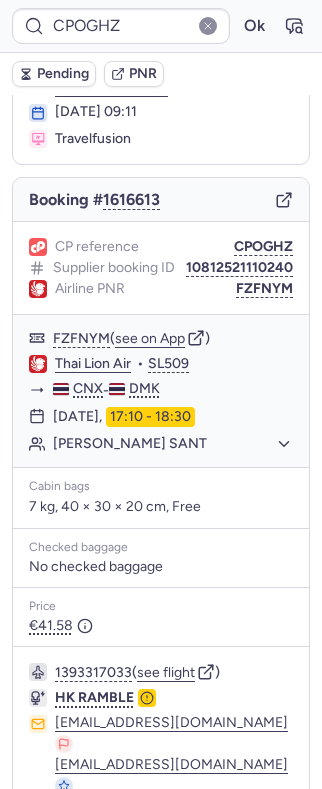 scroll, scrollTop: 298, scrollLeft: 0, axis: vertical 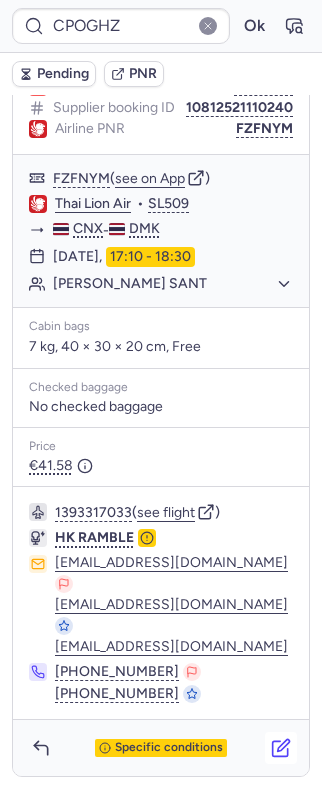 click 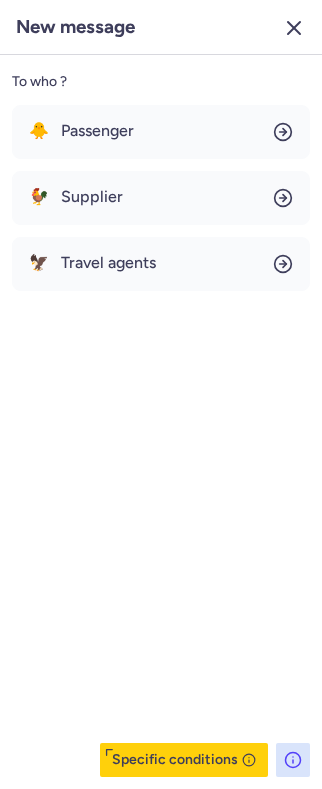click 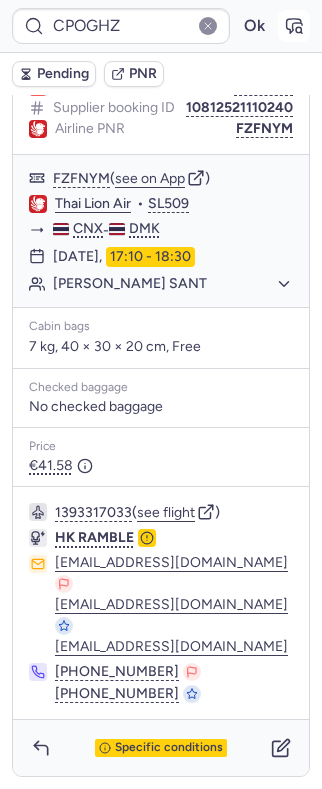 click 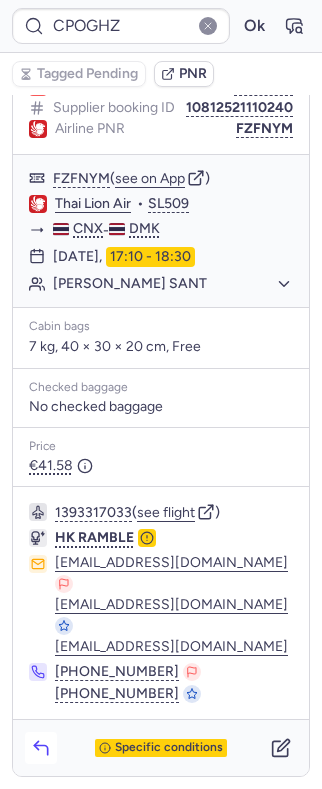 click at bounding box center [41, 748] 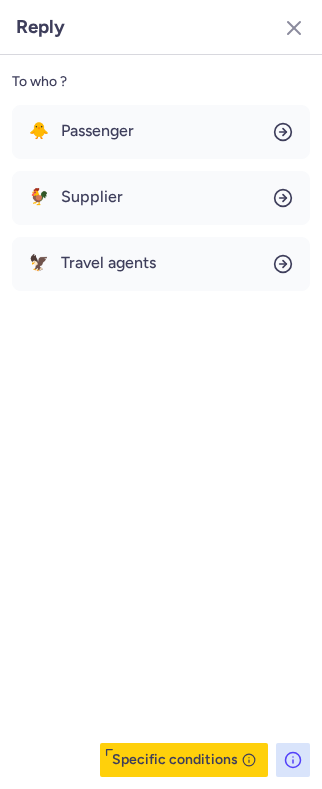 click on "To who ? 🐥 Passenger 🐓 Supplier 🦅 Travel agents  Specific conditions" 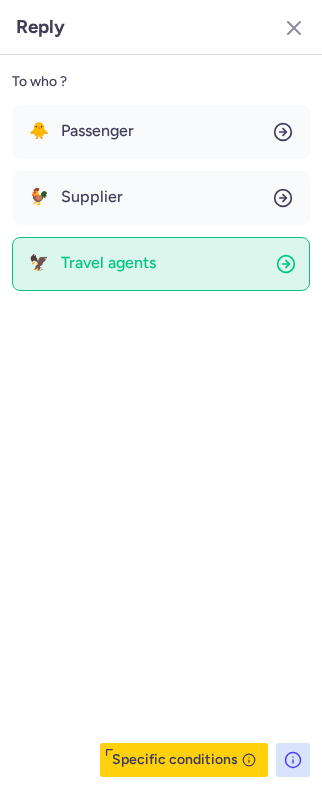 click on "Travel agents" at bounding box center (108, 263) 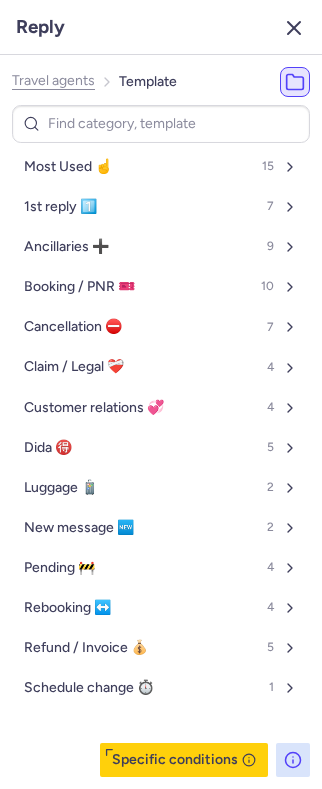 click 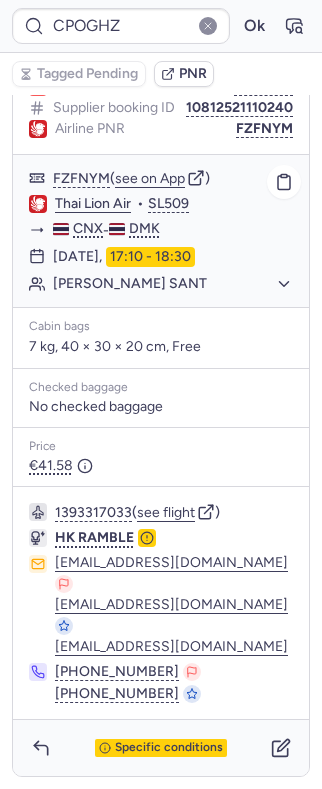 click on "FZFNYM  ( see on App )" 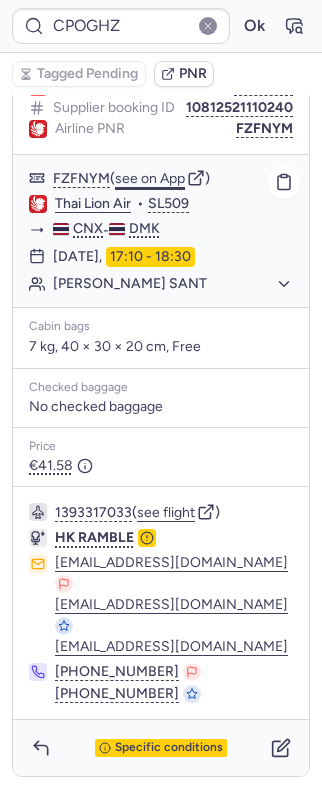 click on "see on App" 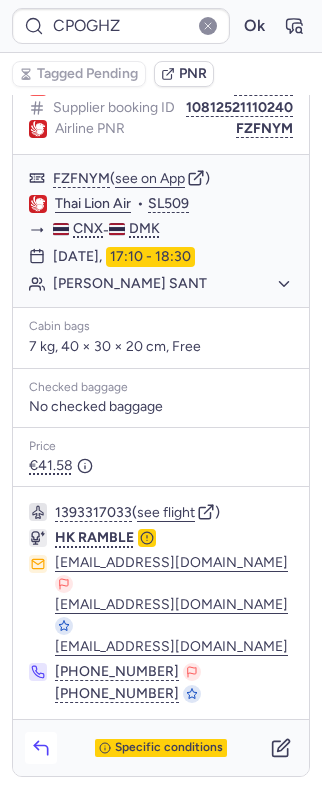 click 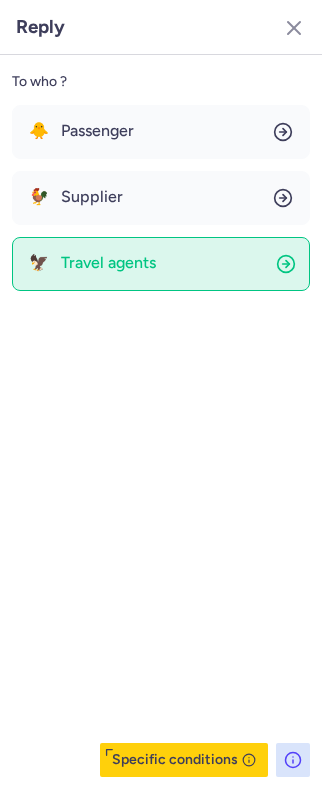 click on "Travel agents" at bounding box center [108, 263] 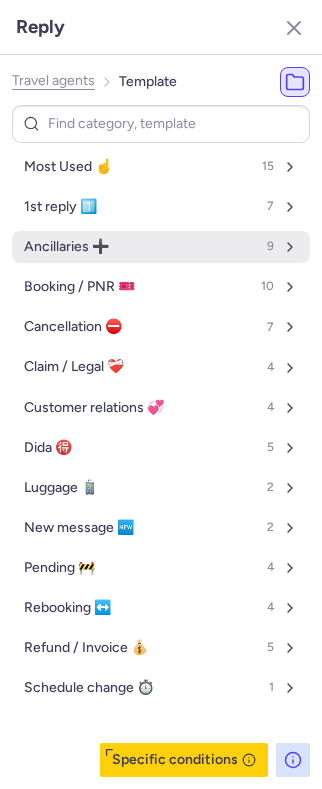 click on "Ancillaries ➕ 9" at bounding box center (161, 247) 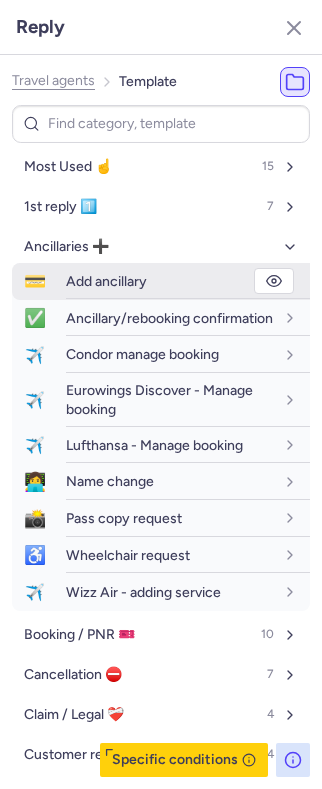 click on "Add ancillary" at bounding box center (188, 281) 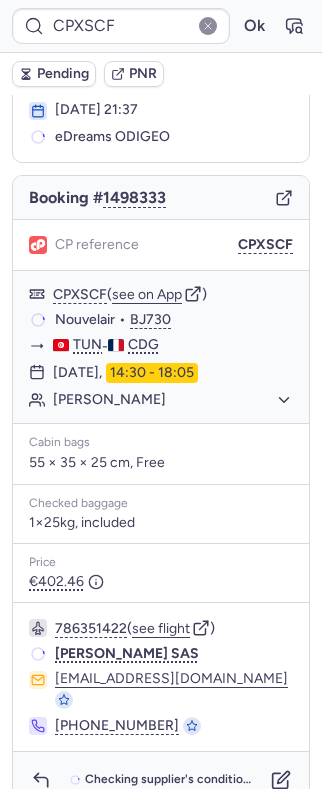 scroll, scrollTop: 136, scrollLeft: 0, axis: vertical 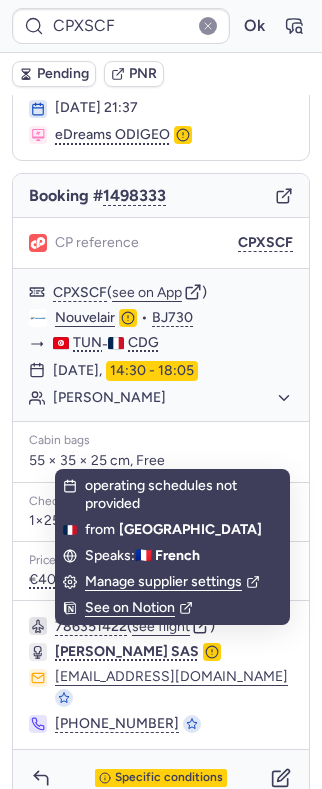click on "Specific conditions" at bounding box center (161, 778) 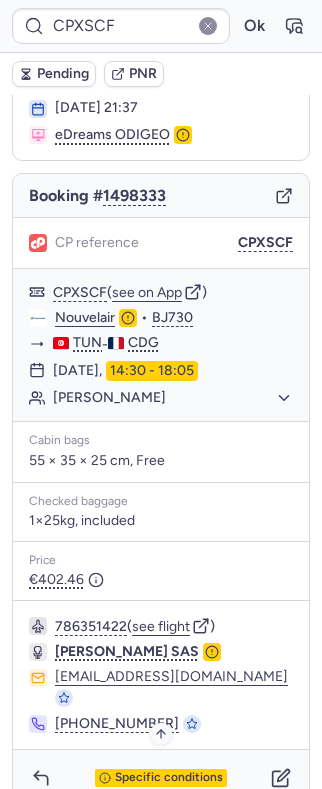click on "Specific conditions" at bounding box center [169, 778] 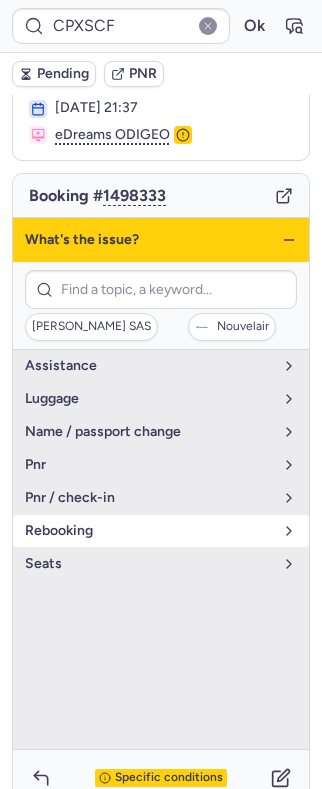 click on "rebooking" at bounding box center [149, 531] 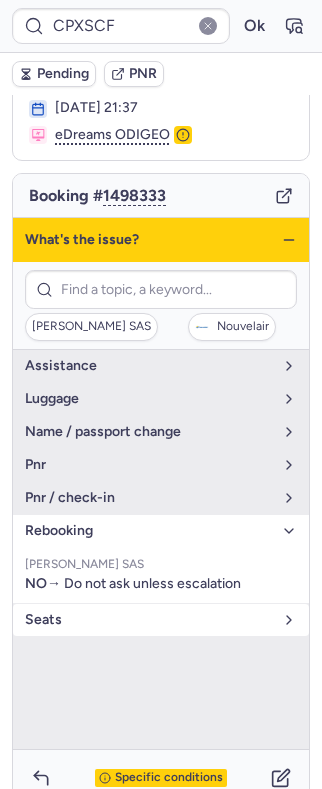 click on "Seats" at bounding box center [149, 620] 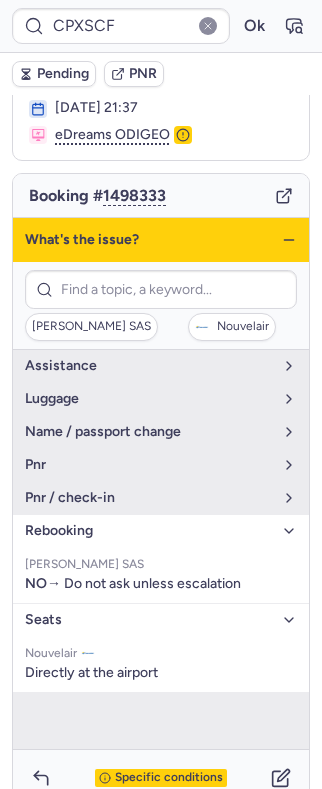 click on "Seats" at bounding box center (149, 620) 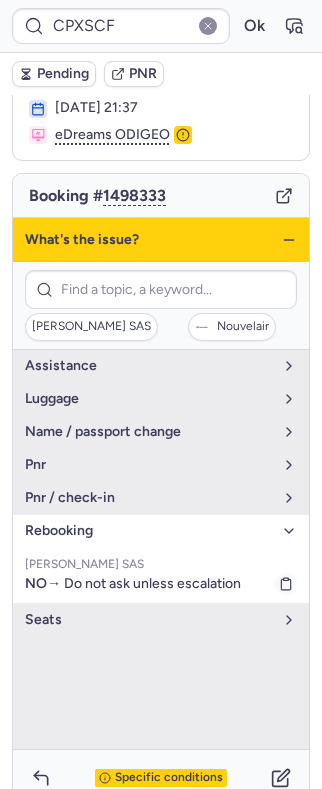 click on "NO   → Do not ask unless escalation" at bounding box center (133, 583) 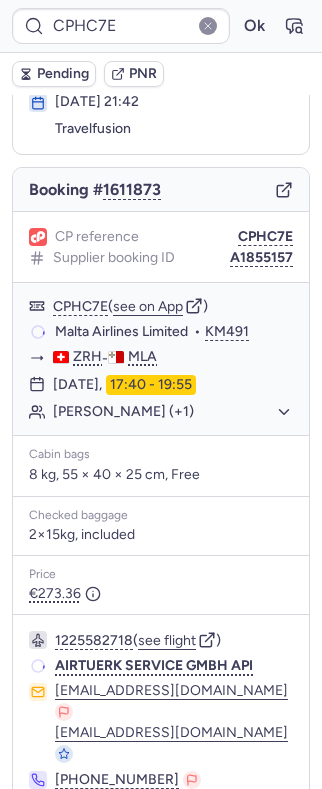 scroll, scrollTop: 136, scrollLeft: 0, axis: vertical 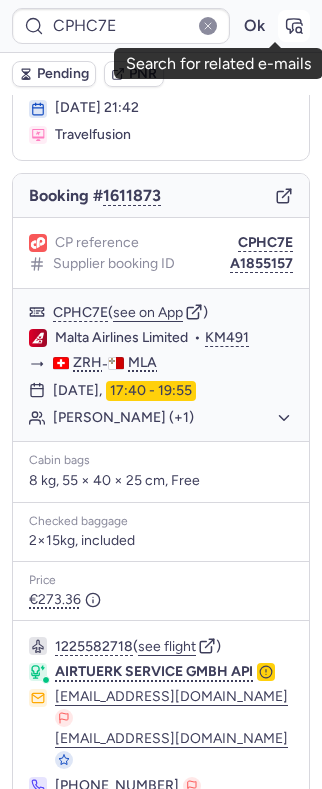 click 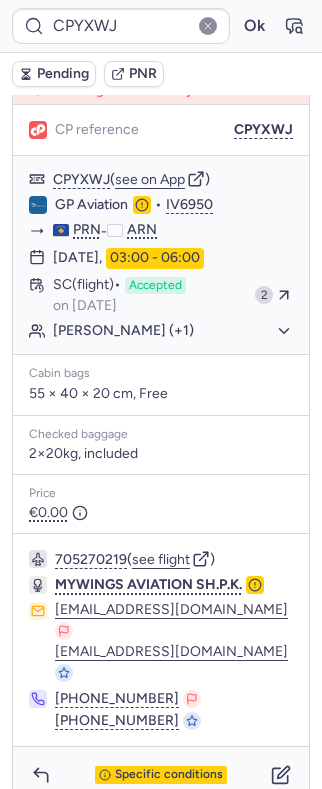 scroll, scrollTop: 309, scrollLeft: 0, axis: vertical 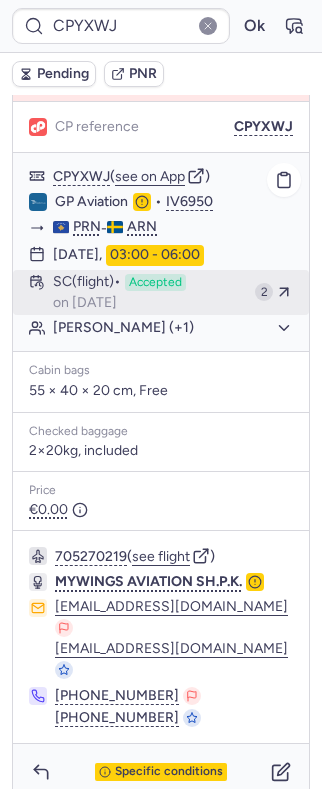 click on "on [DATE]" at bounding box center (85, 303) 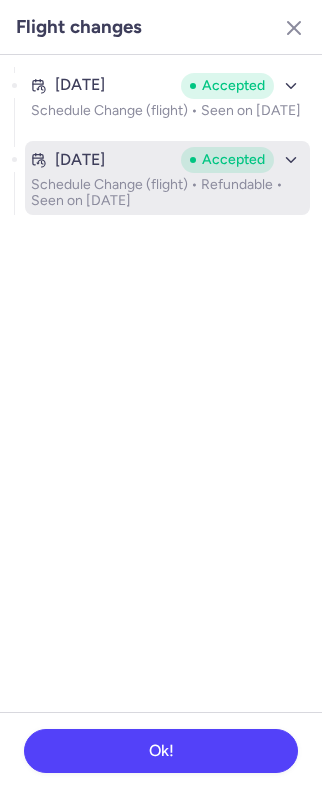 click on "Schedule Change (flight) • Refundable • Seen on Jul 10, 2025" at bounding box center [167, 193] 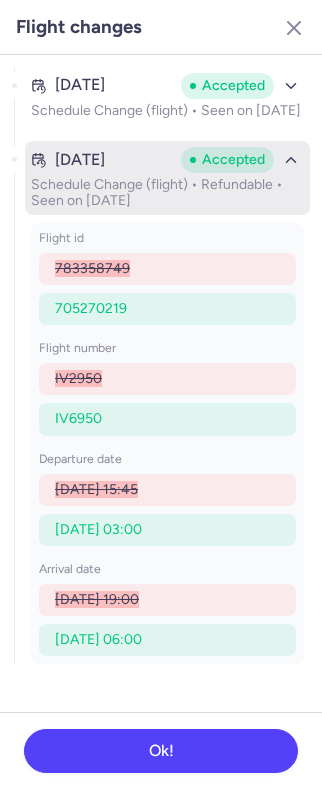 click on "Schedule Change (flight) • Refundable • Seen on Jul 10, 2025" at bounding box center [167, 193] 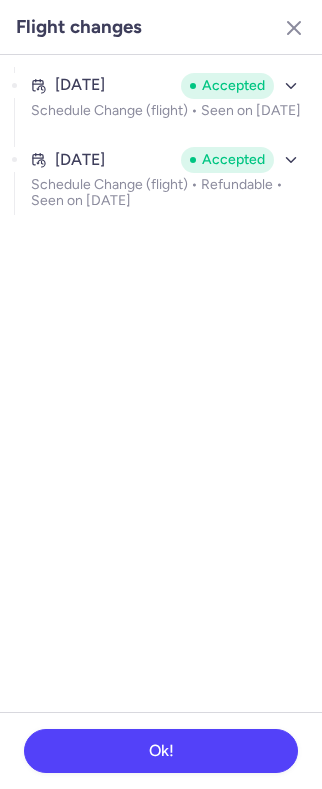 click on "Flight changes" at bounding box center [161, 27] 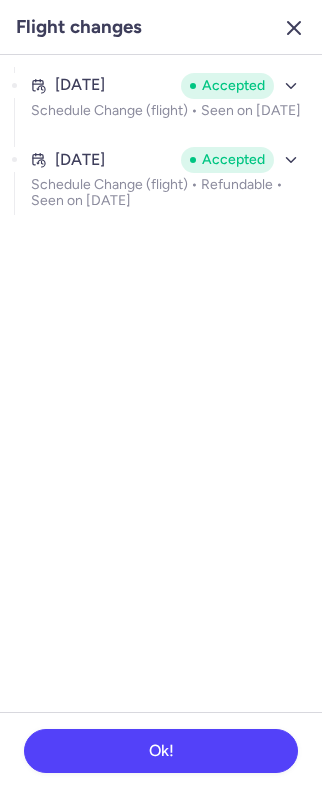 click 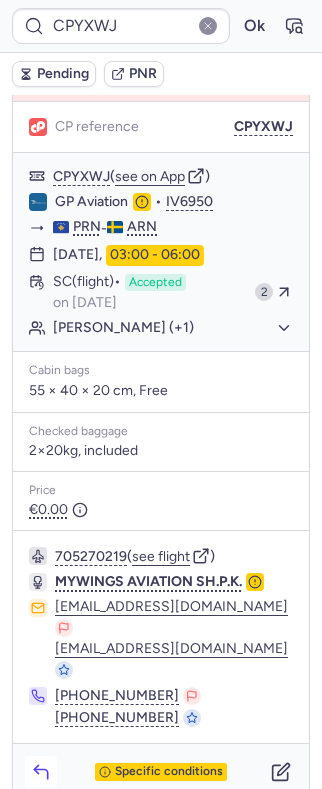 click 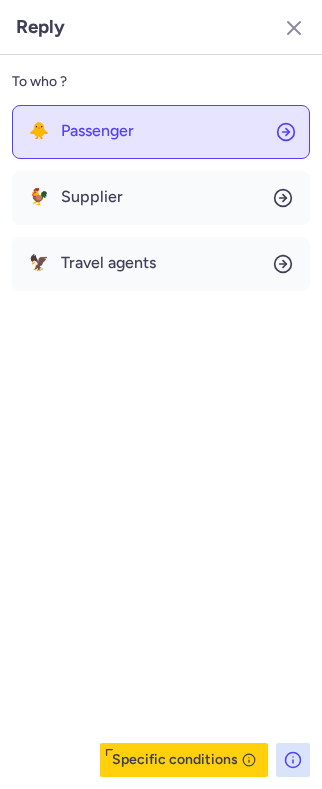 click on "Passenger" at bounding box center (97, 131) 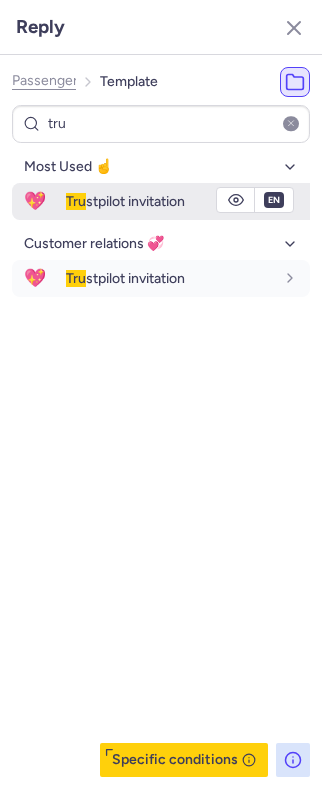 click on "Tru stpilot invitation" at bounding box center (125, 201) 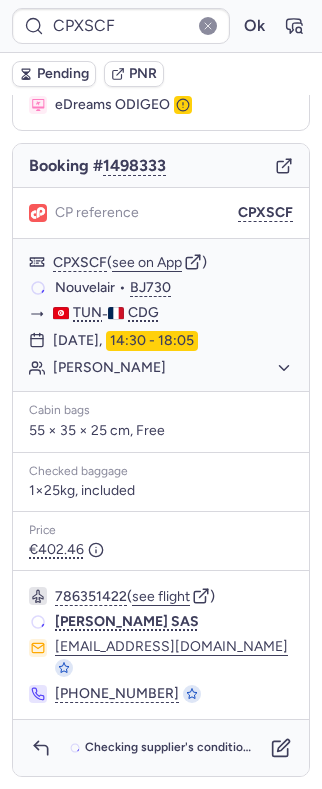 scroll, scrollTop: 136, scrollLeft: 0, axis: vertical 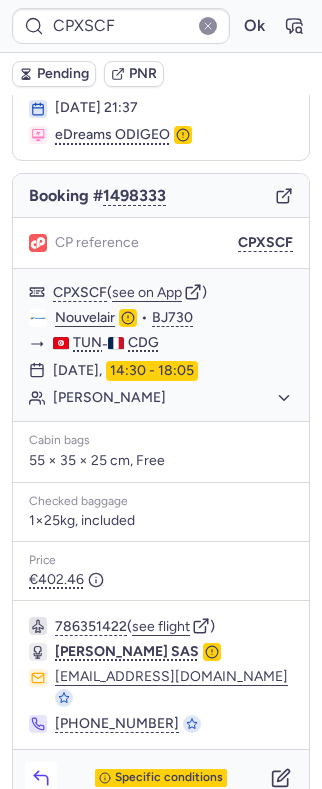 click at bounding box center [41, 778] 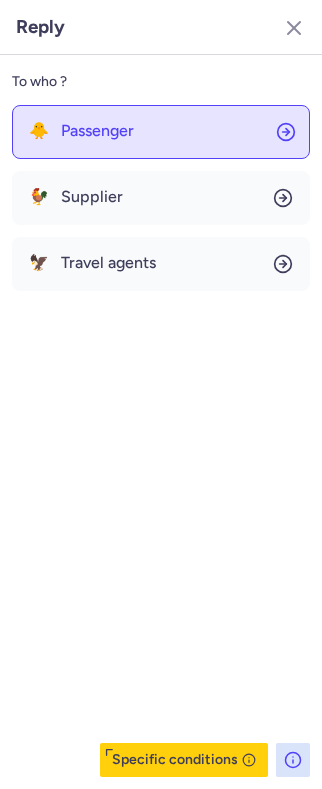 click on "🐥 Passenger" 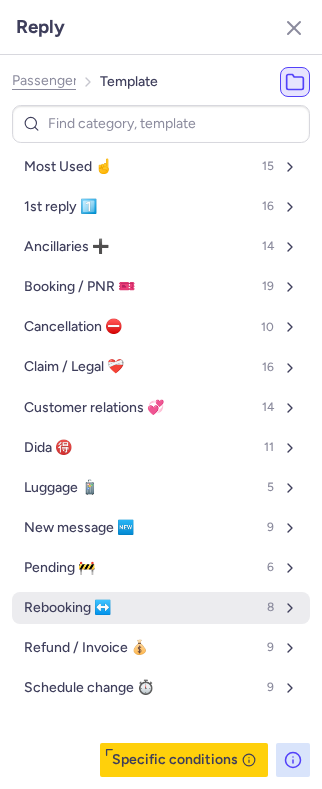 click on "Rebooking ↔️" at bounding box center (67, 608) 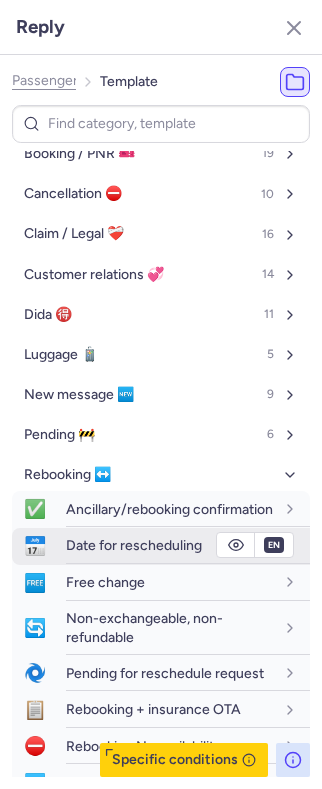 scroll, scrollTop: 266, scrollLeft: 0, axis: vertical 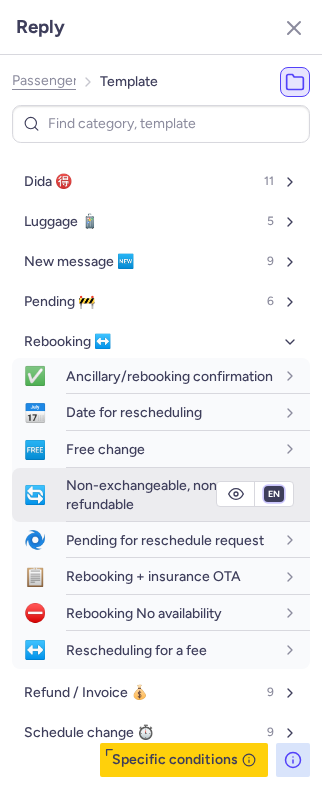 click on "fr en de nl pt es it ru" at bounding box center (274, 494) 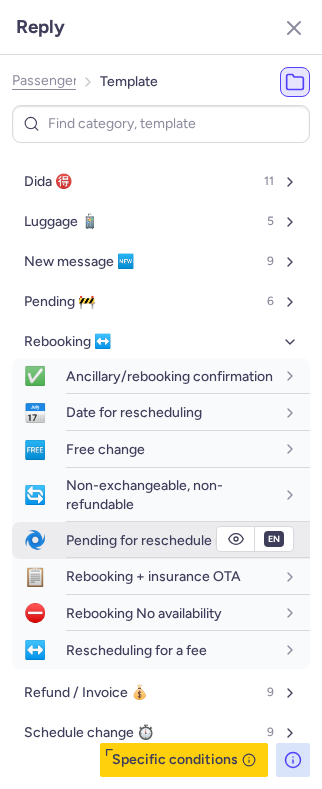 click on "fr en de nl pt es it ru" at bounding box center [274, 494] 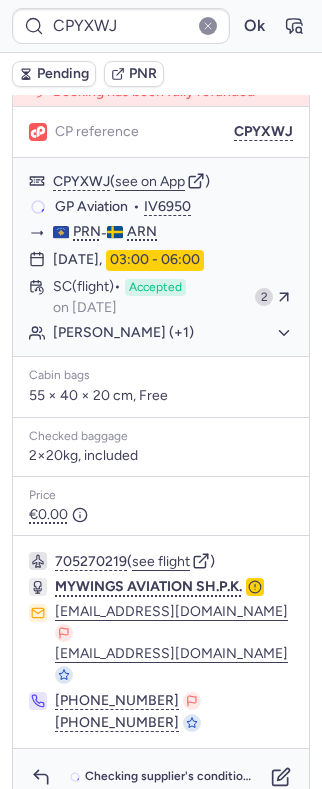scroll, scrollTop: 309, scrollLeft: 0, axis: vertical 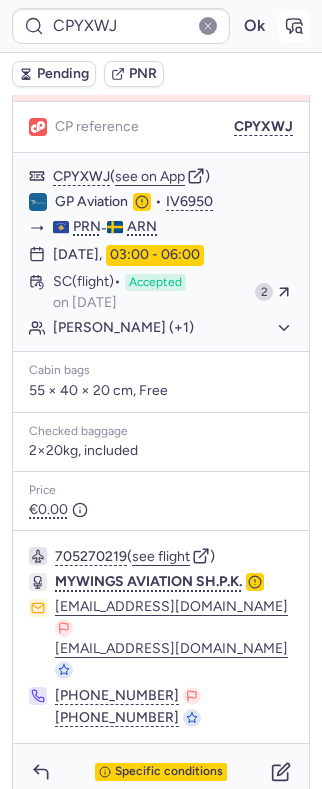 click 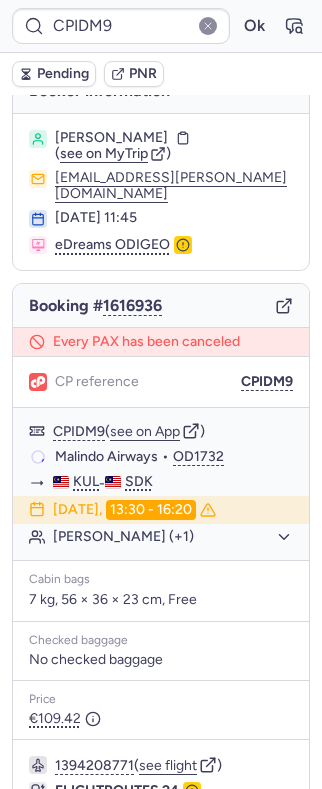 scroll, scrollTop: 0, scrollLeft: 0, axis: both 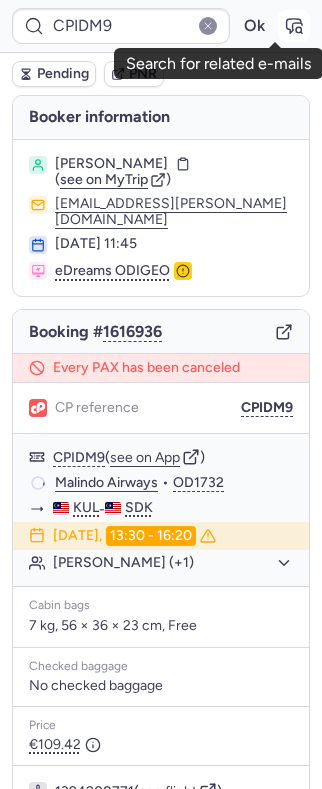click 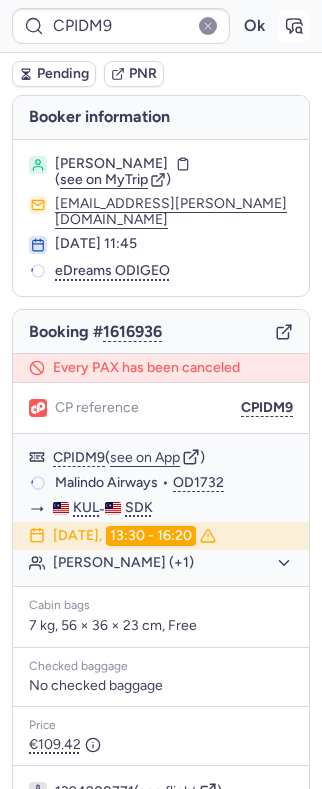 click 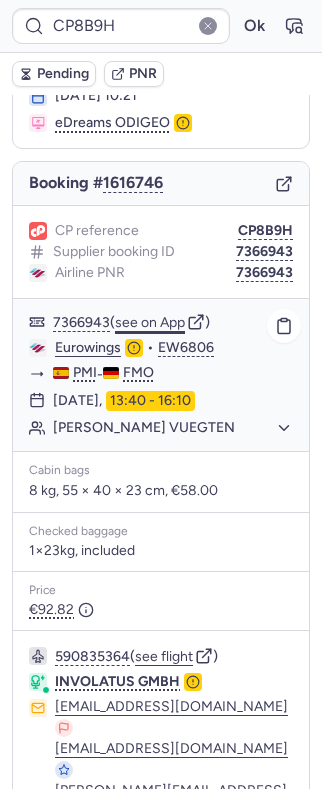 scroll, scrollTop: 284, scrollLeft: 0, axis: vertical 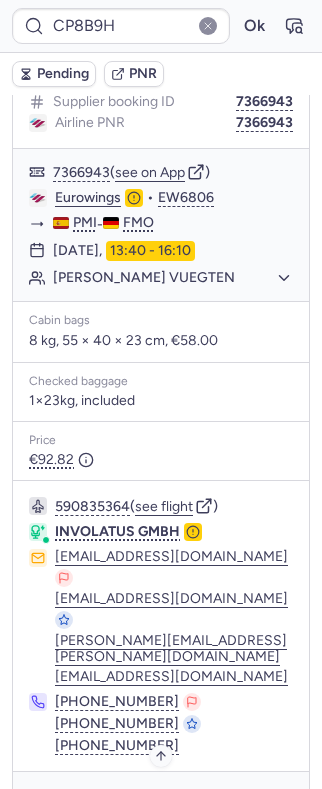 click on "Specific conditions" at bounding box center [169, 800] 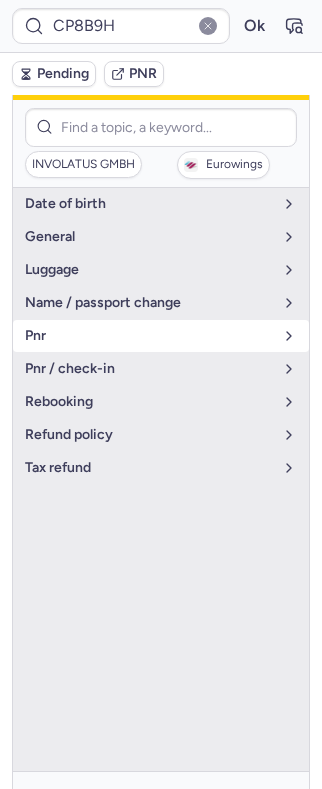 click on "pnr" at bounding box center (161, 336) 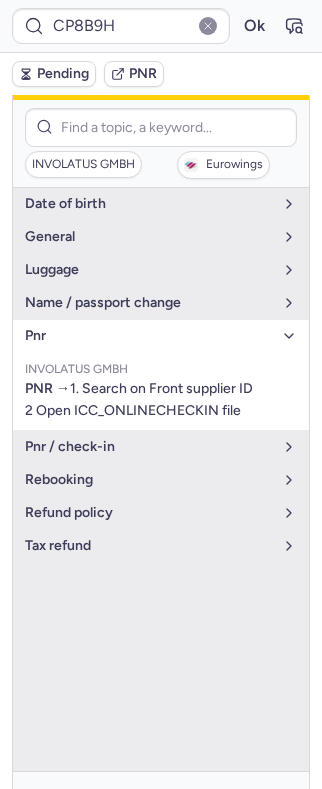click on "pnr" at bounding box center [149, 336] 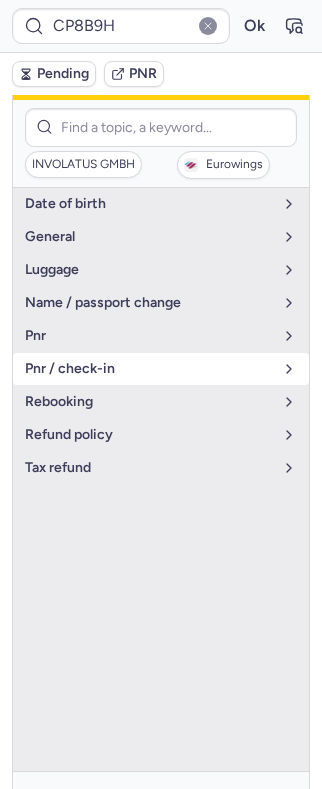 click on "pnr / check-in" at bounding box center [149, 369] 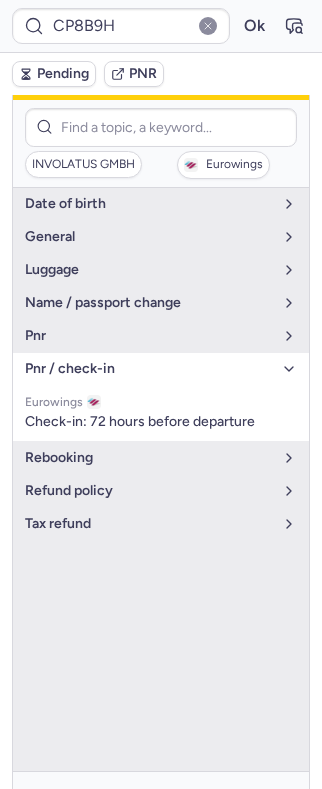click on "pnr / check-in" at bounding box center (149, 369) 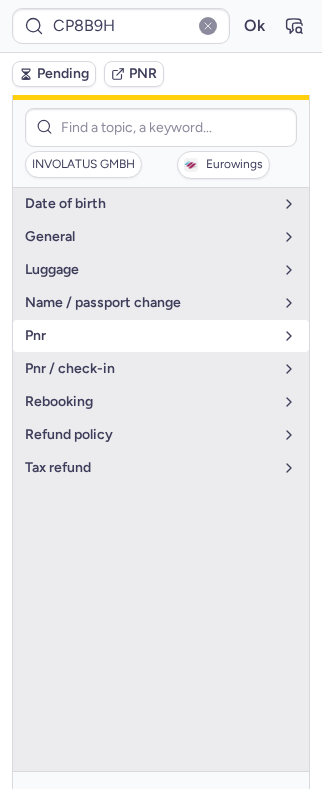 click on "pnr" at bounding box center [149, 336] 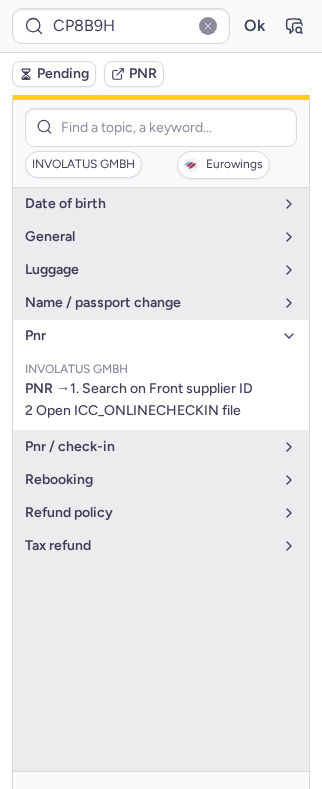 click on "pnr" at bounding box center [149, 336] 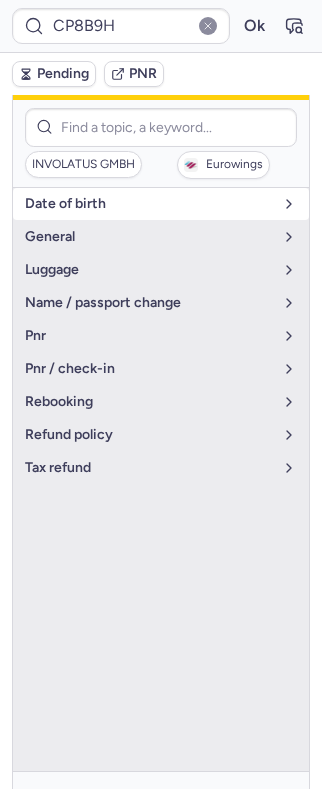 scroll, scrollTop: 150, scrollLeft: 0, axis: vertical 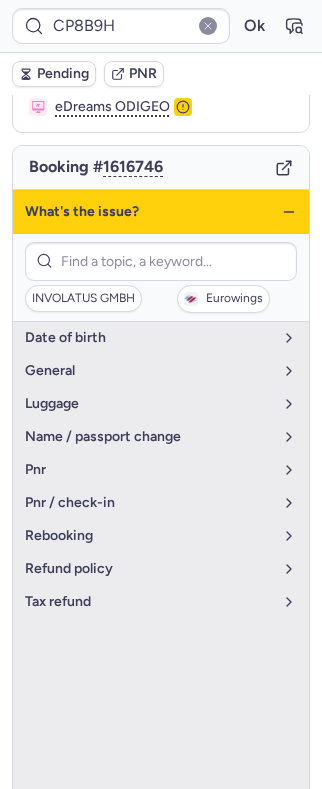 click on "What's the issue?" at bounding box center [161, 212] 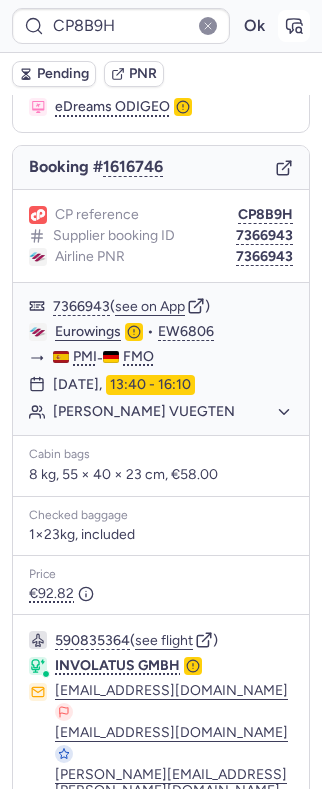 click at bounding box center (294, 26) 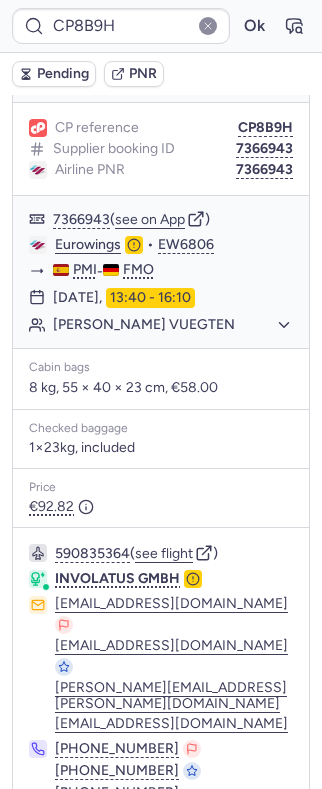 scroll, scrollTop: 284, scrollLeft: 0, axis: vertical 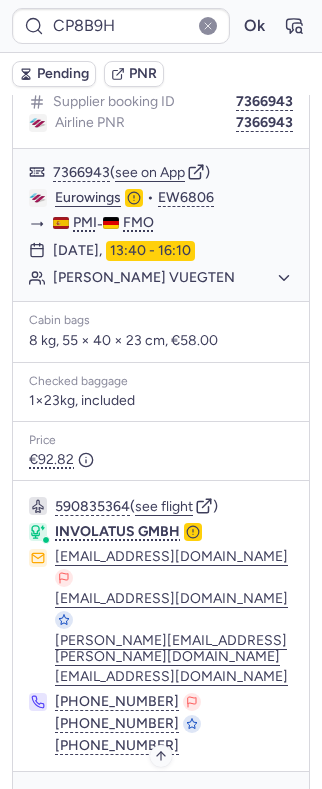 click on "Specific conditions" at bounding box center [169, 800] 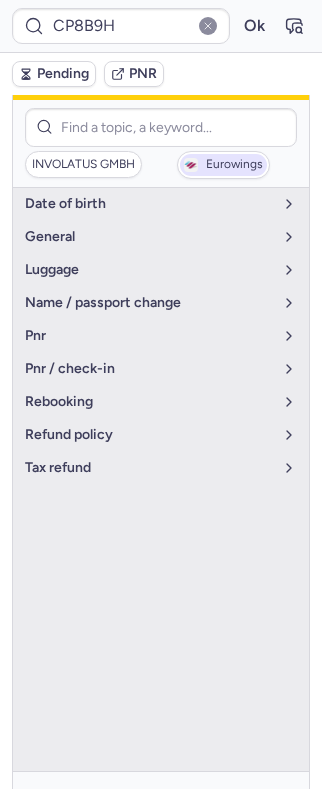 click on "Eurowings" at bounding box center (234, 165) 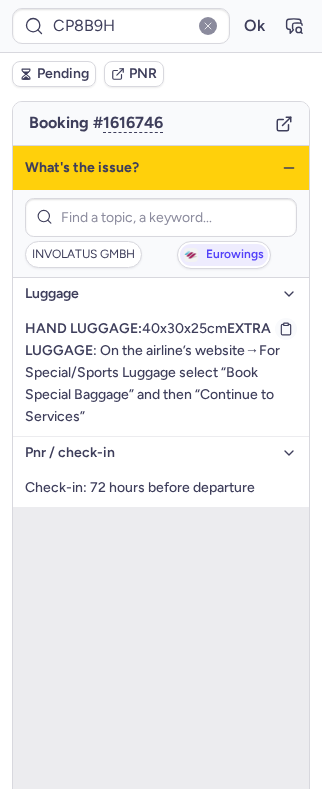 scroll, scrollTop: 150, scrollLeft: 0, axis: vertical 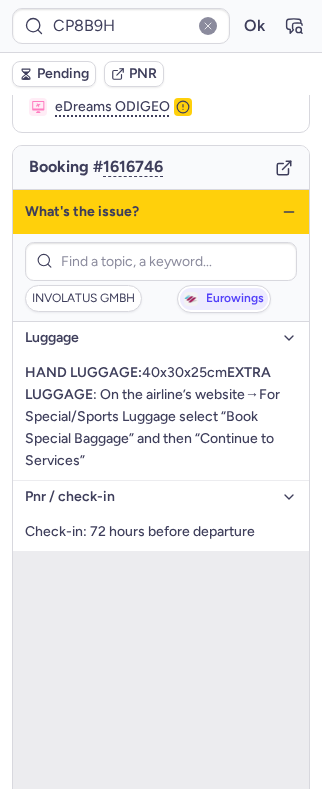 click 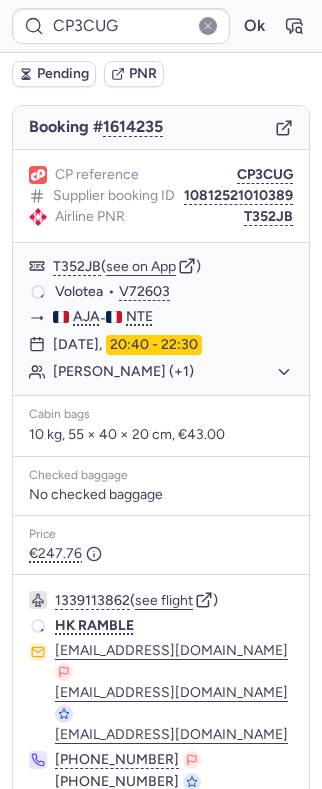 scroll, scrollTop: 150, scrollLeft: 0, axis: vertical 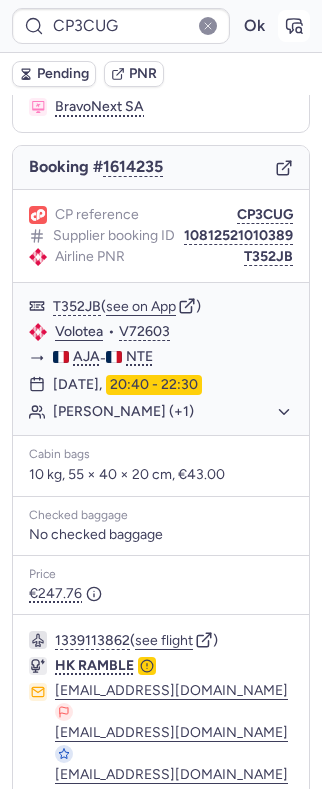 click at bounding box center (294, 26) 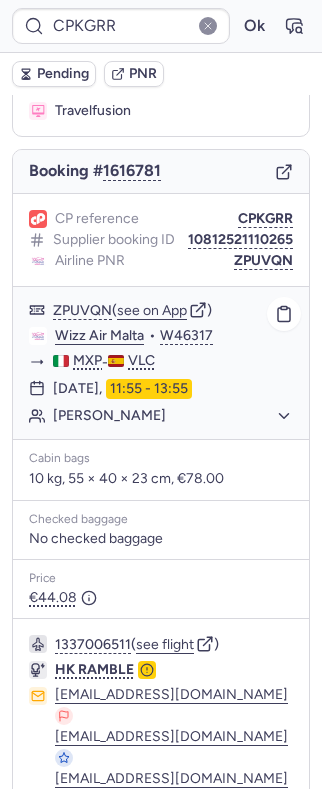 scroll, scrollTop: 298, scrollLeft: 0, axis: vertical 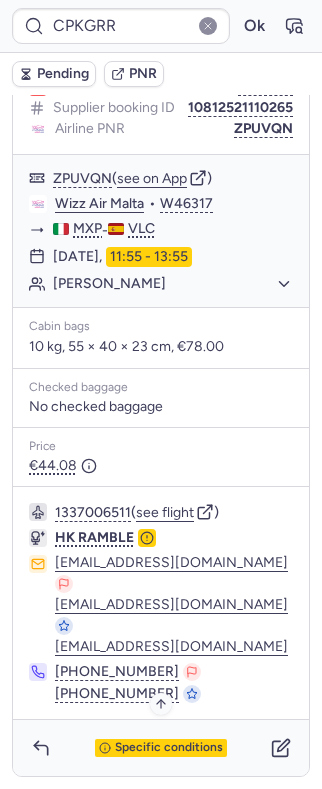 click on "Specific conditions" at bounding box center (169, 748) 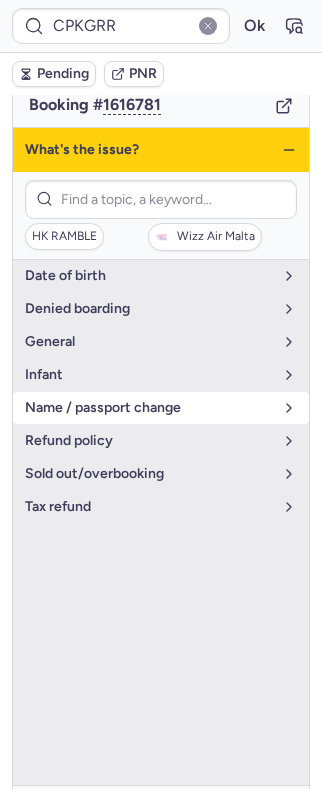 scroll, scrollTop: 165, scrollLeft: 0, axis: vertical 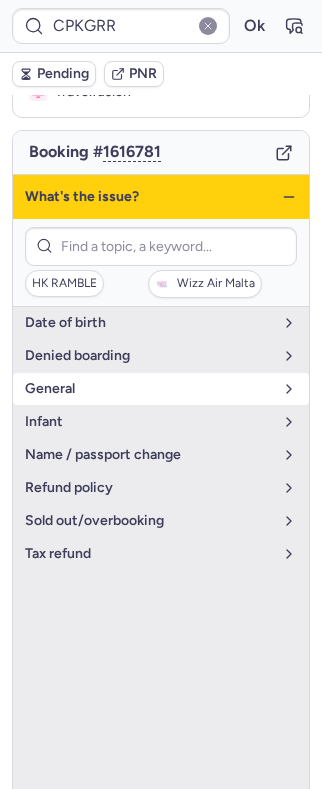 click on "general" at bounding box center [149, 389] 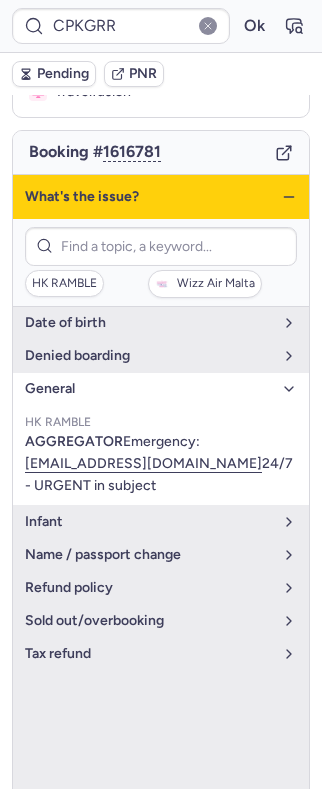 click on "general" at bounding box center [149, 389] 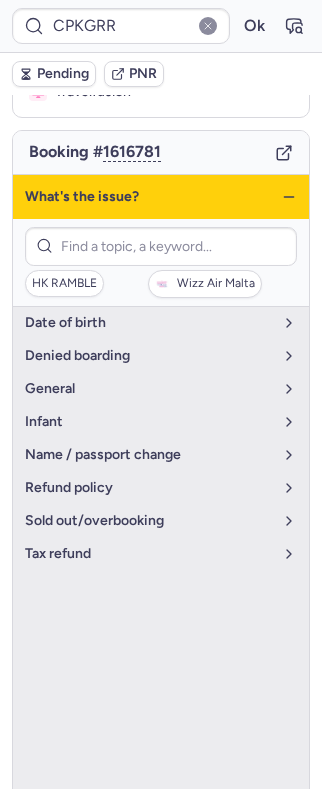 click on "What's the issue?" at bounding box center [161, 197] 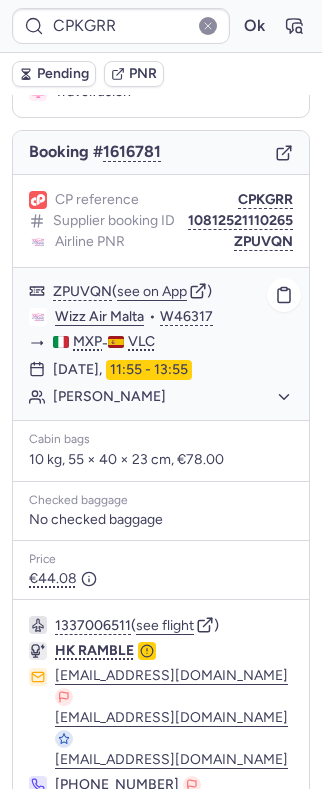 click on "Wizz Air Malta" 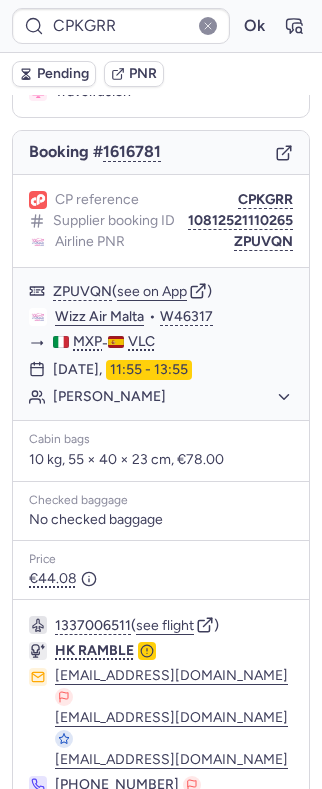 click on "CP reference CPKGRR Supplier booking ID 10812521110265 Airline PNR ZPUVQN" at bounding box center (161, 221) 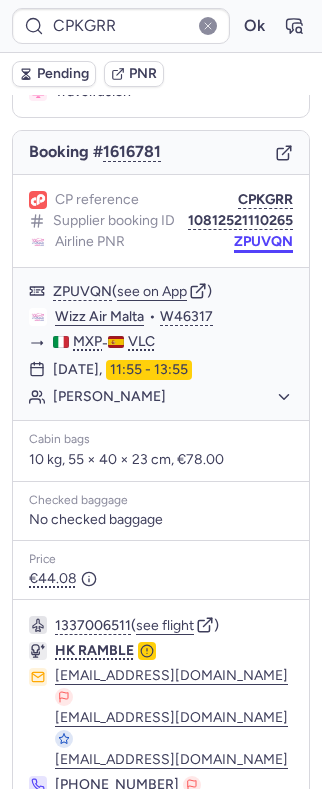 click on "ZPUVQN" at bounding box center (263, 242) 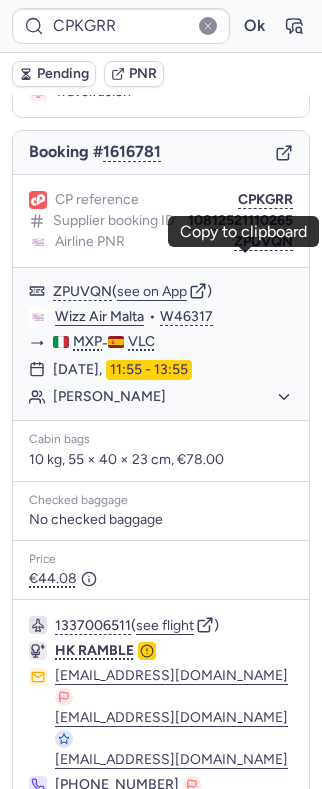 scroll, scrollTop: 0, scrollLeft: 0, axis: both 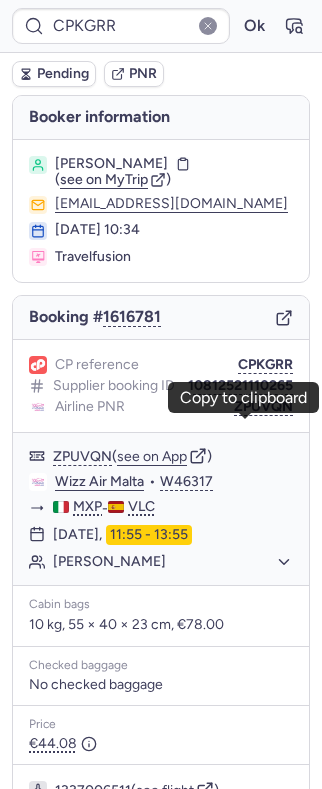 click on "Irene GIL LOPEZ" at bounding box center [111, 164] 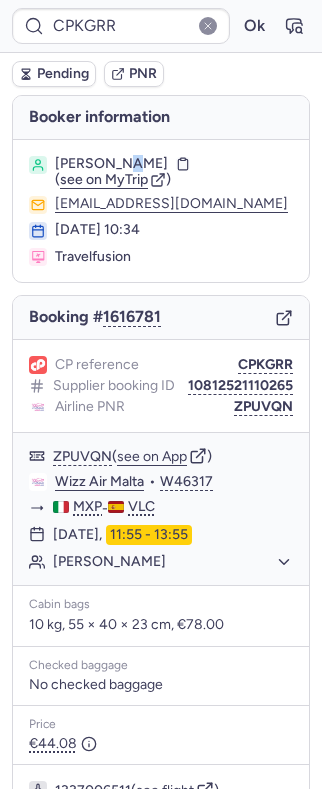 click on "Irene GIL LOPEZ" at bounding box center (111, 164) 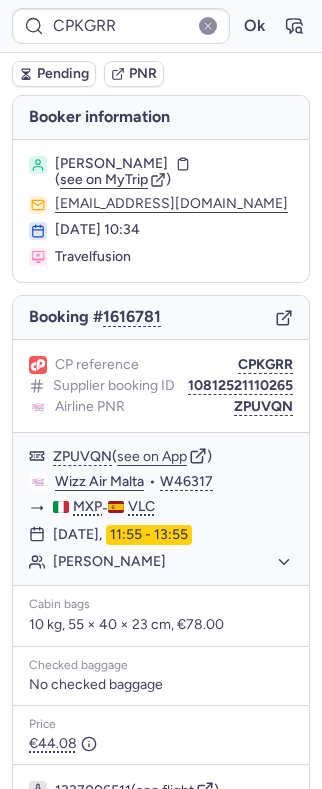 click on "Irene GIL LOPEZ" at bounding box center [111, 164] 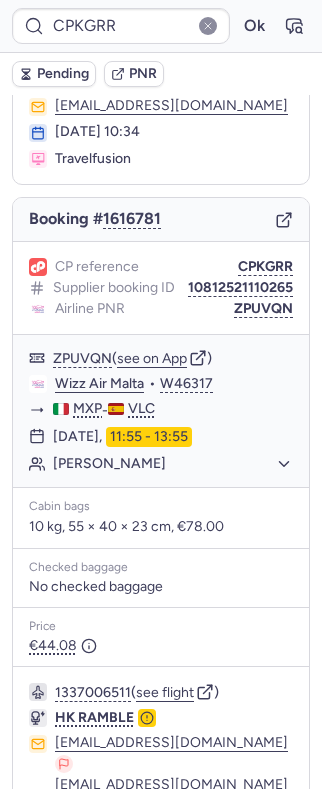 scroll, scrollTop: 298, scrollLeft: 0, axis: vertical 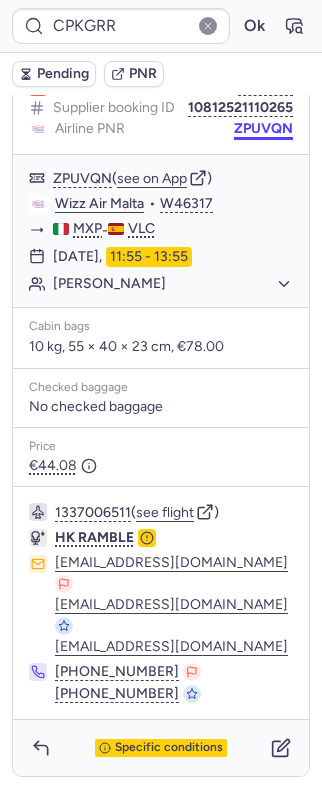 click on "ZPUVQN" at bounding box center (263, 129) 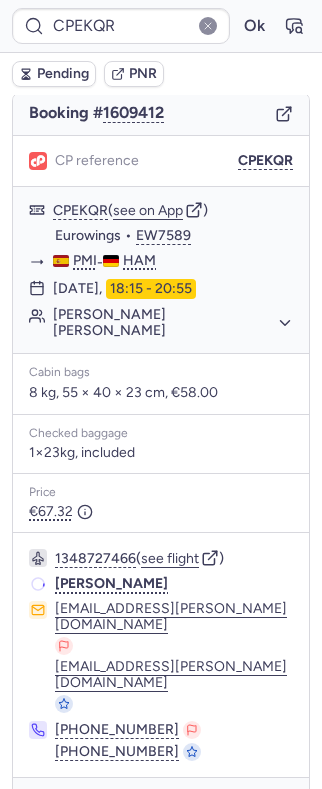 scroll, scrollTop: 196, scrollLeft: 0, axis: vertical 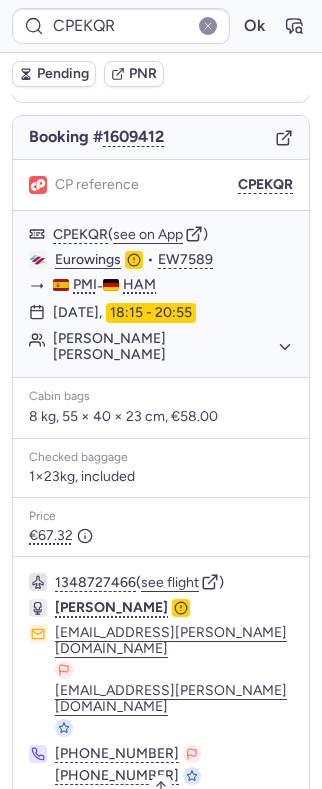 click on "Specific conditions" at bounding box center [169, 830] 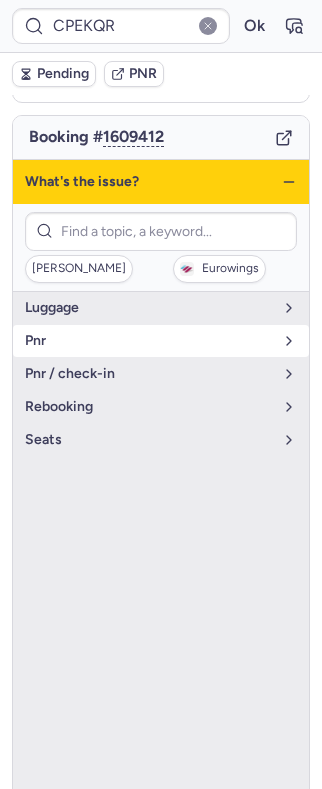 click on "pnr" at bounding box center [149, 341] 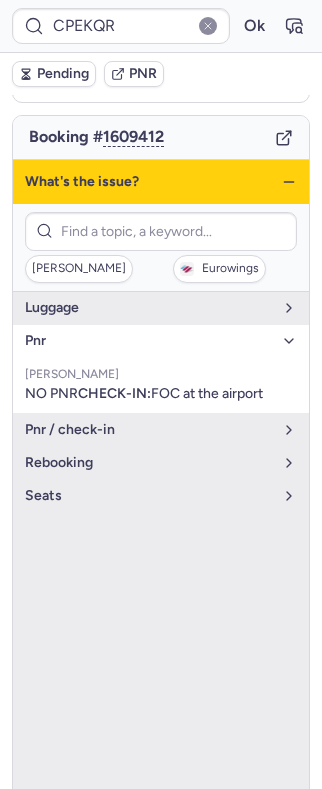 click on "pnr" at bounding box center [149, 341] 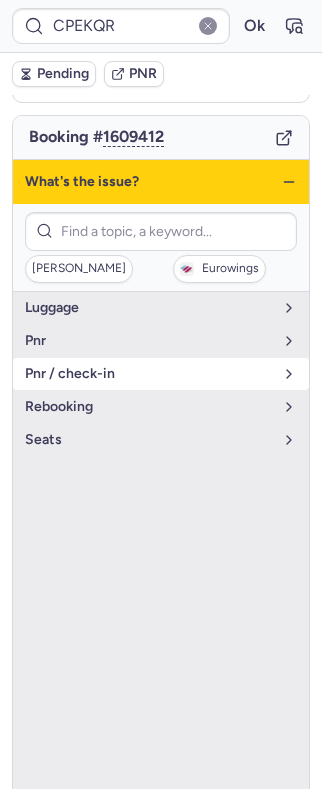 click on "pnr / check-in" at bounding box center (149, 374) 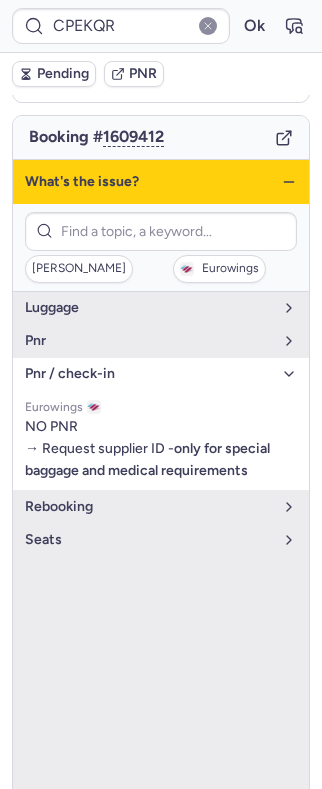 click on "pnr / check-in" at bounding box center [149, 374] 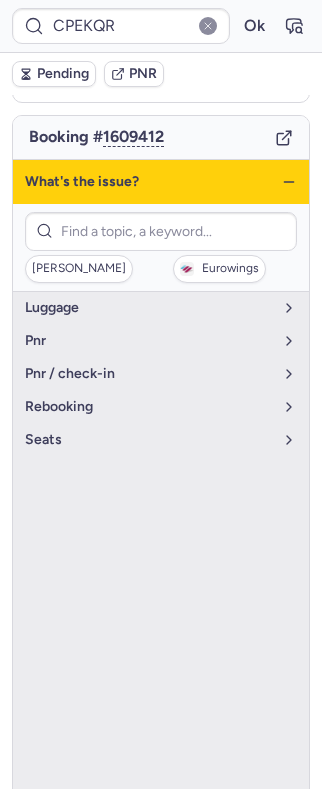 drag, startPoint x: 266, startPoint y: 193, endPoint x: 253, endPoint y: 191, distance: 13.152946 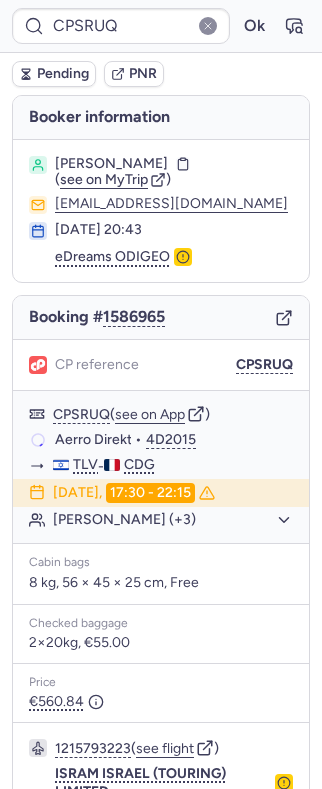 scroll, scrollTop: 306, scrollLeft: 0, axis: vertical 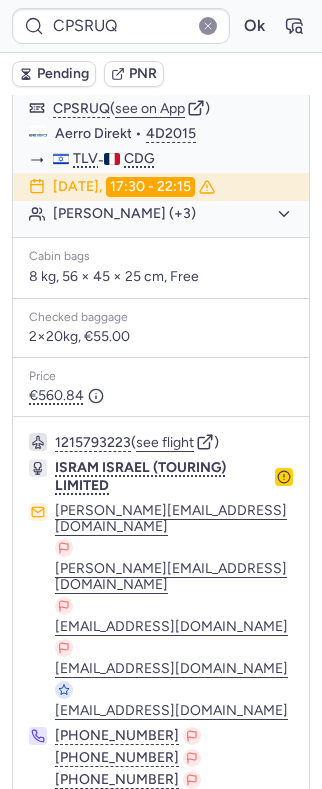 click on "Specific conditions" at bounding box center (169, 856) 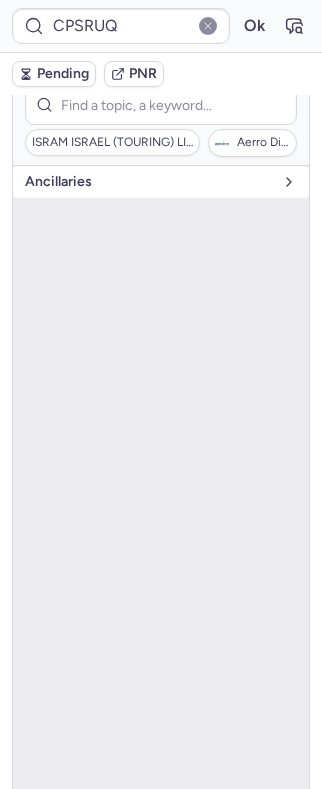 click on "Ancillaries" at bounding box center [149, 182] 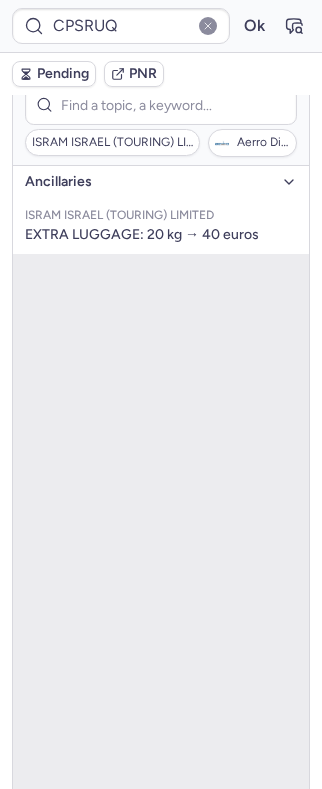 click on "Ancillaries" at bounding box center [149, 182] 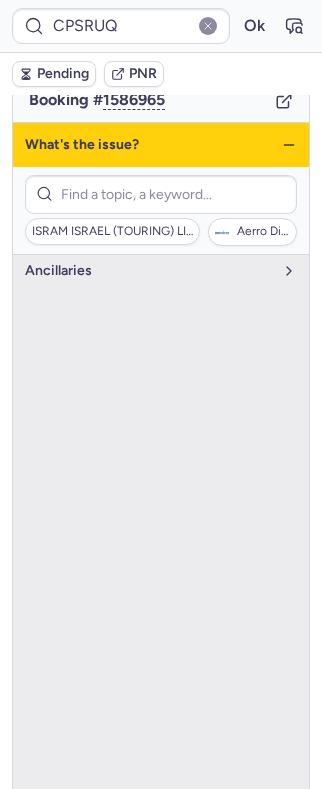 scroll, scrollTop: 173, scrollLeft: 0, axis: vertical 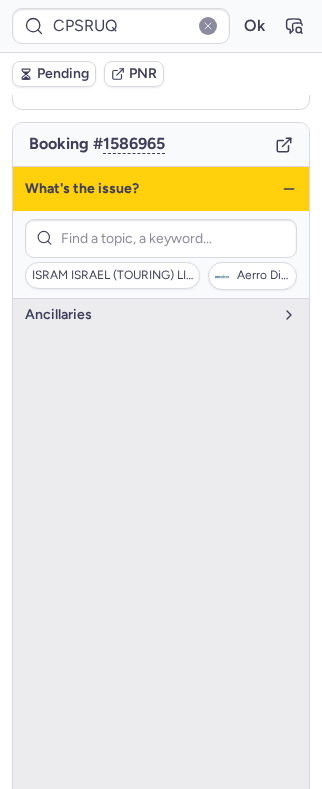 click 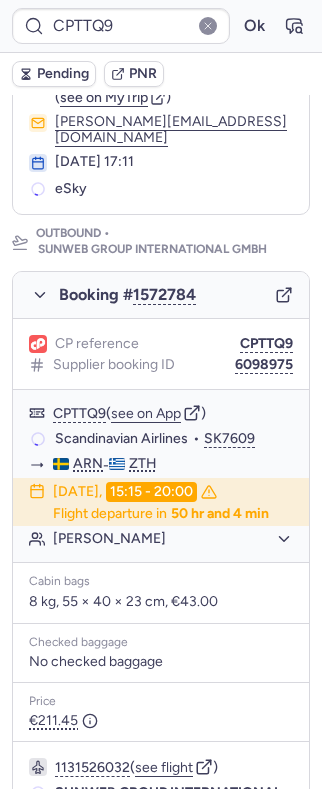 scroll, scrollTop: 304, scrollLeft: 0, axis: vertical 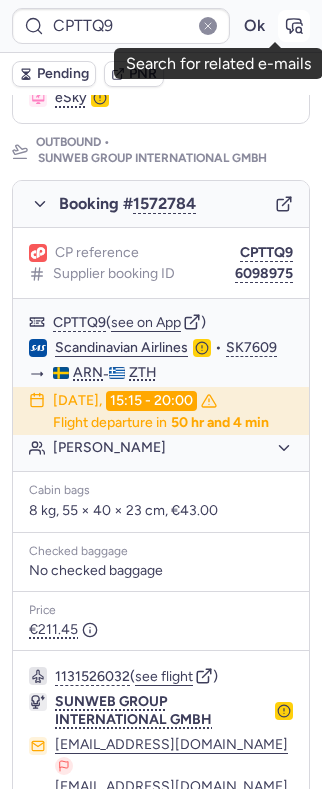 click 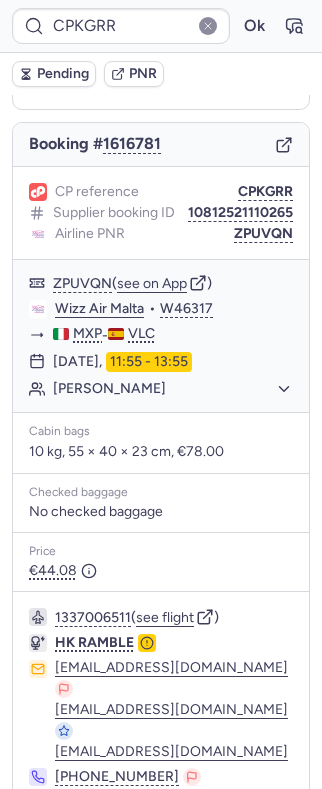scroll, scrollTop: 298, scrollLeft: 0, axis: vertical 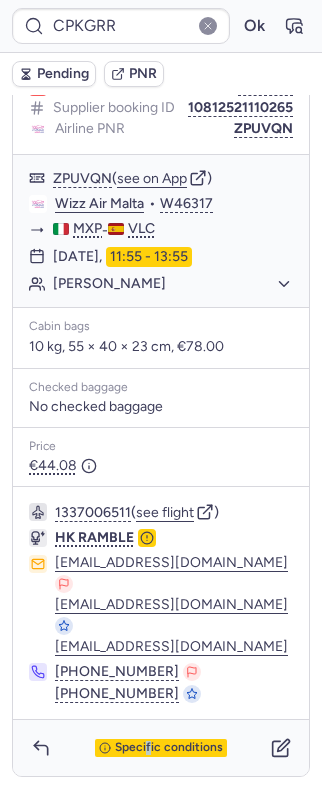 click on "Specific conditions" at bounding box center [161, 748] 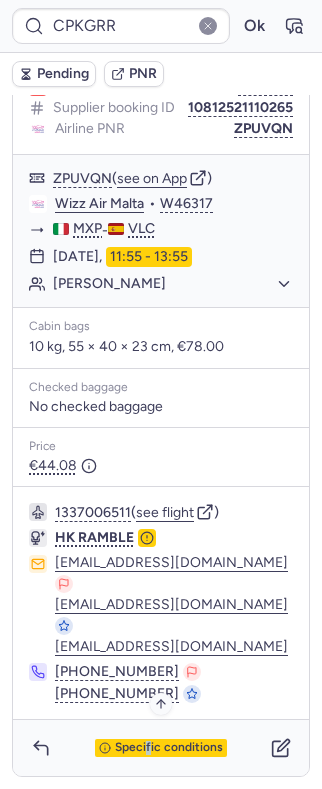 click on "Specific conditions" at bounding box center (169, 748) 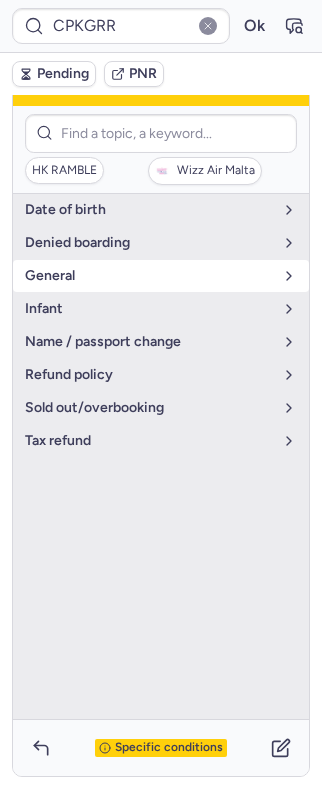 click on "general" at bounding box center (149, 276) 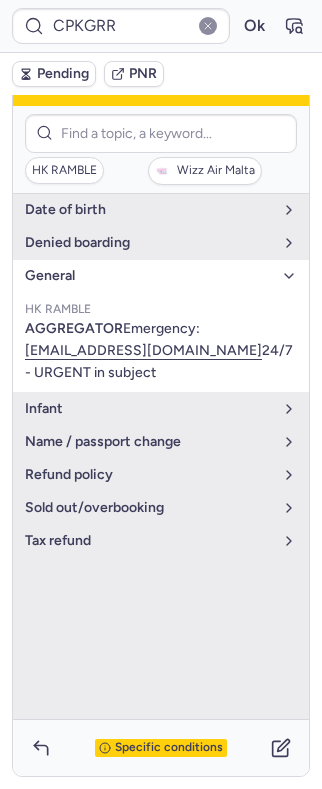 click on "general" at bounding box center [149, 276] 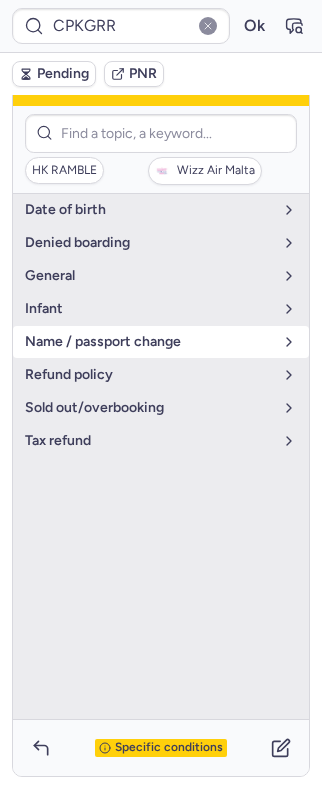click on "name / passport change" at bounding box center (149, 342) 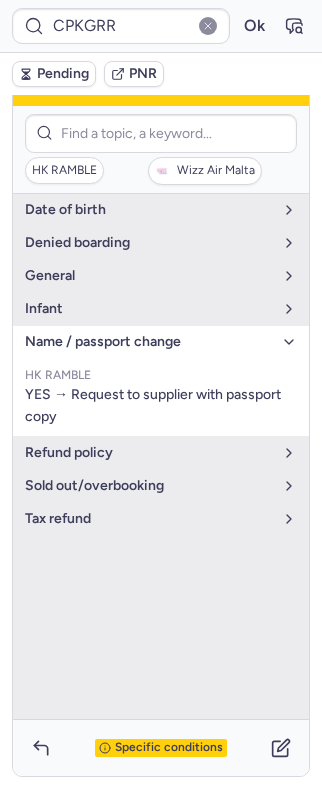 click on "name / passport change" at bounding box center (149, 342) 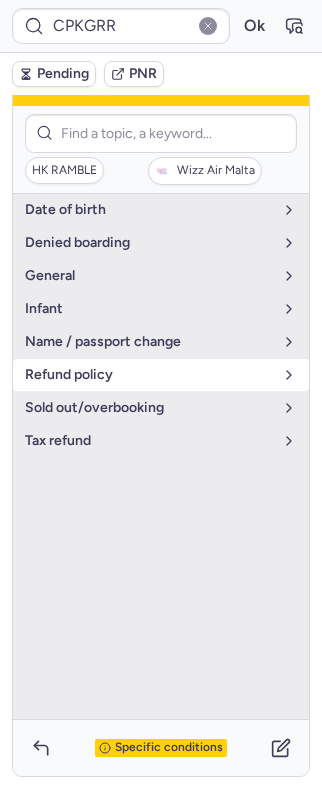 click on "refund policy" at bounding box center (149, 375) 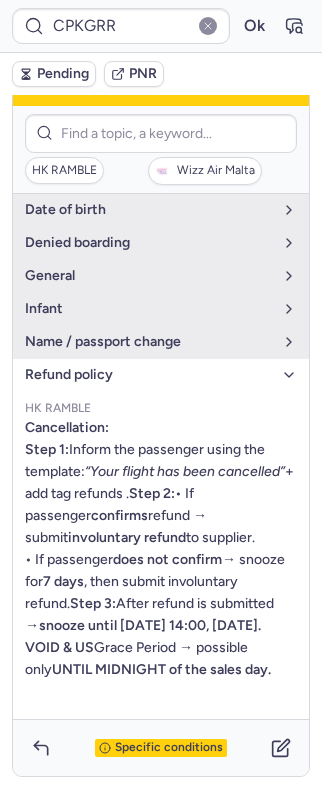 click on "refund policy" at bounding box center (149, 375) 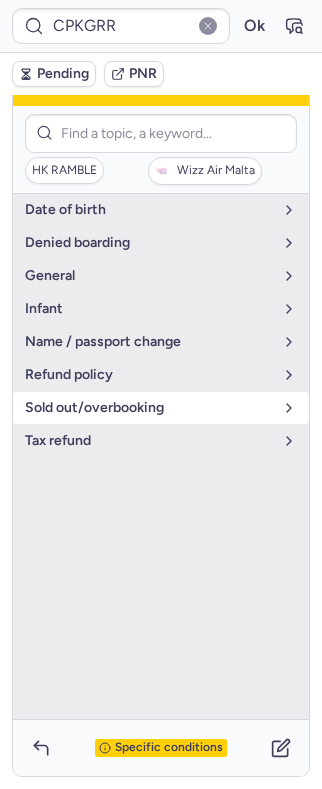 click on "sold out/overbooking" at bounding box center (149, 408) 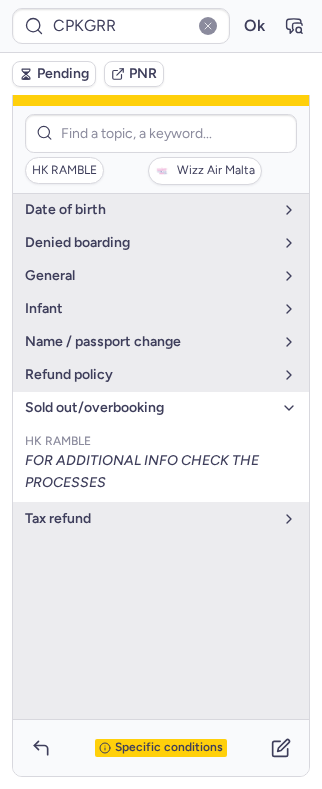 click on "sold out/overbooking" at bounding box center [149, 408] 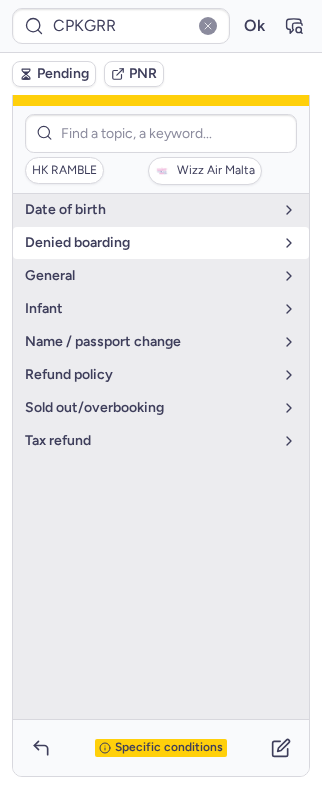 click on "denied boarding" at bounding box center [149, 243] 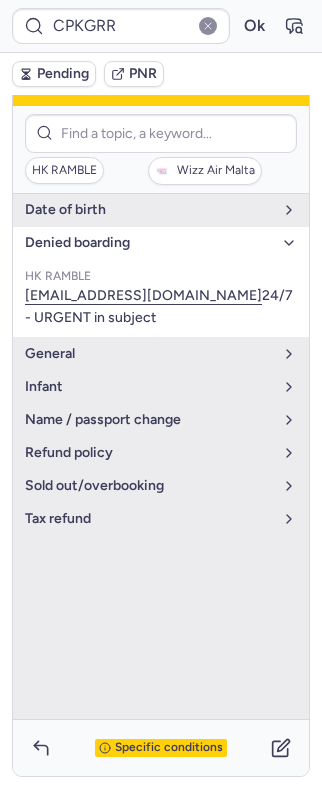 click on "denied boarding" at bounding box center [149, 243] 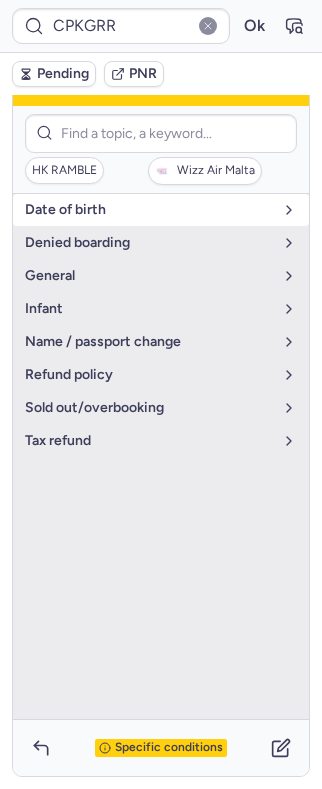 scroll, scrollTop: 165, scrollLeft: 0, axis: vertical 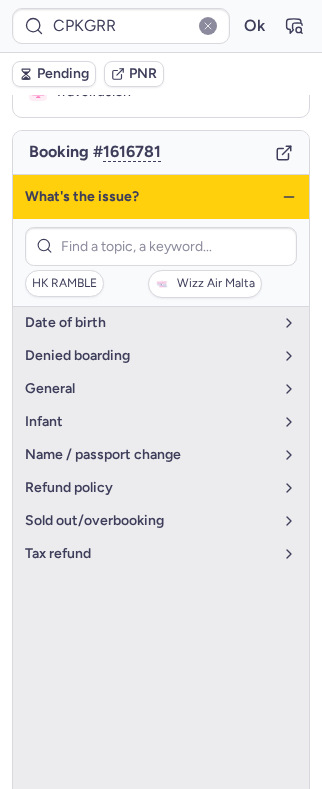 click 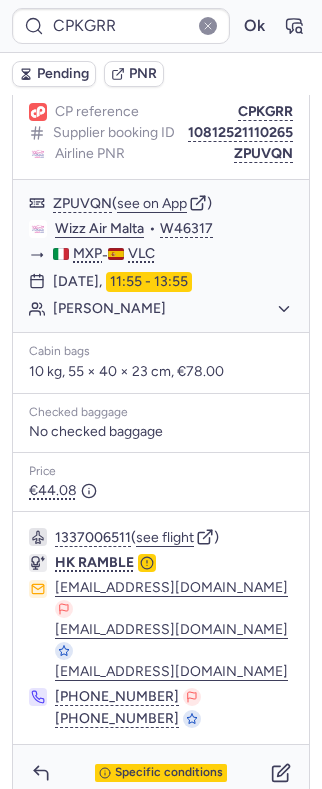 scroll, scrollTop: 298, scrollLeft: 0, axis: vertical 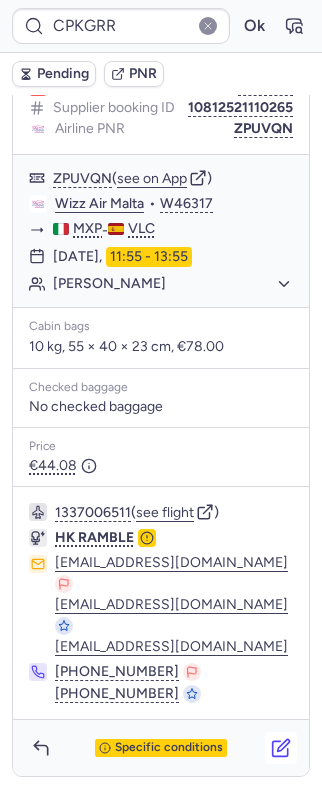 click 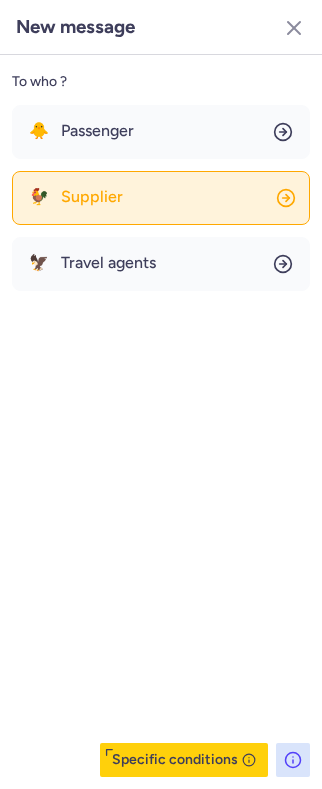 click on "Supplier" at bounding box center (92, 197) 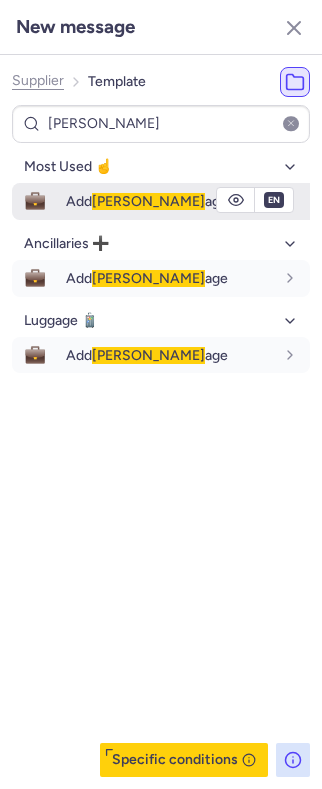 click on "Add  lugg age" at bounding box center [147, 201] 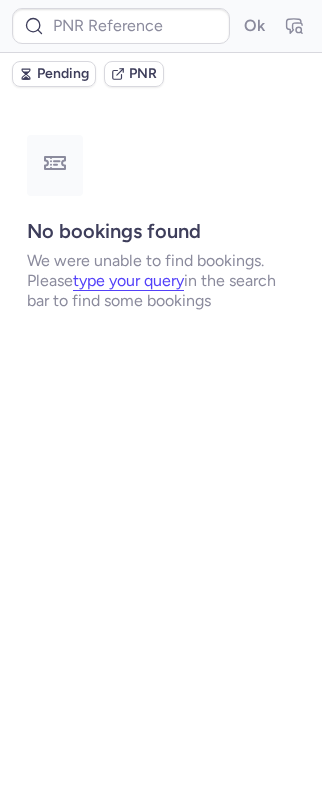 scroll, scrollTop: 0, scrollLeft: 0, axis: both 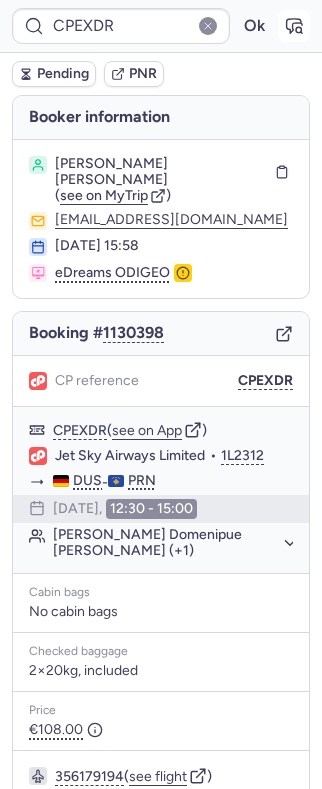 click 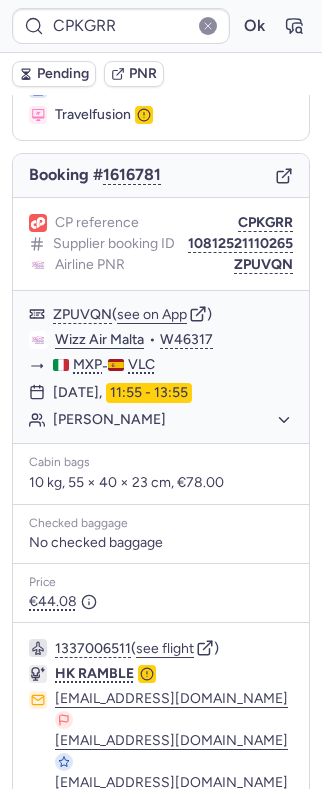 scroll, scrollTop: 298, scrollLeft: 0, axis: vertical 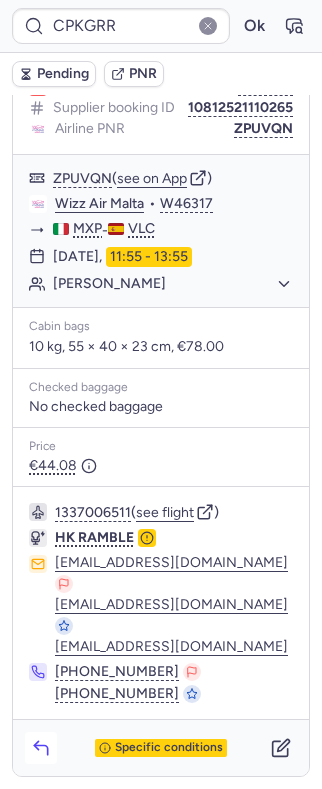 click 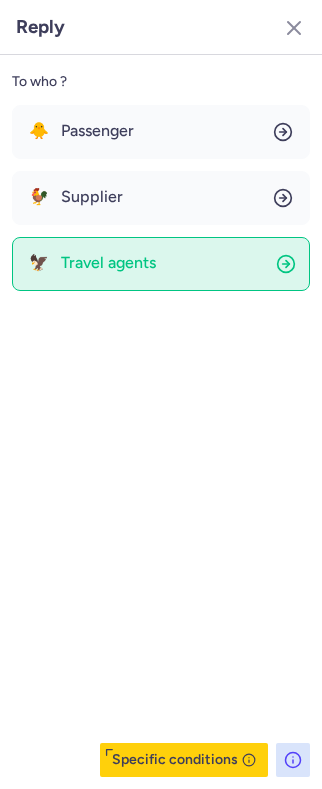 click on "Travel agents" at bounding box center (108, 263) 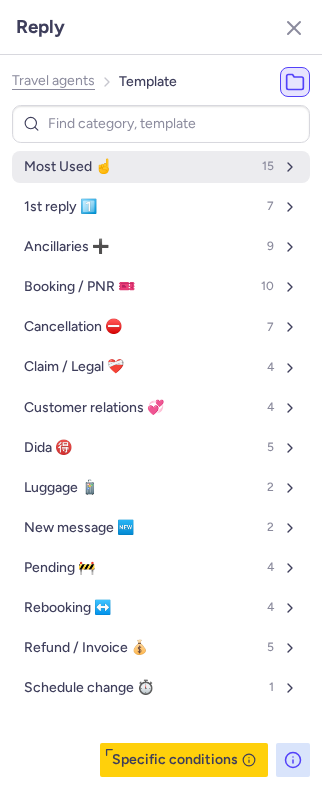 click on "Most Used ☝️" at bounding box center (68, 167) 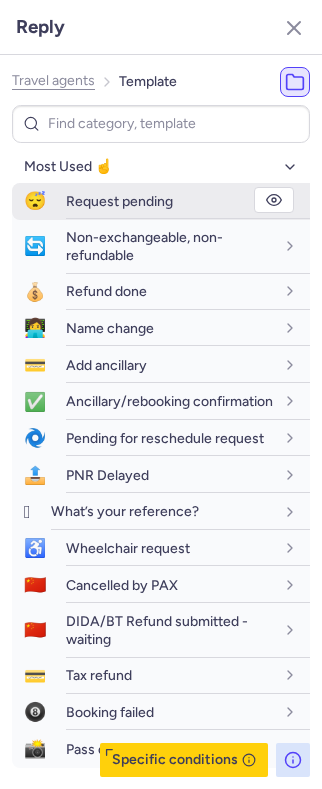 click on "Request pending" at bounding box center (119, 201) 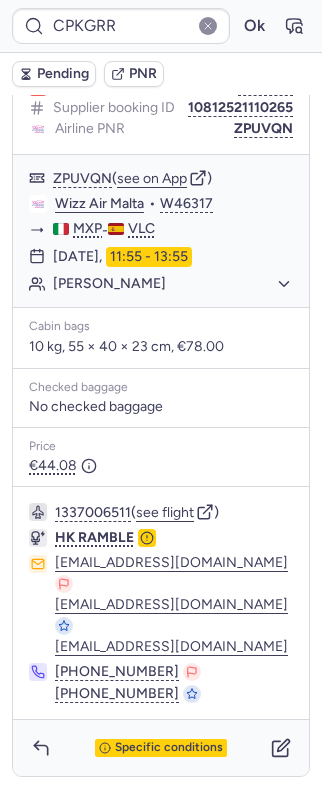 click on "Pending" at bounding box center [63, 74] 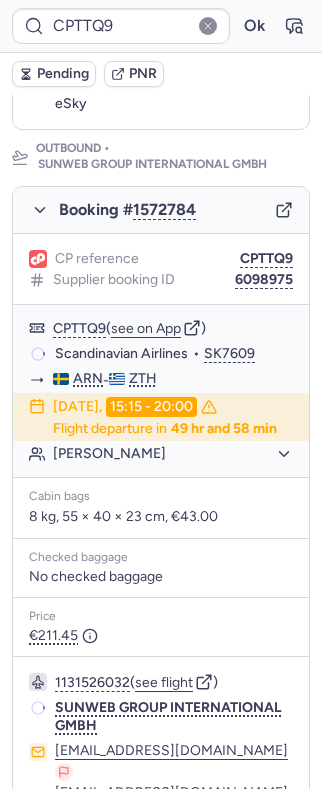 scroll, scrollTop: 298, scrollLeft: 0, axis: vertical 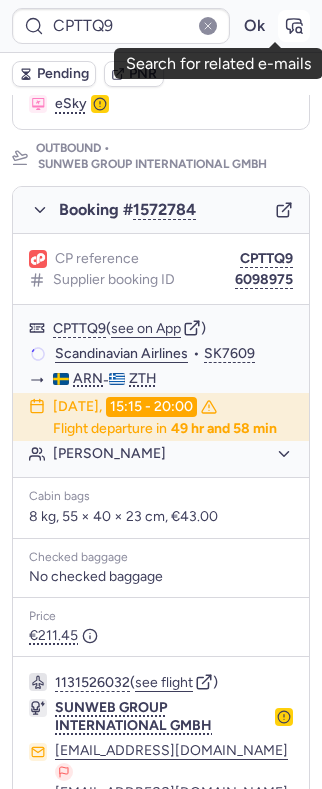 click 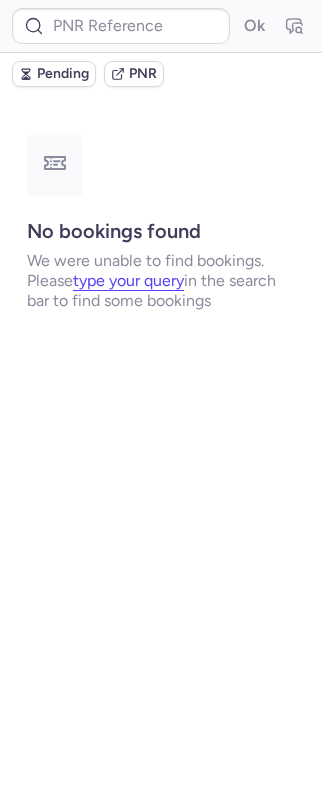 scroll, scrollTop: 0, scrollLeft: 0, axis: both 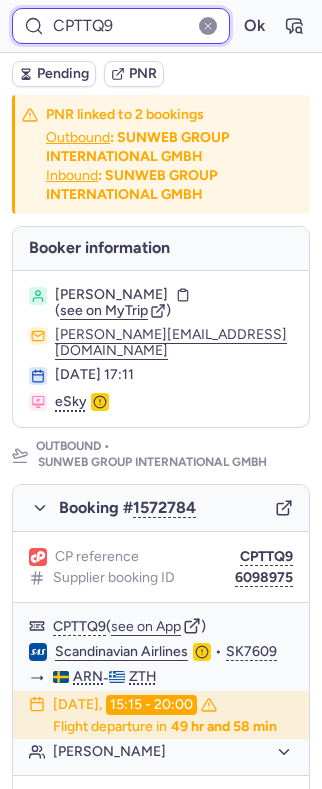 click on "CPTTQ9" at bounding box center [121, 26] 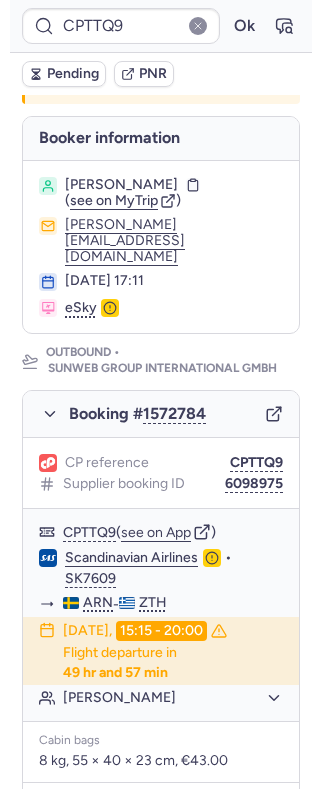 scroll, scrollTop: 0, scrollLeft: 0, axis: both 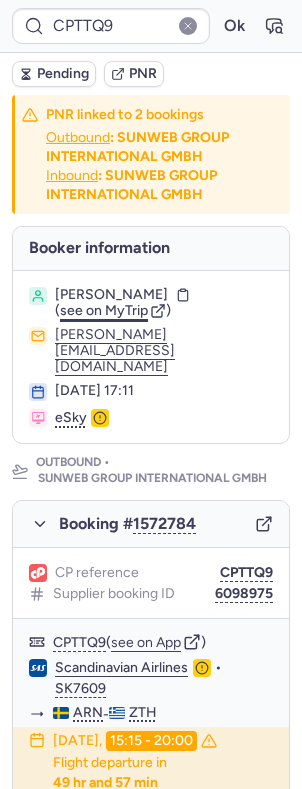 click on "see on MyTrip" at bounding box center [104, 310] 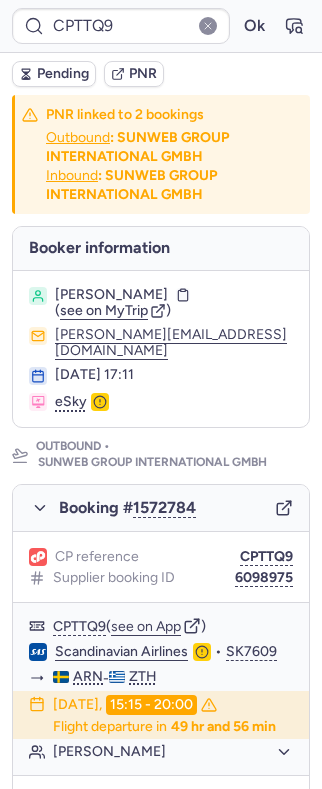 click on "Pending" at bounding box center (63, 74) 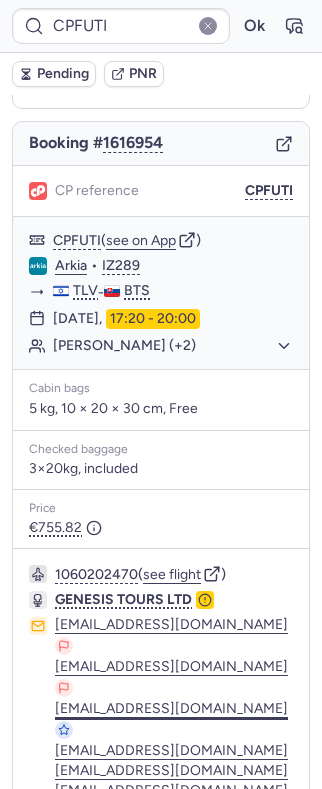 scroll, scrollTop: 350, scrollLeft: 0, axis: vertical 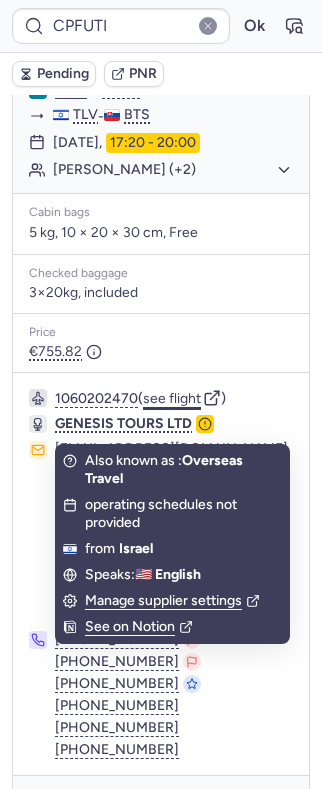 click on "see flight" 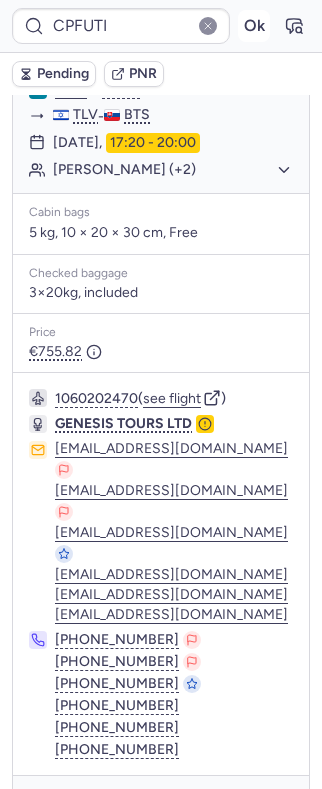 click on "Ok" at bounding box center (254, 26) 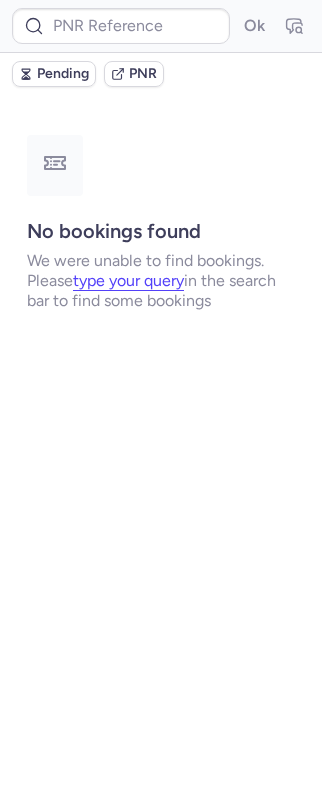 scroll, scrollTop: 0, scrollLeft: 0, axis: both 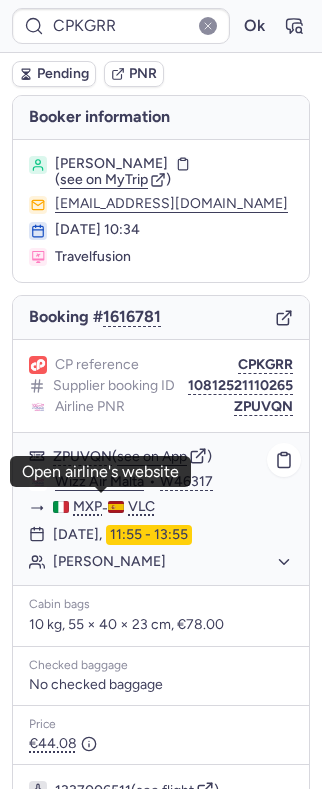 click on "Wizz Air Malta" 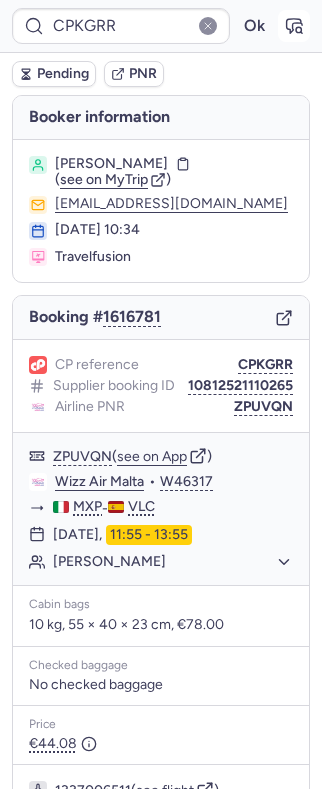 click 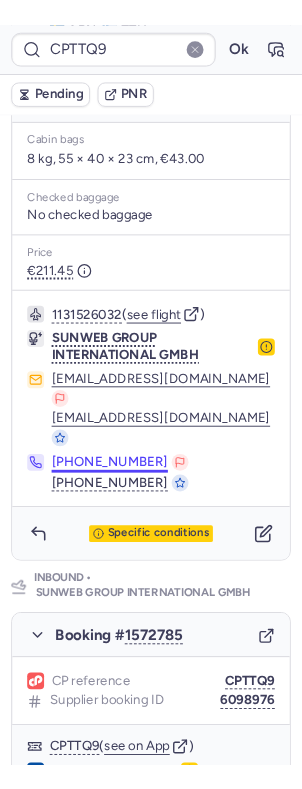 scroll, scrollTop: 0, scrollLeft: 0, axis: both 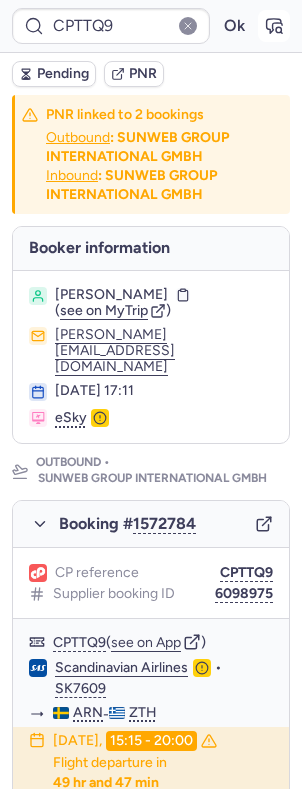 click 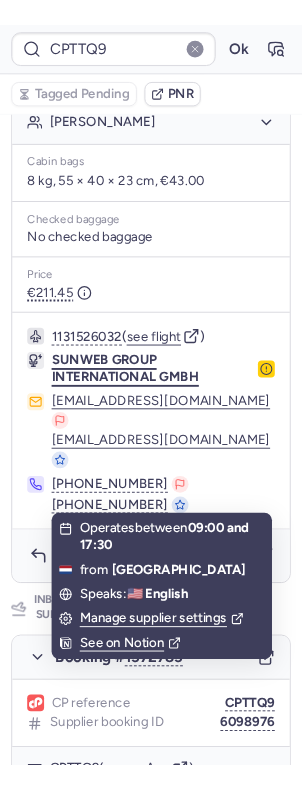 scroll, scrollTop: 282, scrollLeft: 0, axis: vertical 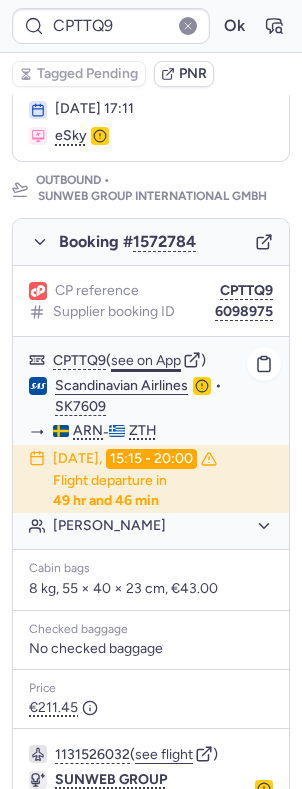click on "see on App" 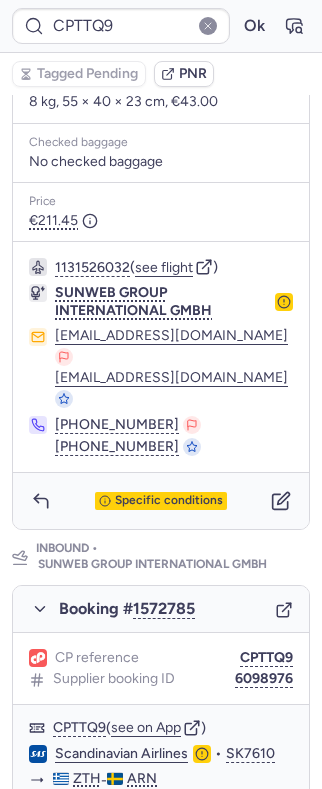 scroll, scrollTop: 781, scrollLeft: 0, axis: vertical 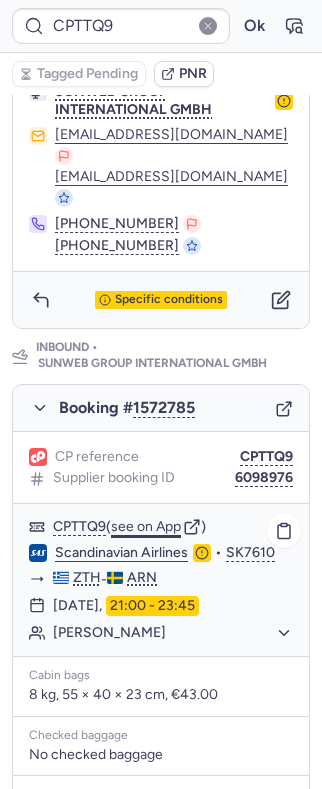 click on "see on App" 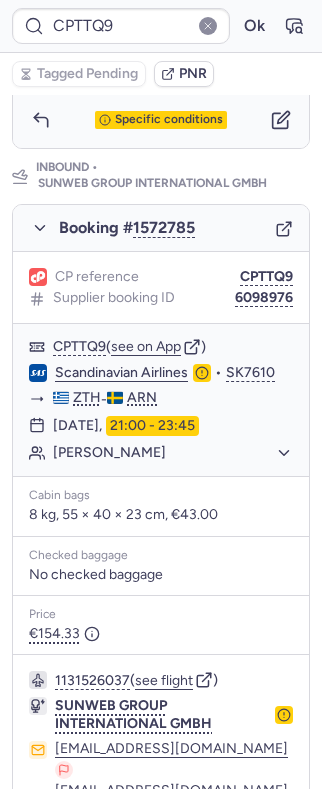 scroll, scrollTop: 1234, scrollLeft: 0, axis: vertical 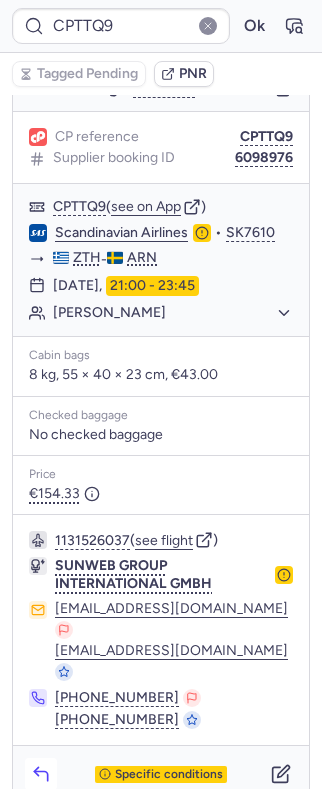 click 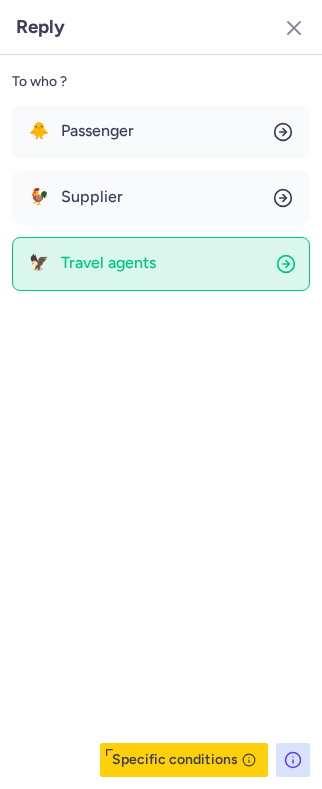 click on "🦅 Travel agents" 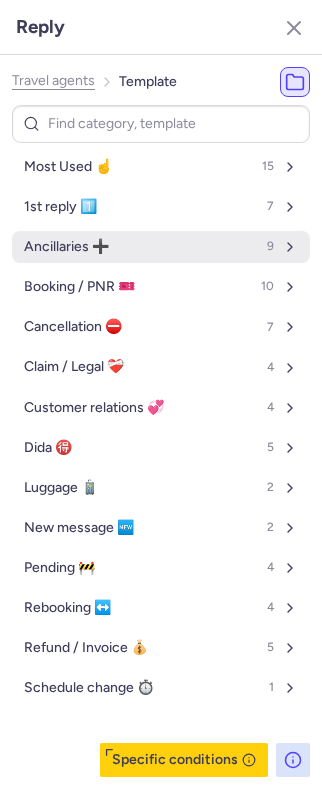 click on "Ancillaries ➕" at bounding box center (66, 247) 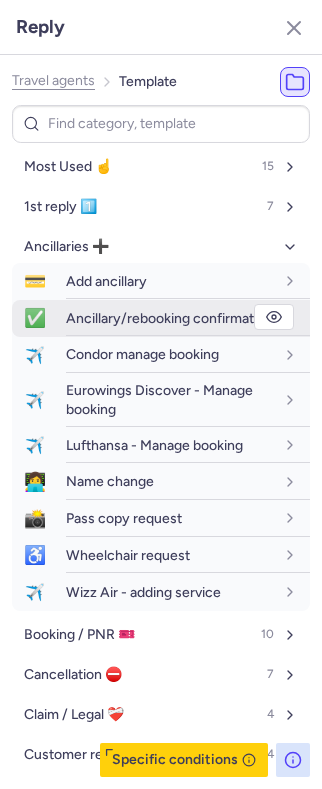 click on "Ancillary/rebooking confirmation" at bounding box center (169, 318) 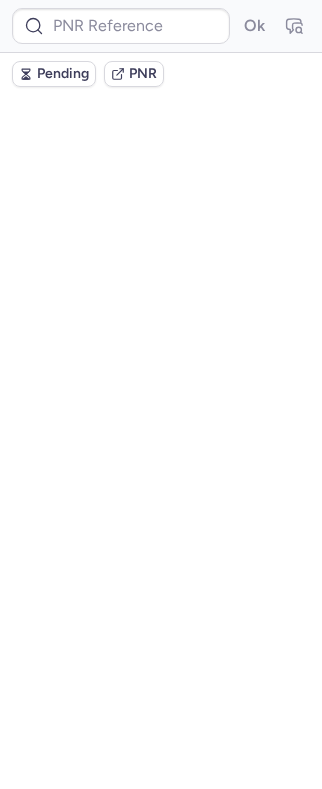 scroll, scrollTop: 0, scrollLeft: 0, axis: both 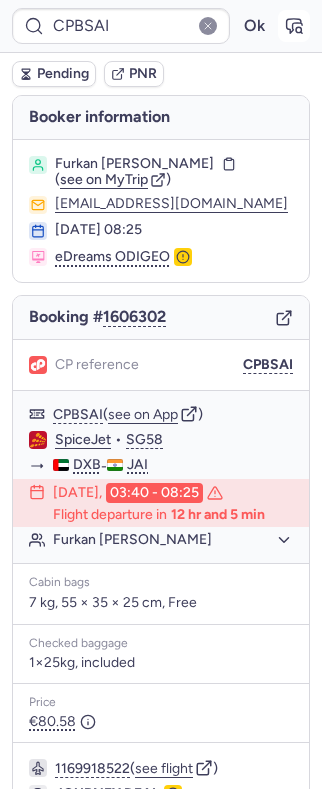 click 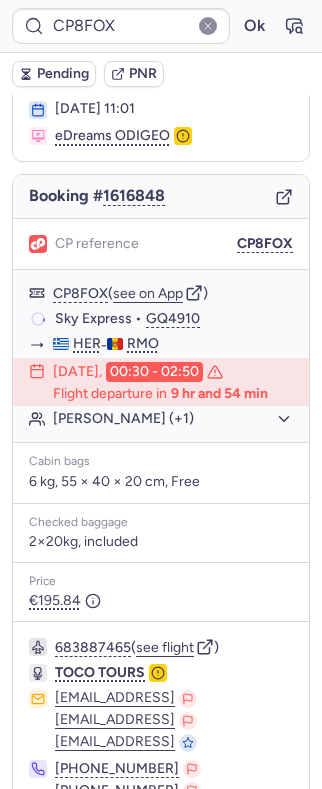 scroll, scrollTop: 244, scrollLeft: 0, axis: vertical 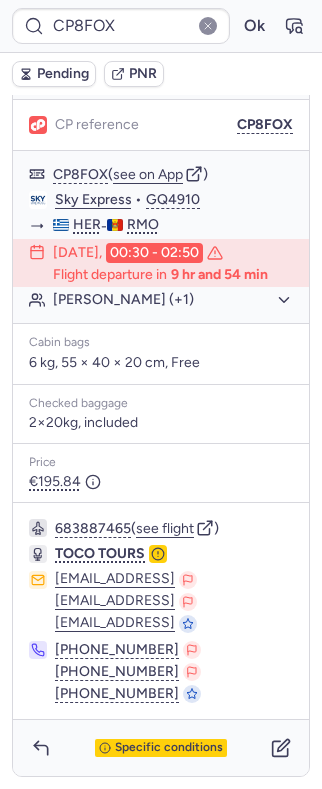 click on "Specific conditions" at bounding box center (169, 748) 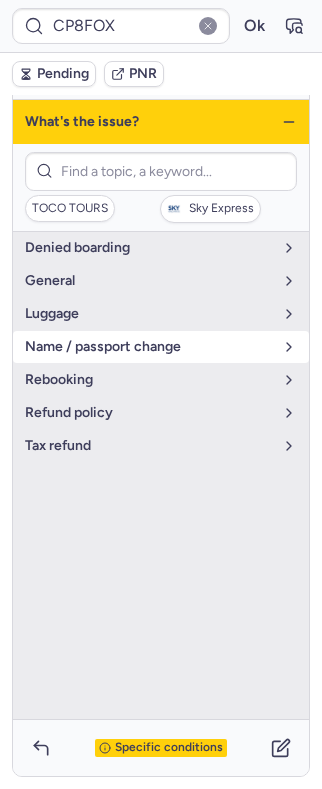 click on "name / passport change" at bounding box center (149, 347) 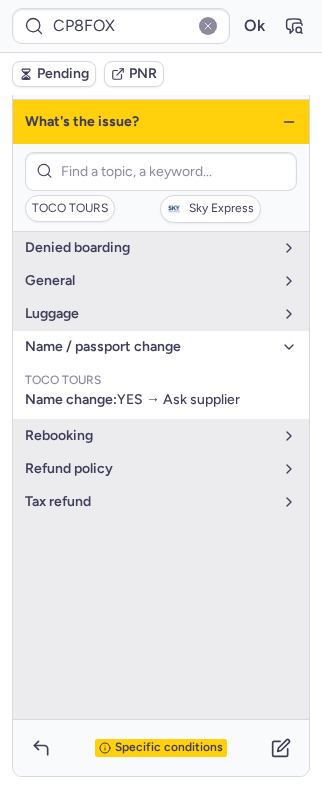 click on "name / passport change" at bounding box center [149, 347] 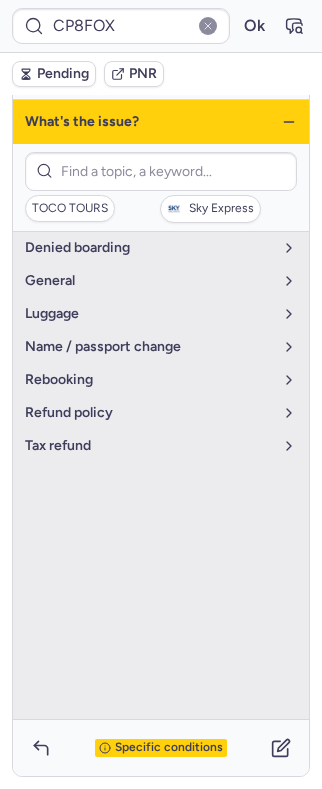 click 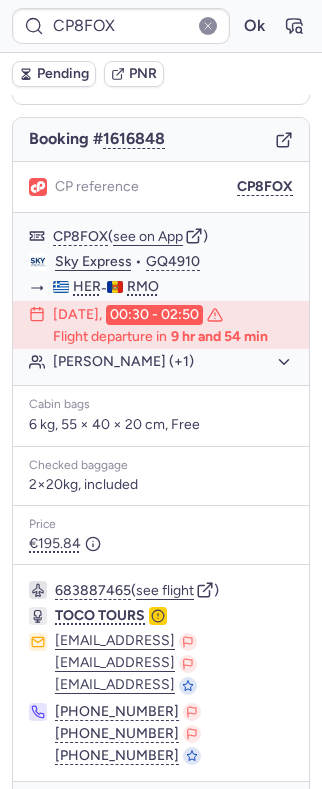 scroll, scrollTop: 244, scrollLeft: 0, axis: vertical 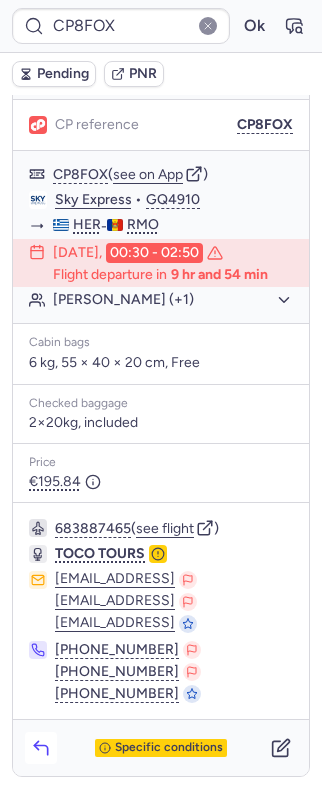 click 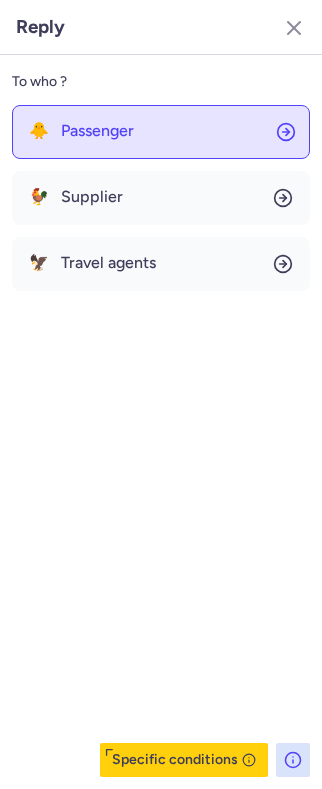 click on "🐥 Passenger" 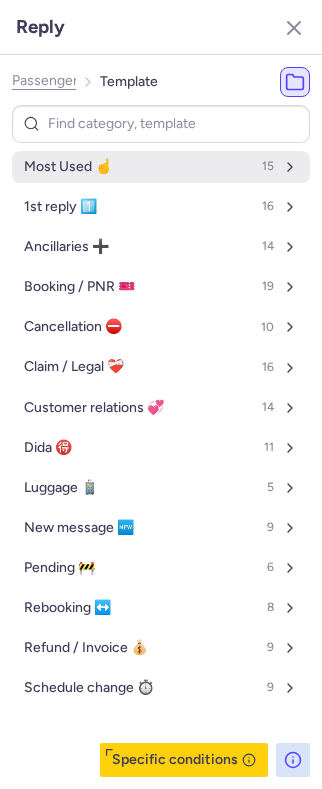 click on "Most Used ☝️ 15" at bounding box center [161, 167] 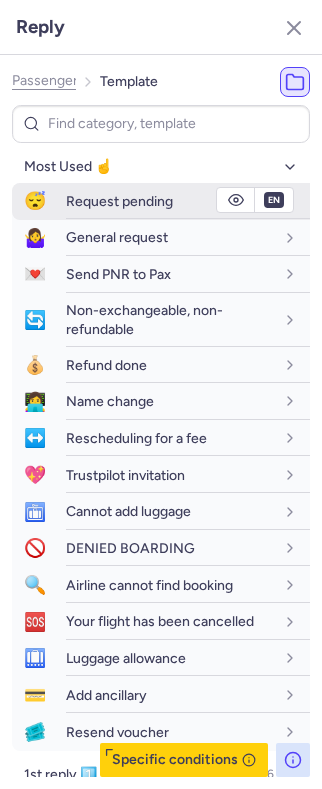 click on "Request pending" at bounding box center [119, 201] 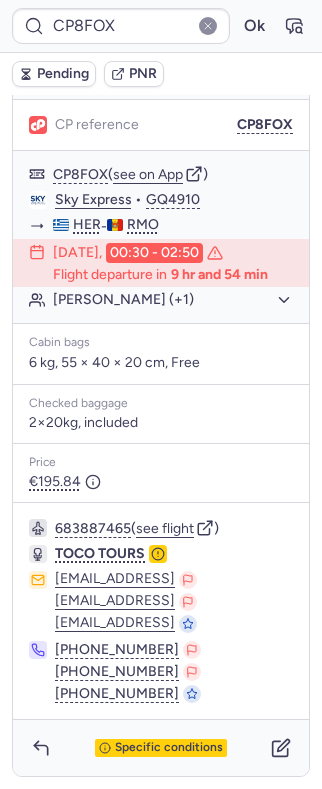 scroll, scrollTop: 0, scrollLeft: 0, axis: both 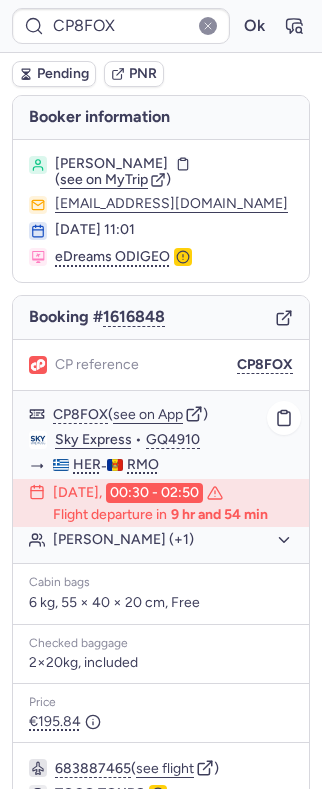 click on "Semion DONTU (+1)" 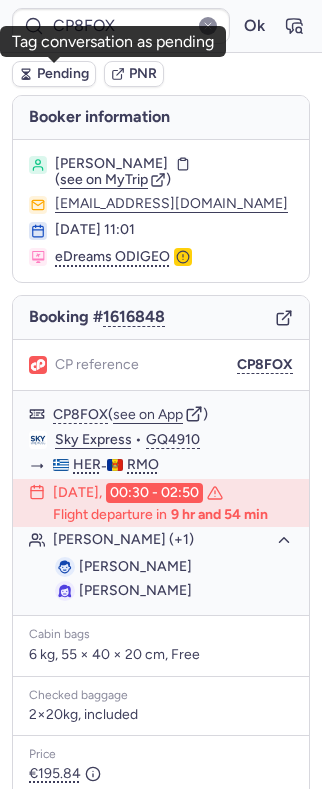 click on "Pending" at bounding box center [63, 74] 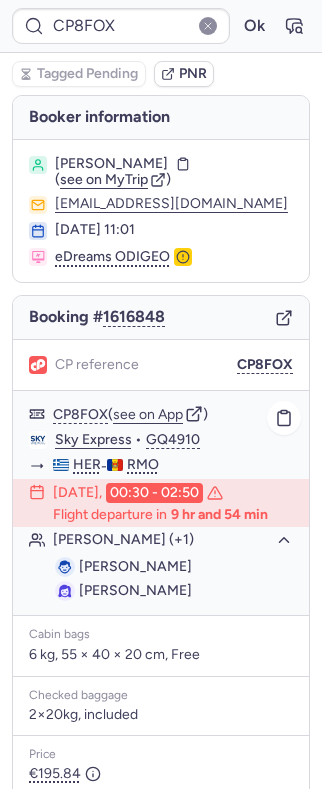 click on "Alin FRATEA" at bounding box center (135, 590) 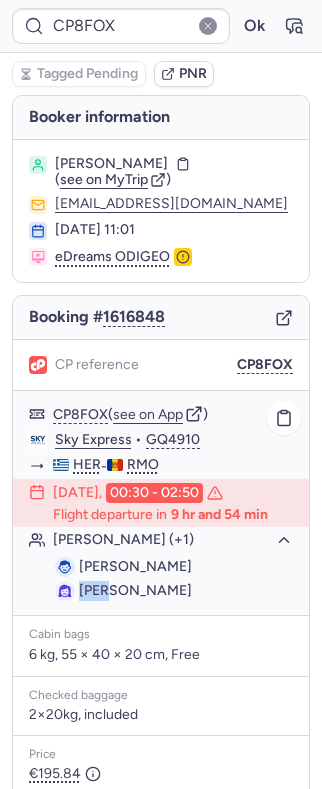 click on "Alin FRATEA" at bounding box center (135, 590) 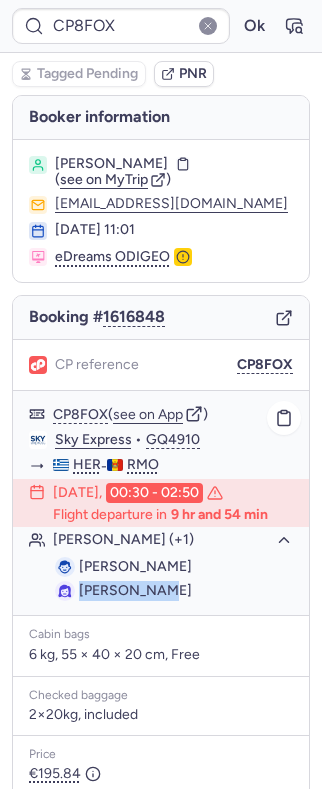 drag, startPoint x: 86, startPoint y: 599, endPoint x: 110, endPoint y: 597, distance: 24.083189 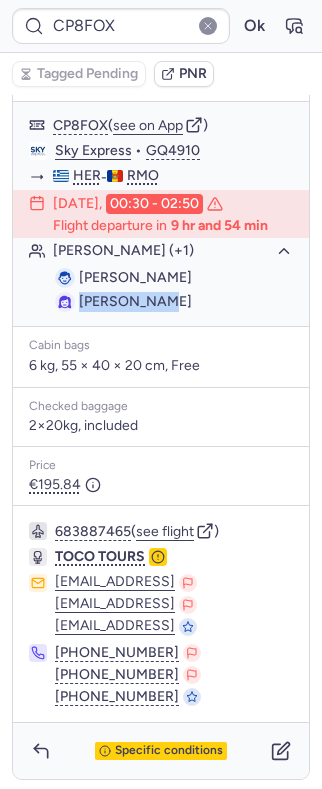scroll, scrollTop: 296, scrollLeft: 0, axis: vertical 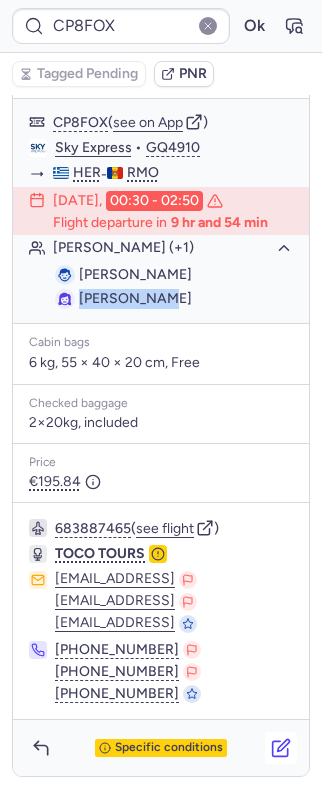 click 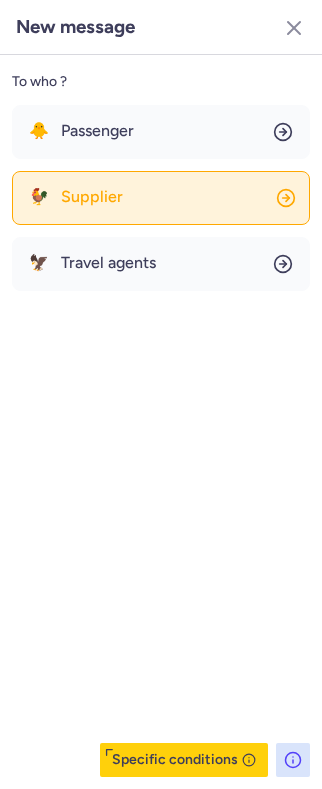 click on "Supplier" at bounding box center [92, 197] 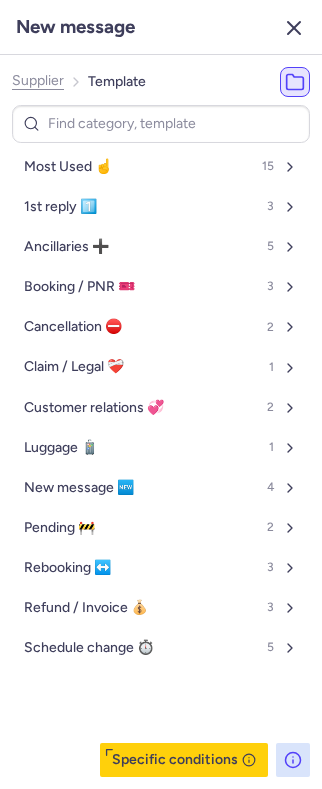 click 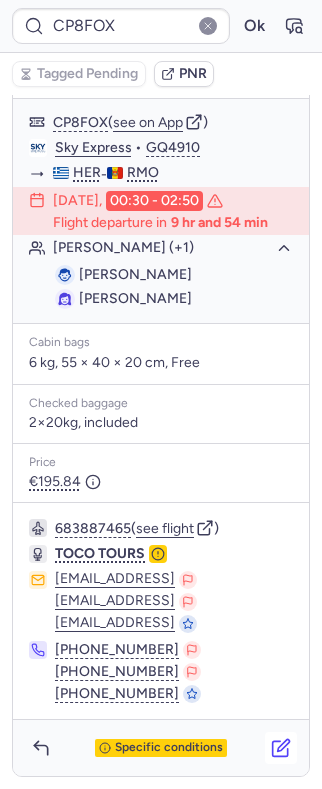 click 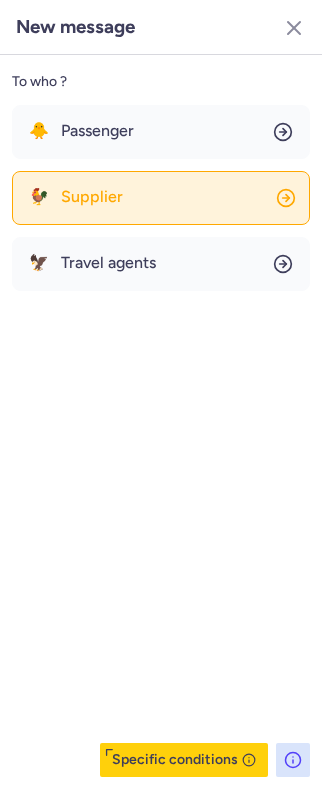 click on "Supplier" at bounding box center (92, 197) 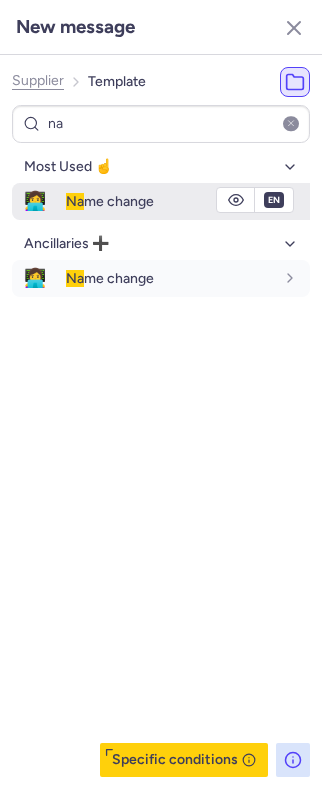 click on "Na me change" at bounding box center [110, 201] 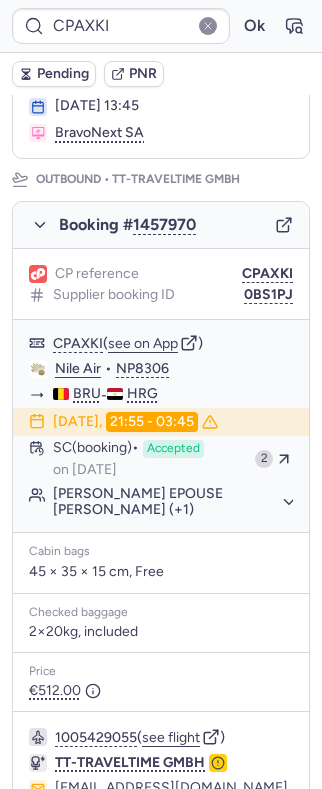 scroll, scrollTop: 293, scrollLeft: 0, axis: vertical 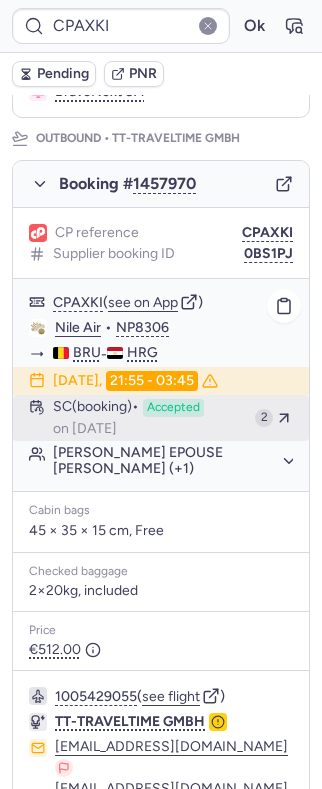 click on "SC   (booking)" at bounding box center [96, 408] 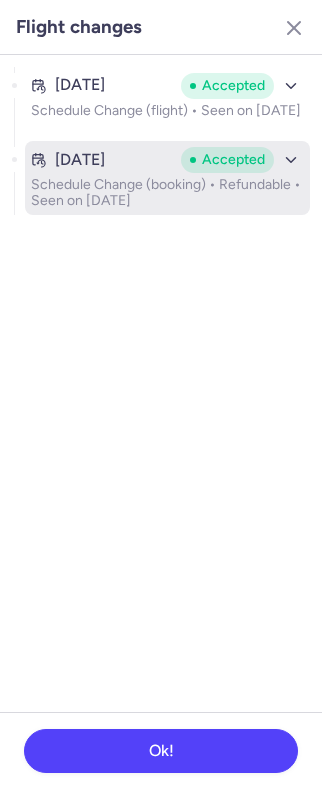 click on "Schedule Change (booking) • Refundable • Seen on May 14, 2025" at bounding box center (167, 193) 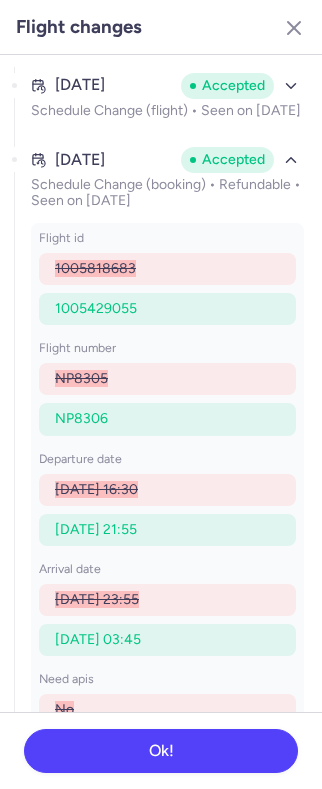 scroll, scrollTop: 80, scrollLeft: 0, axis: vertical 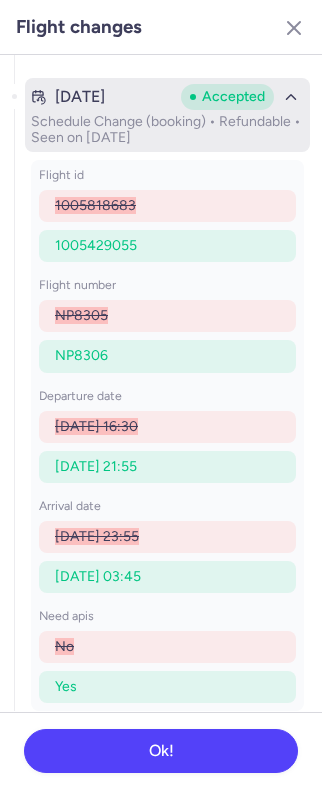 click on "Schedule Change (booking) • Refundable • Seen on May 14, 2025" at bounding box center (167, 130) 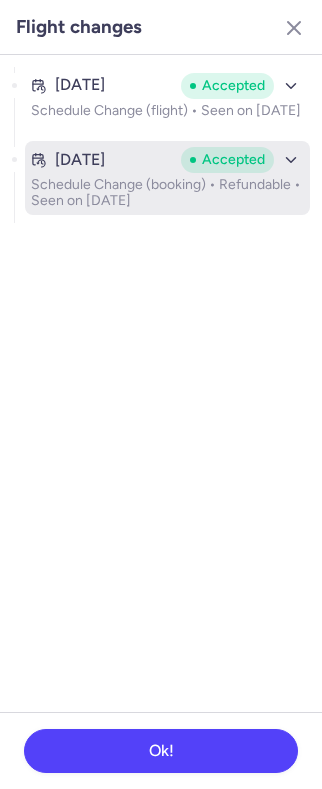 scroll, scrollTop: 0, scrollLeft: 0, axis: both 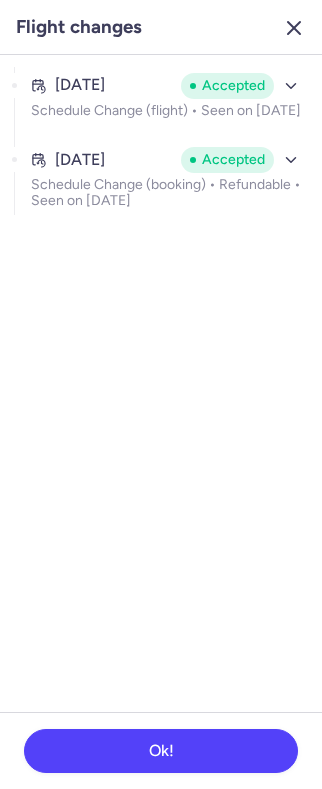 click 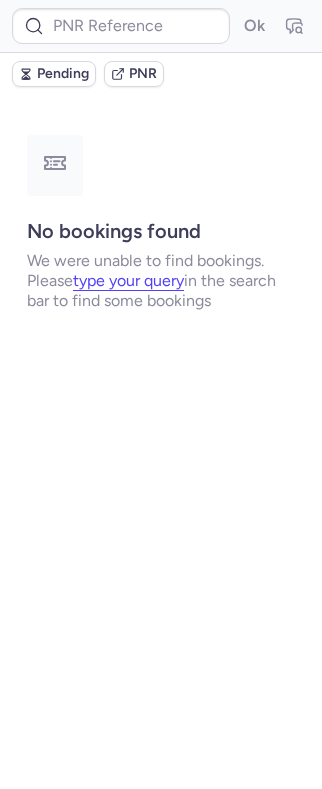scroll, scrollTop: 0, scrollLeft: 0, axis: both 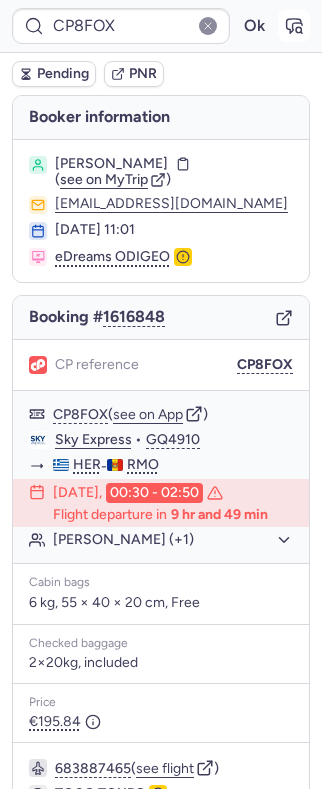 click 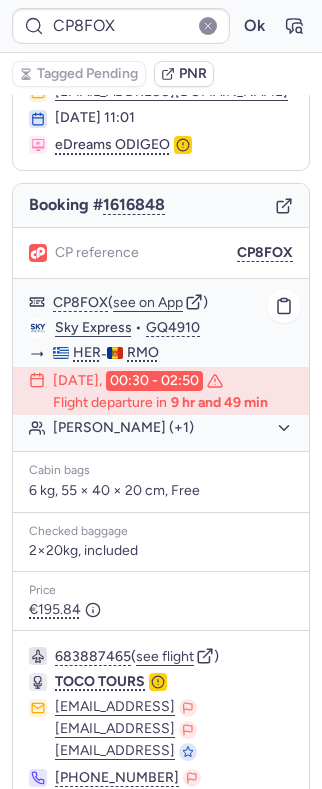 scroll, scrollTop: 110, scrollLeft: 0, axis: vertical 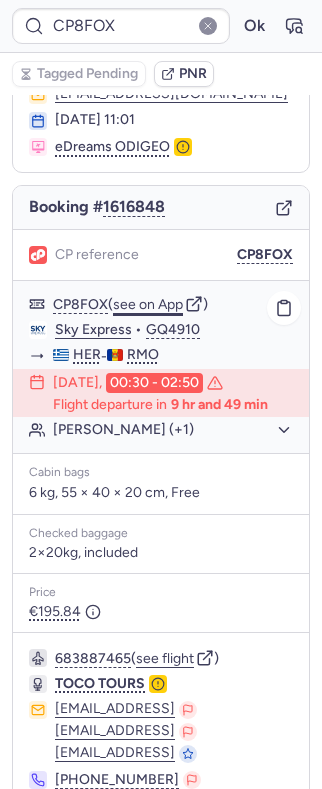 click on "see on App" 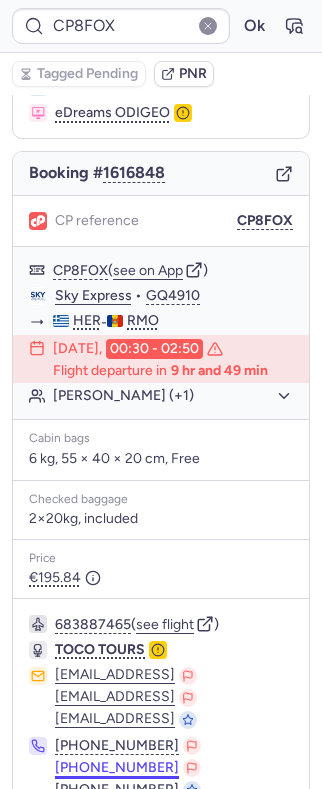 scroll, scrollTop: 244, scrollLeft: 0, axis: vertical 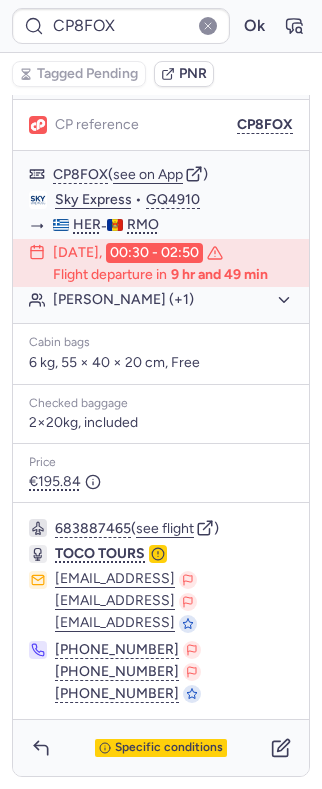 click on "Specific conditions" at bounding box center (161, 748) 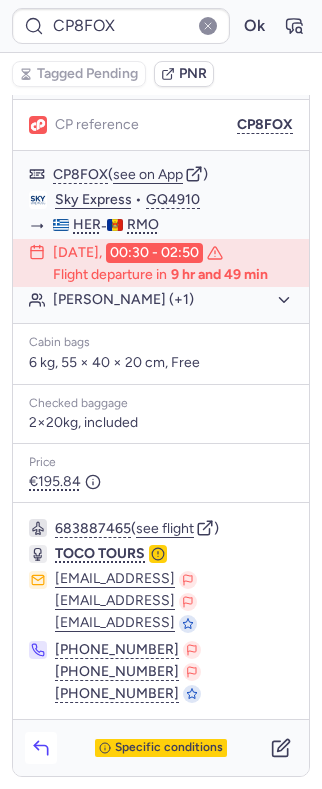 click 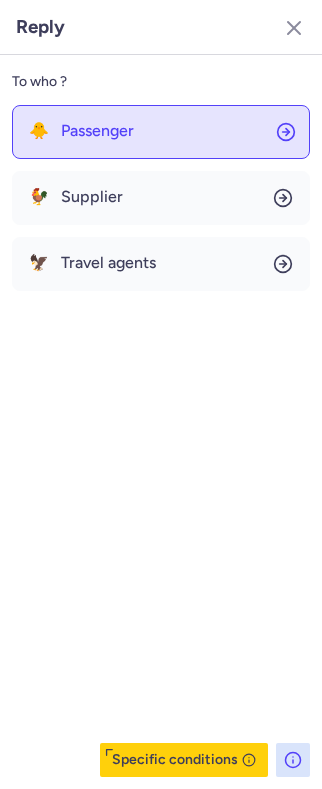 click on "Passenger" at bounding box center [97, 131] 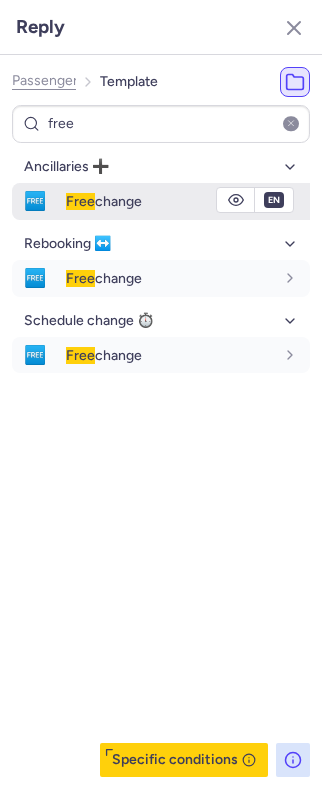 click on "Free  change" at bounding box center (104, 201) 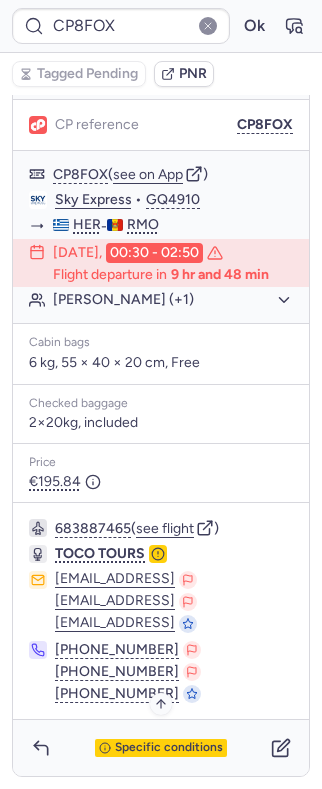 click on "Specific conditions" at bounding box center [161, 748] 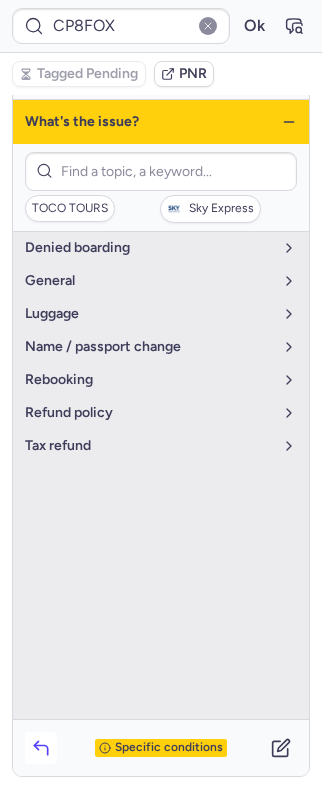 click 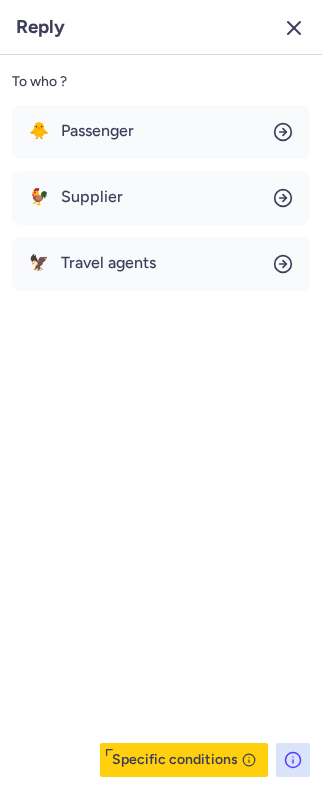 click 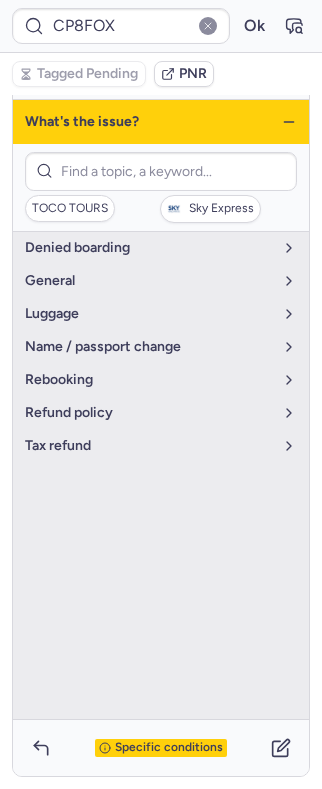 click on "What's the issue?" at bounding box center [161, 122] 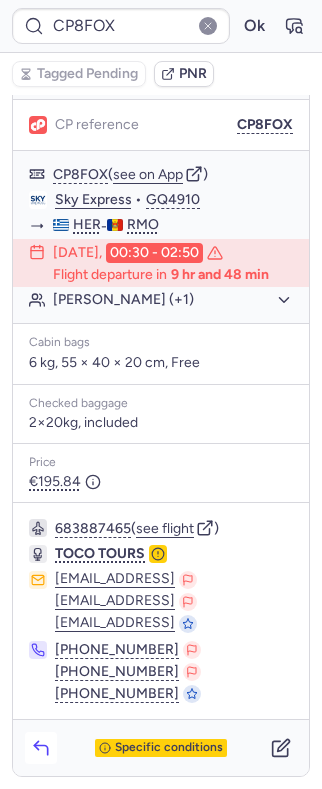 click at bounding box center [41, 748] 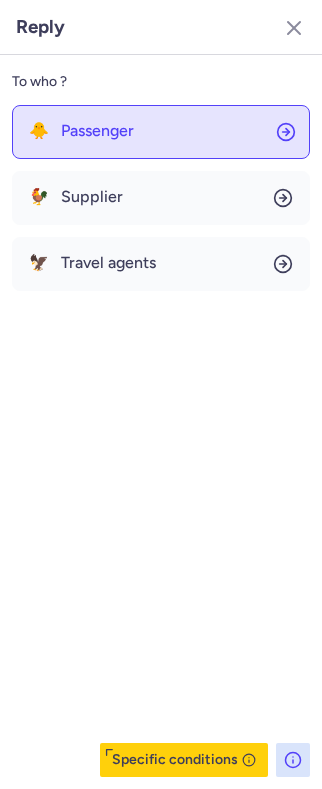 click on "🐥 Passenger" 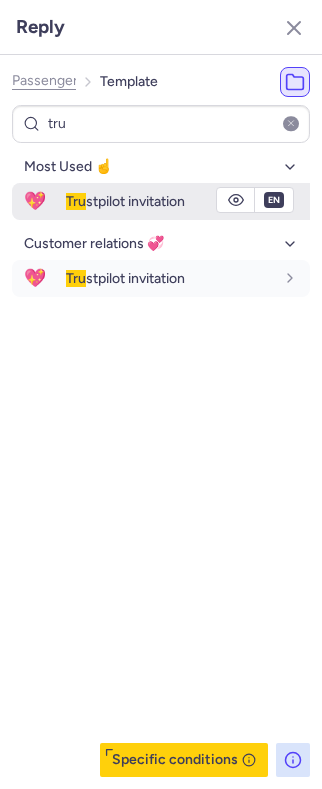 click on "Tru stpilot invitation" at bounding box center [125, 201] 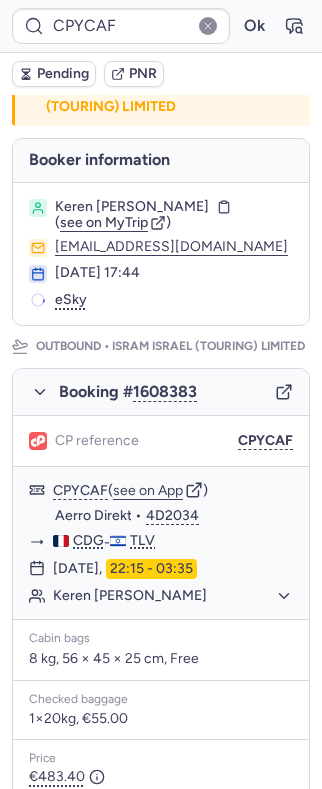 scroll, scrollTop: 133, scrollLeft: 0, axis: vertical 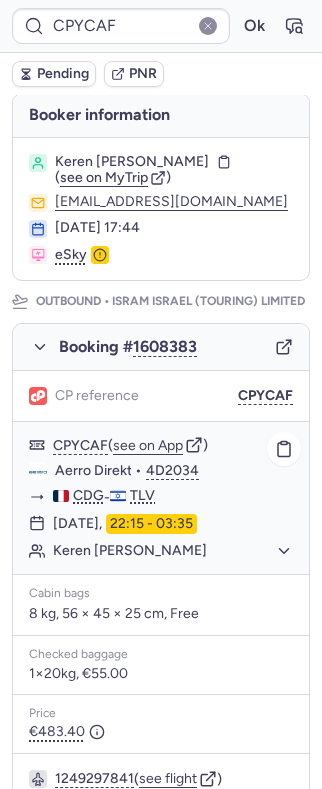 click on "Aerro Direkt" 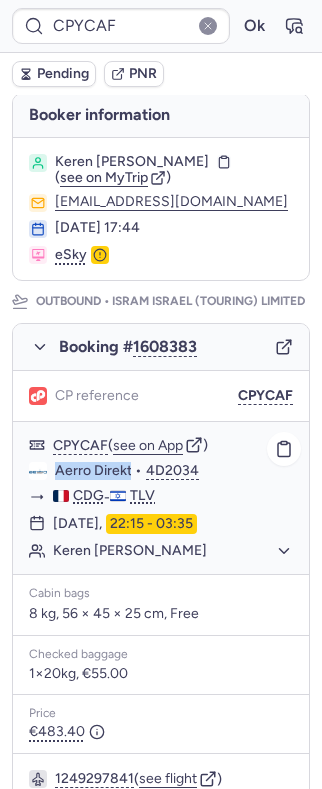 drag, startPoint x: 71, startPoint y: 491, endPoint x: 100, endPoint y: 488, distance: 29.15476 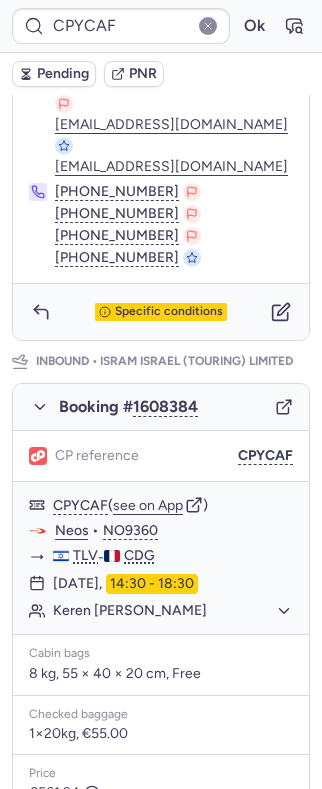 scroll, scrollTop: 1329, scrollLeft: 0, axis: vertical 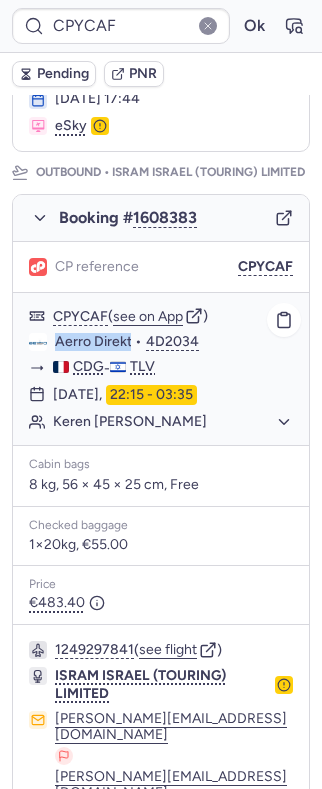 click on "Aerro Direkt" 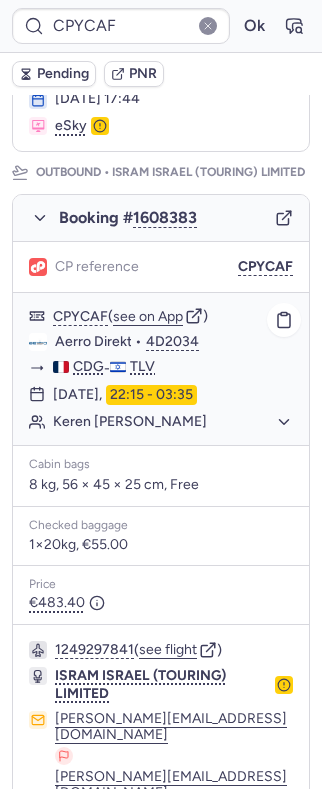 click on "Aerro Direkt" 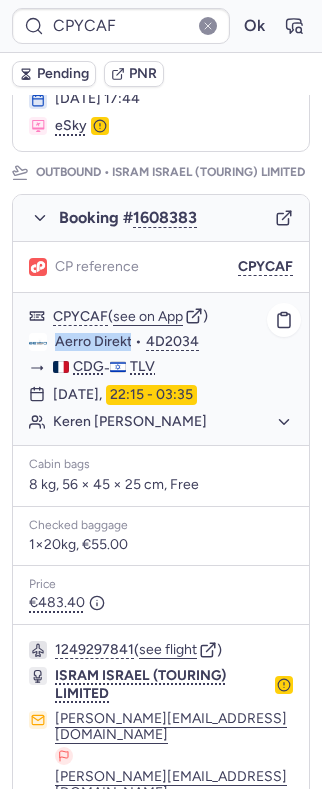 drag, startPoint x: 67, startPoint y: 359, endPoint x: 102, endPoint y: 358, distance: 35.014282 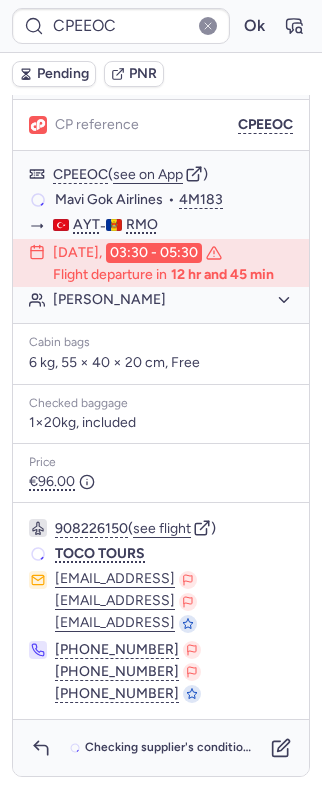 scroll, scrollTop: 132, scrollLeft: 0, axis: vertical 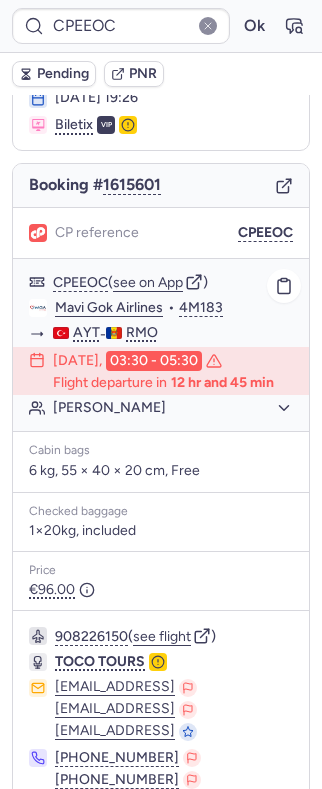 click on "Sergey CRISTEA" 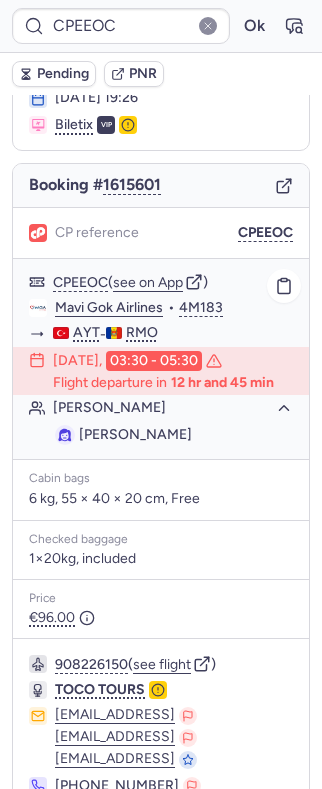 click on "Sergey CRISTEA" 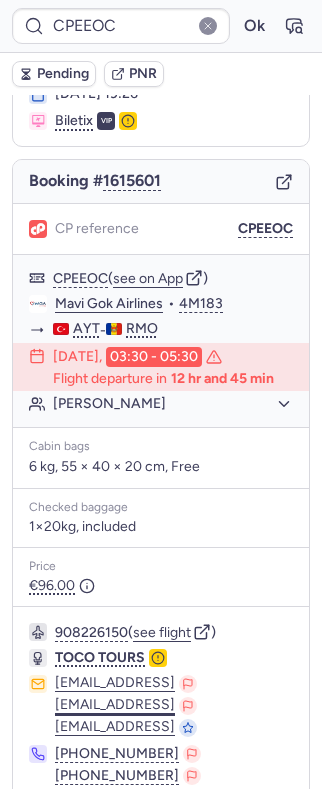 scroll, scrollTop: 264, scrollLeft: 0, axis: vertical 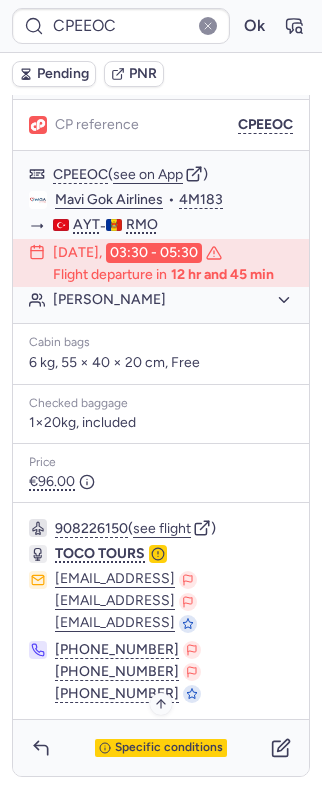 click on "Specific conditions" at bounding box center (169, 748) 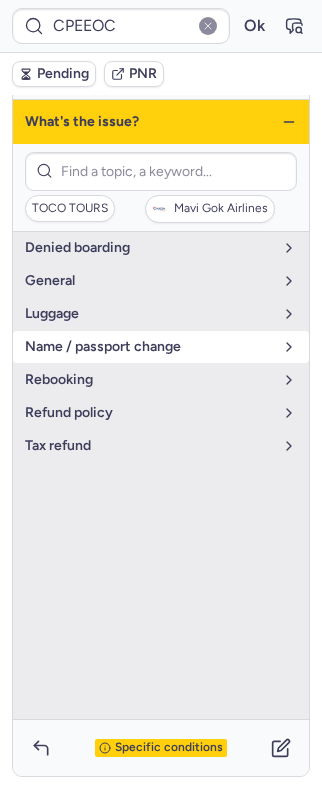 click on "name / passport change" at bounding box center [149, 347] 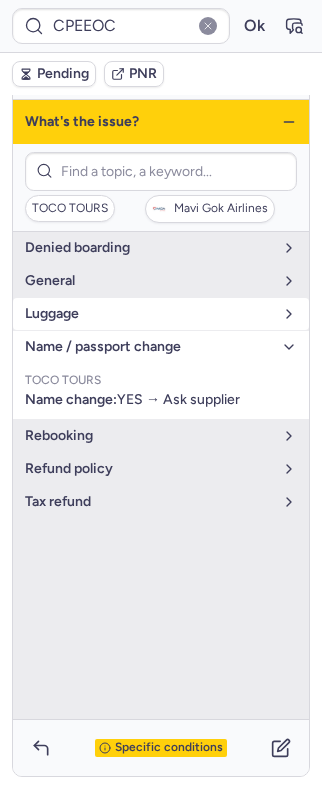 click on "name / passport change" at bounding box center [149, 347] 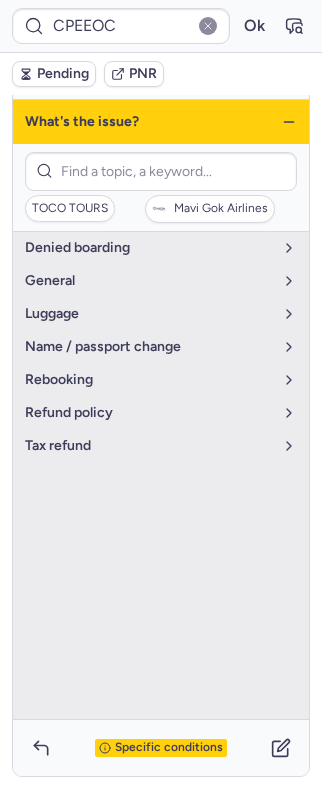 click 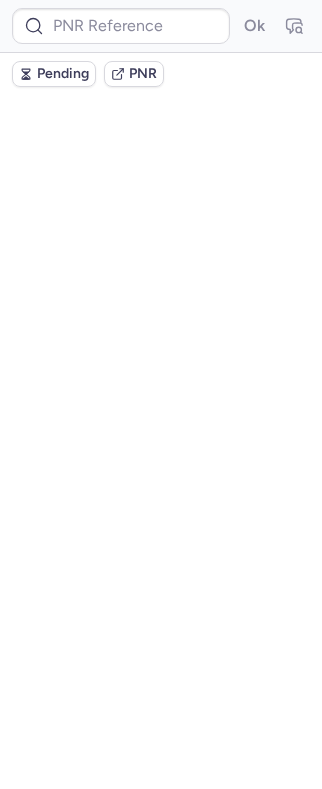 scroll, scrollTop: 0, scrollLeft: 0, axis: both 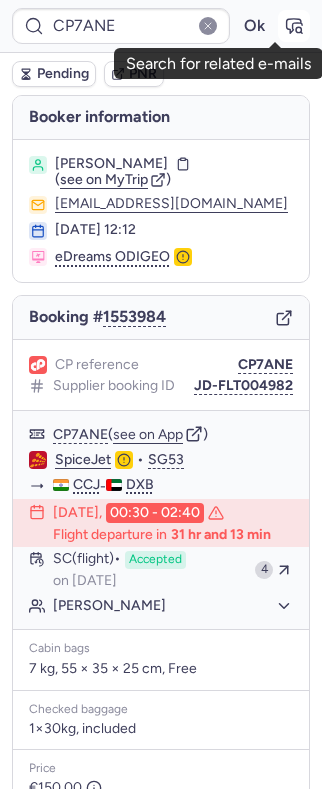 click 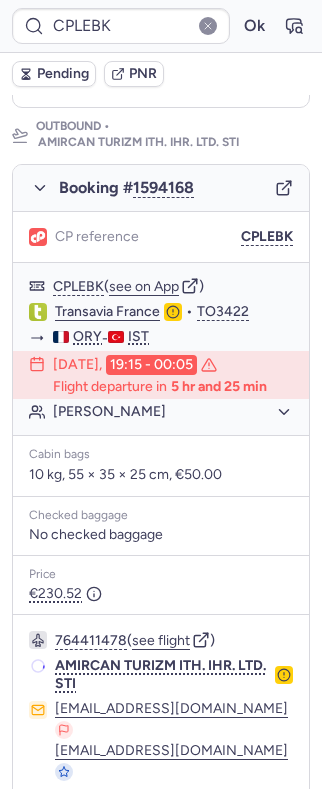 scroll, scrollTop: 400, scrollLeft: 0, axis: vertical 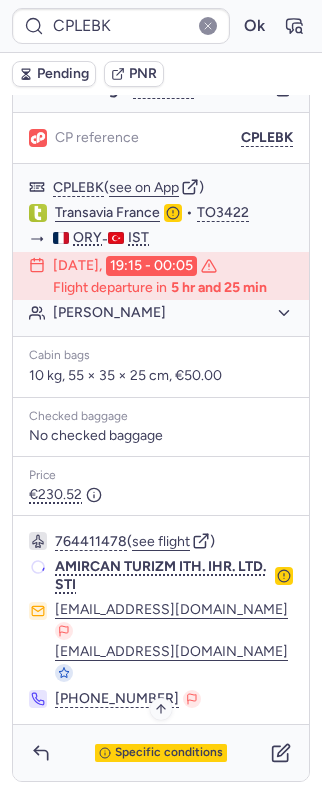 drag, startPoint x: 131, startPoint y: 685, endPoint x: 134, endPoint y: 701, distance: 16.27882 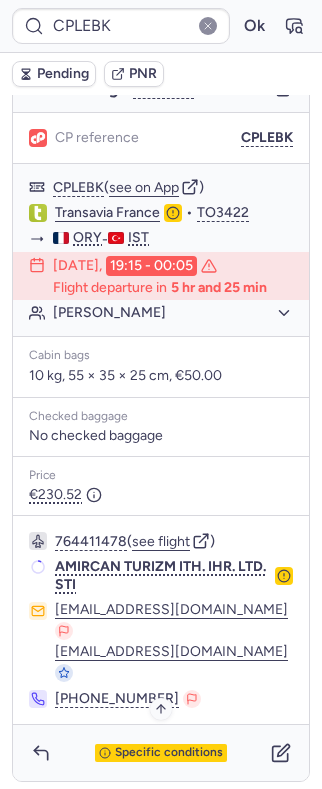 click on "Specific conditions" at bounding box center [161, 753] 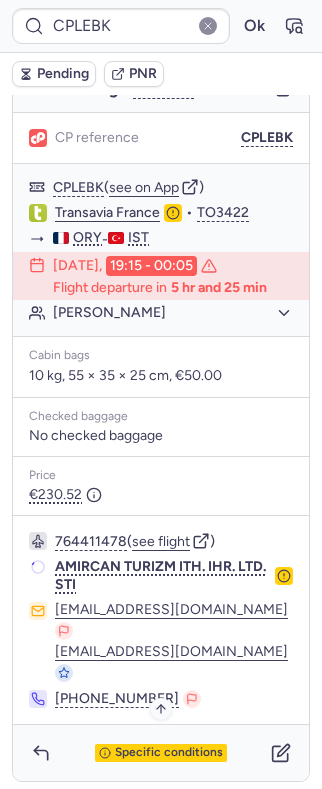 click on "Specific conditions" at bounding box center (169, 753) 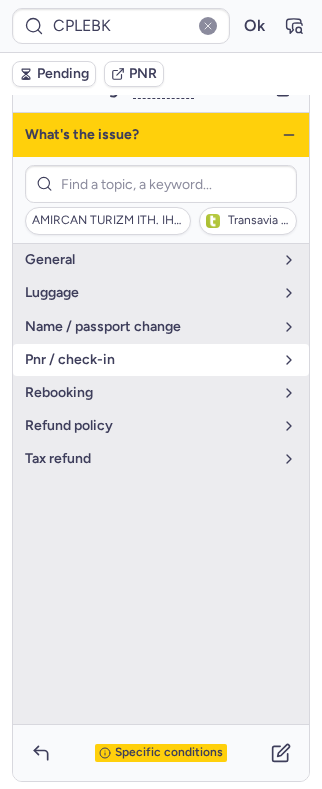 click on "pnr / check-in" at bounding box center (149, 360) 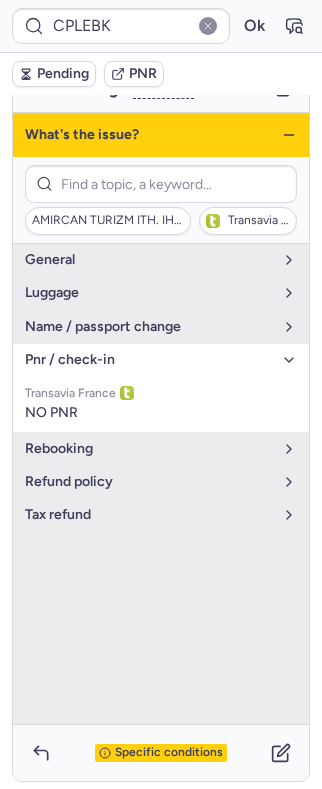 click on "pnr / check-in" at bounding box center [149, 360] 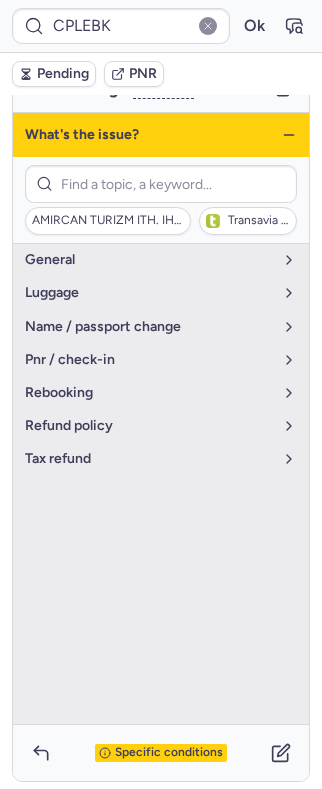 click 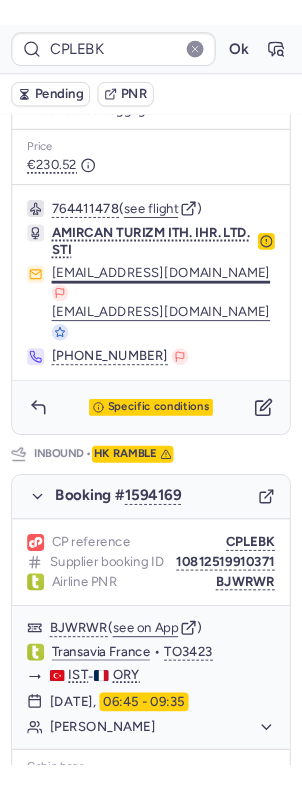 scroll, scrollTop: 533, scrollLeft: 0, axis: vertical 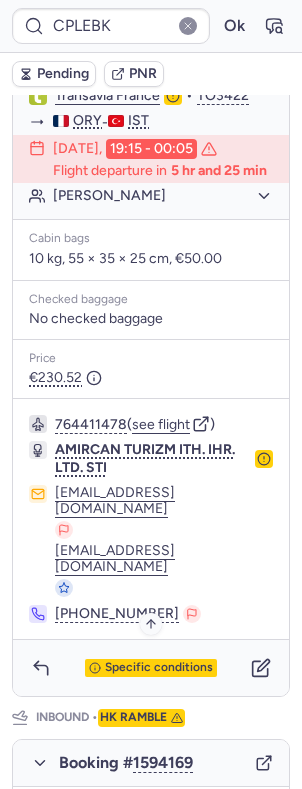 click on "Specific conditions" at bounding box center (159, 668) 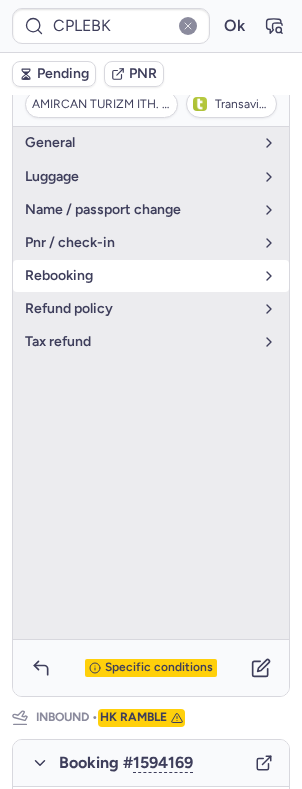click on "general luggage name / passport change pnr / check-in rebooking refund policy tax refund" at bounding box center (151, 383) 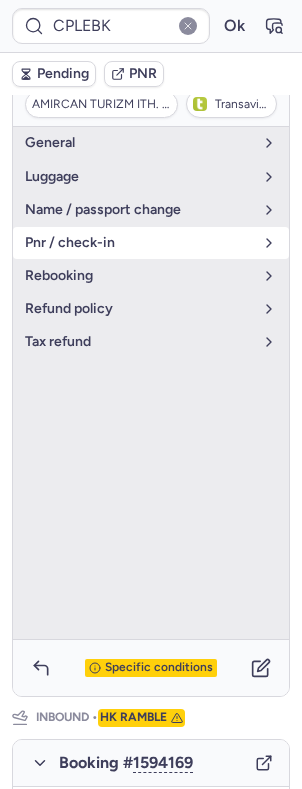 click on "pnr / check-in" at bounding box center [139, 243] 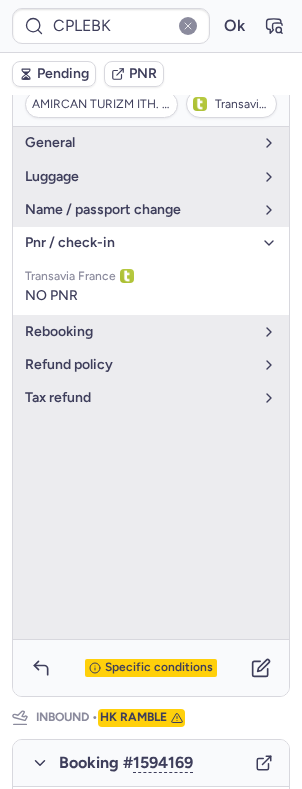 click on "pnr / check-in" at bounding box center (139, 243) 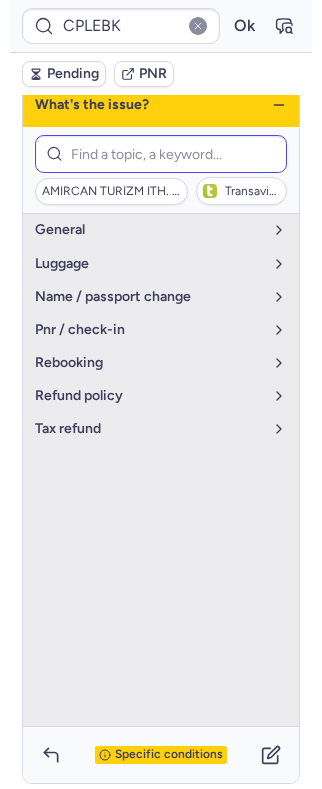 scroll, scrollTop: 400, scrollLeft: 0, axis: vertical 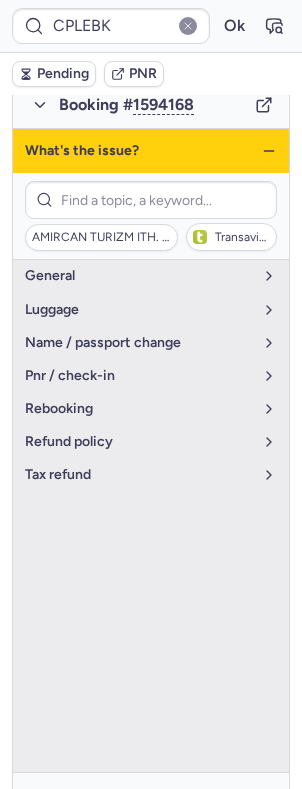 click 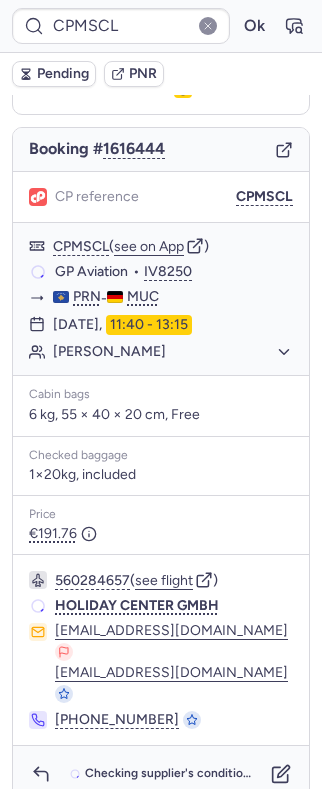 scroll, scrollTop: 158, scrollLeft: 0, axis: vertical 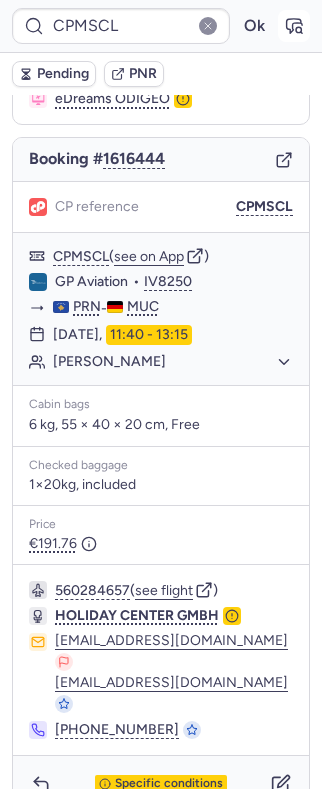 click 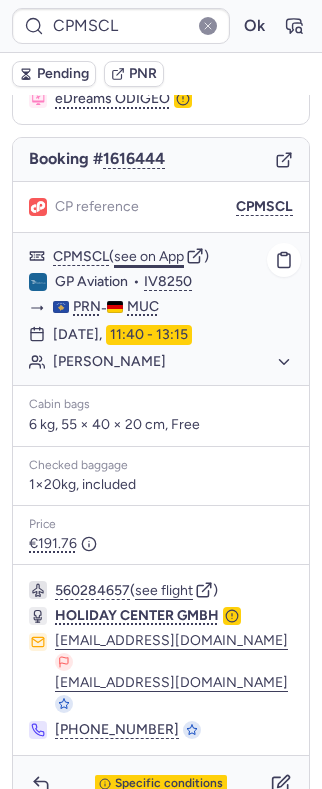 click on "see on App" 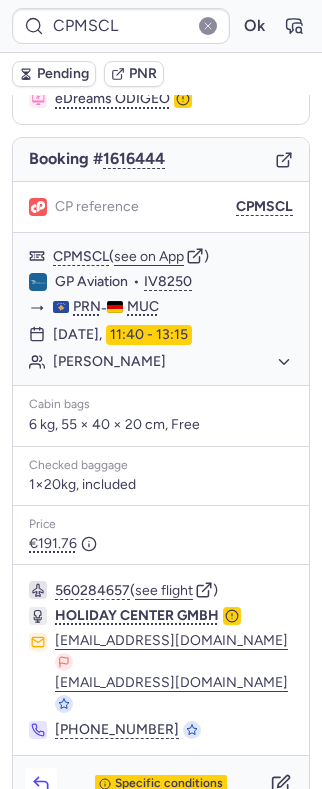 click 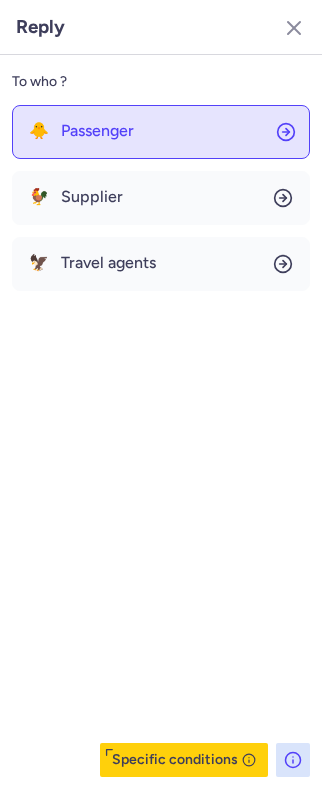click on "Passenger" at bounding box center (97, 131) 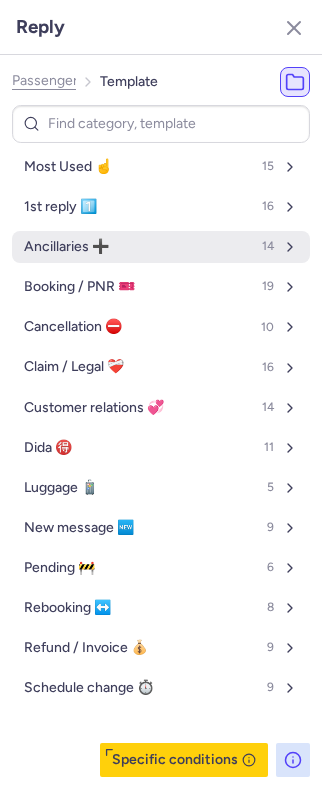 click on "Ancillaries ➕ 14" at bounding box center (161, 247) 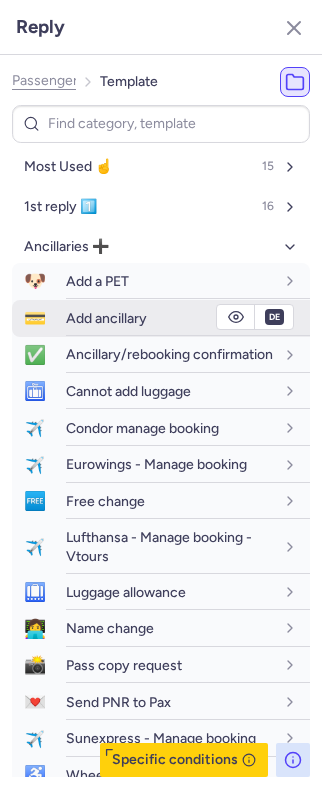 click on "Add ancillary" at bounding box center (106, 318) 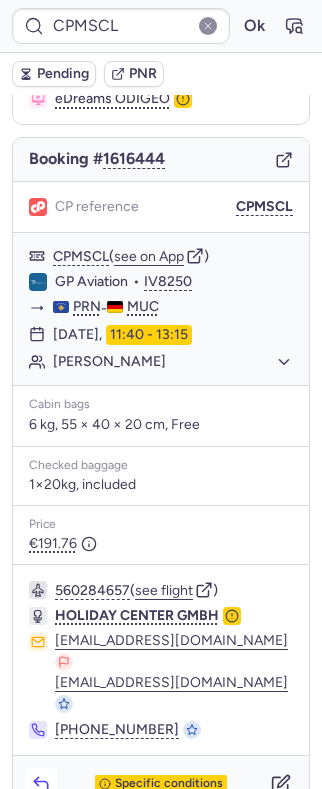 click at bounding box center (41, 784) 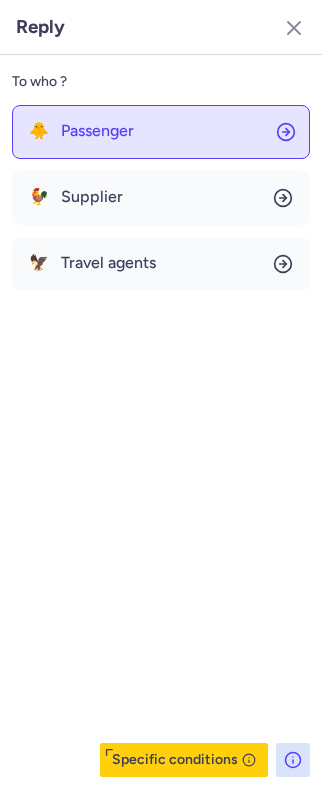 click on "🐥 Passenger" 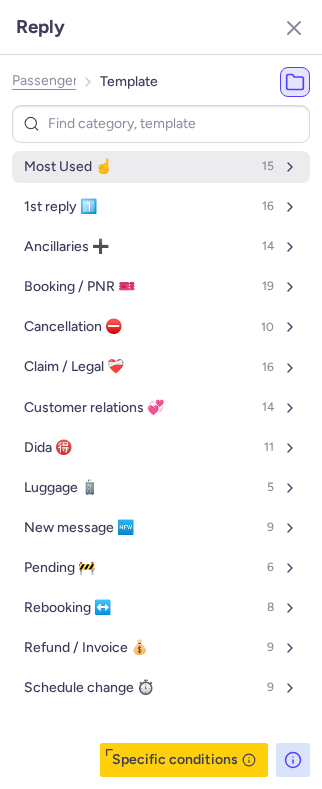 click on "Most Used ☝️ 15" at bounding box center [161, 167] 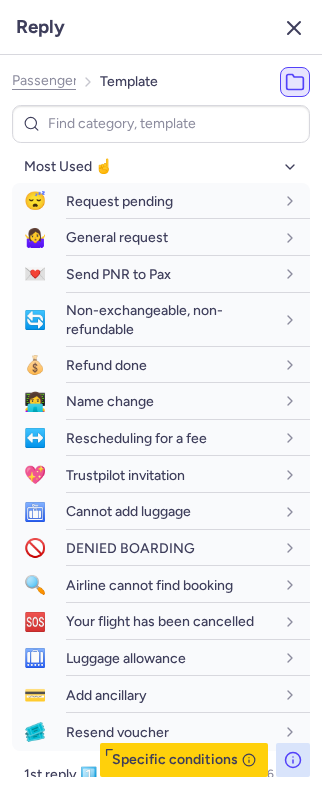 click 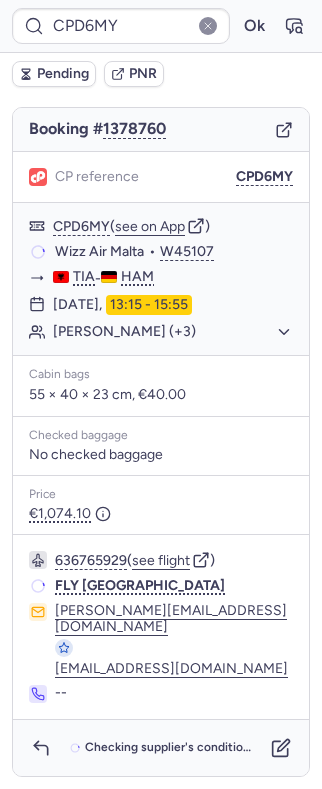 scroll, scrollTop: 158, scrollLeft: 0, axis: vertical 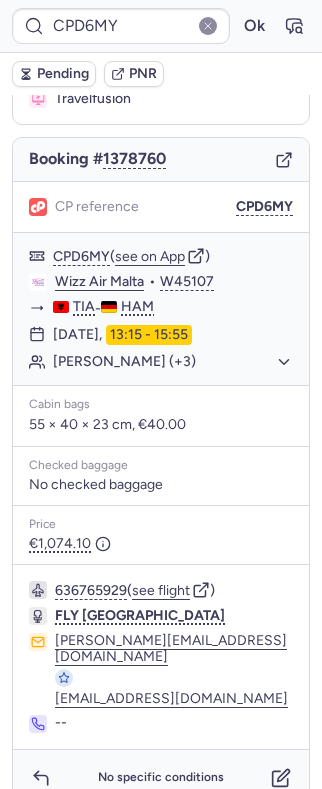 type on "CPLEBK" 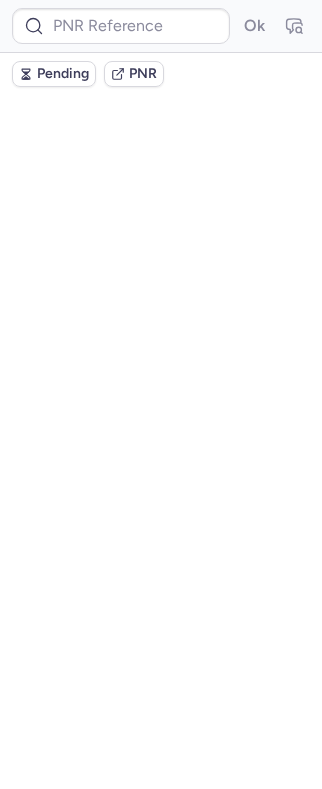 scroll, scrollTop: 0, scrollLeft: 0, axis: both 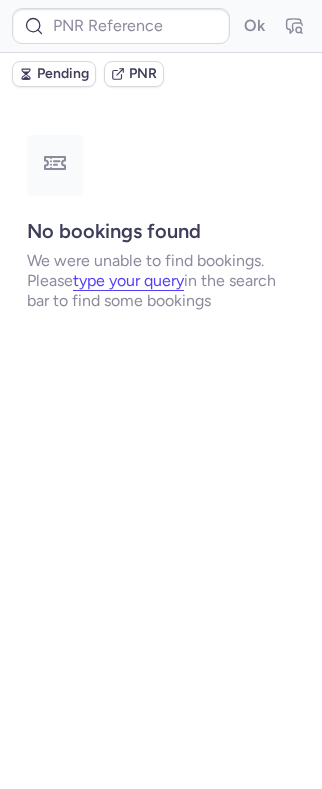 type on "CPLEBK" 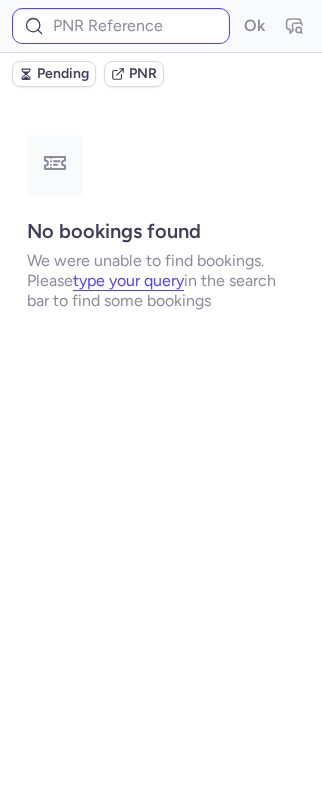 type on "CPLEBK" 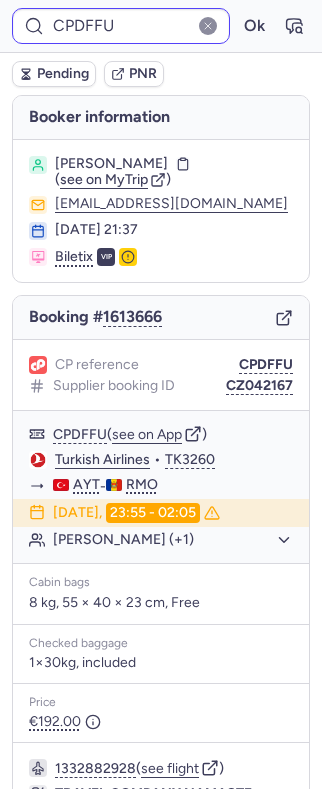 type on "CPH8Q6" 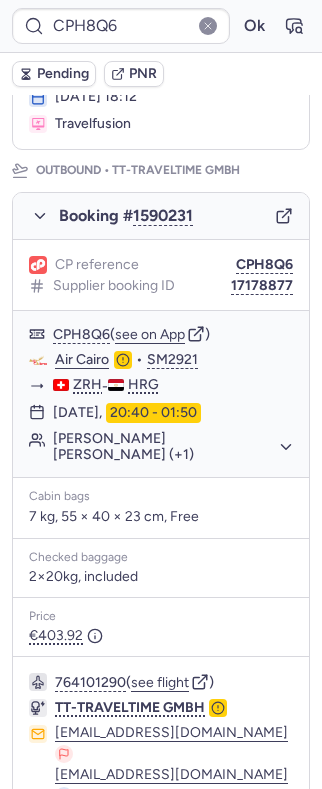 scroll, scrollTop: 266, scrollLeft: 0, axis: vertical 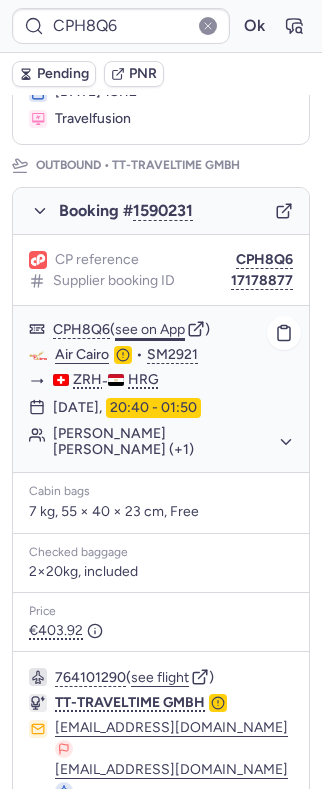click on "see on App" 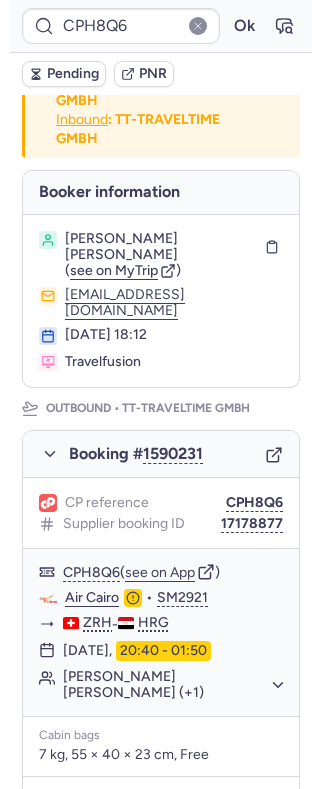 scroll, scrollTop: 0, scrollLeft: 0, axis: both 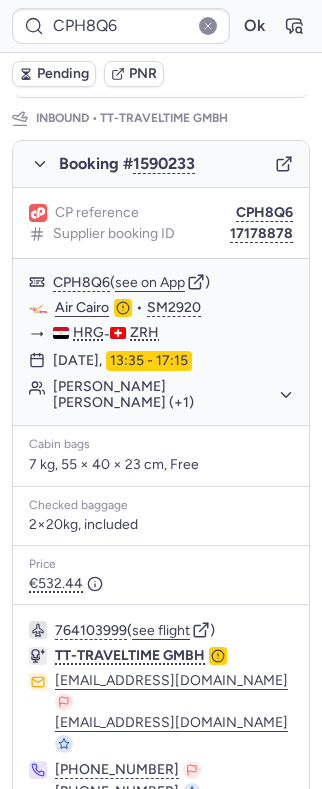 click on "Specific conditions" at bounding box center (169, 846) 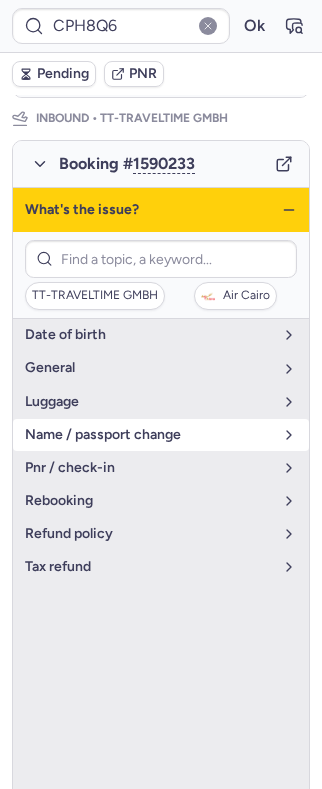 click on "name / passport change" at bounding box center (149, 435) 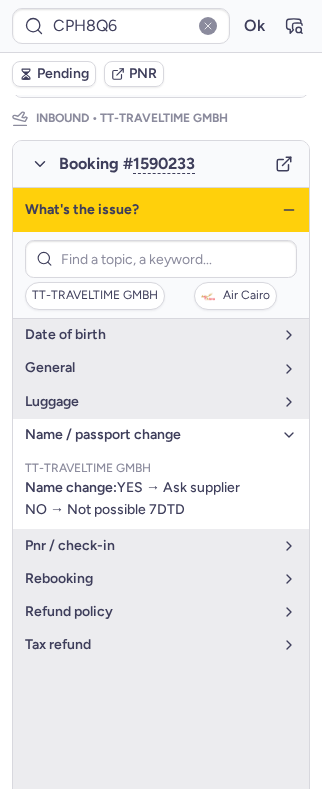 click on "name / passport change" at bounding box center [149, 435] 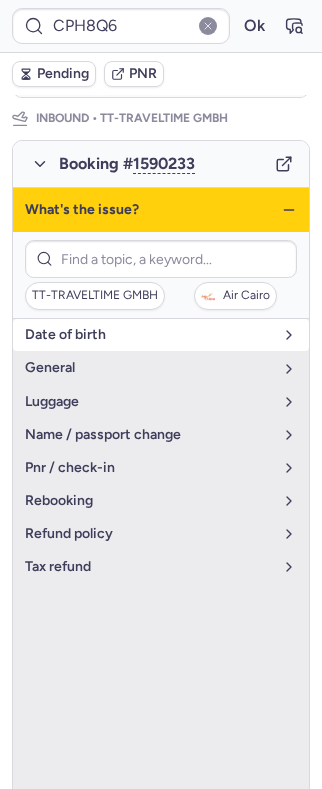 click on "date of birth" at bounding box center (149, 335) 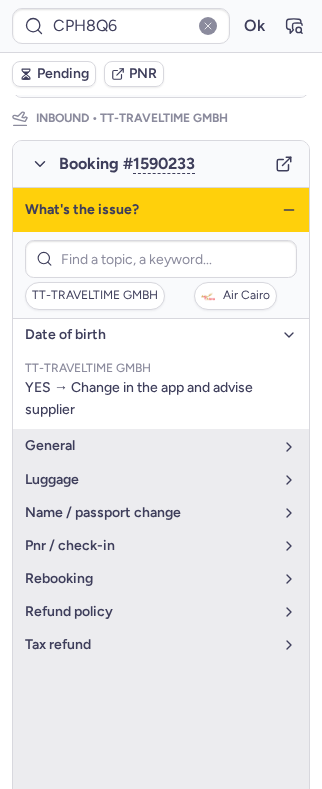 click on "date of birth" at bounding box center [149, 335] 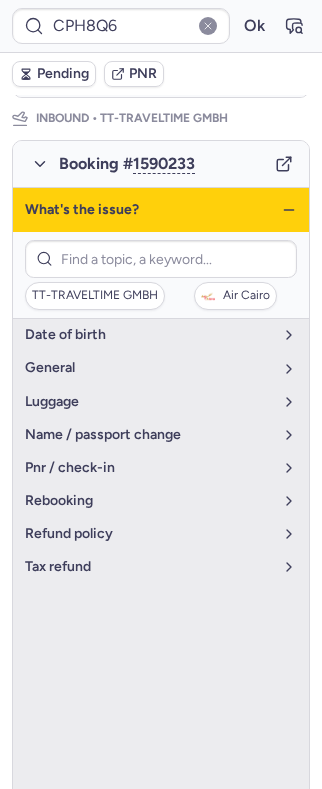 click 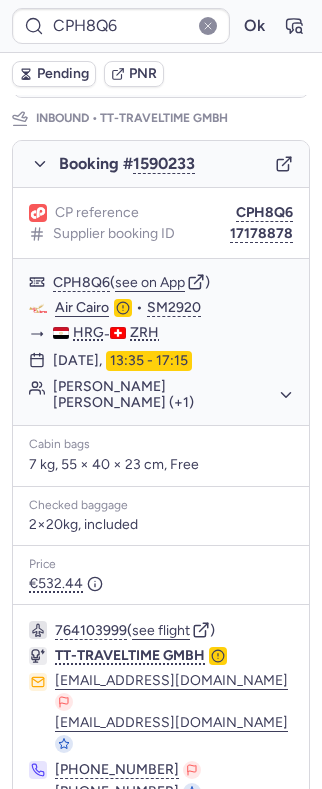 click 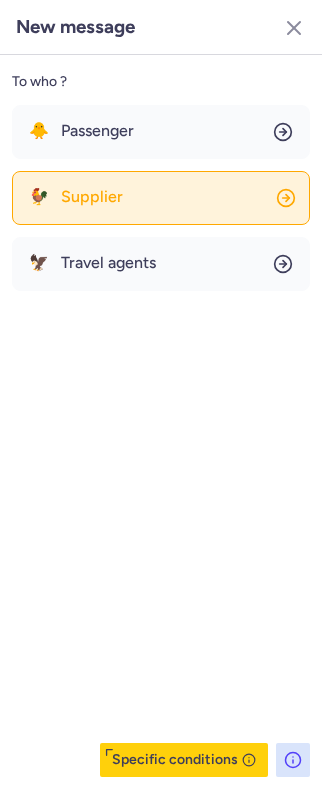 click on "🐓 Supplier" 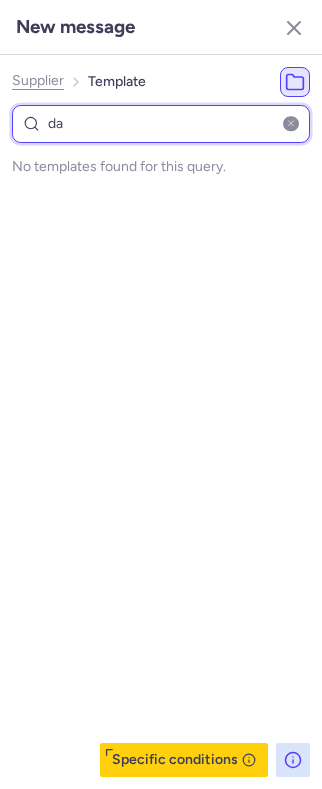 type on "d" 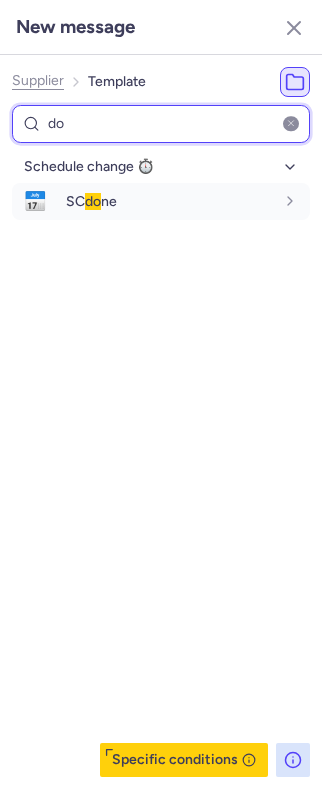 type on "d" 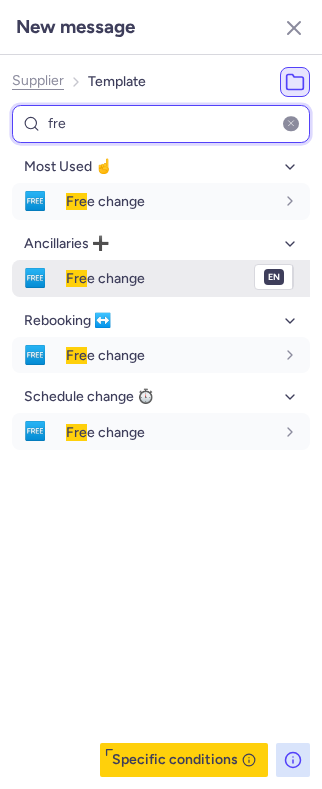 type on "fre" 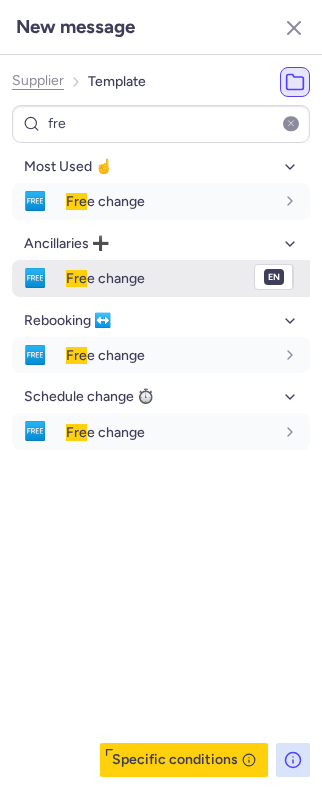 click on "Fre e change" at bounding box center [105, 278] 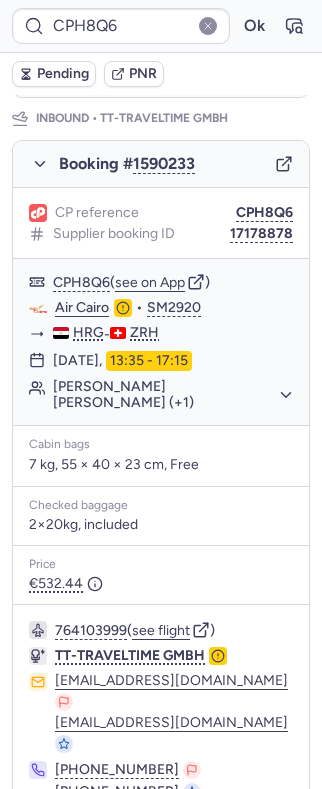 click 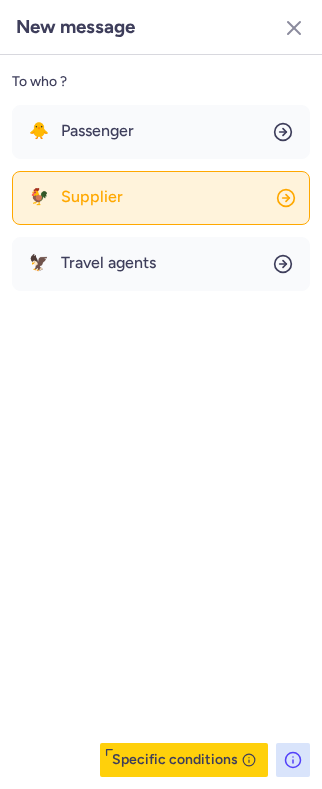 click on "Supplier" at bounding box center [92, 197] 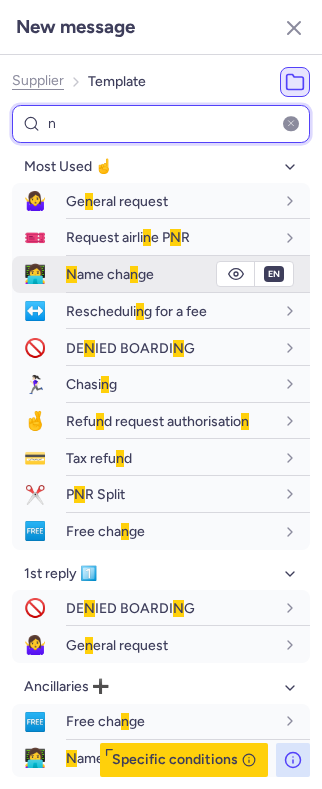 type on "n" 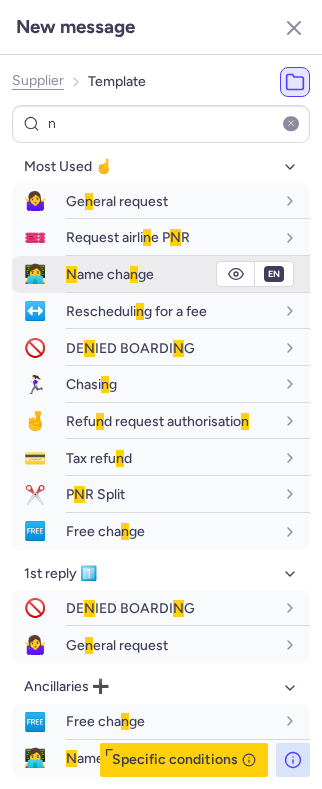 click on "👩‍💻" at bounding box center (35, 274) 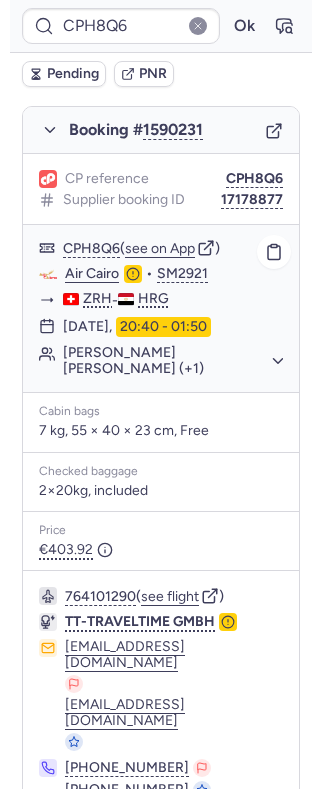 scroll, scrollTop: 290, scrollLeft: 0, axis: vertical 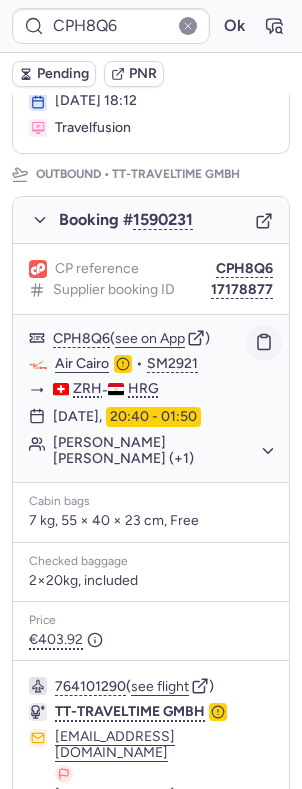 click 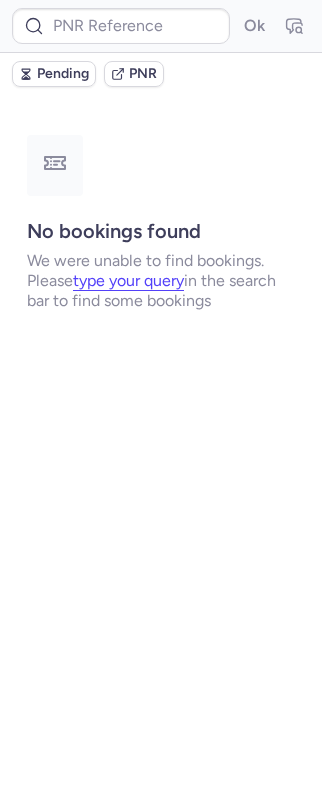 scroll, scrollTop: 0, scrollLeft: 0, axis: both 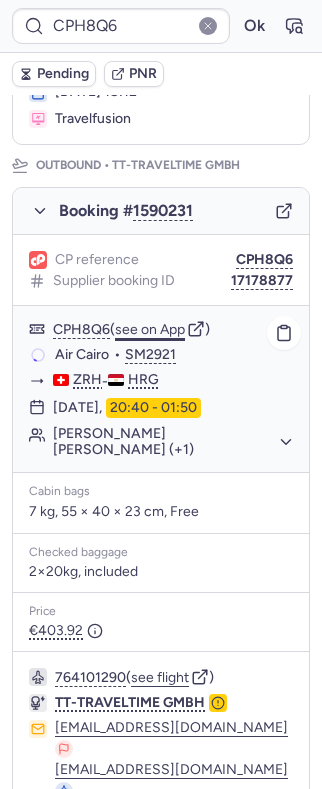 click on "see on App" 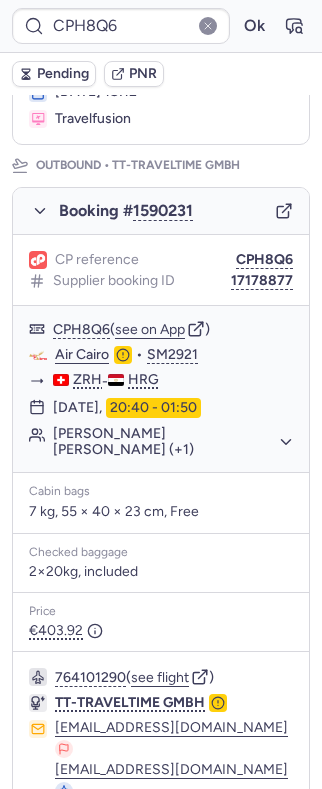 scroll, scrollTop: 1090, scrollLeft: 0, axis: vertical 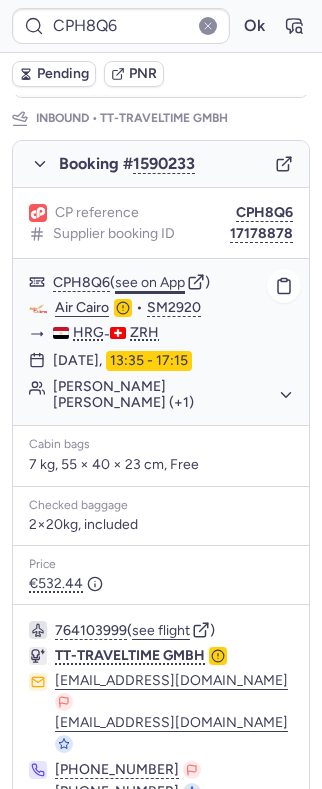 click on "see on App" 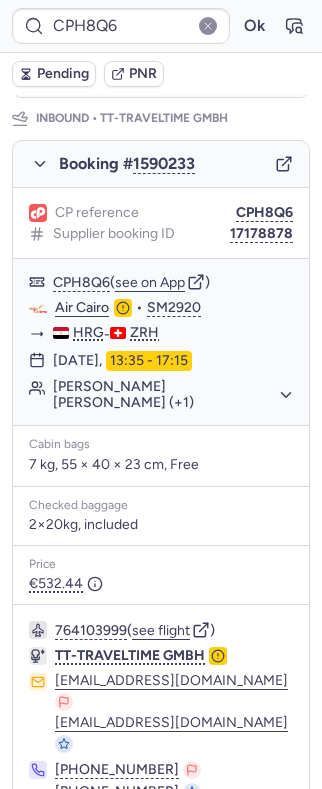 click on "Specific conditions" at bounding box center [169, 846] 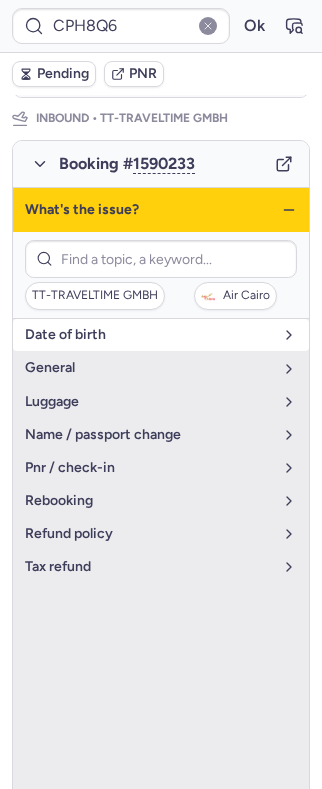 click on "date of birth" at bounding box center [149, 335] 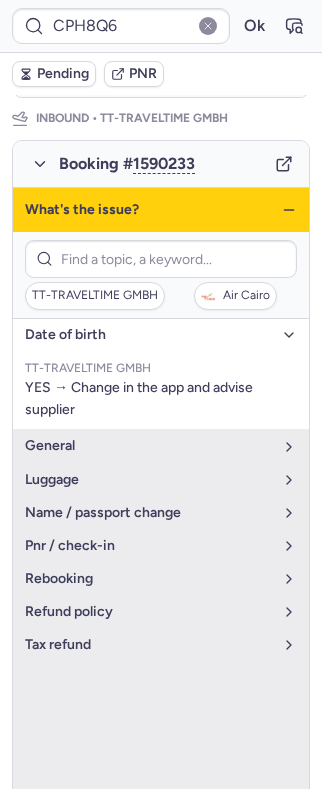 click on "date of birth" at bounding box center (149, 335) 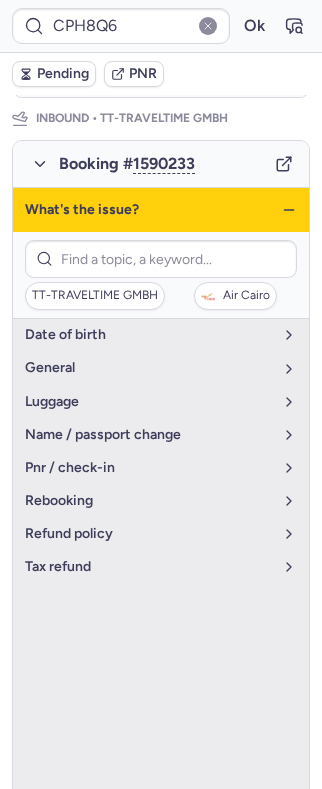 click 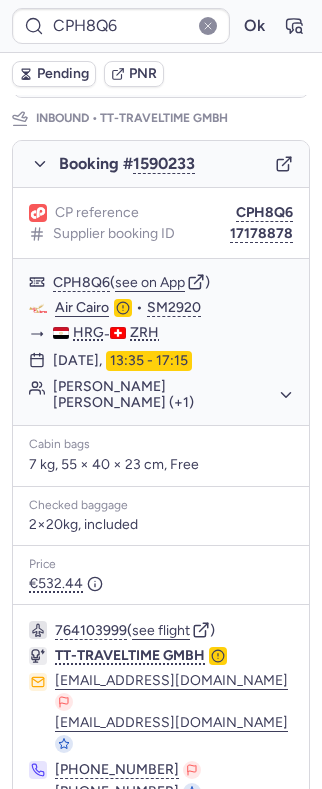 click at bounding box center (41, 846) 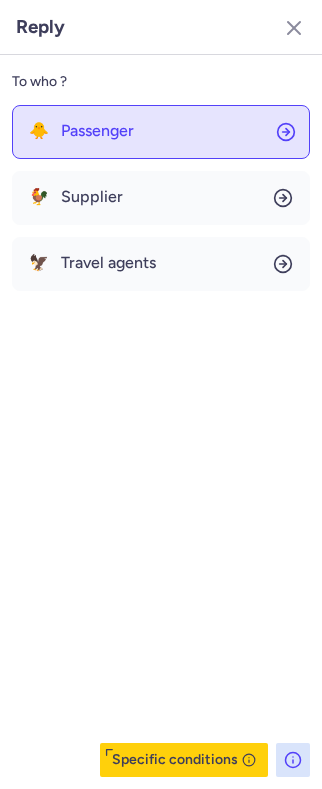 click on "🐥 Passenger" 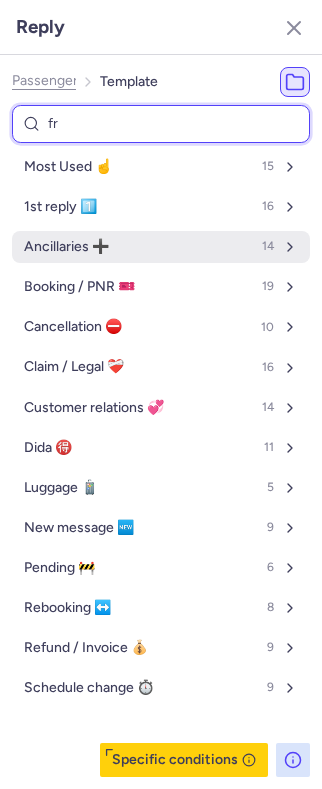 type on "fre" 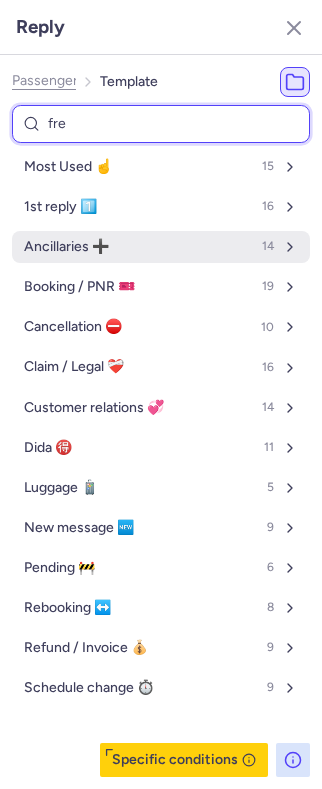 select on "en" 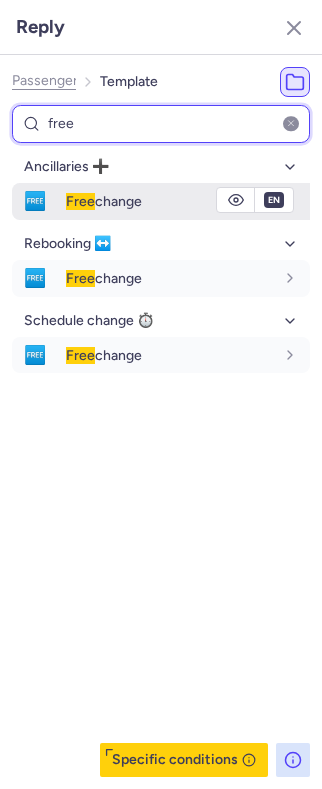 type on "free" 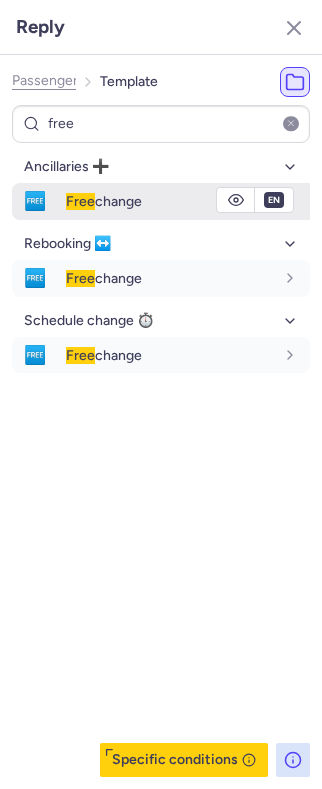 click on "Free  change" at bounding box center [104, 201] 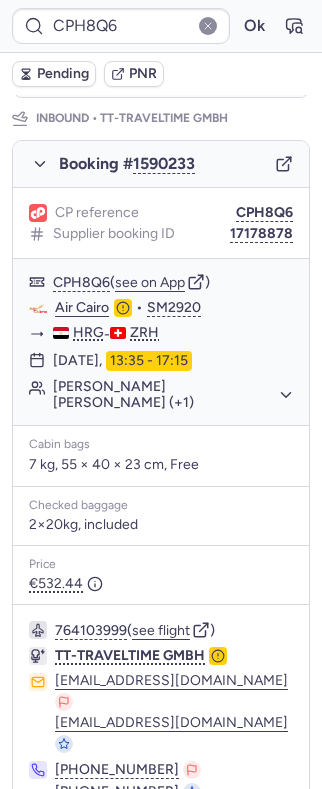click 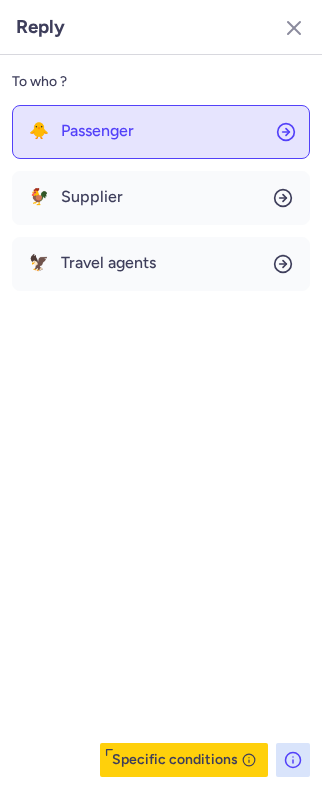 click on "🐥 Passenger" 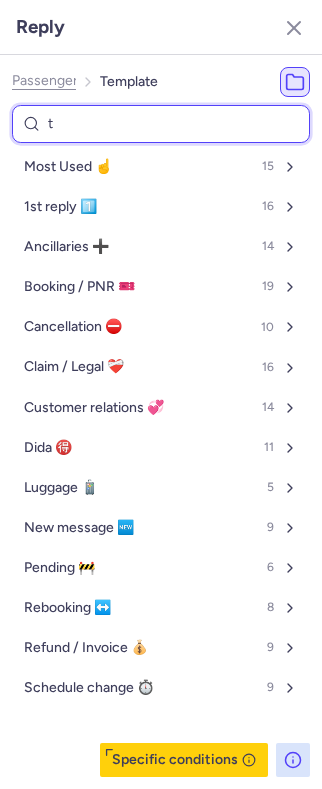 type on "tr" 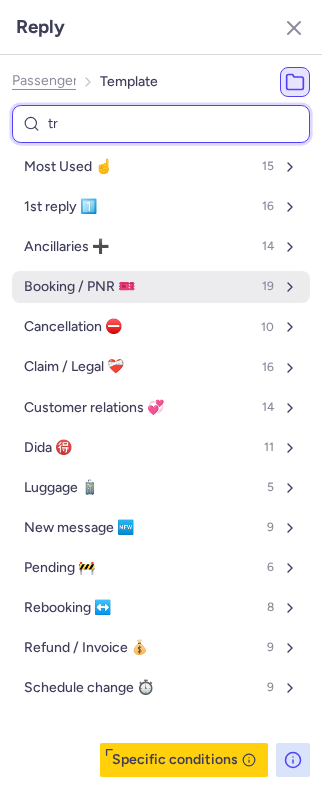 select on "en" 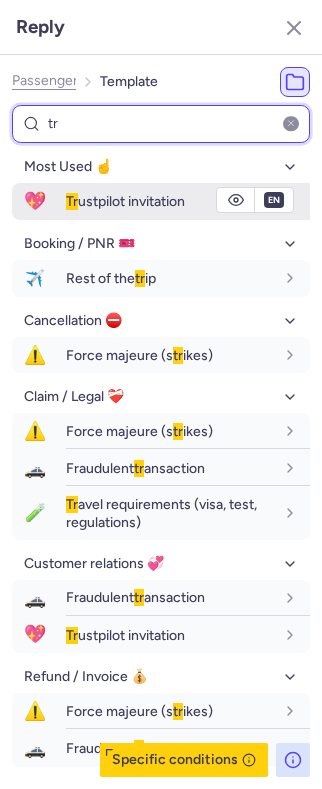 type on "tr" 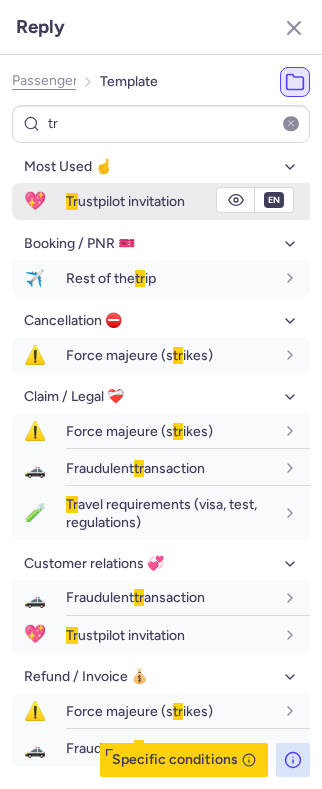 click on "Tr ustpilot invitation" at bounding box center (125, 201) 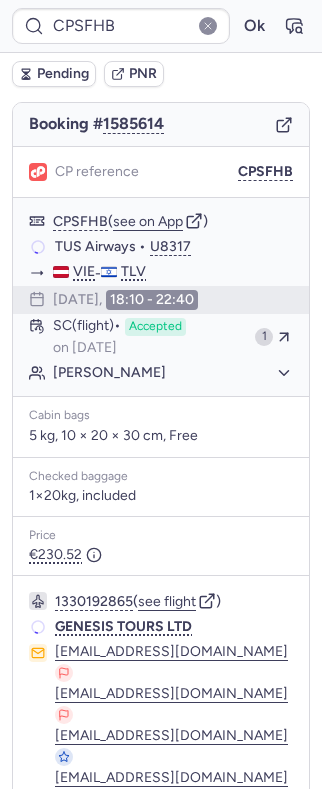 scroll, scrollTop: 192, scrollLeft: 0, axis: vertical 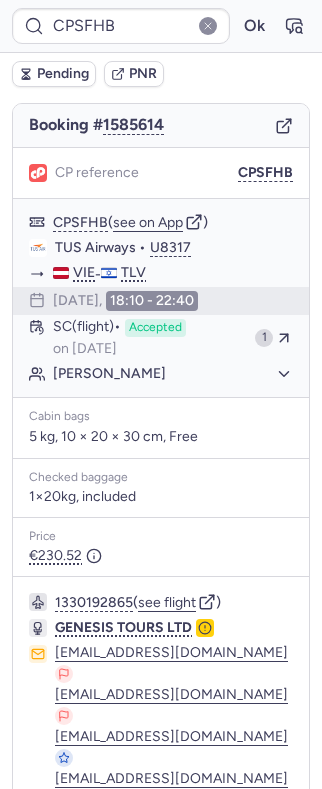 type on "CPHGPC" 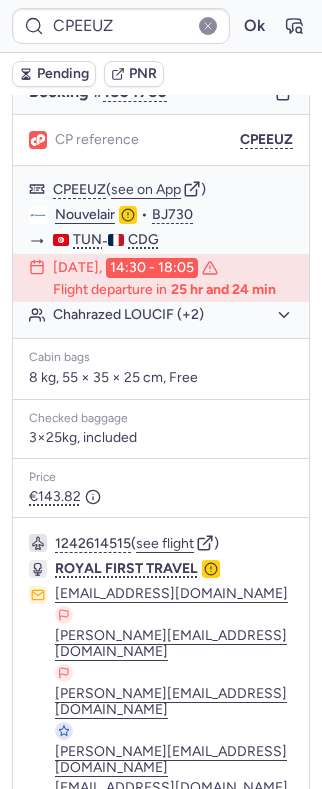scroll, scrollTop: 305, scrollLeft: 0, axis: vertical 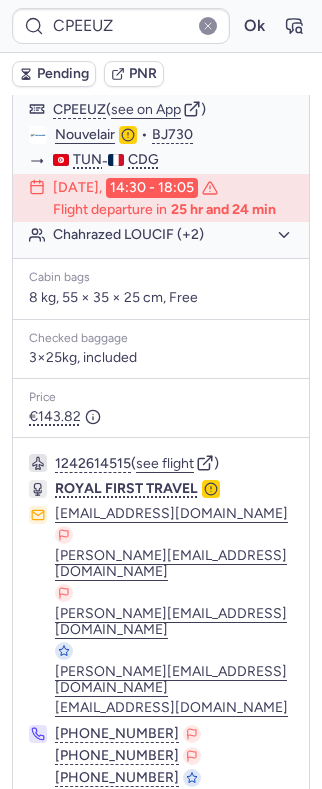 click on "Specific conditions" at bounding box center [169, 832] 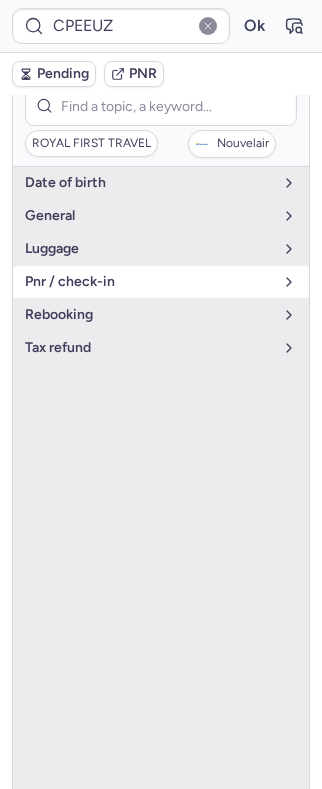 click on "pnr / check-in" at bounding box center [149, 282] 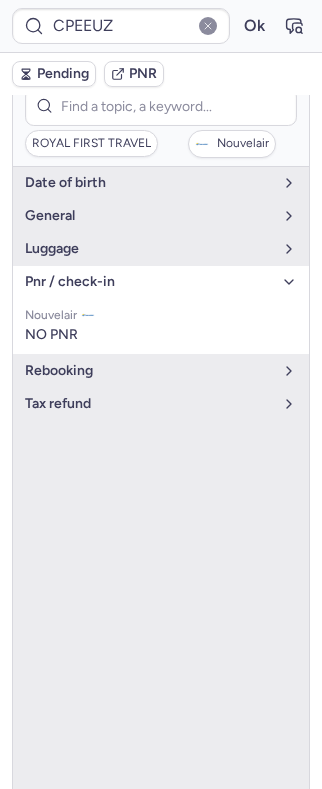 click on "pnr / check-in" at bounding box center (149, 282) 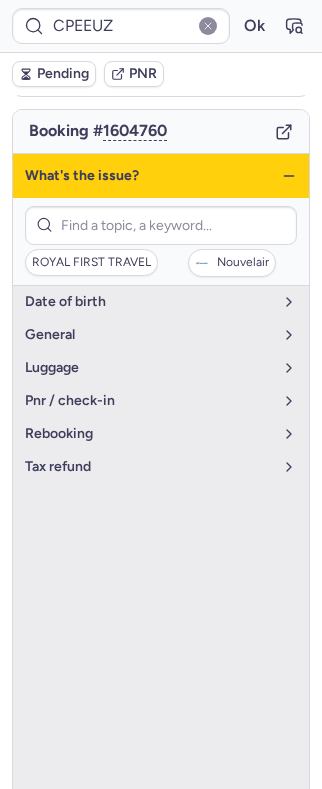 scroll, scrollTop: 38, scrollLeft: 0, axis: vertical 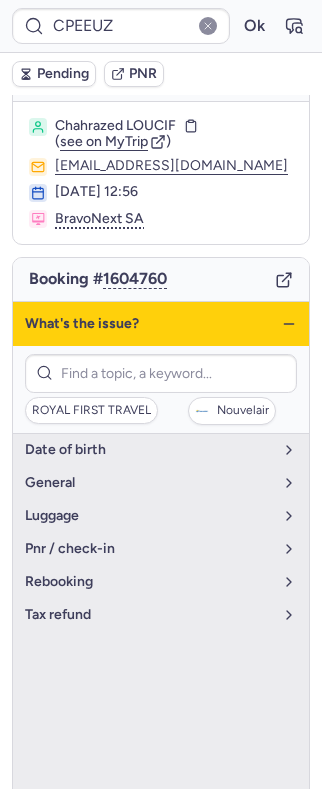 click 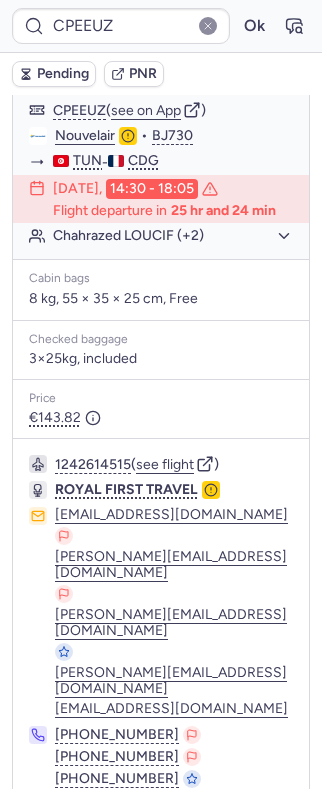 scroll, scrollTop: 305, scrollLeft: 0, axis: vertical 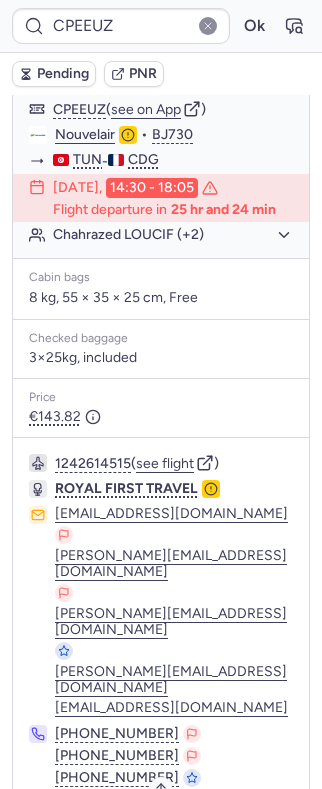 click on "Specific conditions" at bounding box center [161, 832] 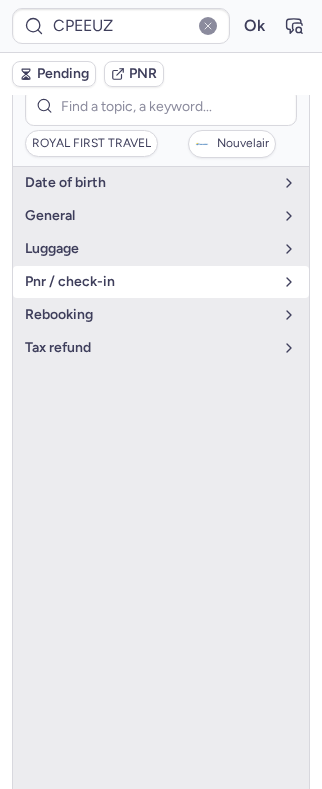 click on "pnr / check-in" at bounding box center (161, 282) 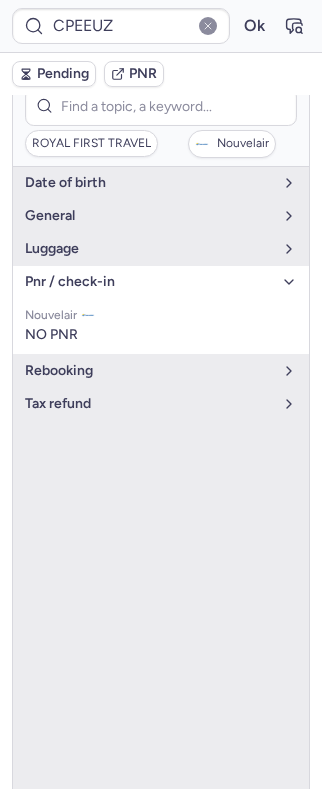 click on "pnr / check-in" at bounding box center [161, 282] 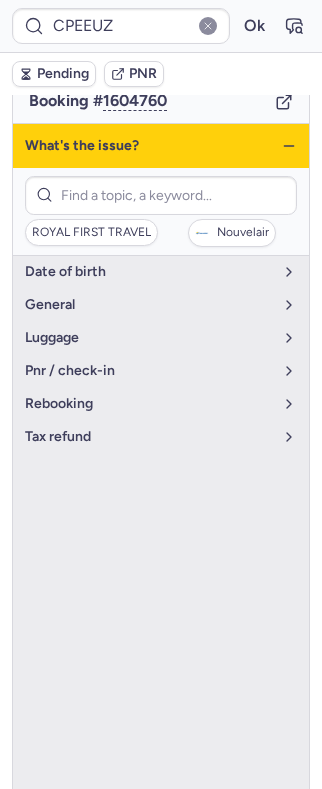 scroll, scrollTop: 172, scrollLeft: 0, axis: vertical 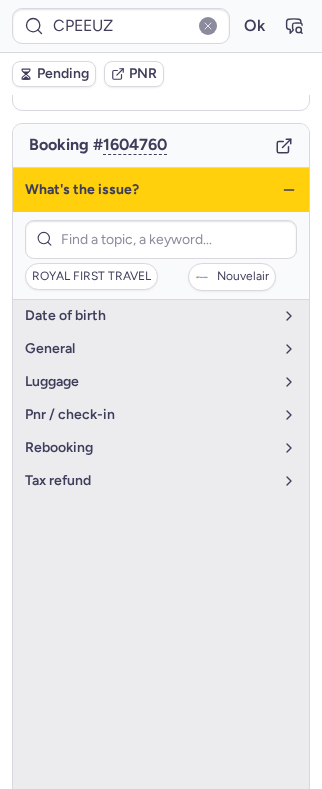 click 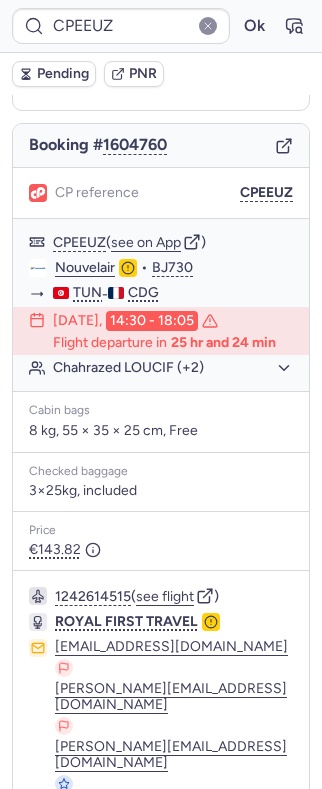 type on "CPEXDR" 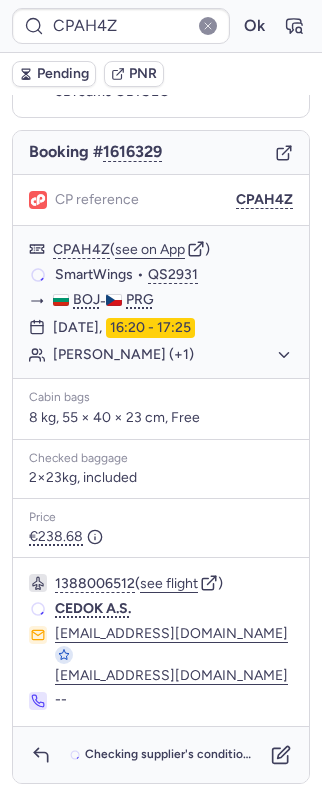 scroll, scrollTop: 156, scrollLeft: 0, axis: vertical 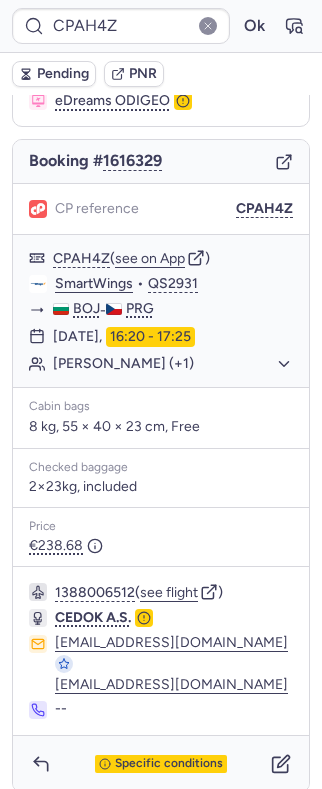 type on "CPWTRU" 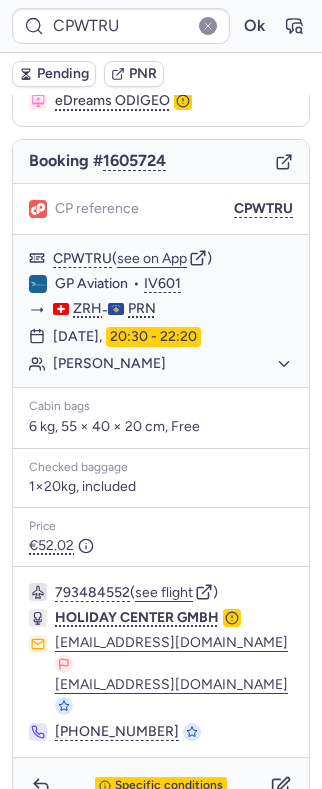 scroll, scrollTop: 158, scrollLeft: 0, axis: vertical 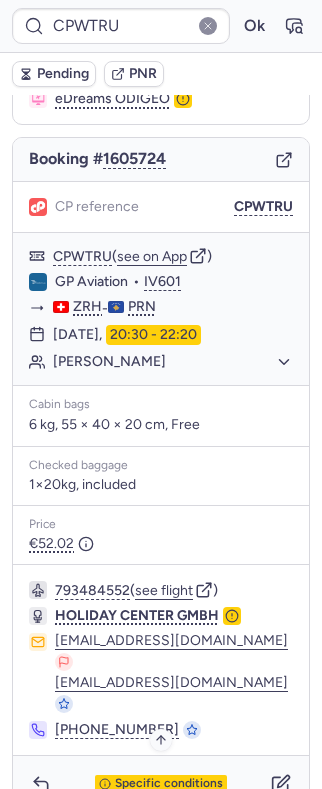 click on "Specific conditions" at bounding box center [169, 784] 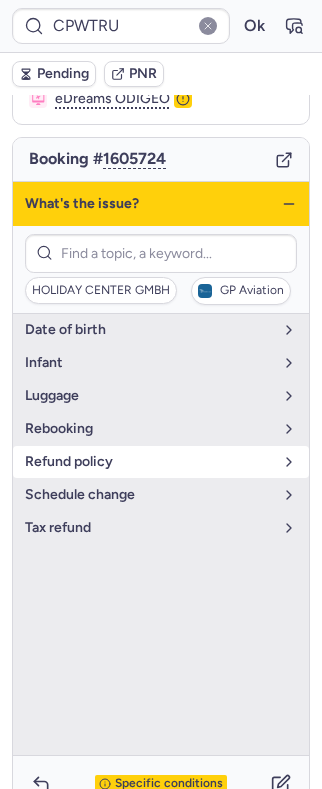 click on "refund policy" at bounding box center (149, 462) 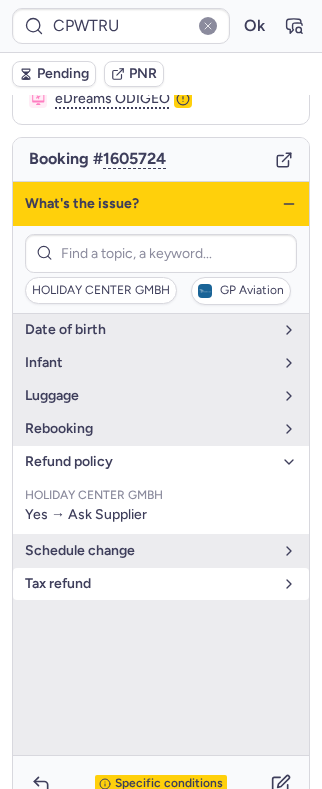 click on "tax refund" at bounding box center (149, 584) 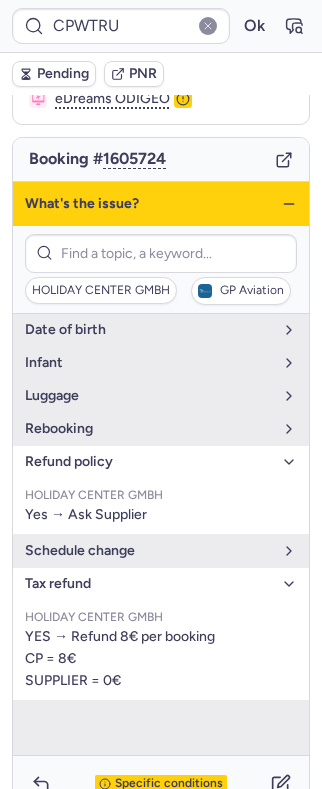 click on "tax refund" at bounding box center (149, 584) 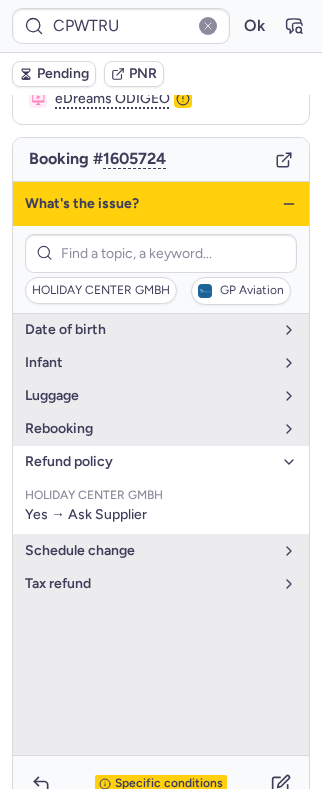 click on "refund policy" at bounding box center [149, 462] 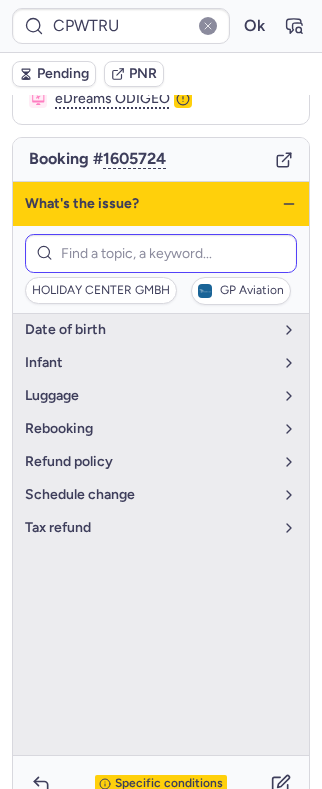 scroll, scrollTop: 25, scrollLeft: 0, axis: vertical 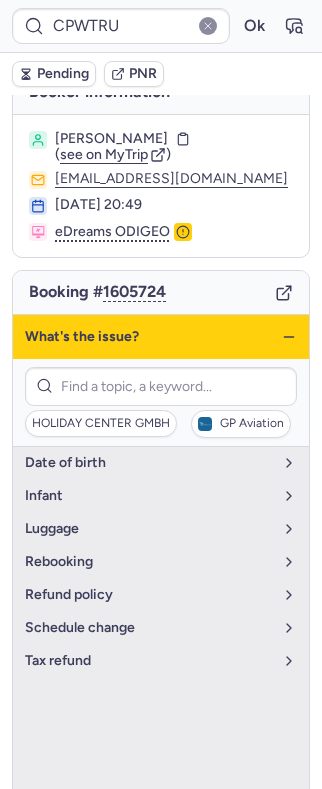 click 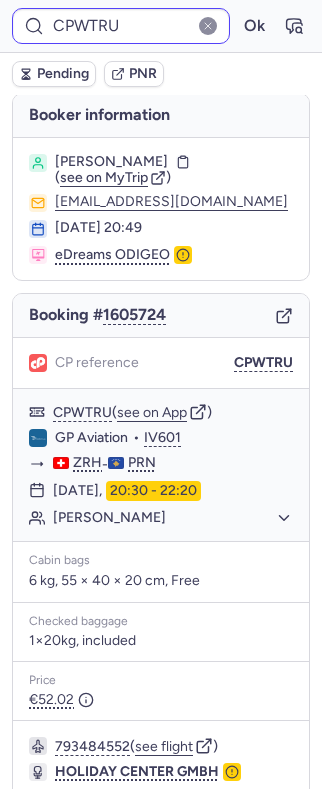 scroll, scrollTop: 0, scrollLeft: 0, axis: both 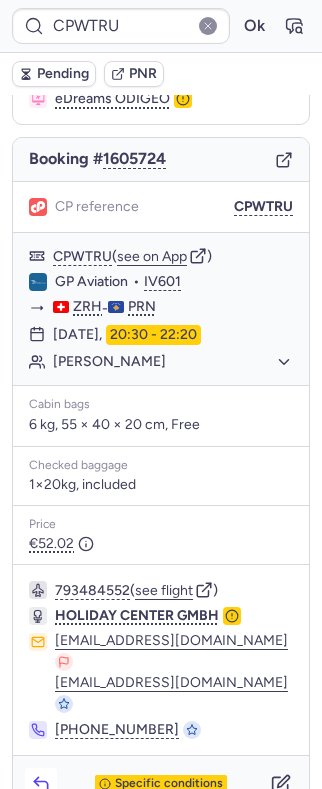 click 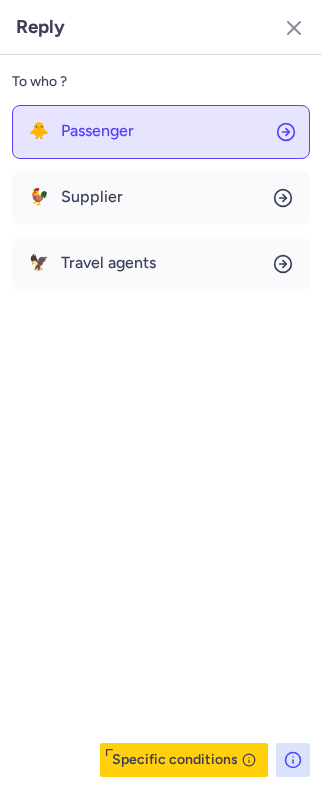 click on "Passenger" at bounding box center (97, 131) 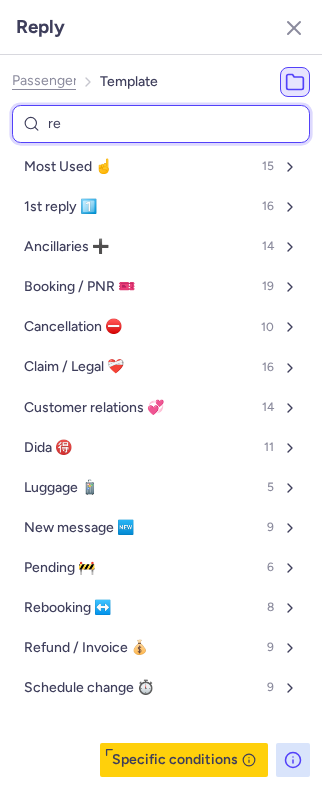type on "ref" 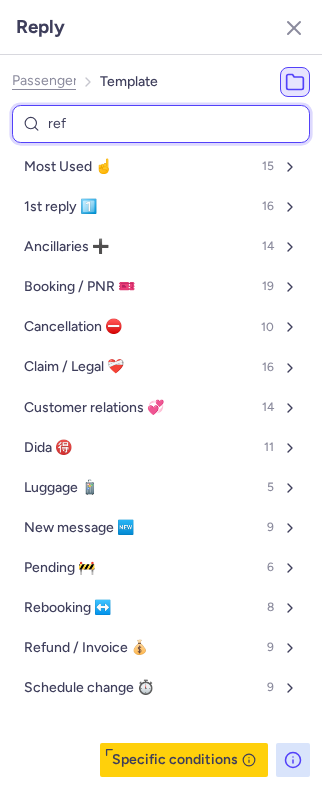 select on "en" 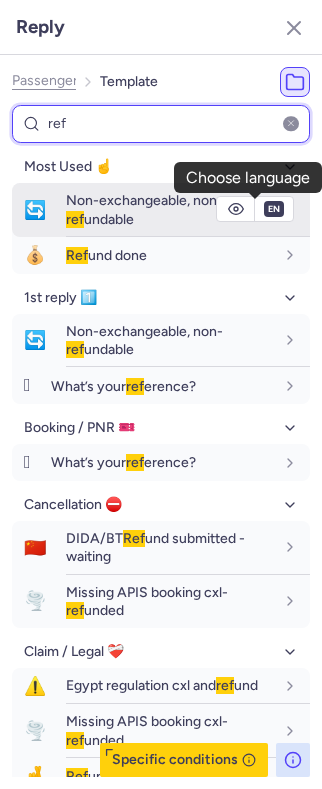 type on "ref" 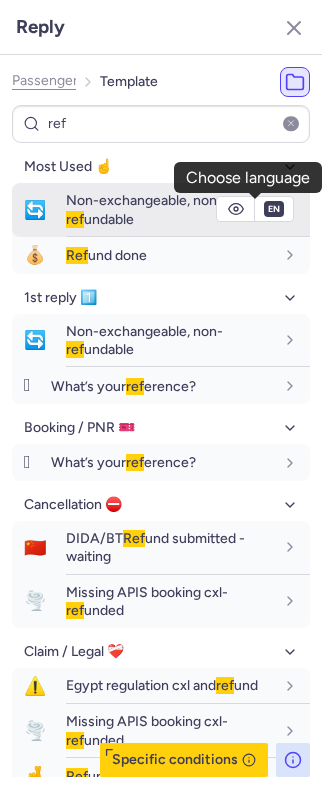 click on "fr en de nl pt es it ru en" at bounding box center [274, 209] 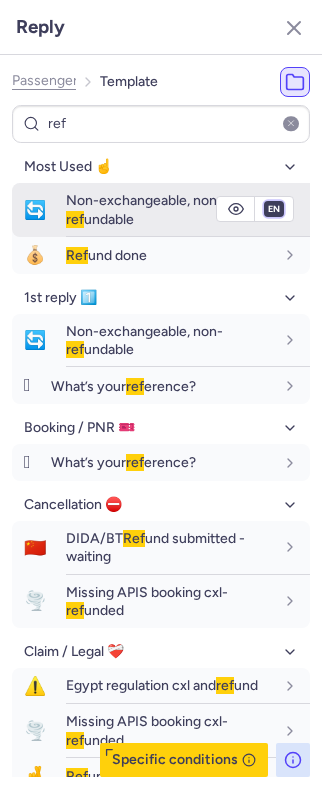 click on "fr en de nl pt es it ru" at bounding box center (274, 209) 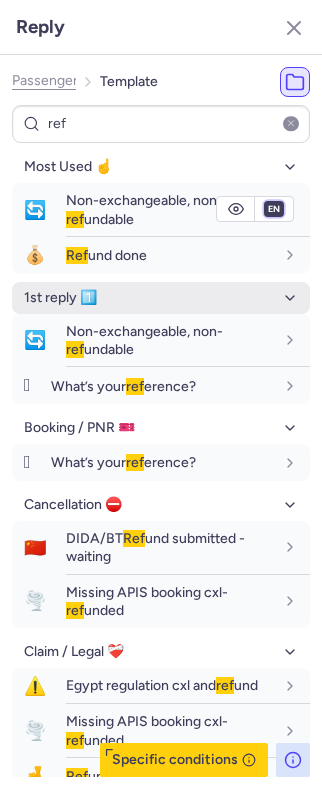select on "it" 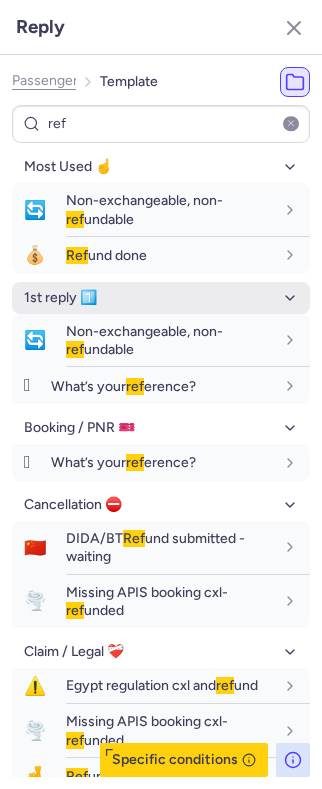 click on "fr en de nl pt es it ru" at bounding box center [274, 209] 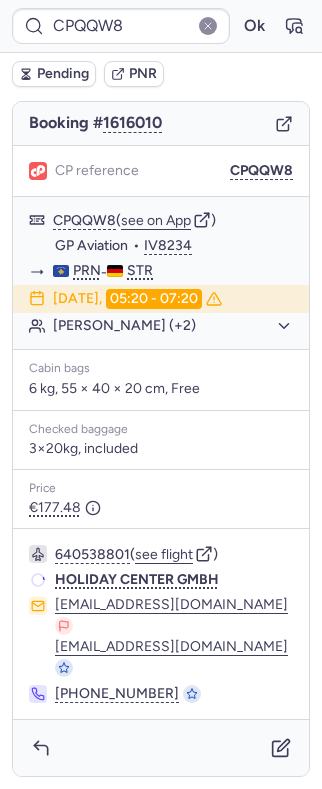 scroll, scrollTop: 156, scrollLeft: 0, axis: vertical 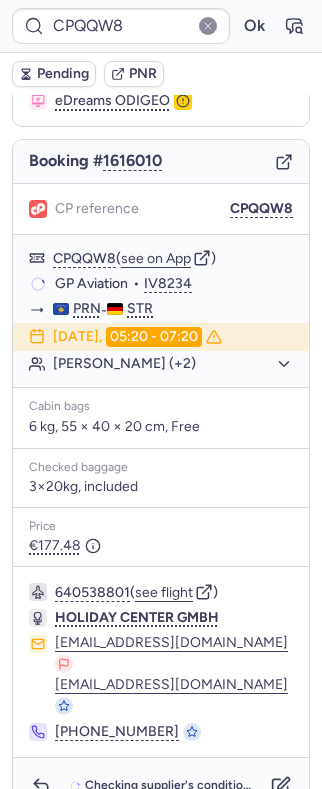 type on "CPAH4Z" 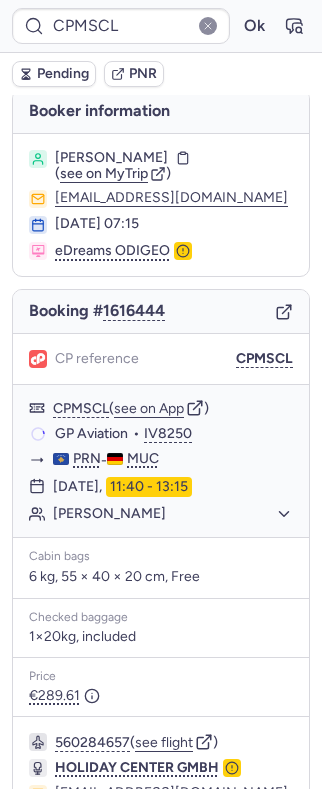 scroll, scrollTop: 0, scrollLeft: 0, axis: both 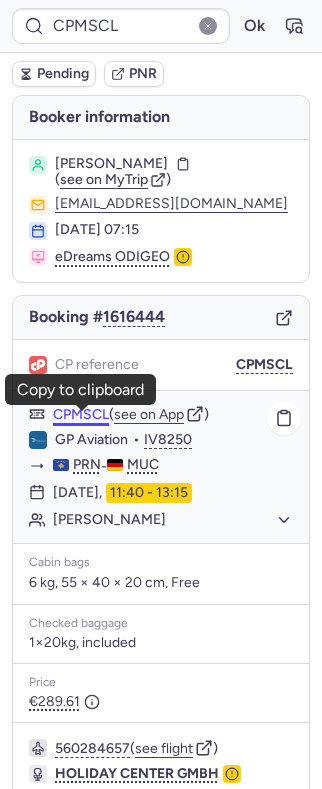 click on "CPMSCL" 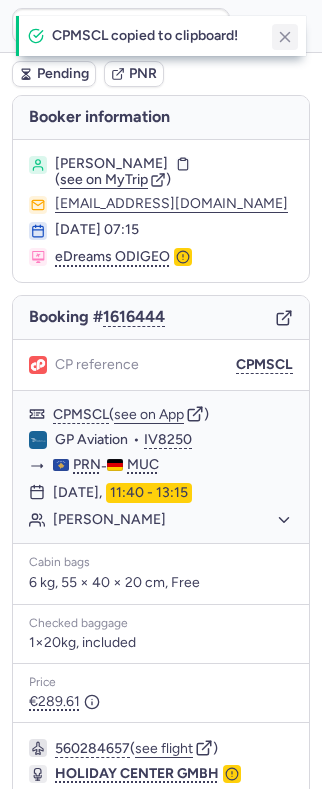 click 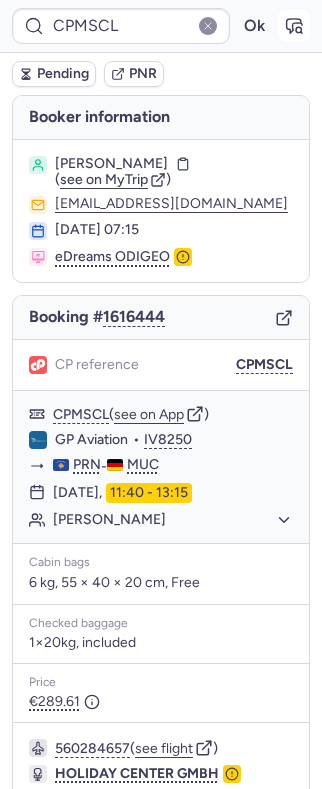 click 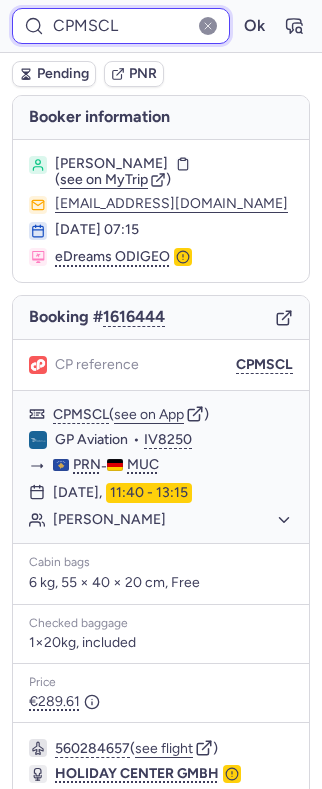 click on "CPMSCL" at bounding box center [121, 26] 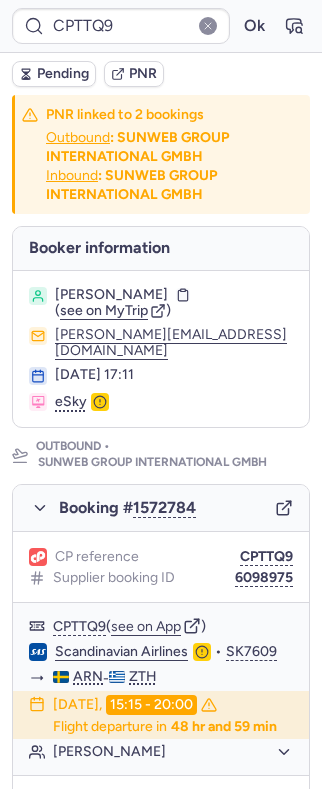 type on "CPMSCL" 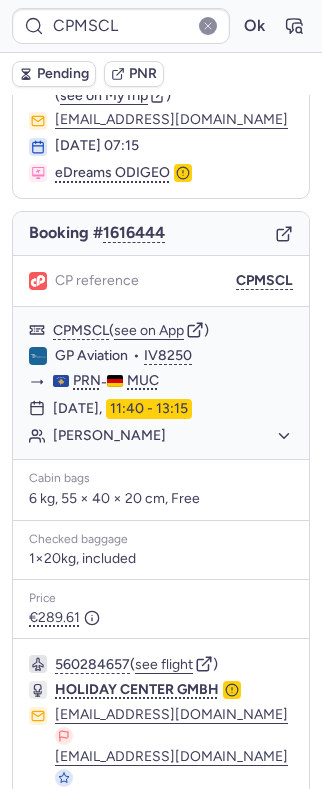 scroll, scrollTop: 158, scrollLeft: 0, axis: vertical 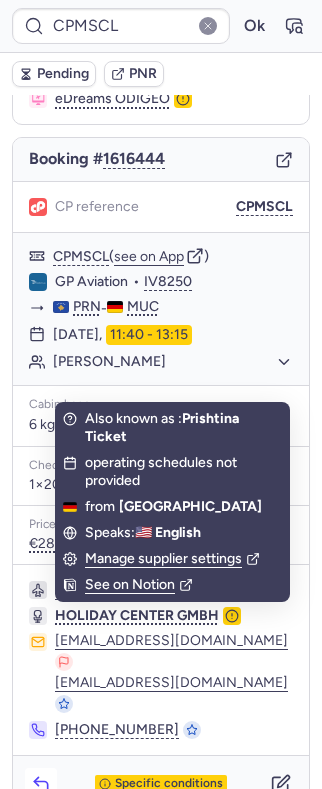 click at bounding box center (41, 784) 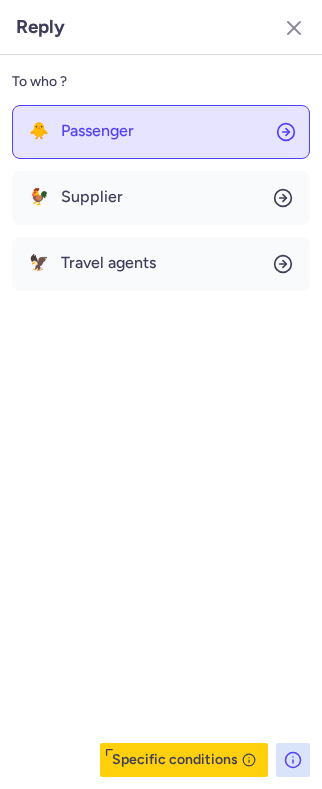 click on "🐥 Passenger" 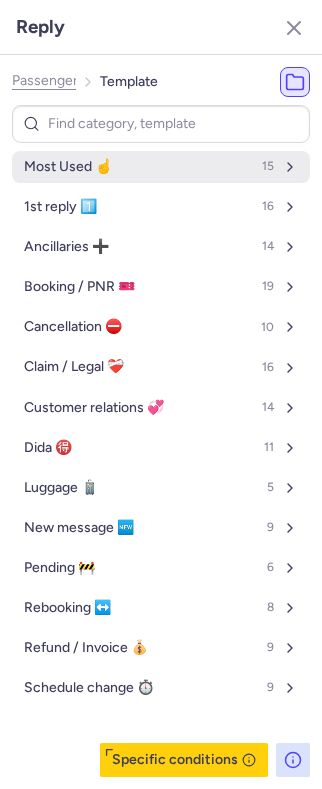 click on "Most Used ☝️" at bounding box center [68, 167] 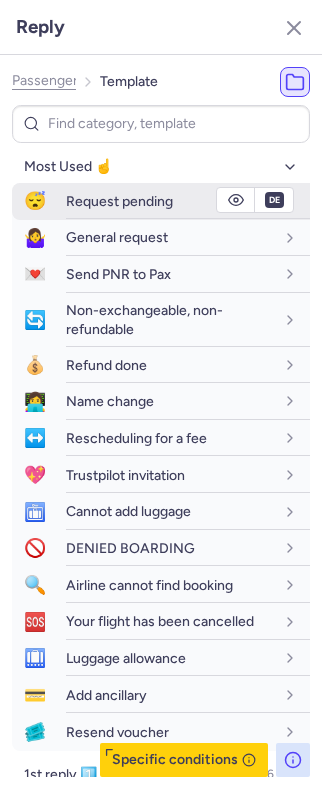 click on "Request pending" at bounding box center (119, 201) 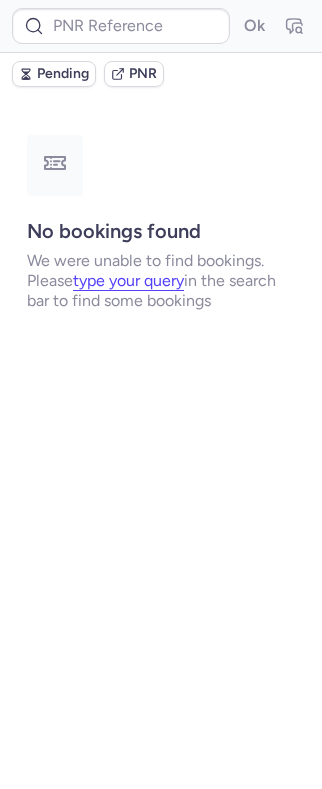 scroll, scrollTop: 0, scrollLeft: 0, axis: both 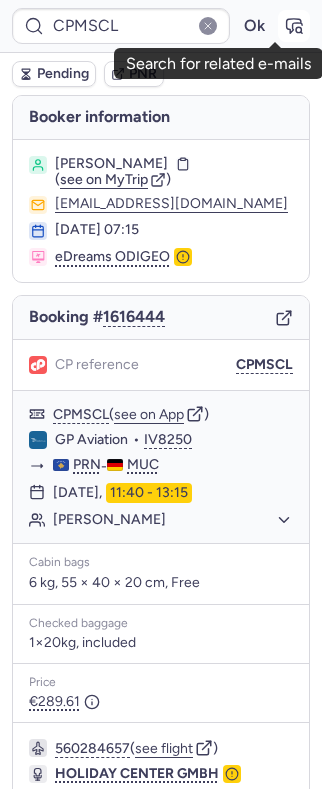 click 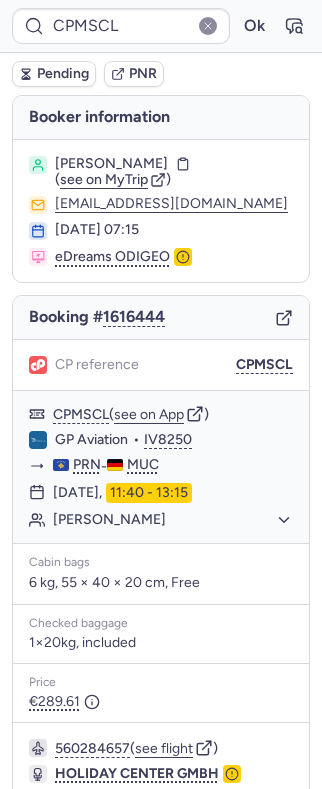 click on "Pending" at bounding box center (63, 74) 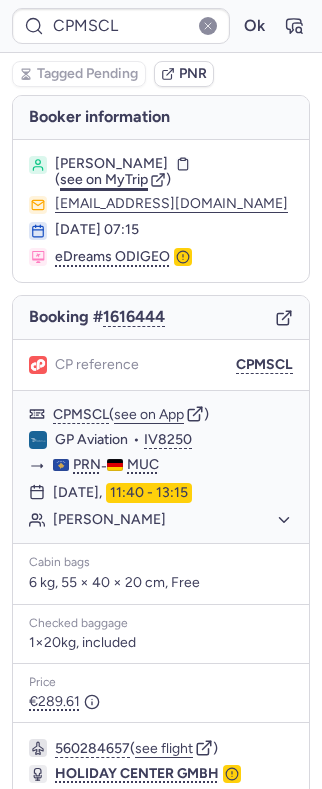 click on "see on MyTrip" at bounding box center [104, 179] 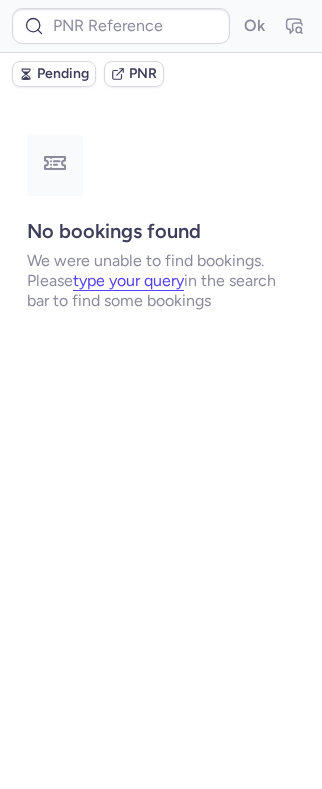 type on "CPAH4Z" 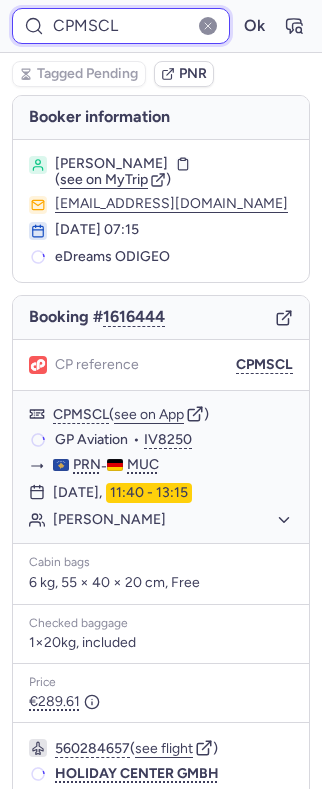 click on "CPMSCL" at bounding box center [121, 26] 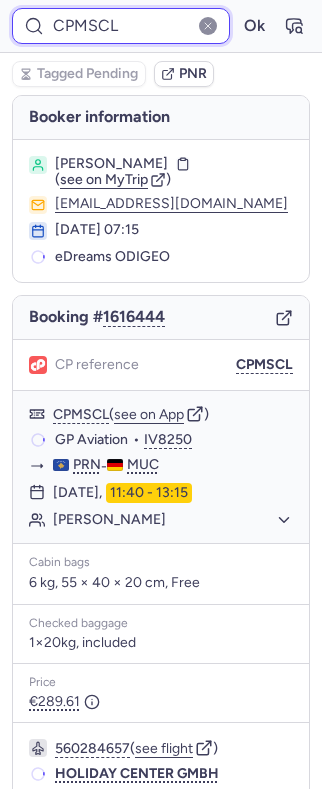 click on "CPMSCL" at bounding box center [121, 26] 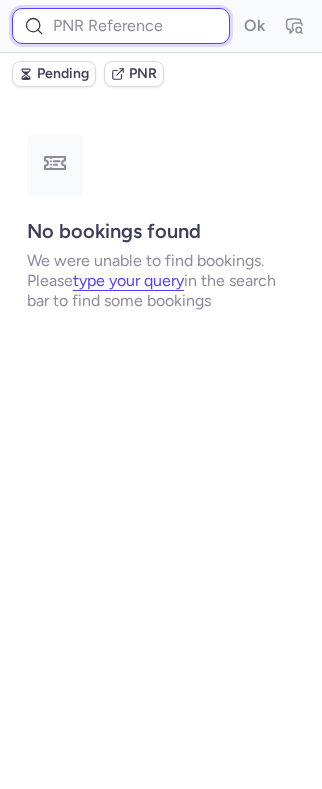 click at bounding box center [121, 26] 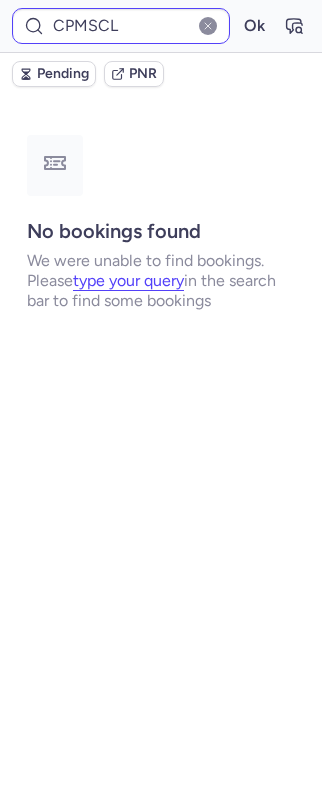 type on "CPP94O" 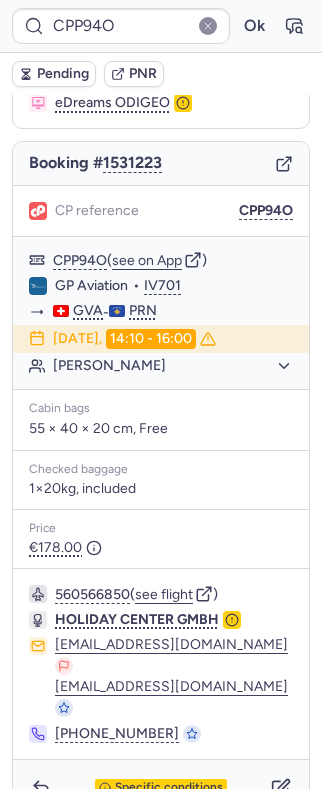 scroll, scrollTop: 158, scrollLeft: 0, axis: vertical 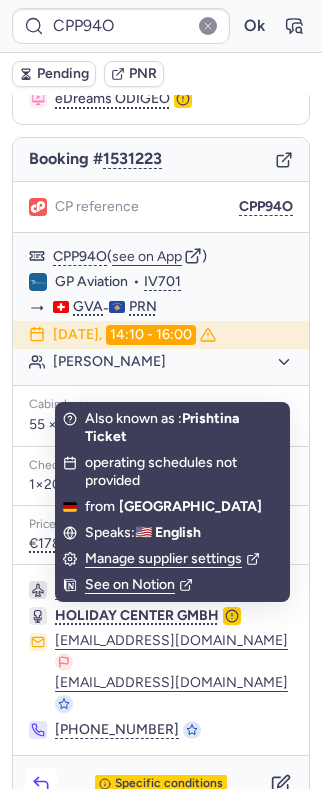 click 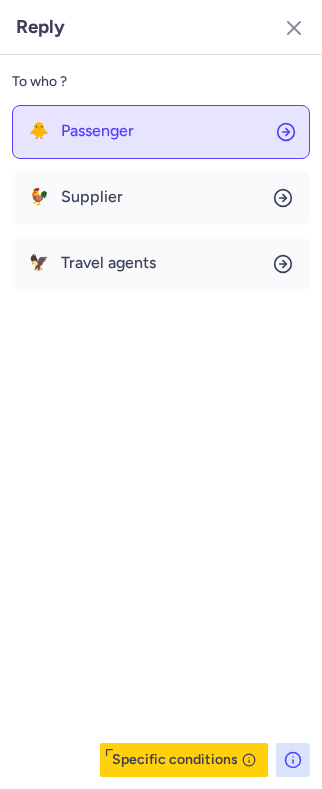 click on "🐥 Passenger" 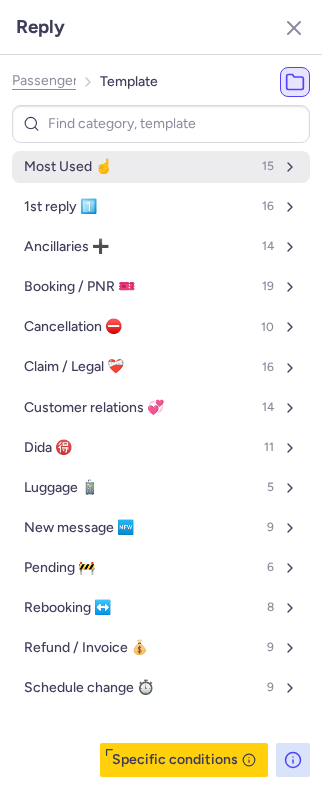 click on "Most Used ☝️ 15" at bounding box center (161, 167) 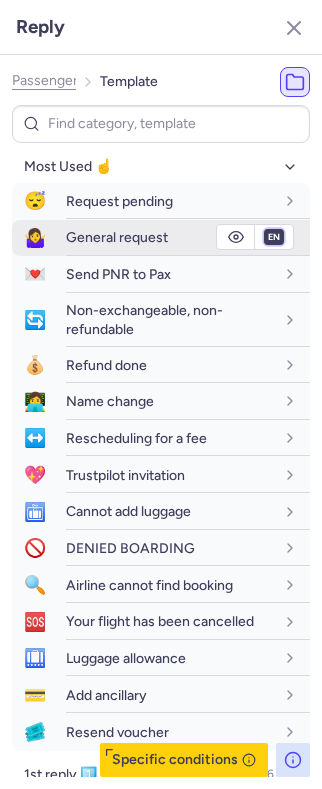 drag, startPoint x: 245, startPoint y: 235, endPoint x: 229, endPoint y: 267, distance: 35.77709 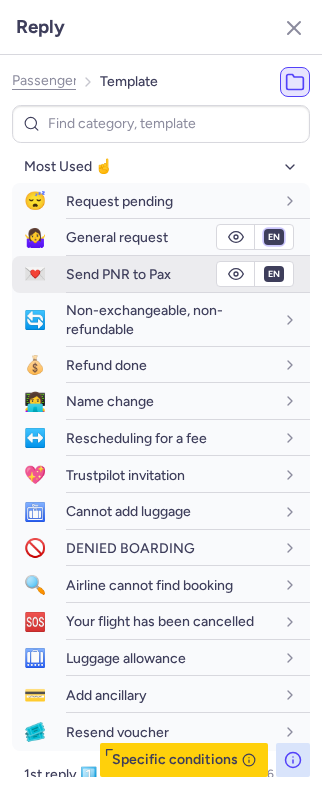 click on "fr en de nl pt es it ru" at bounding box center (274, 237) 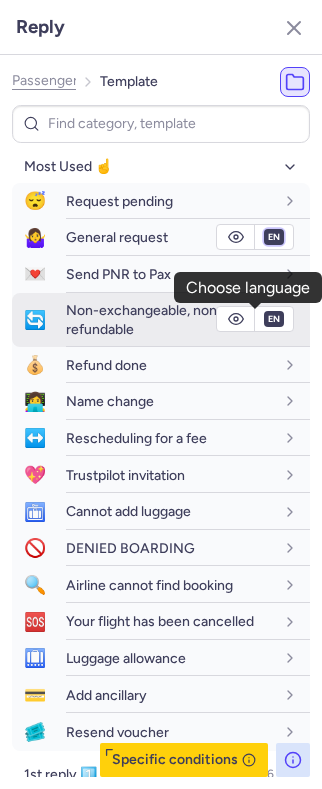 select on "fr" 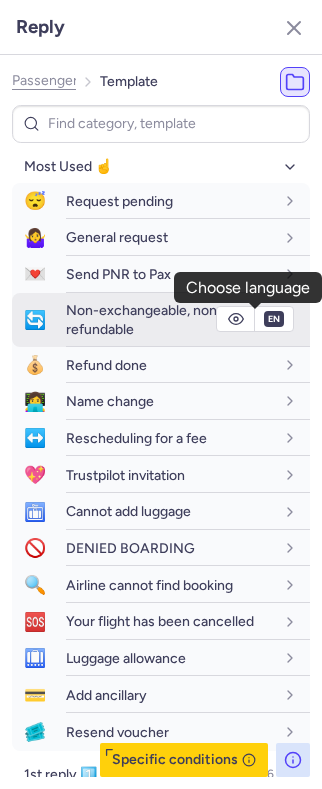click on "fr en de nl pt es it ru" at bounding box center (274, 237) 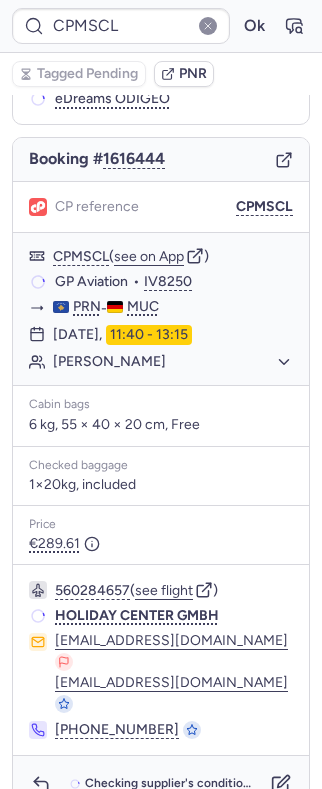 type on "CPGSFZ" 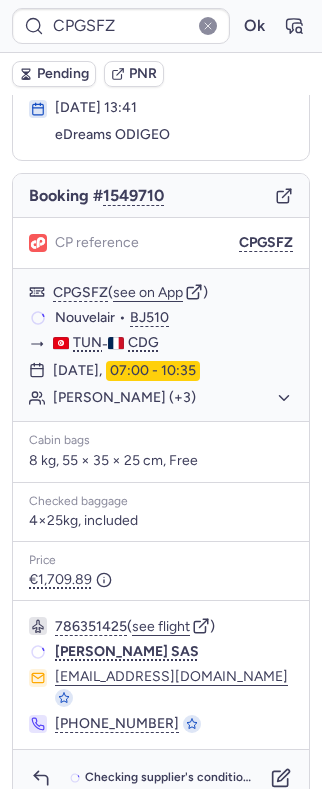 scroll, scrollTop: 136, scrollLeft: 0, axis: vertical 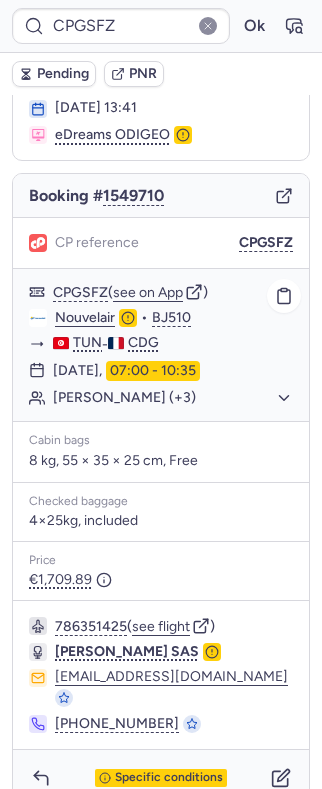 click on "Alem KEMALA (+3)" 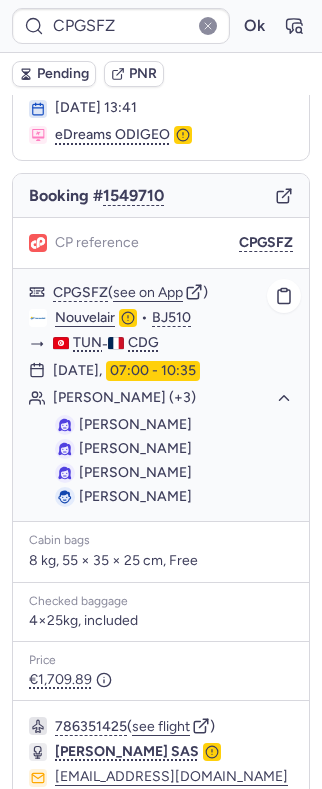 click on "Alem KEMALA (+3)" 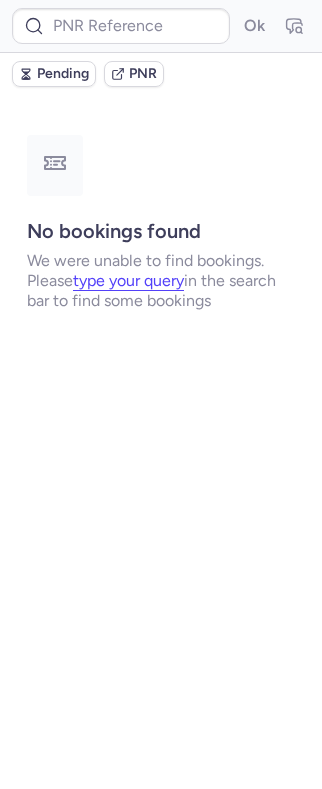 scroll, scrollTop: 0, scrollLeft: 0, axis: both 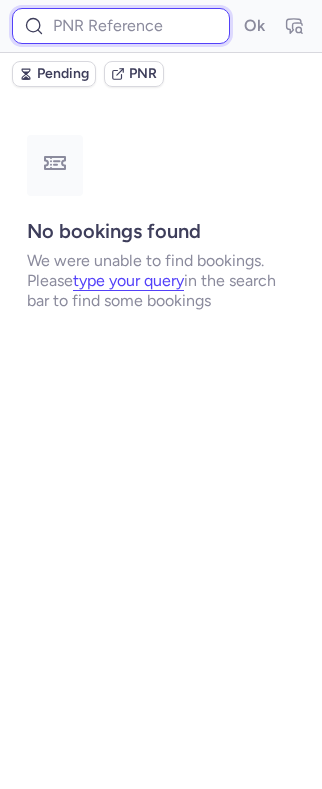 click at bounding box center [121, 26] 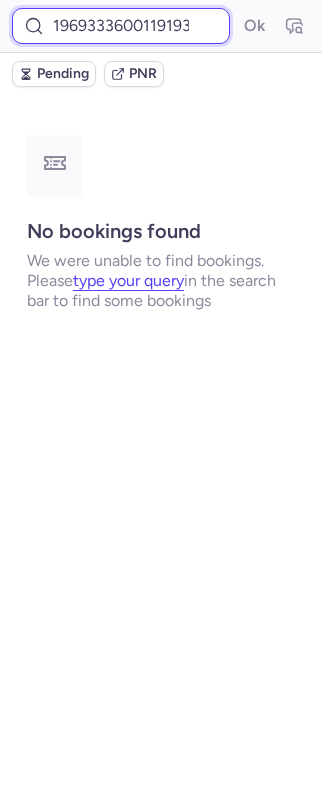 scroll, scrollTop: 0, scrollLeft: 8, axis: horizontal 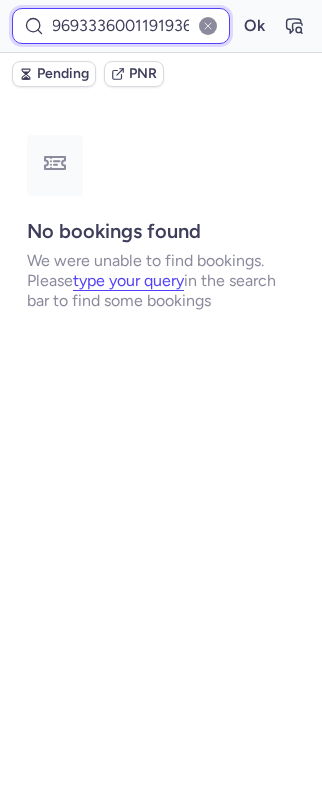 type on "19693336001191936" 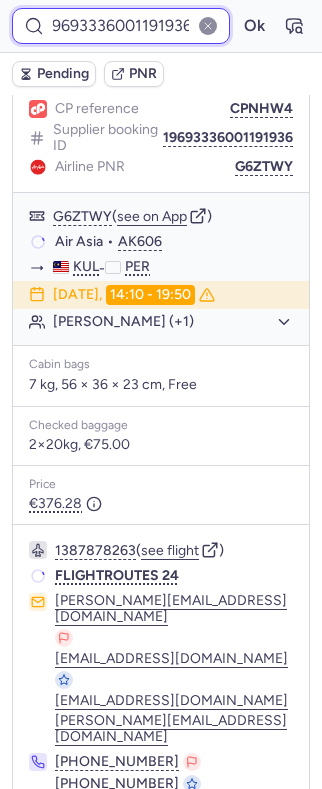 scroll, scrollTop: 266, scrollLeft: 0, axis: vertical 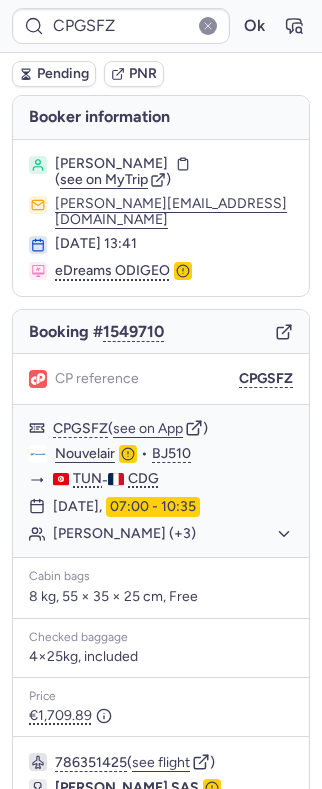 type on "CPMSCL" 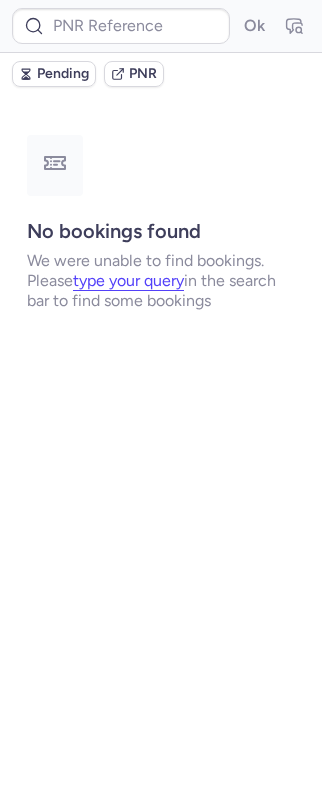 type on "CPMSCL" 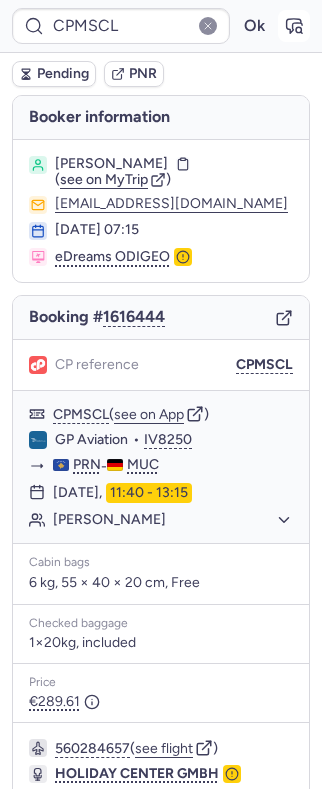 click 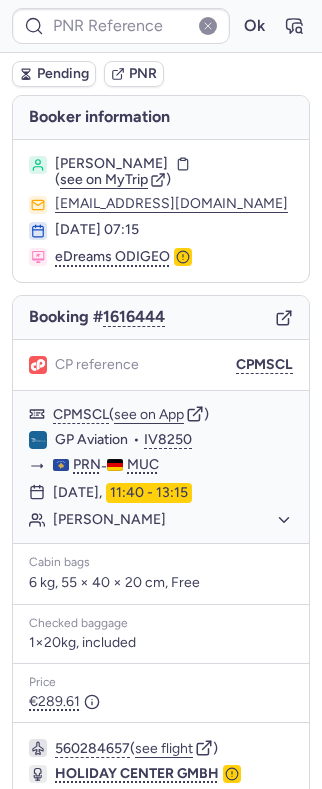type on "CPMSCL" 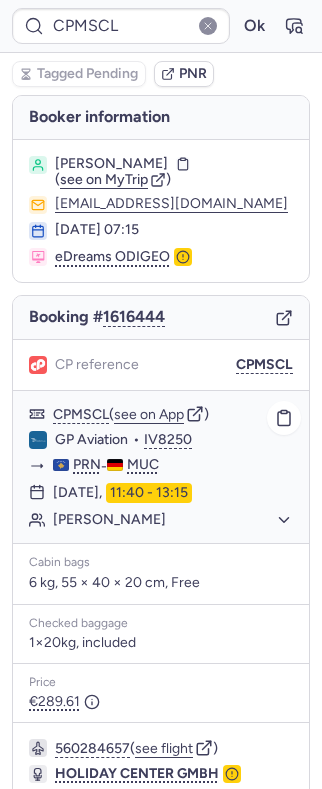 scroll, scrollTop: 158, scrollLeft: 0, axis: vertical 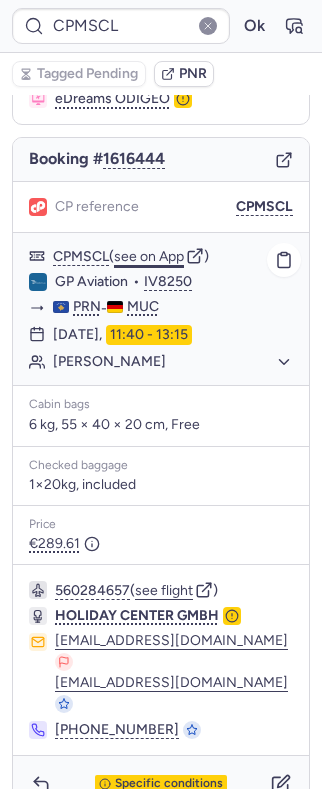 click on "see on App" 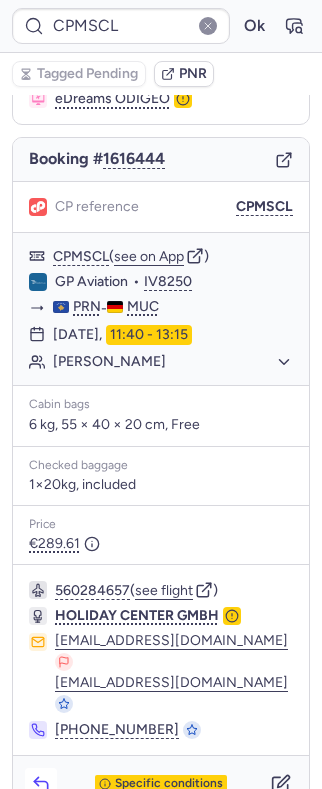 click at bounding box center [41, 784] 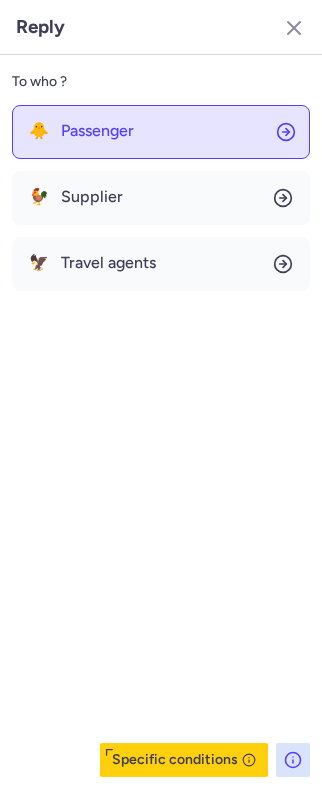 click on "🐥 Passenger" 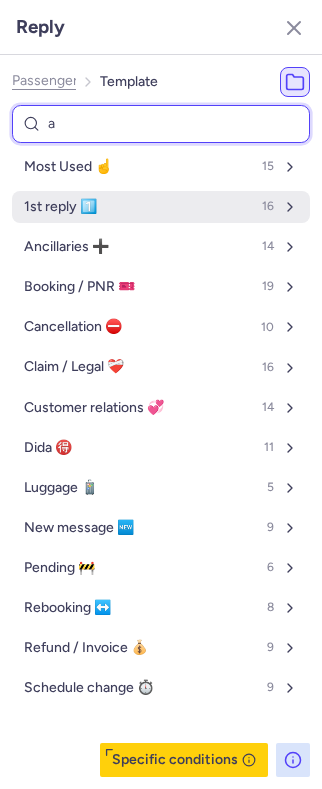 type on "an" 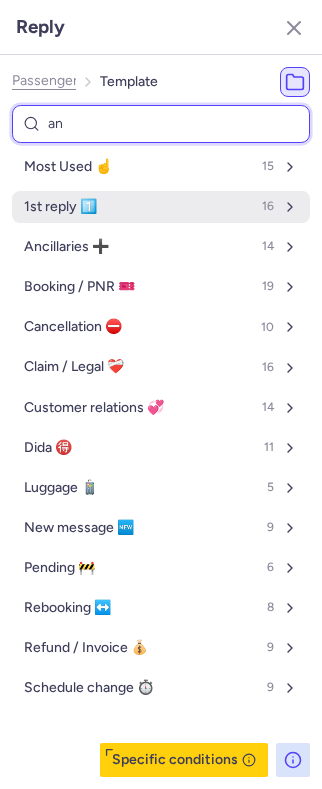 select on "de" 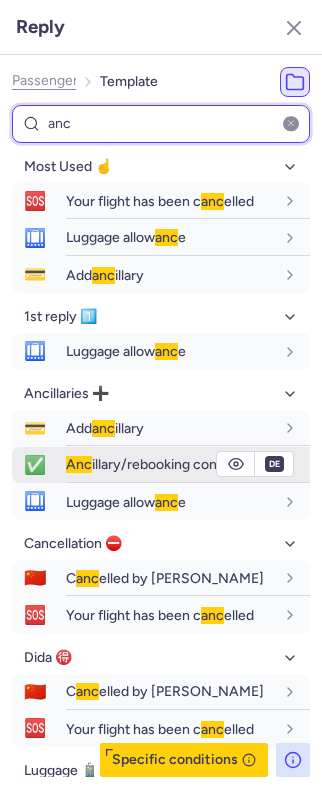 type on "anc" 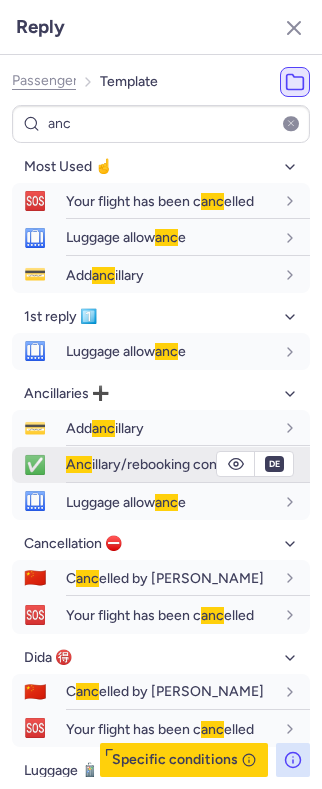 click on "Anc illary/rebooking confirmation" at bounding box center (169, 464) 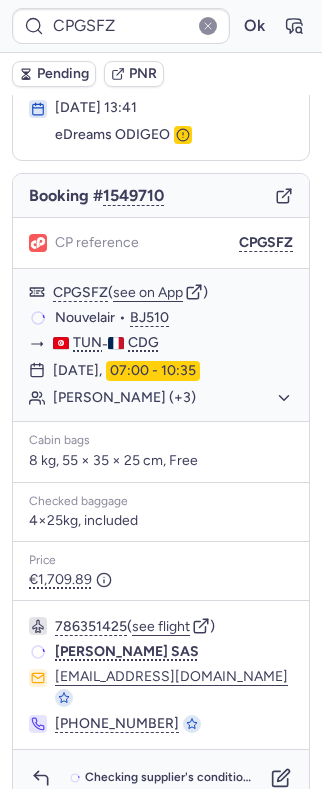 scroll, scrollTop: 136, scrollLeft: 0, axis: vertical 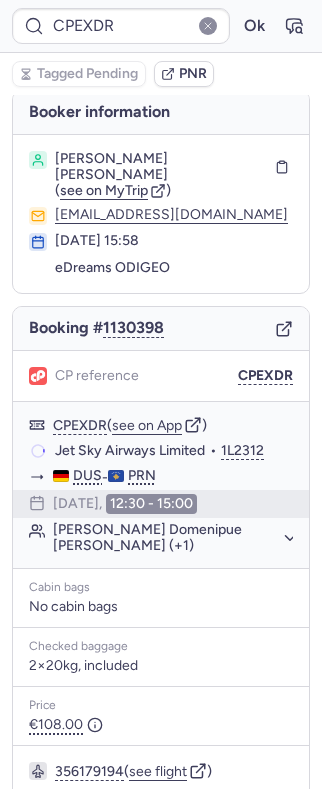 type on "CPP94O" 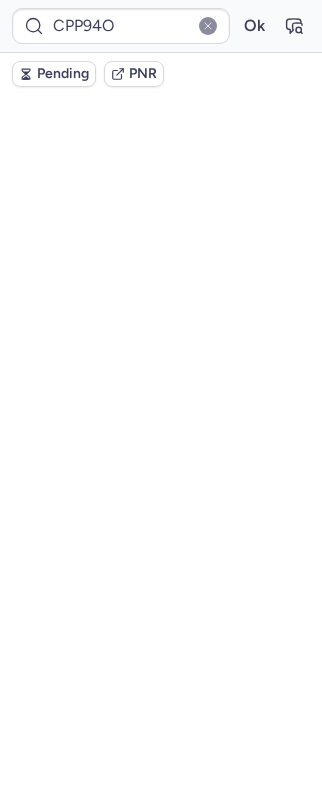scroll, scrollTop: 45, scrollLeft: 0, axis: vertical 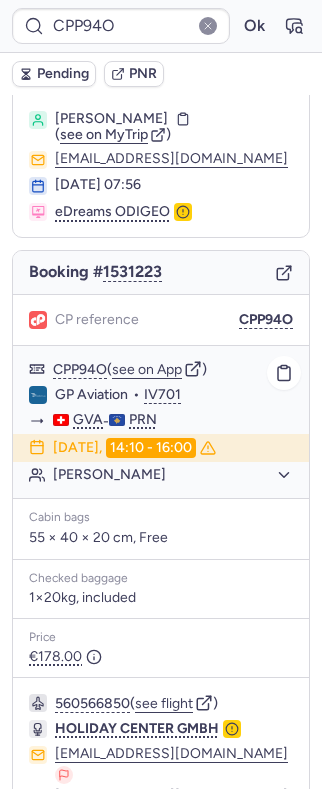 click on "Shkurte HASANI" 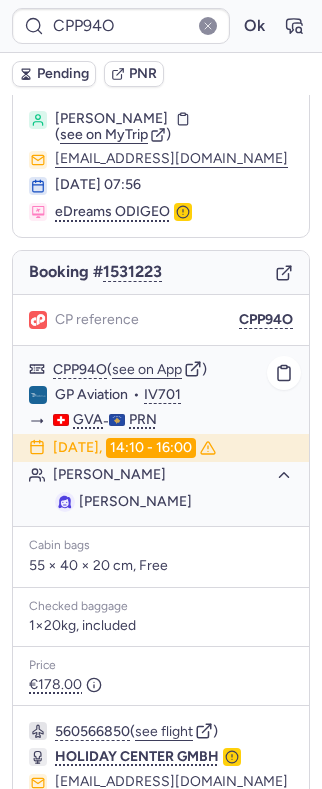 click on "Shkurte HASANI" 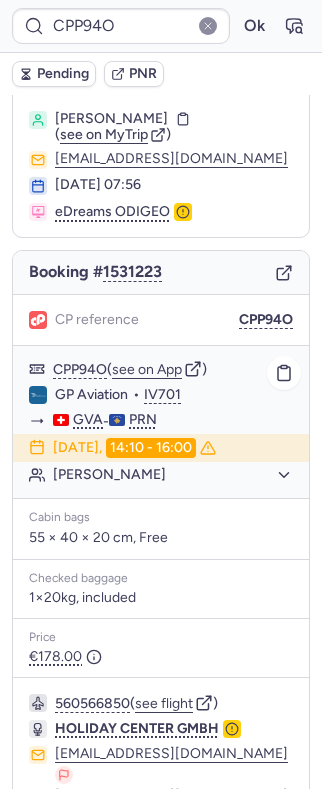 click on "Shkurte HASANI" 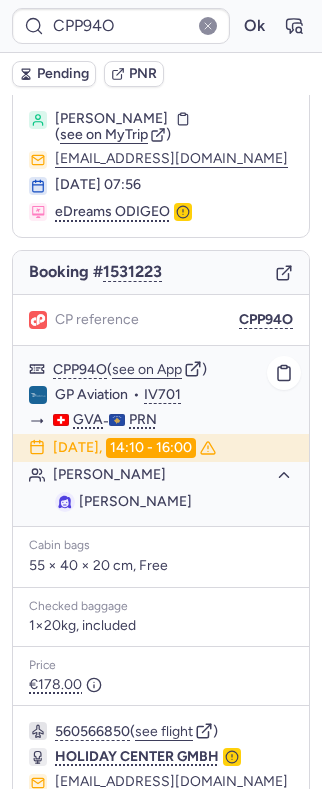 click on "Shkurte HASANI" 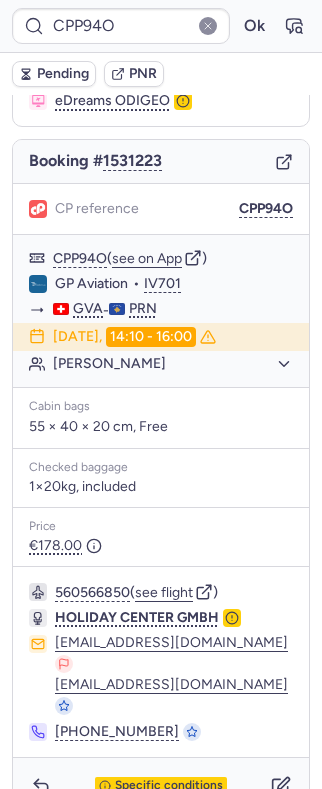 scroll, scrollTop: 158, scrollLeft: 0, axis: vertical 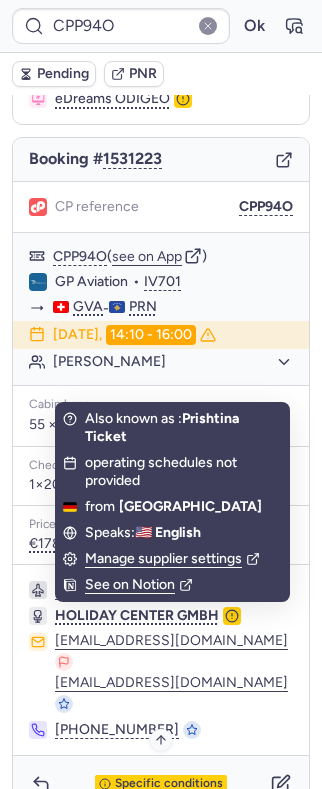 click on "Specific conditions" at bounding box center (161, 784) 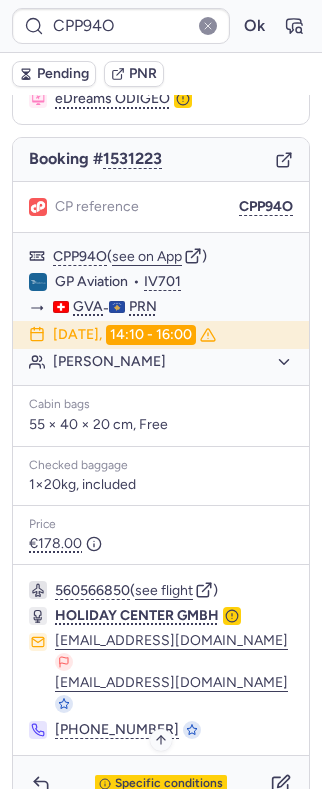 click on "Specific conditions" at bounding box center [169, 784] 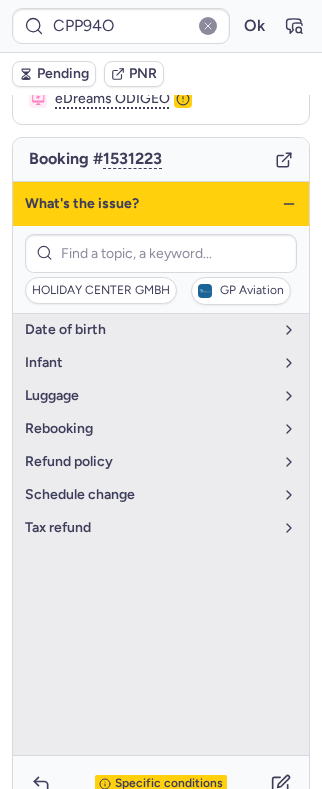 click on "Specific conditions" at bounding box center [169, 784] 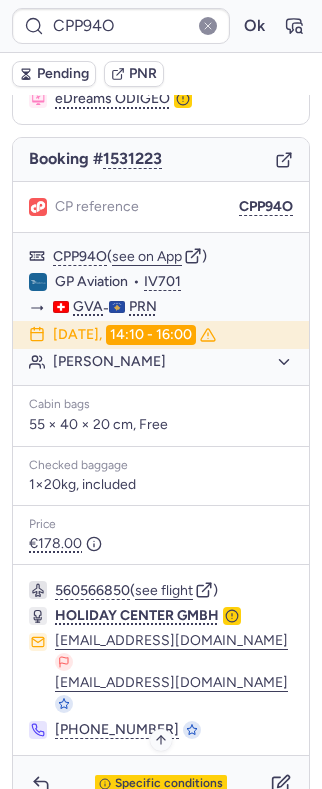 click on "Specific conditions" at bounding box center (169, 784) 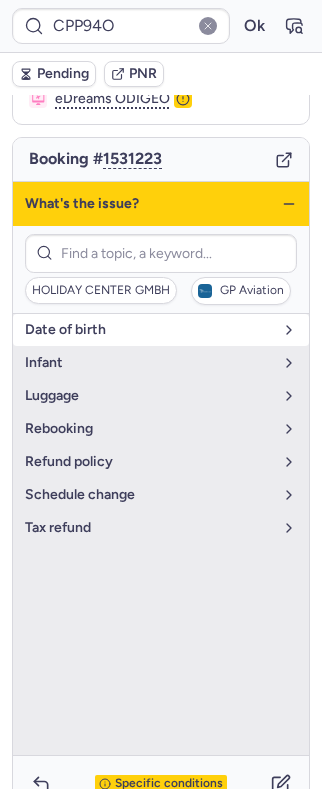 click on "date of birth" at bounding box center (161, 330) 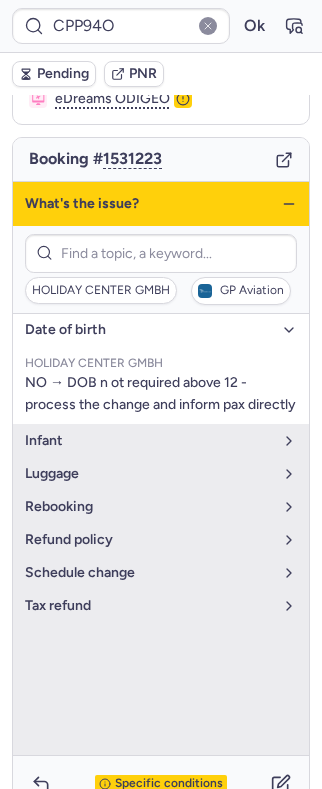 click on "date of birth" at bounding box center (161, 330) 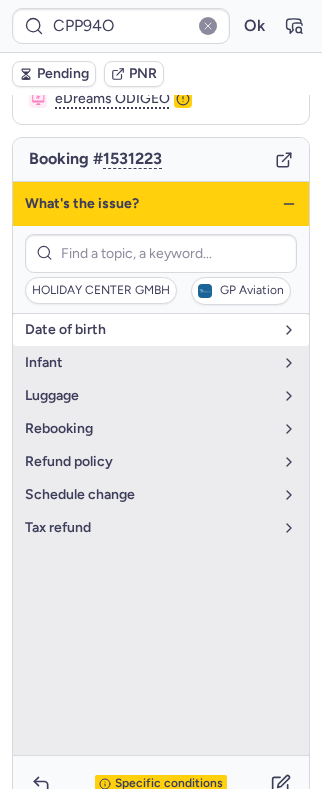 click on "date of birth" at bounding box center (161, 330) 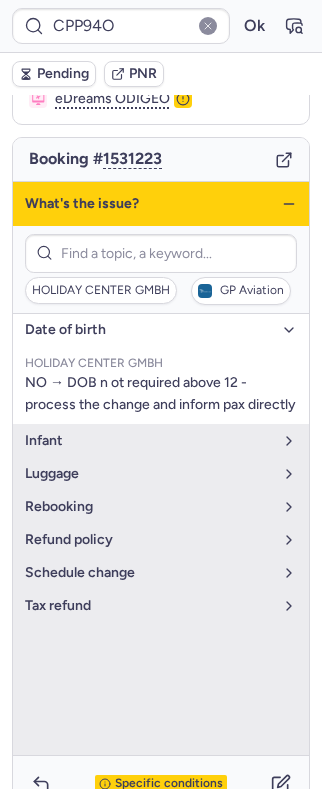 click on "date of birth" at bounding box center (161, 330) 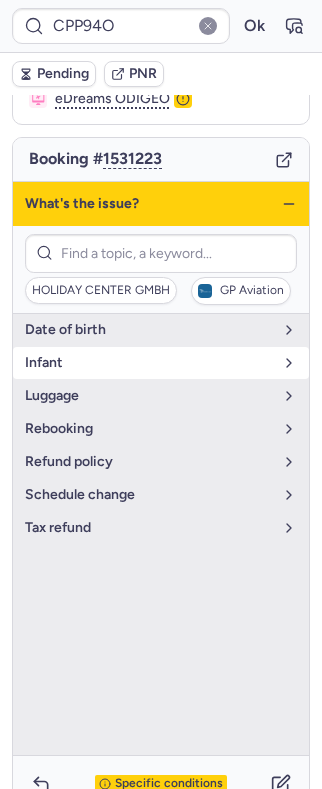 click on "Infant" at bounding box center [149, 363] 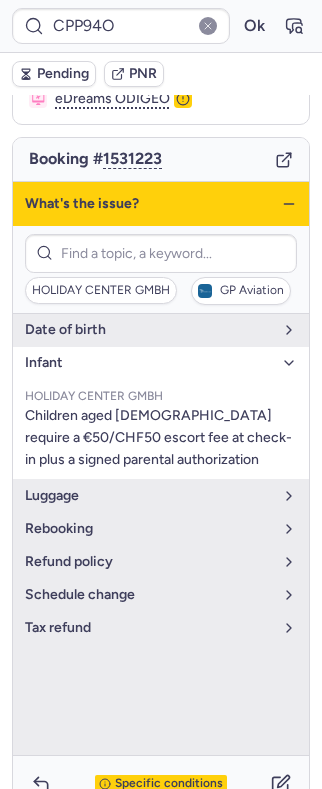 click on "Infant" at bounding box center (149, 363) 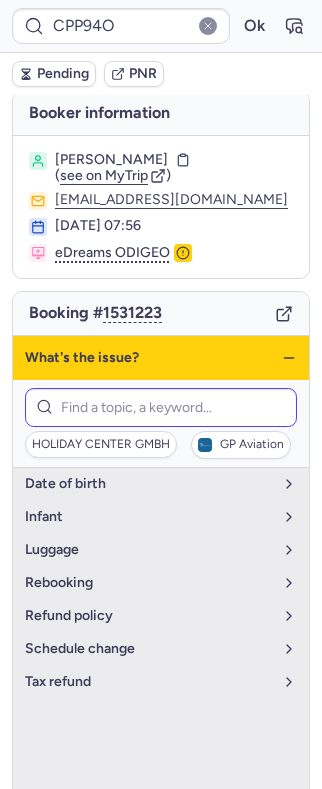 scroll, scrollTop: 0, scrollLeft: 0, axis: both 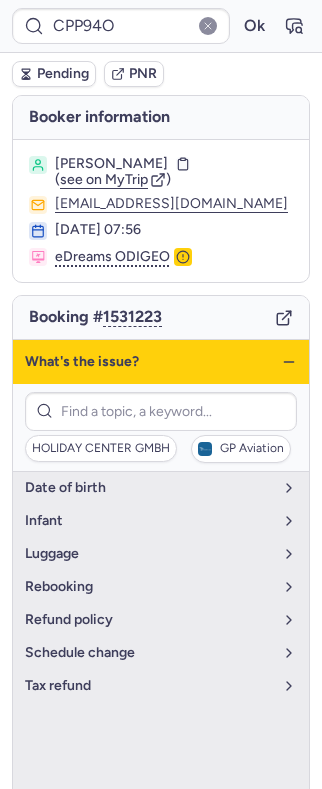 click 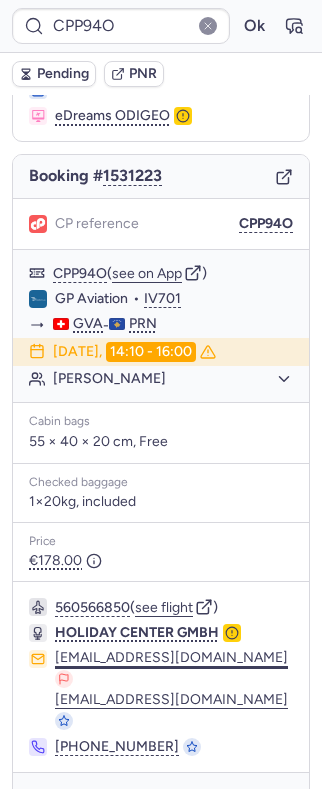 scroll, scrollTop: 158, scrollLeft: 0, axis: vertical 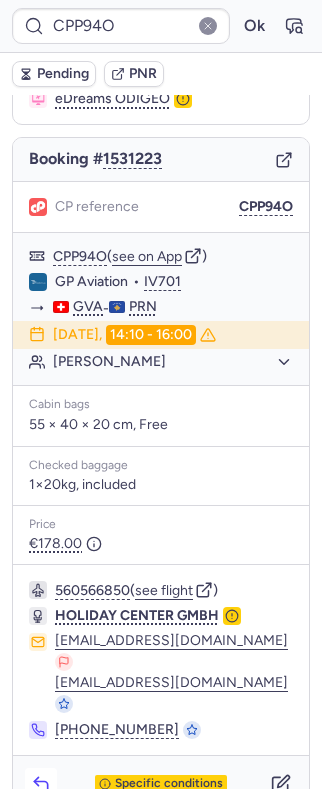 click 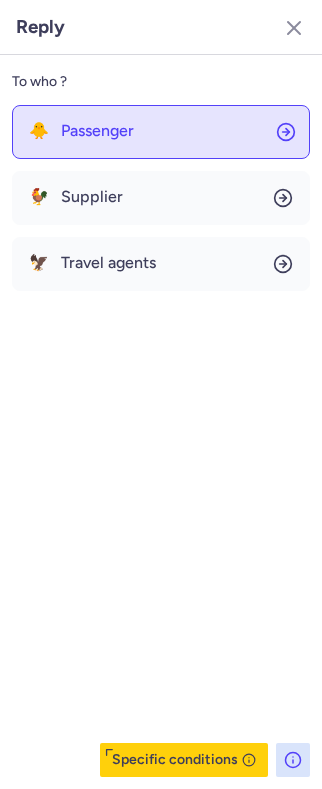 click on "🐥 Passenger" 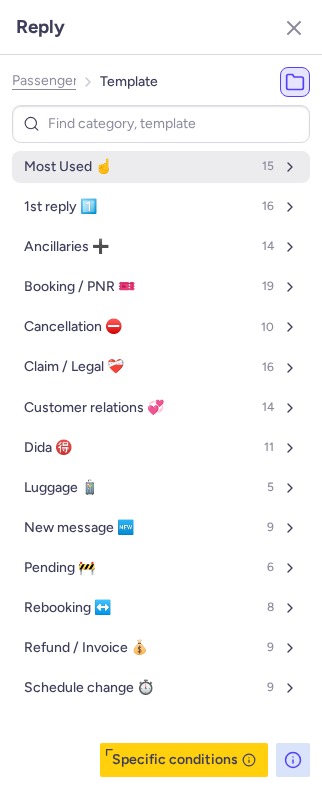 click on "Most Used ☝️" at bounding box center [68, 167] 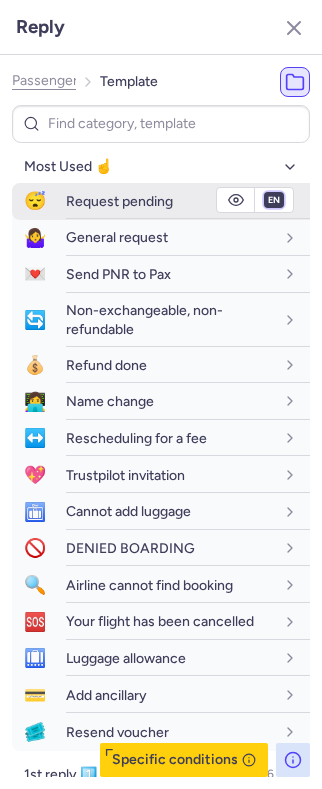 click on "fr en de nl pt es it ru" at bounding box center (274, 200) 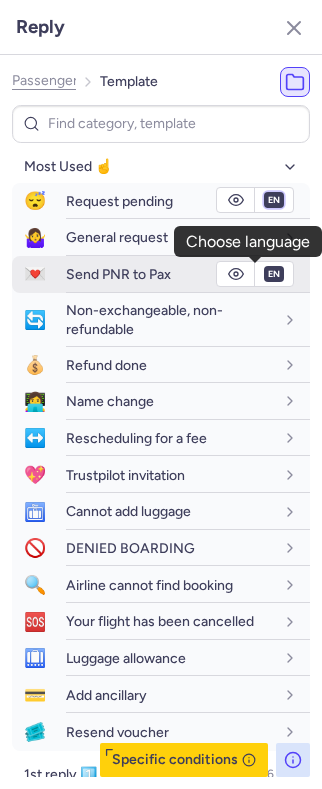 select on "fr" 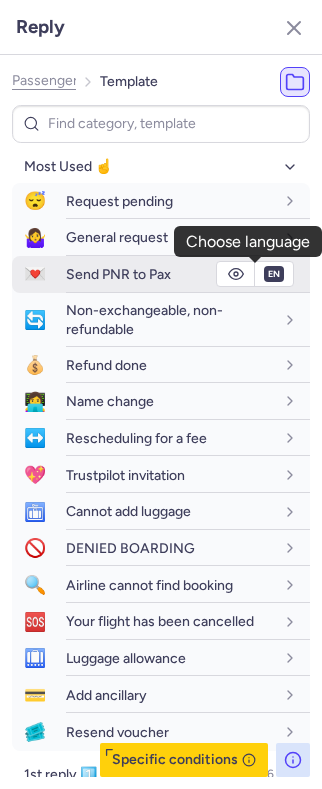 click on "fr en de nl pt es it ru" at bounding box center (274, 200) 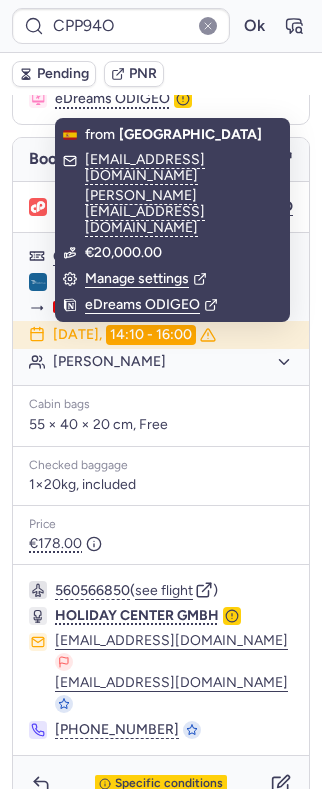 click on "Pending" at bounding box center [63, 74] 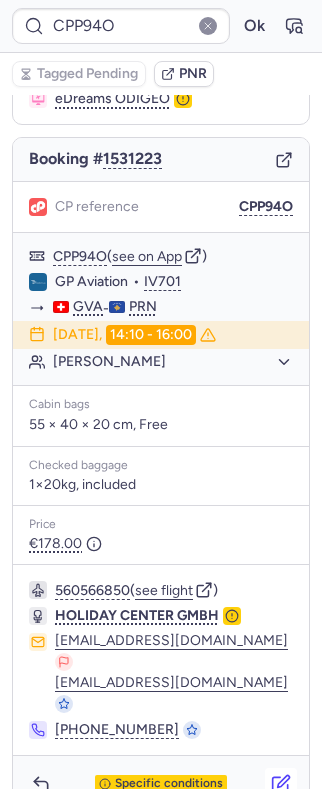 click 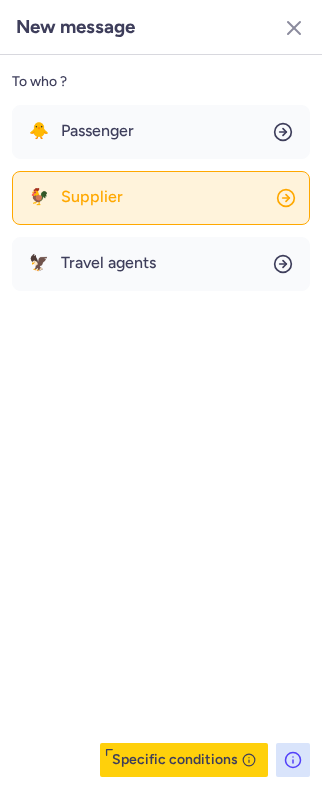 click on "🐓 Supplier" 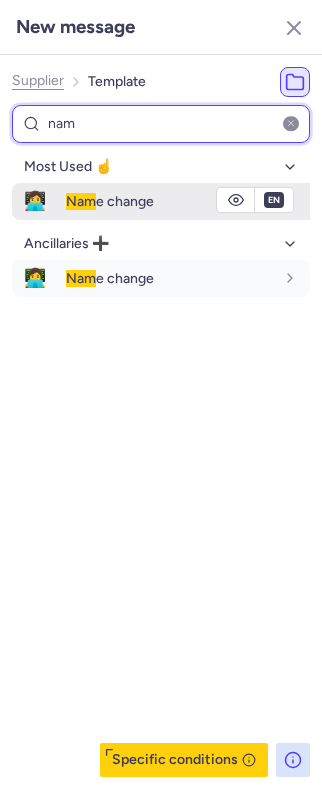 type on "nam" 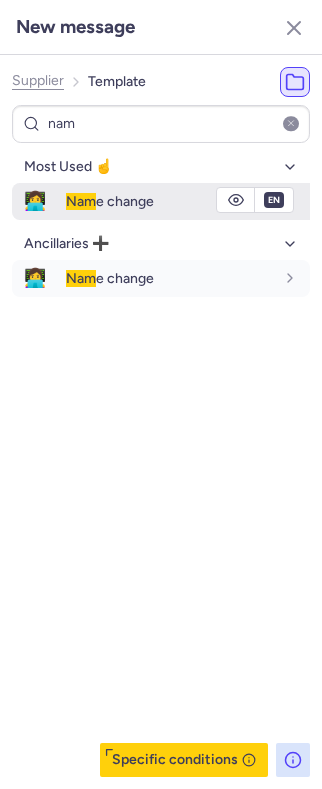click on "Nam e change" at bounding box center [110, 201] 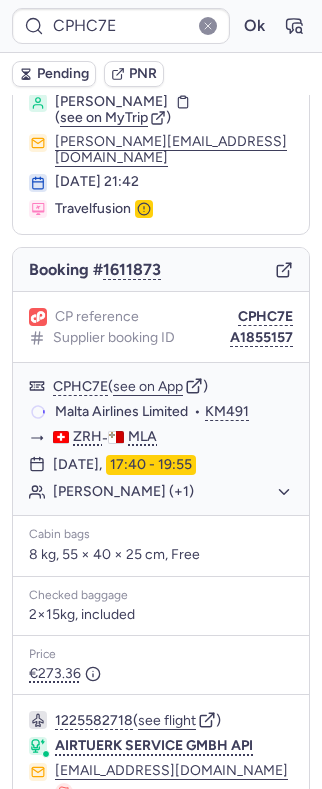 scroll, scrollTop: 0, scrollLeft: 0, axis: both 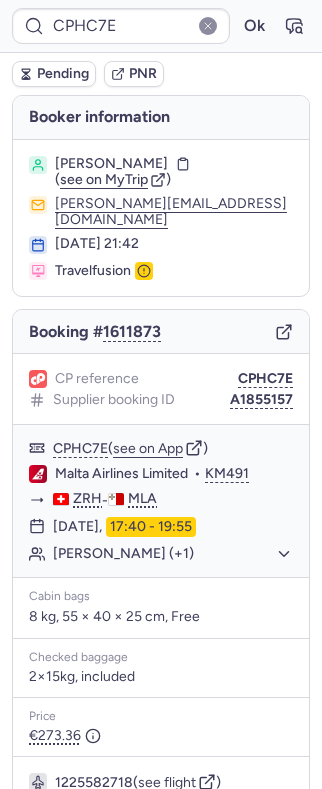 type on "CPP94O" 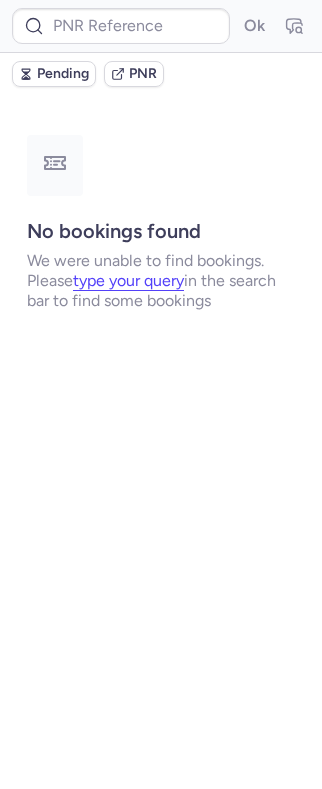 type on "CPP94O" 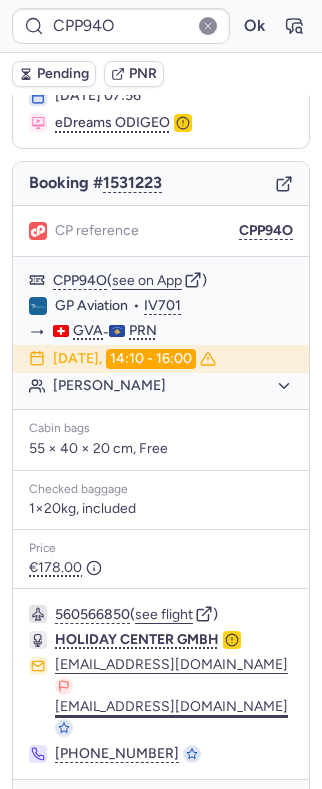 scroll, scrollTop: 158, scrollLeft: 0, axis: vertical 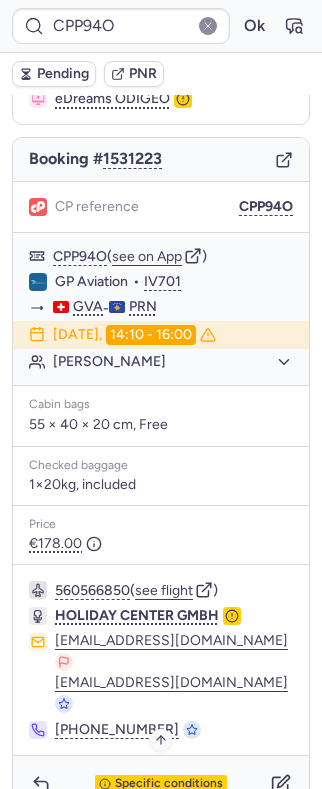click on "Specific conditions" at bounding box center (169, 784) 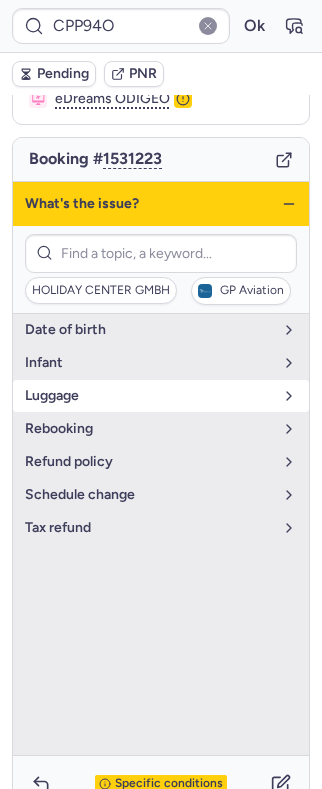 click on "luggage" at bounding box center [149, 396] 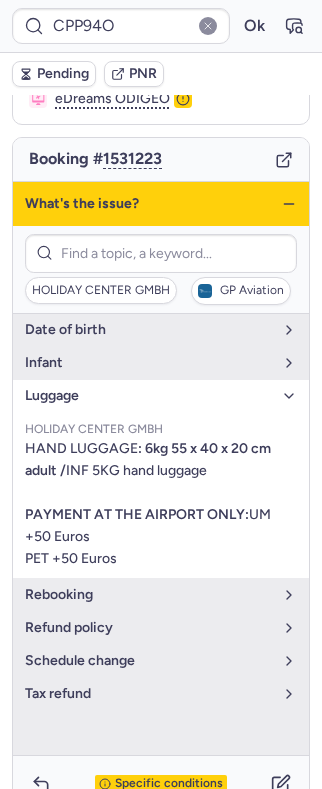 click on "luggage" at bounding box center [149, 396] 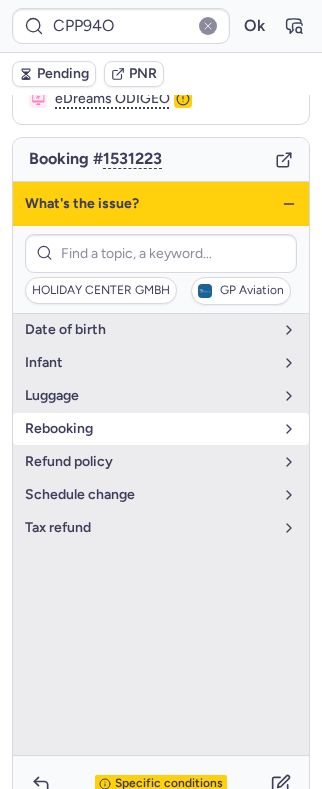 click on "rebooking" at bounding box center [149, 429] 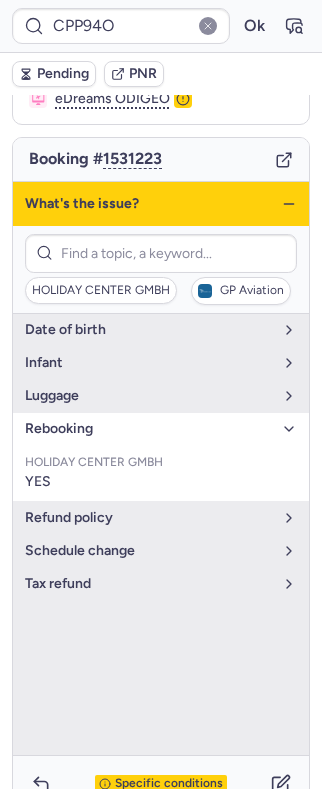 click on "rebooking" at bounding box center (149, 429) 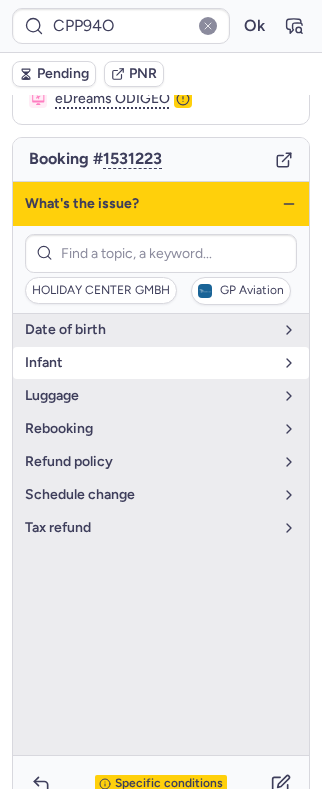 click on "Infant" at bounding box center (149, 363) 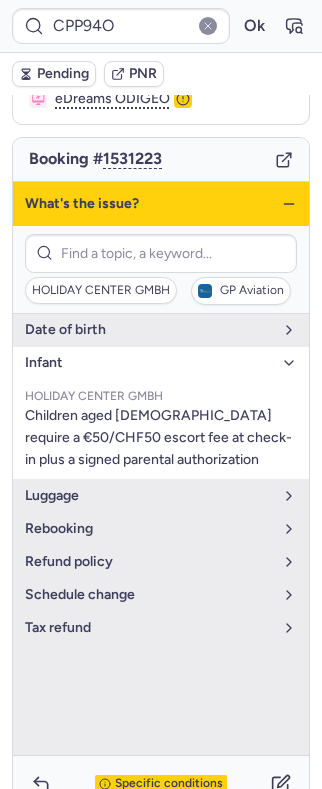 click on "Infant" at bounding box center (149, 363) 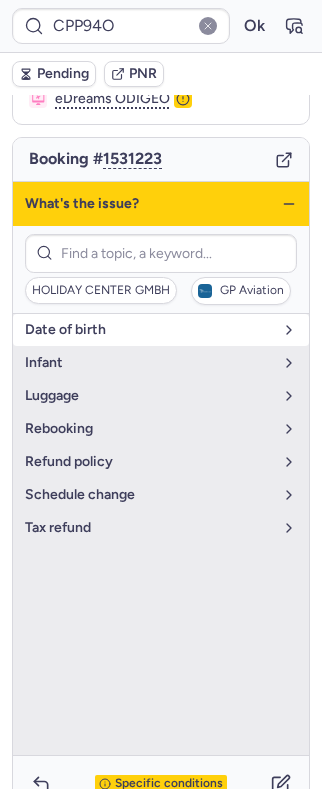 click on "date of birth" at bounding box center [161, 330] 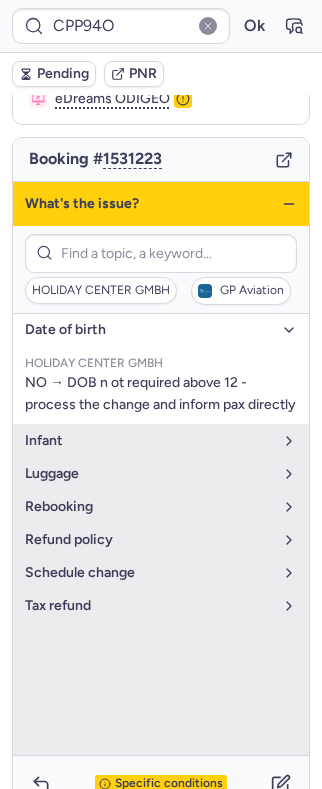 click on "date of birth" at bounding box center [161, 330] 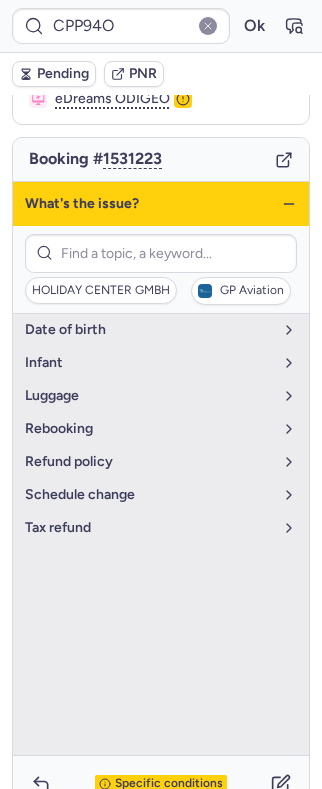 click on "What's the issue?" at bounding box center (161, 204) 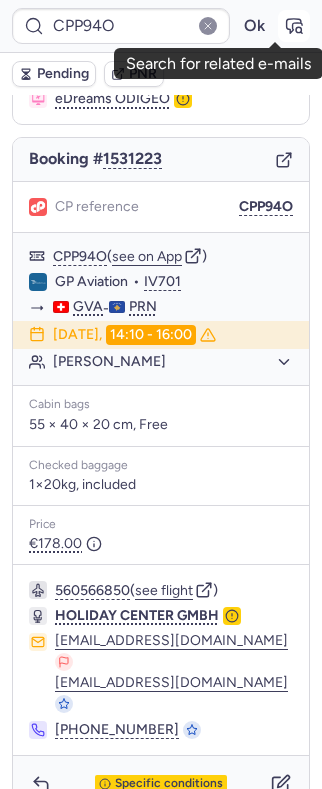 click 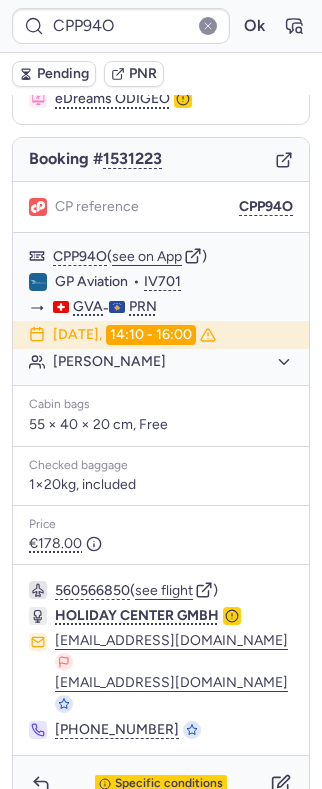 scroll, scrollTop: 25, scrollLeft: 0, axis: vertical 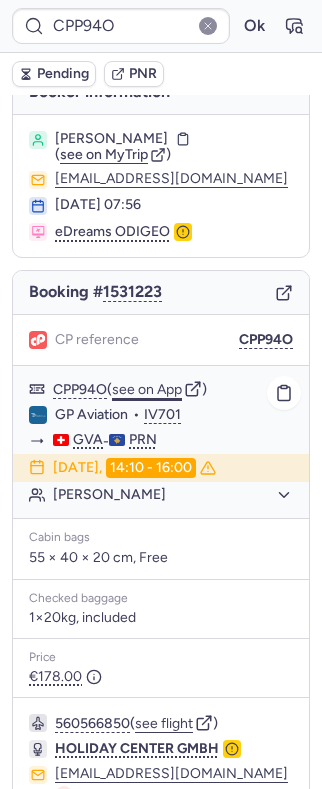 click on "see on App" 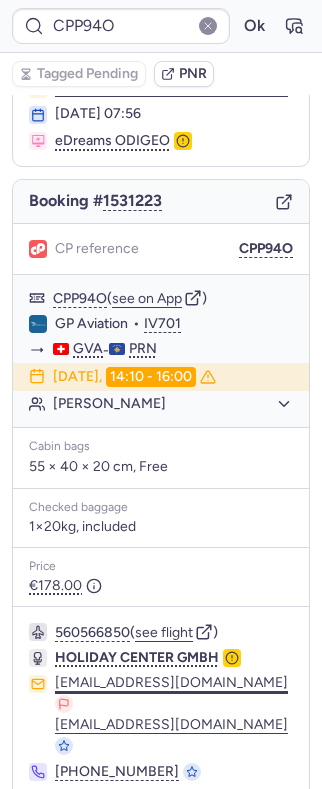 scroll, scrollTop: 158, scrollLeft: 0, axis: vertical 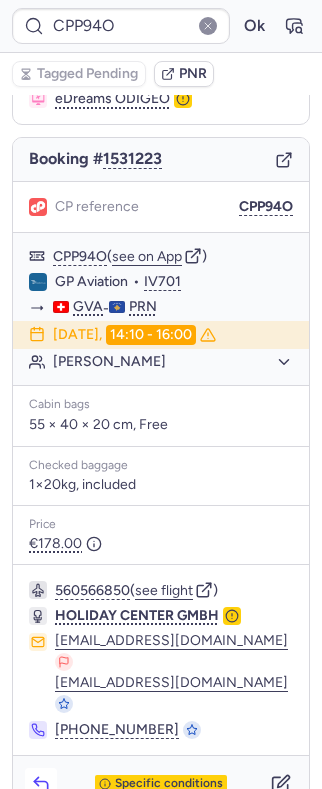 click 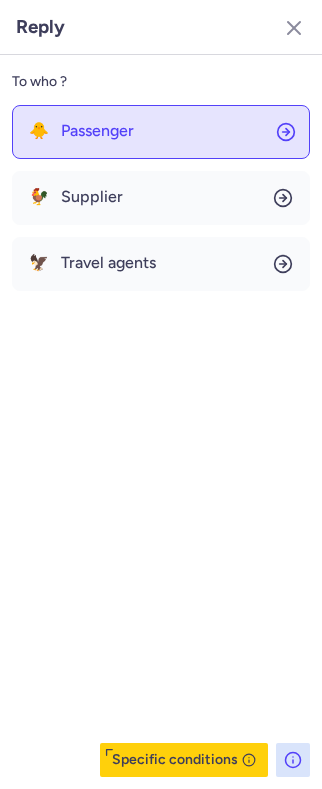 click on "🐥 Passenger" 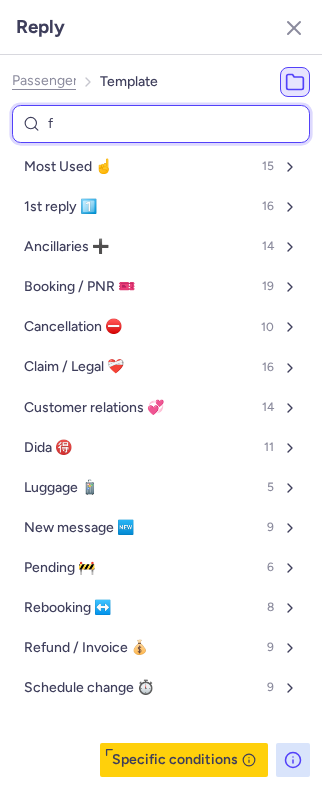 type on "fr" 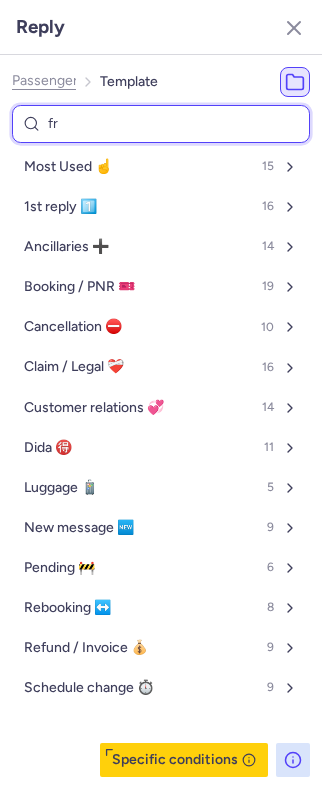 select on "en" 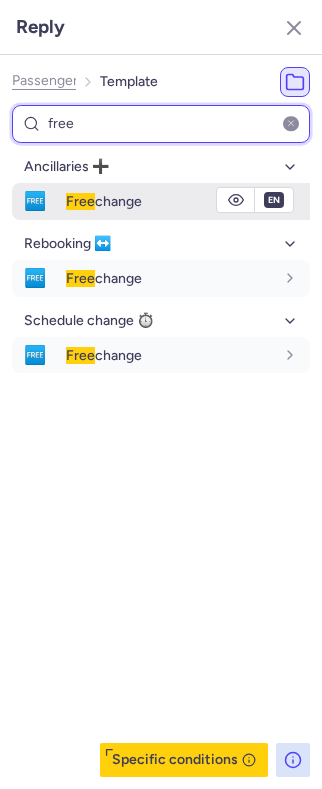 type on "free" 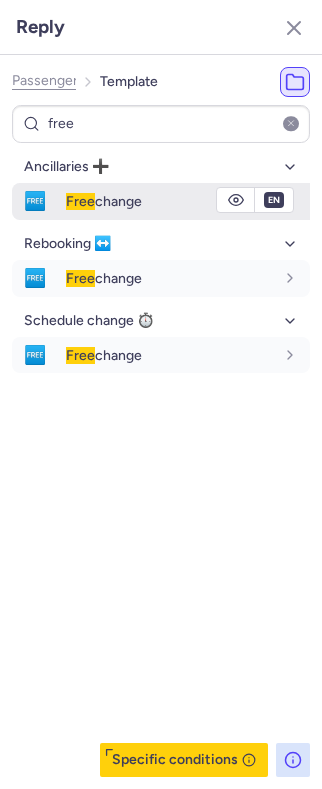 click on "Free" at bounding box center (80, 201) 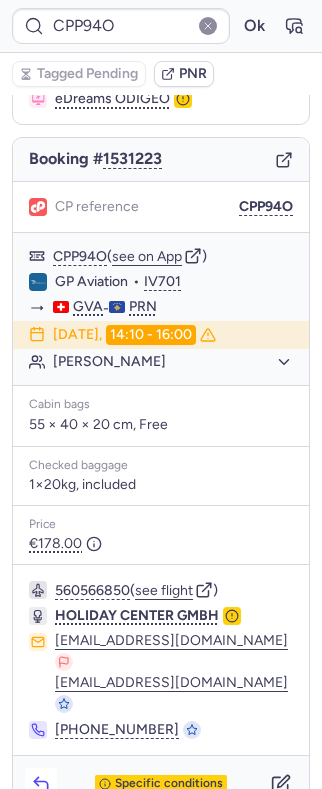 click 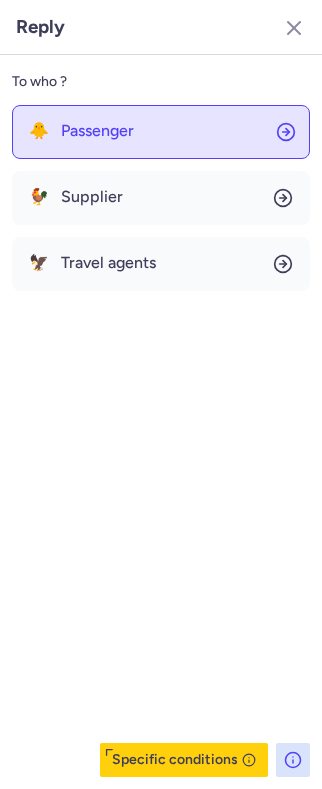 click on "🐥 Passenger" 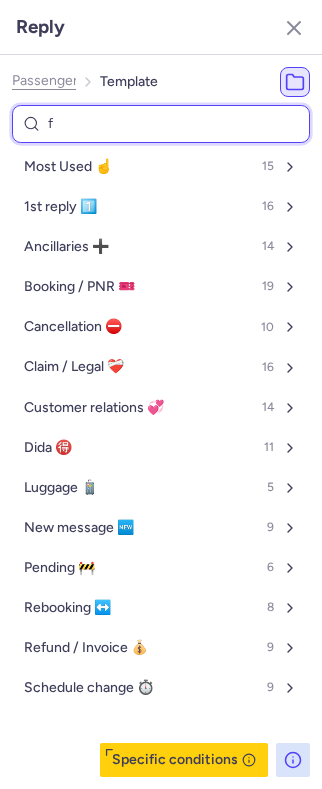 type on "fr" 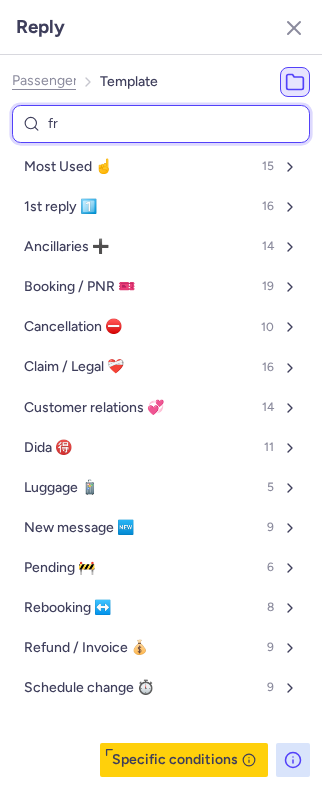 select on "en" 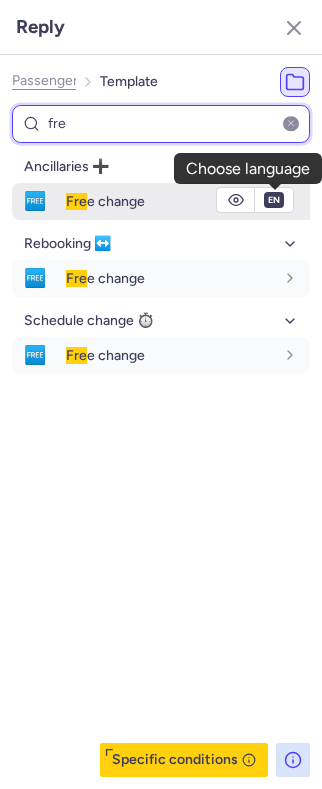 type on "fre" 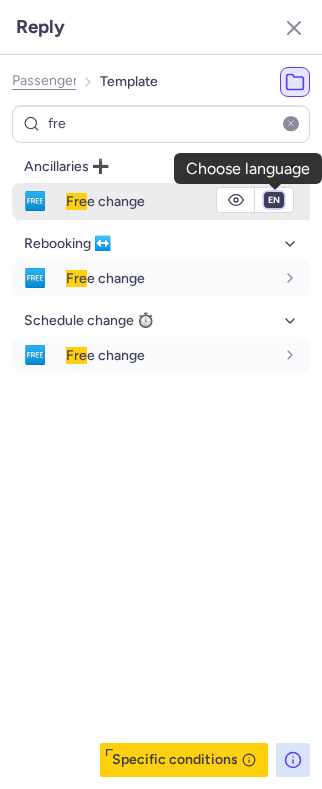 click on "fr en de nl pt es it ru" at bounding box center [274, 200] 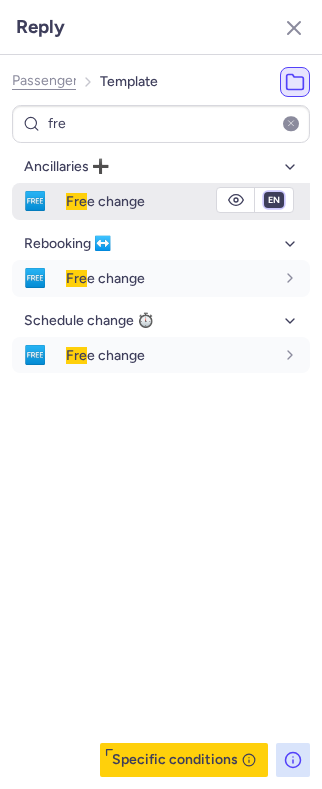 select on "fr" 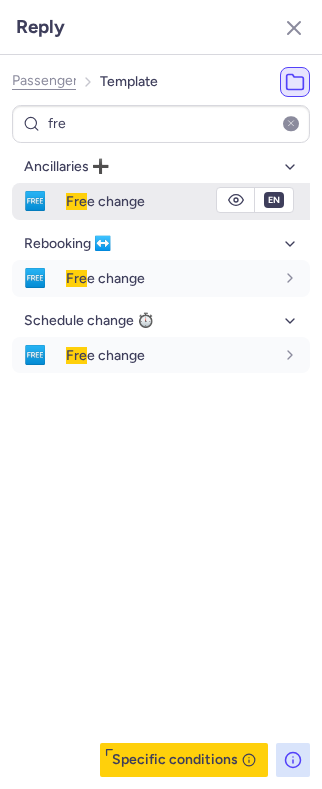 click on "fr en de nl pt es it ru" at bounding box center (274, 200) 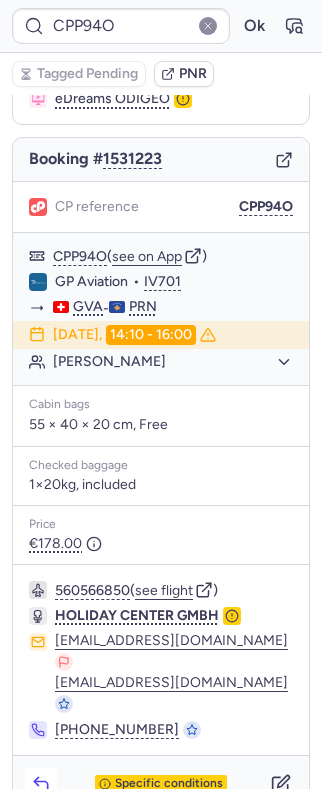 click 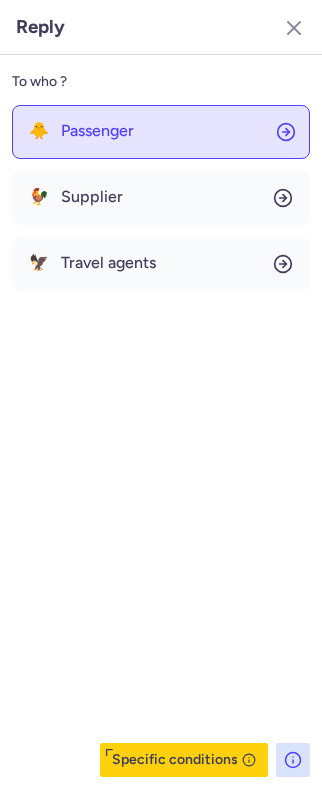 click on "🐥 Passenger" 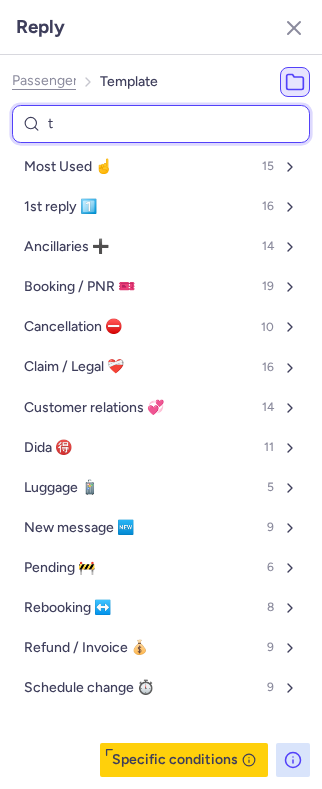 type on "tr" 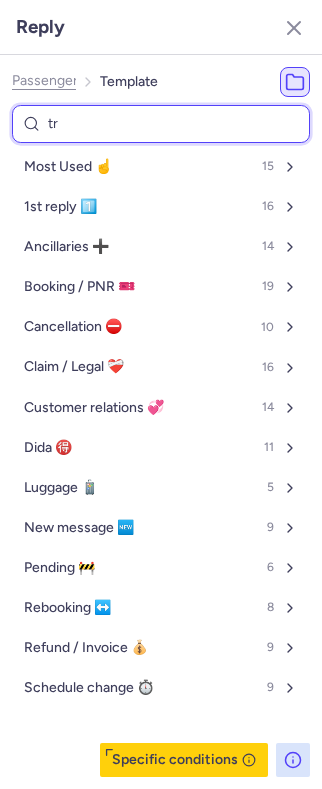 select on "en" 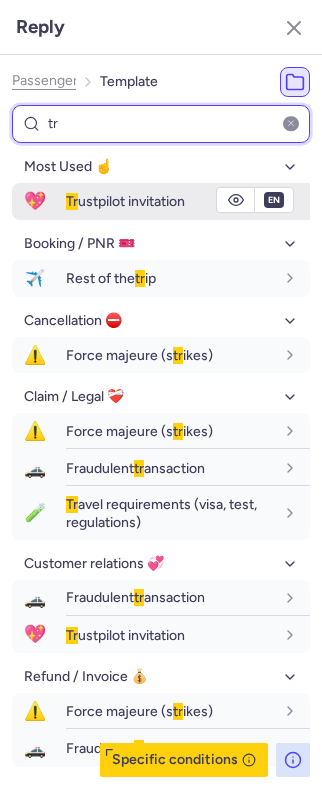 type on "tr" 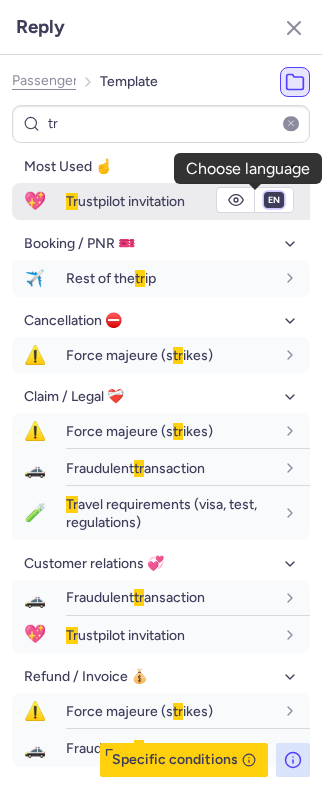 drag, startPoint x: 258, startPoint y: 199, endPoint x: 239, endPoint y: 220, distance: 28.319605 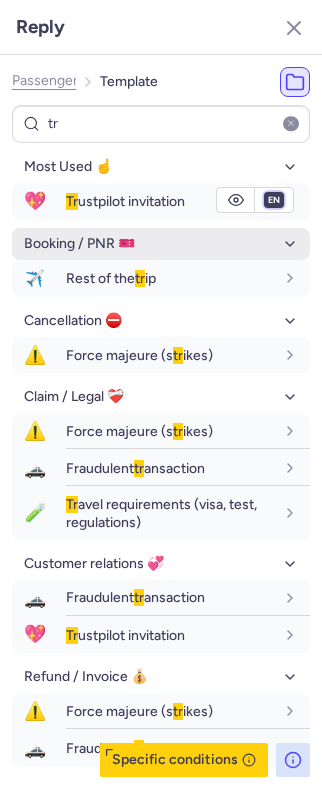 select on "fr" 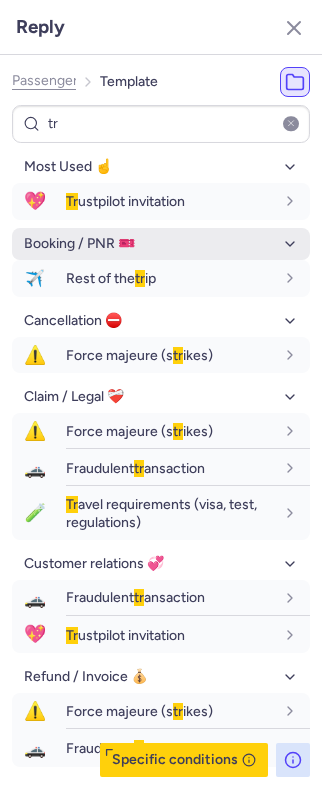 click on "fr en de nl pt es it ru" at bounding box center [274, 200] 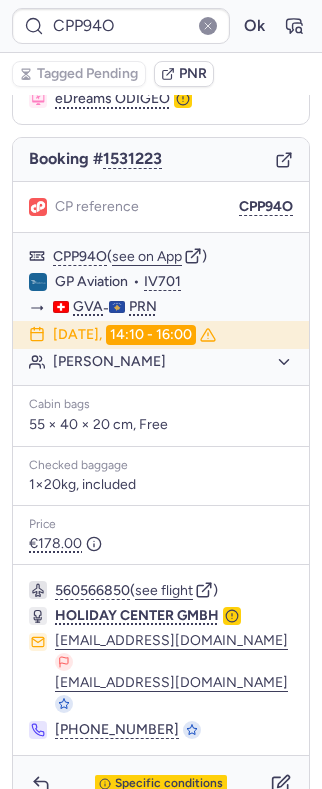 type on "CPHC7E" 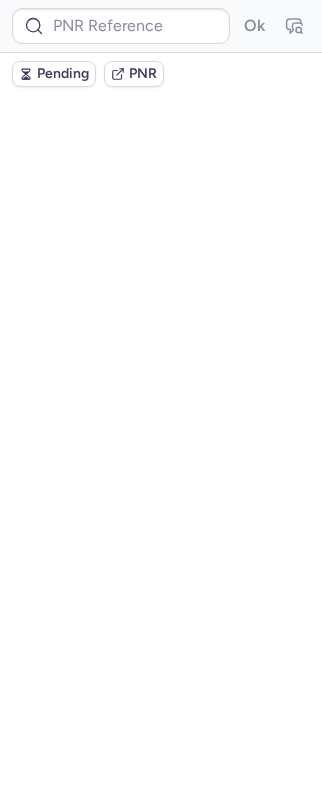 scroll, scrollTop: 0, scrollLeft: 0, axis: both 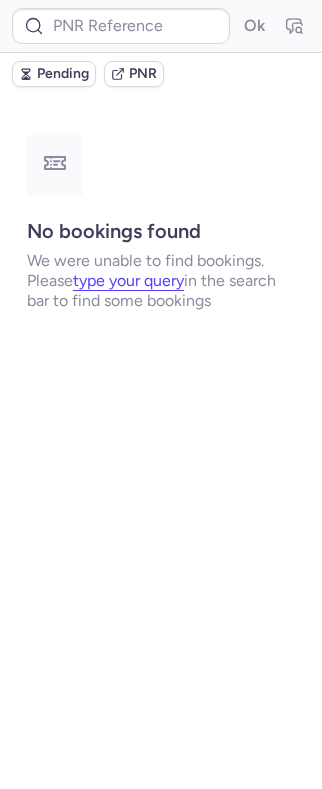 type on "CPOGHZ" 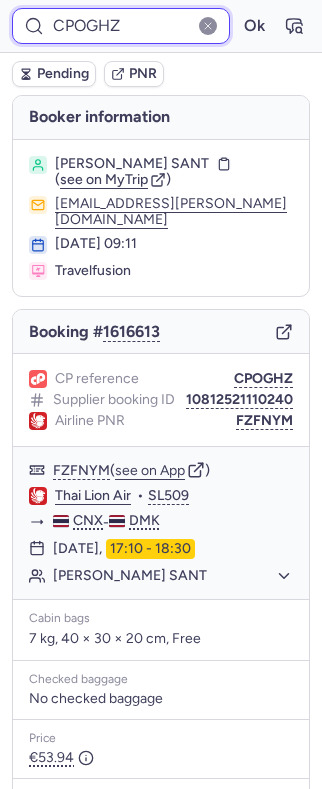 click on "CPOGHZ" at bounding box center (121, 26) 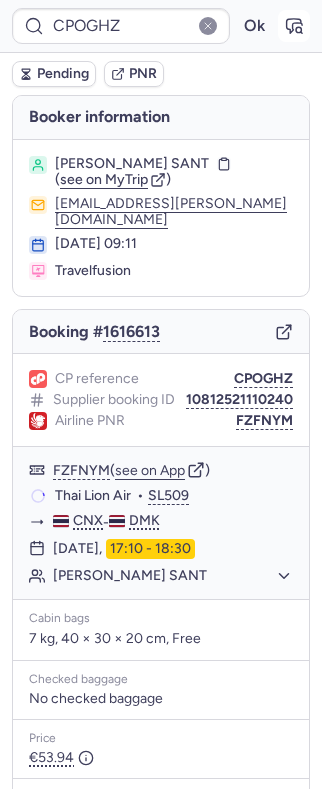 click 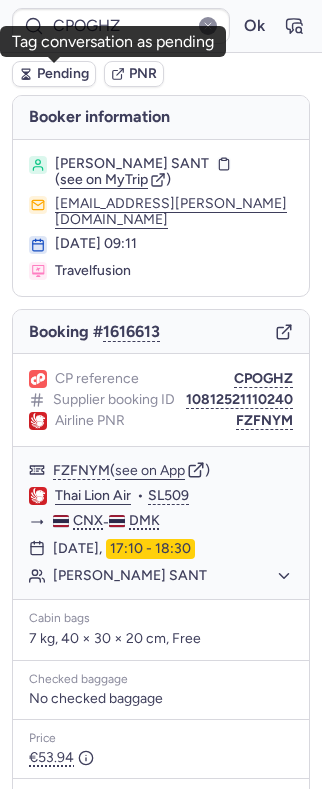 click on "Pending" at bounding box center [63, 74] 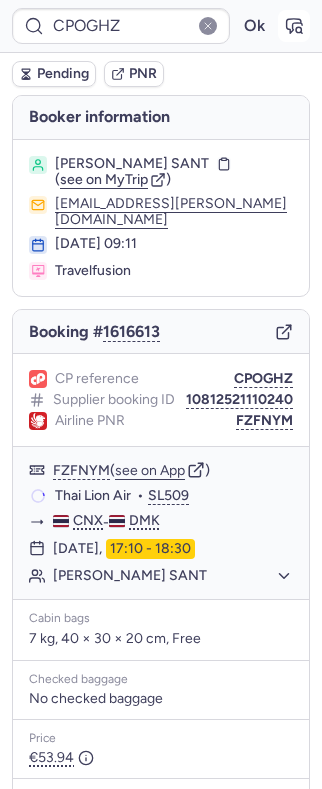 click 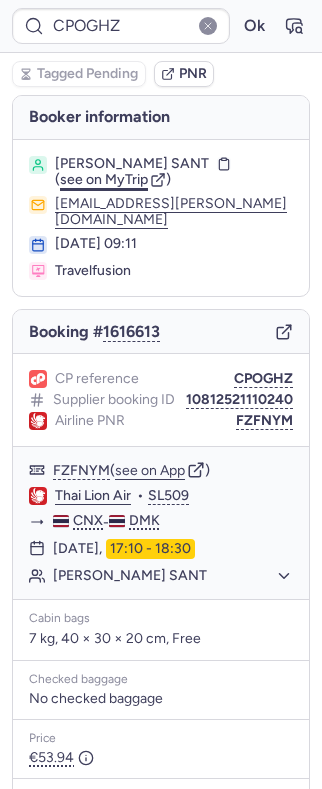 click on "see on MyTrip" at bounding box center [104, 179] 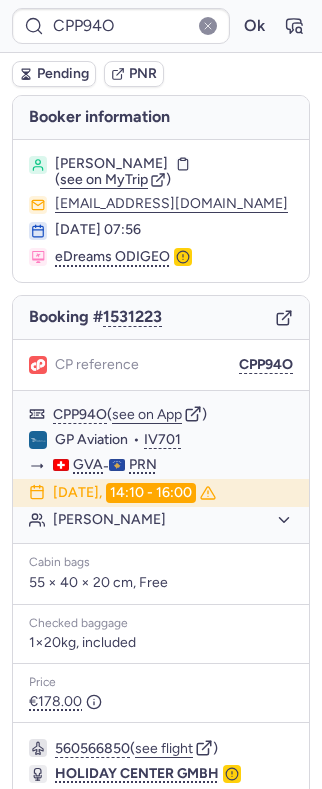 type on "CPOGHZ" 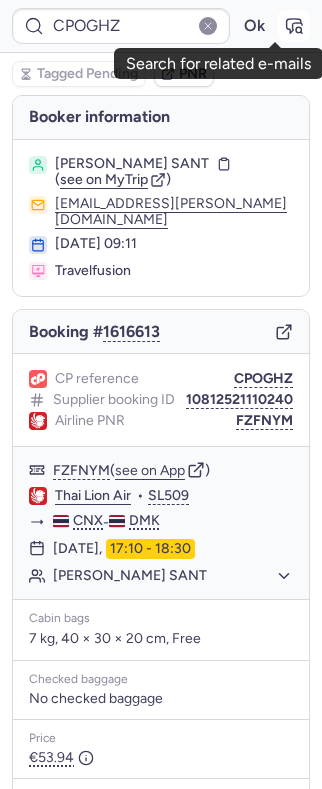 click 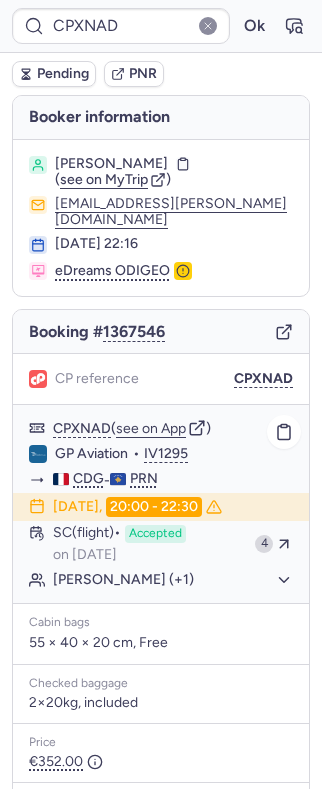 scroll, scrollTop: 1, scrollLeft: 0, axis: vertical 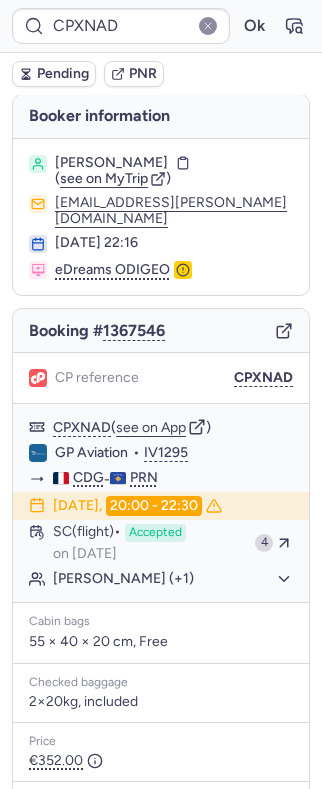 type on "CP957M" 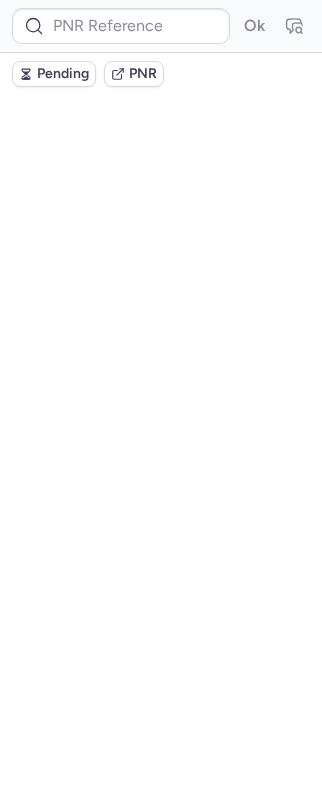 scroll, scrollTop: 0, scrollLeft: 0, axis: both 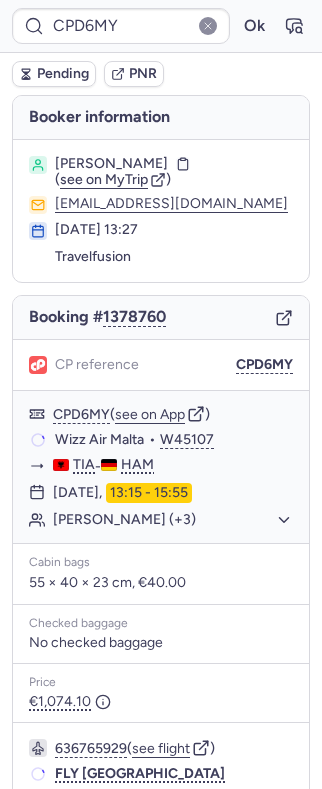 type 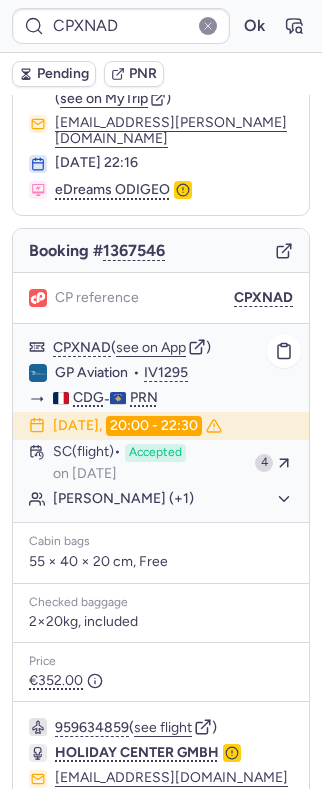 scroll, scrollTop: 62, scrollLeft: 0, axis: vertical 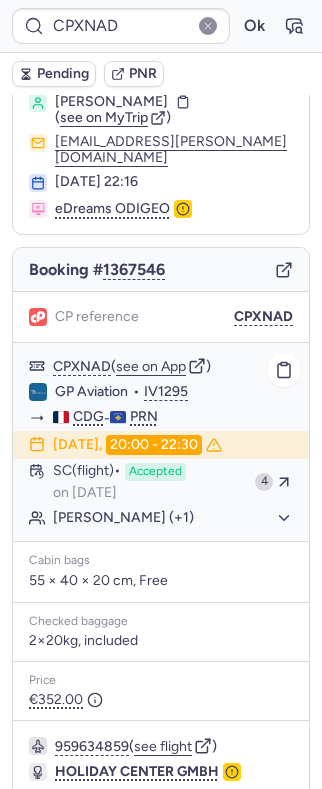 click on "Kujtim GUTIC (+1)" 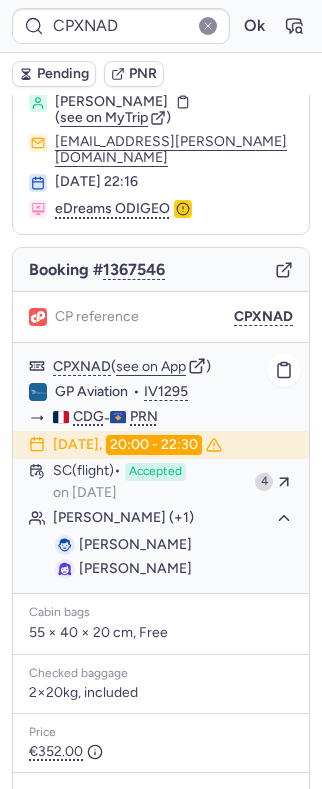 click on "Kujtim GUTIC (+1)" 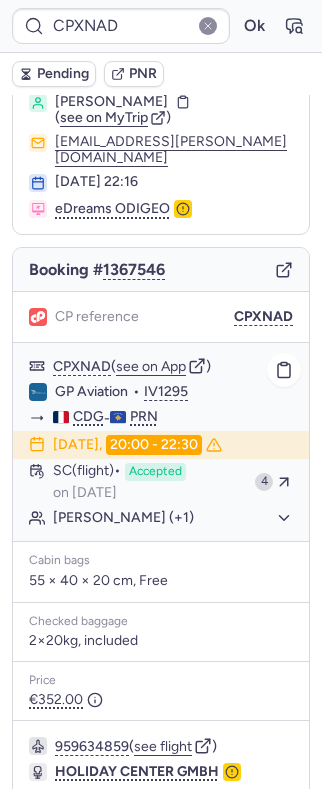 scroll, scrollTop: 0, scrollLeft: 0, axis: both 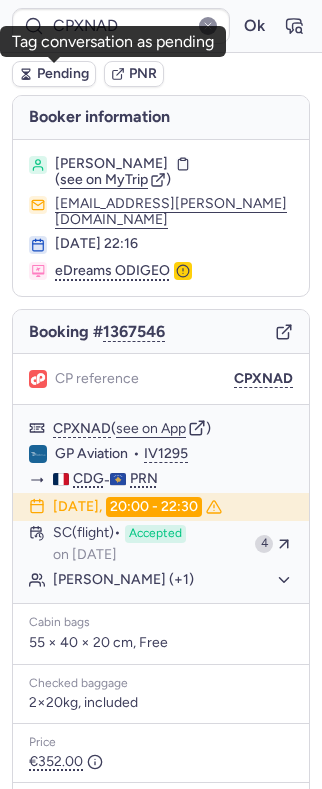 click on "Pending" at bounding box center [63, 74] 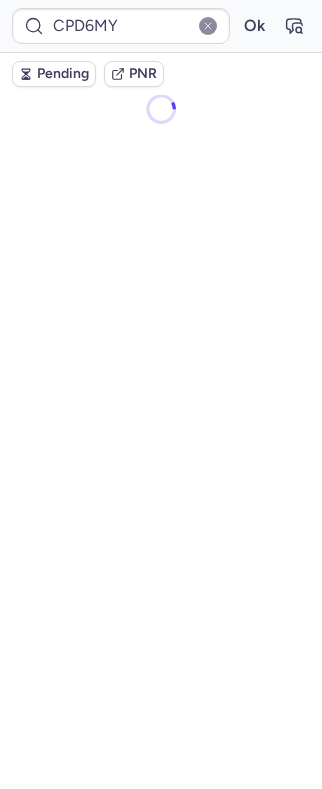 scroll, scrollTop: 46, scrollLeft: 0, axis: vertical 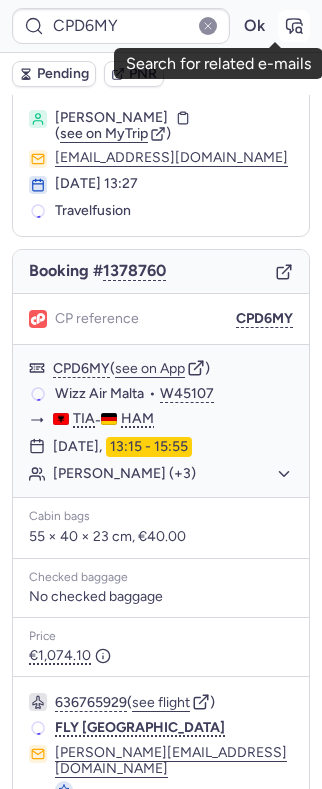 click 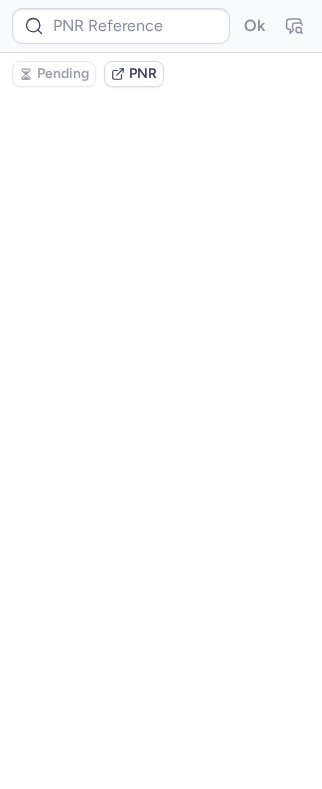 scroll, scrollTop: 0, scrollLeft: 0, axis: both 